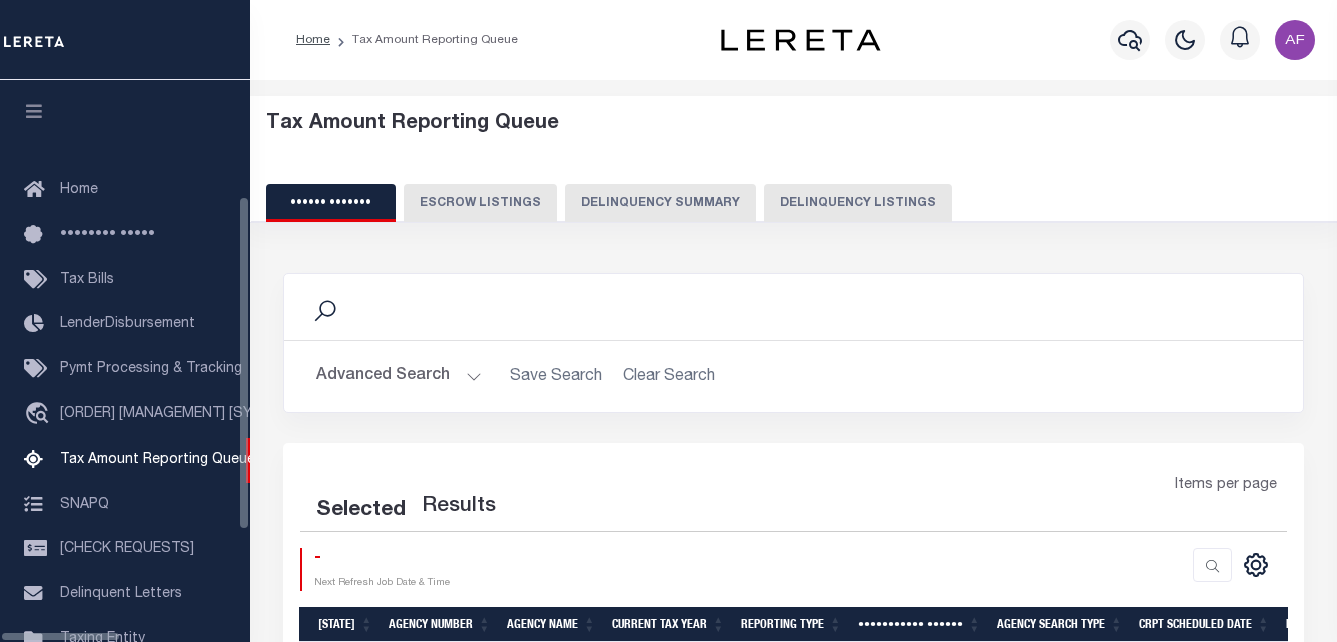 scroll, scrollTop: 0, scrollLeft: 0, axis: both 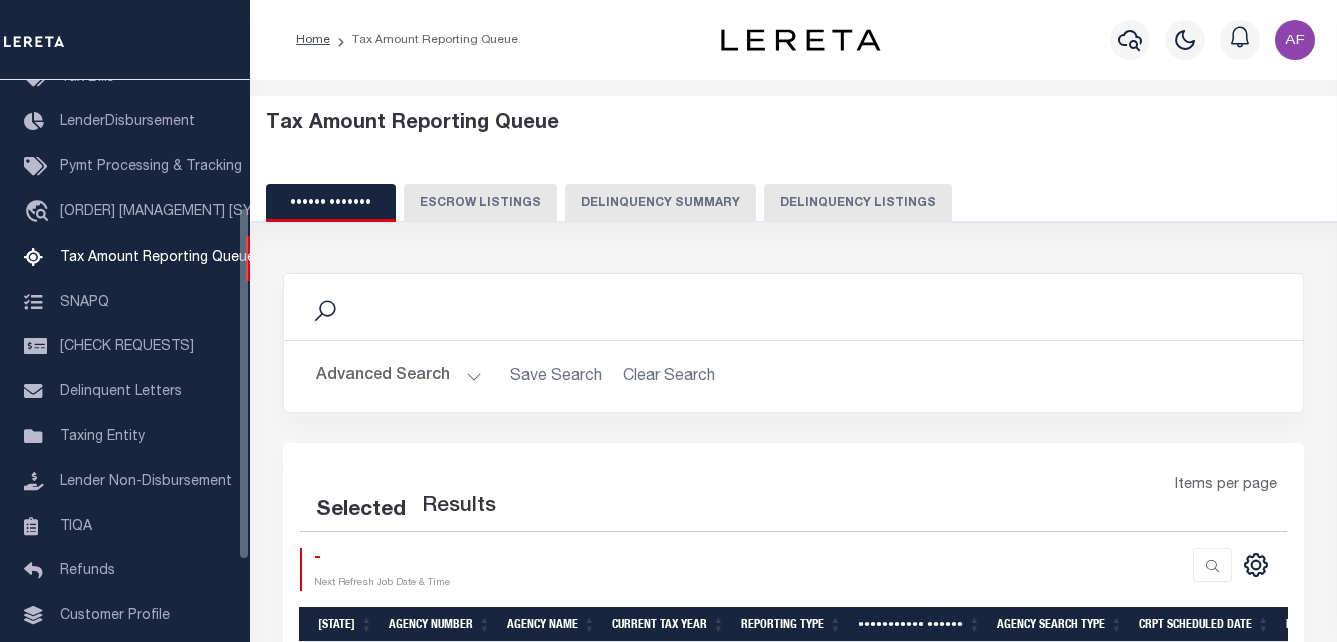 click on "Delinquency Listings" at bounding box center [858, 203] 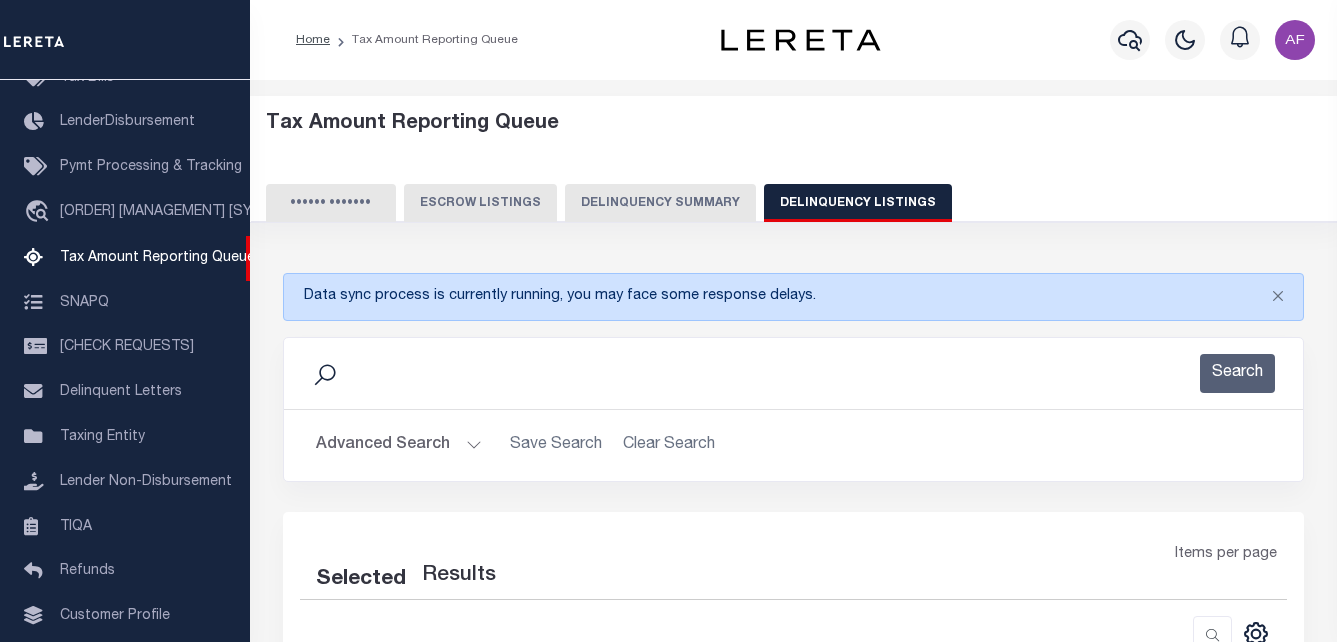 click on "Advanced Search" at bounding box center (399, 445) 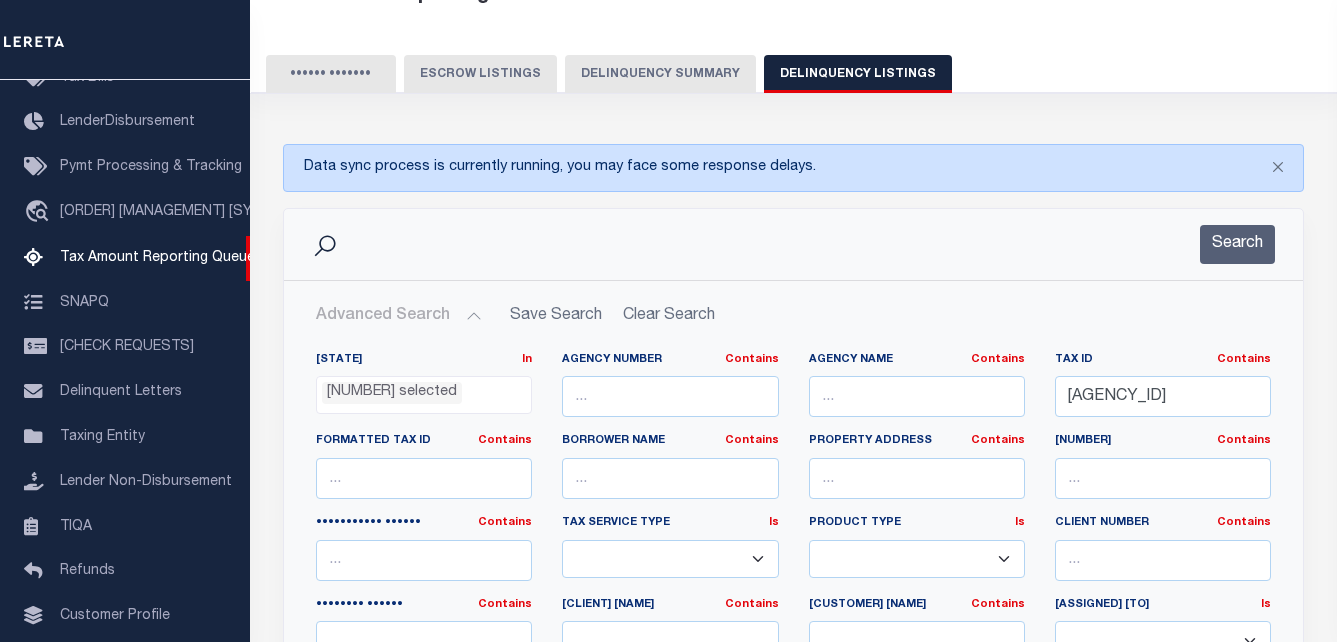 scroll, scrollTop: 300, scrollLeft: 0, axis: vertical 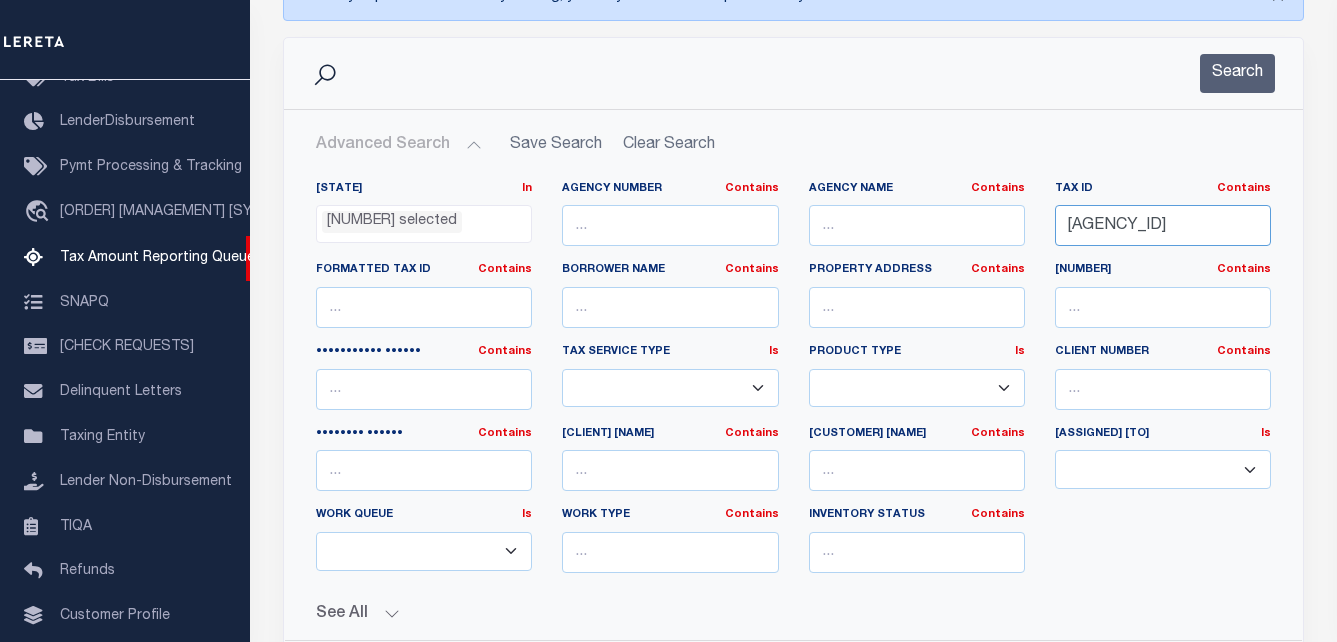 drag, startPoint x: 1213, startPoint y: 219, endPoint x: 959, endPoint y: 221, distance: 254.00787 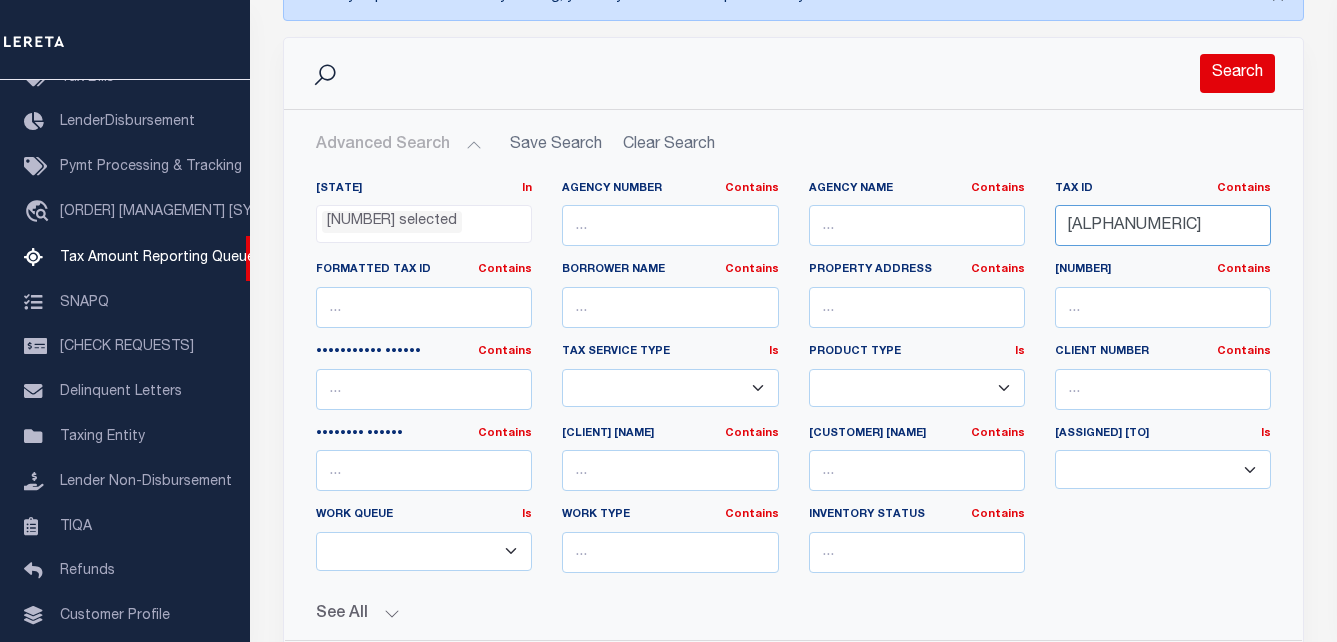 type on "R021052" 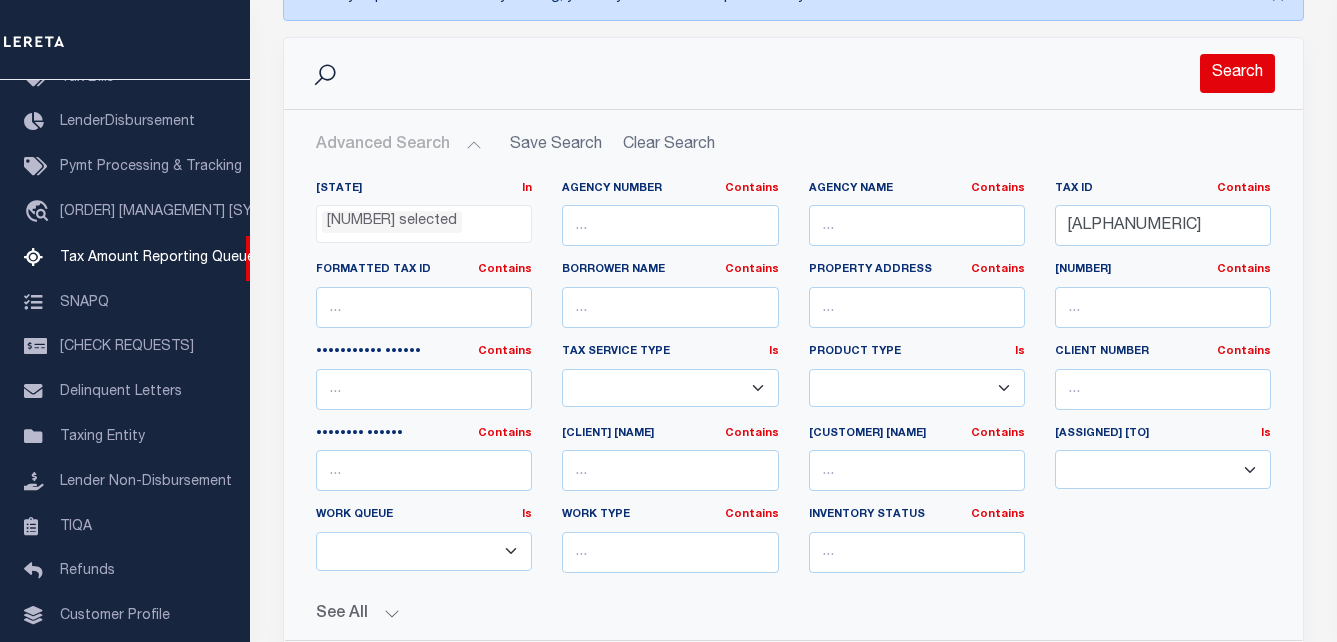 click on "Search" at bounding box center [1237, 73] 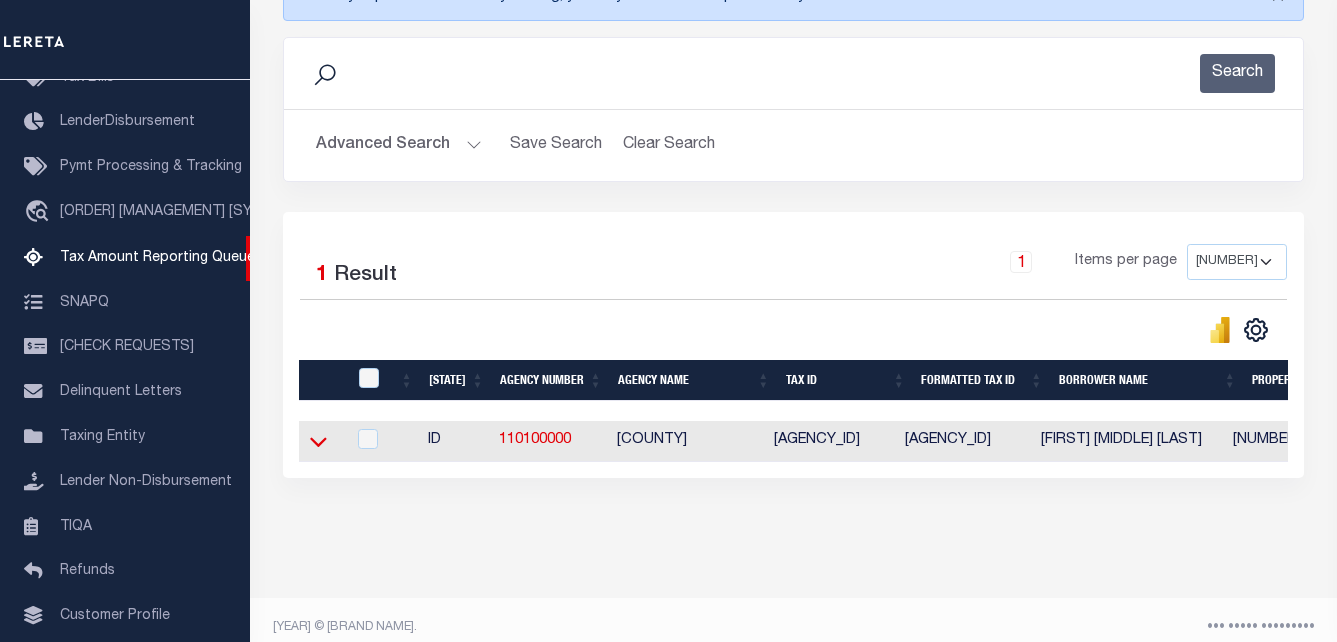 click at bounding box center (318, 441) 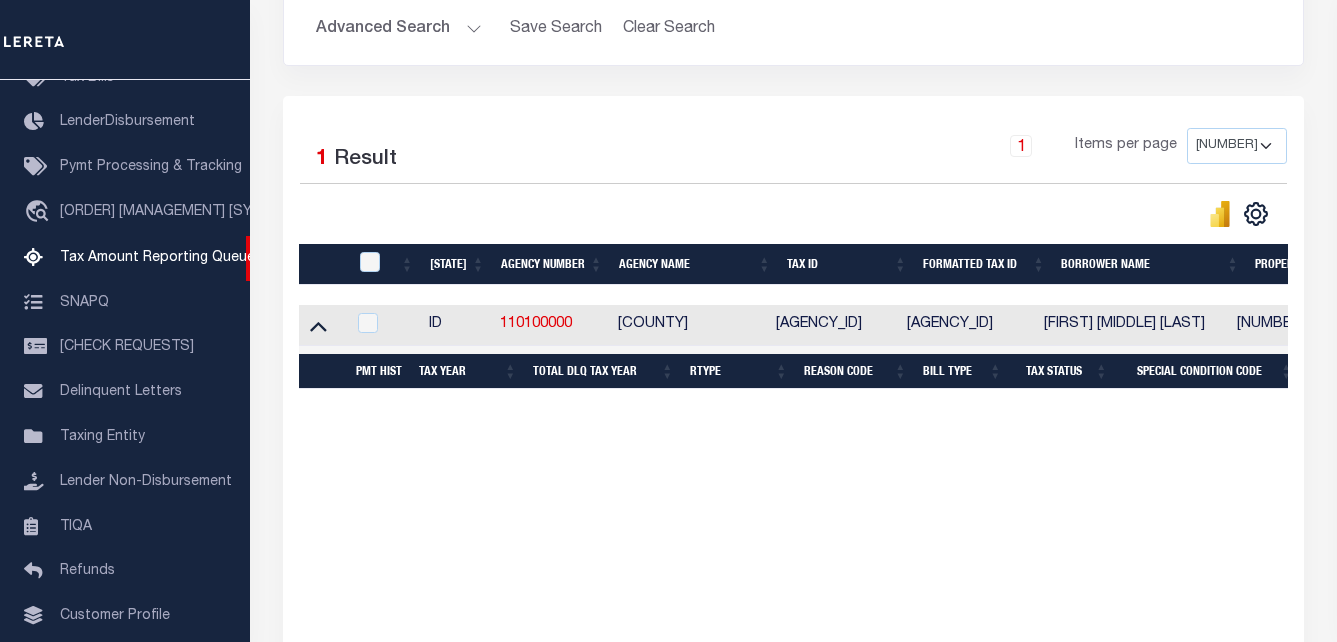 scroll, scrollTop: 435, scrollLeft: 0, axis: vertical 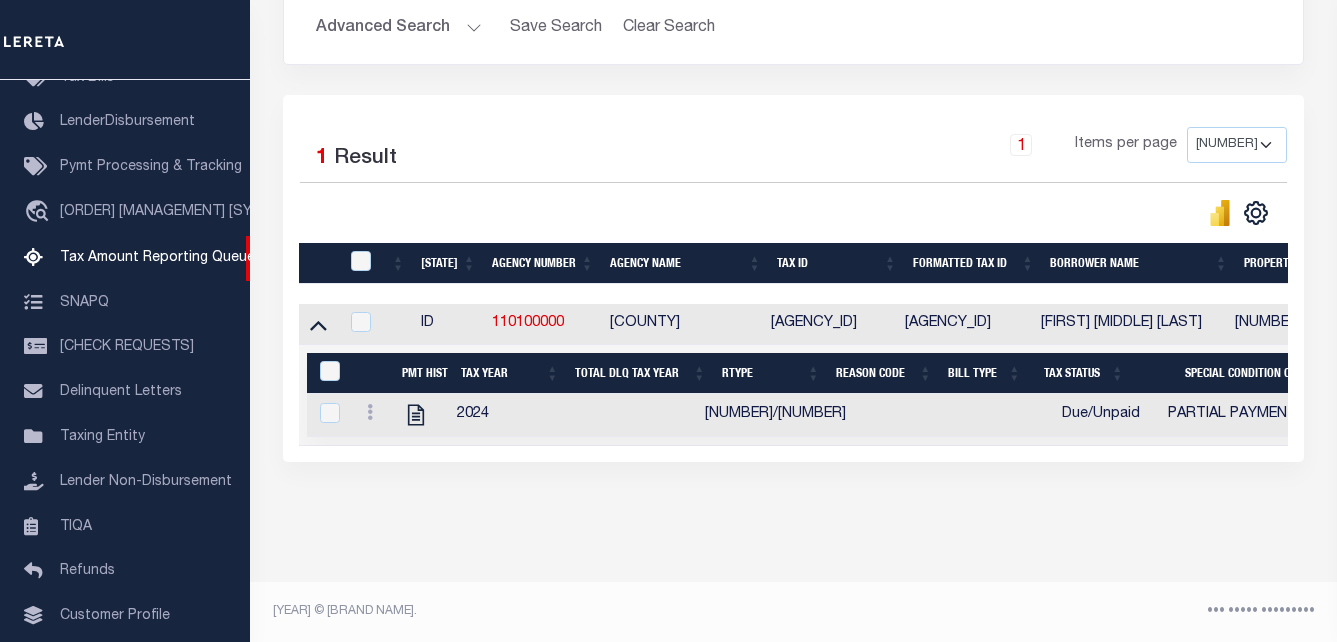 drag, startPoint x: 594, startPoint y: 446, endPoint x: 690, endPoint y: 438, distance: 96.332756 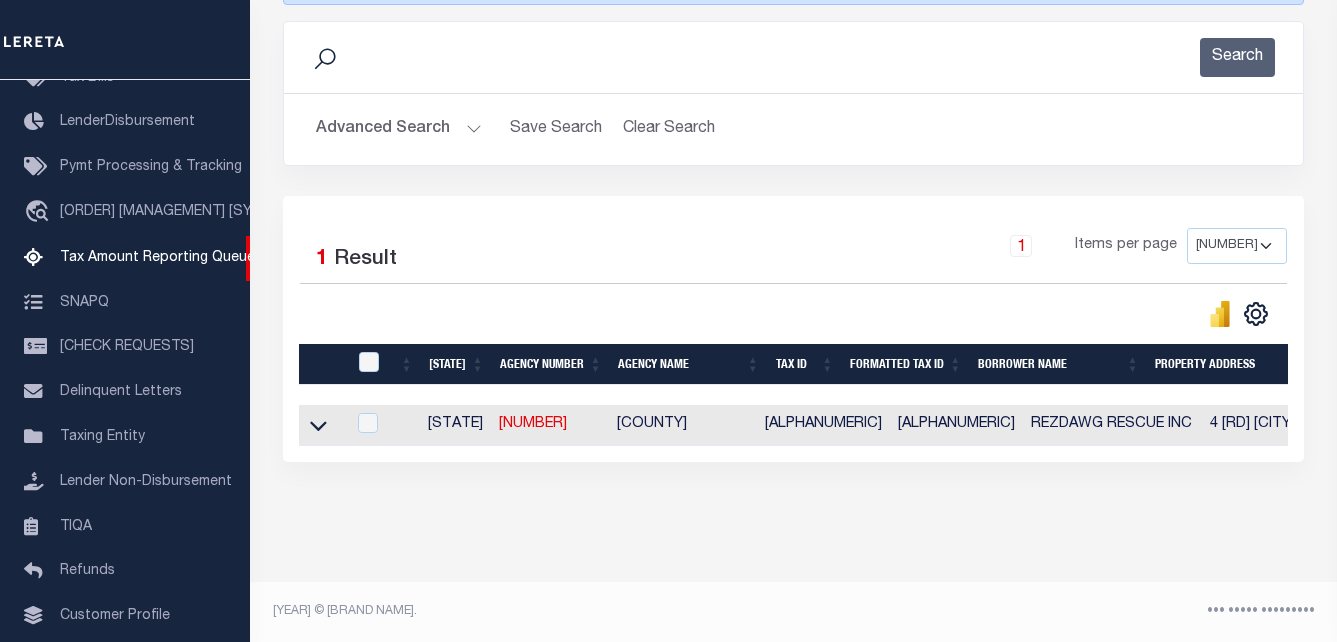 scroll, scrollTop: 333, scrollLeft: 0, axis: vertical 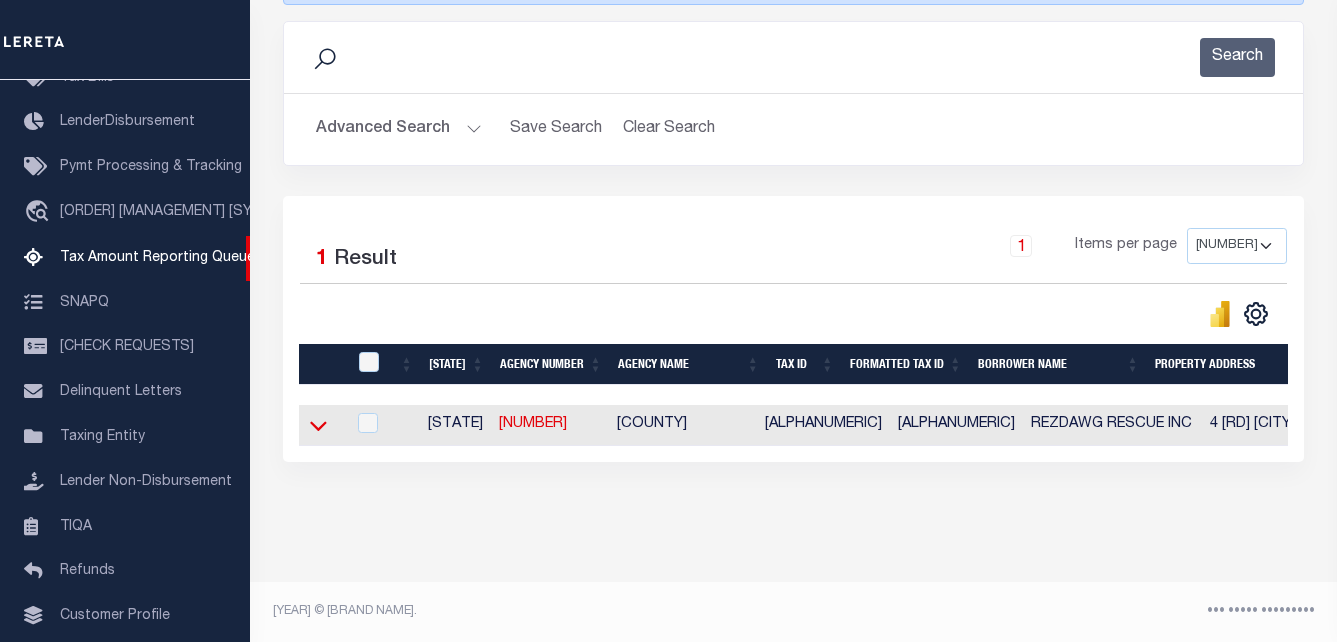 click at bounding box center (318, 425) 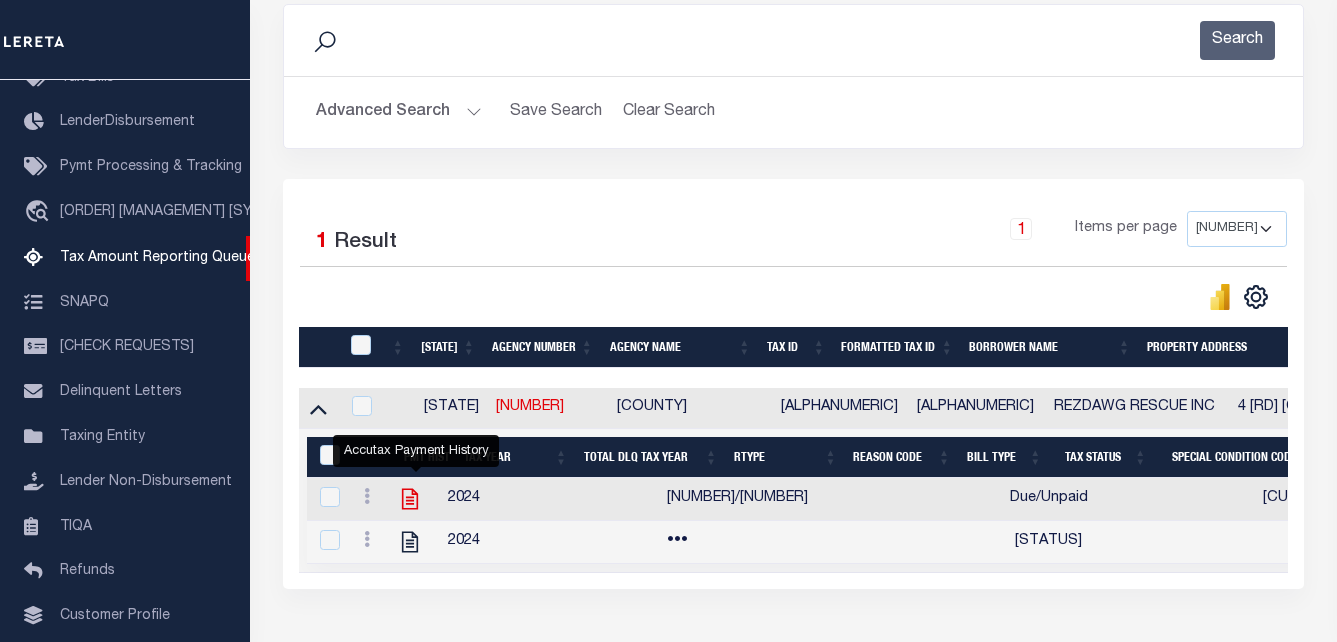 click at bounding box center (410, 499) 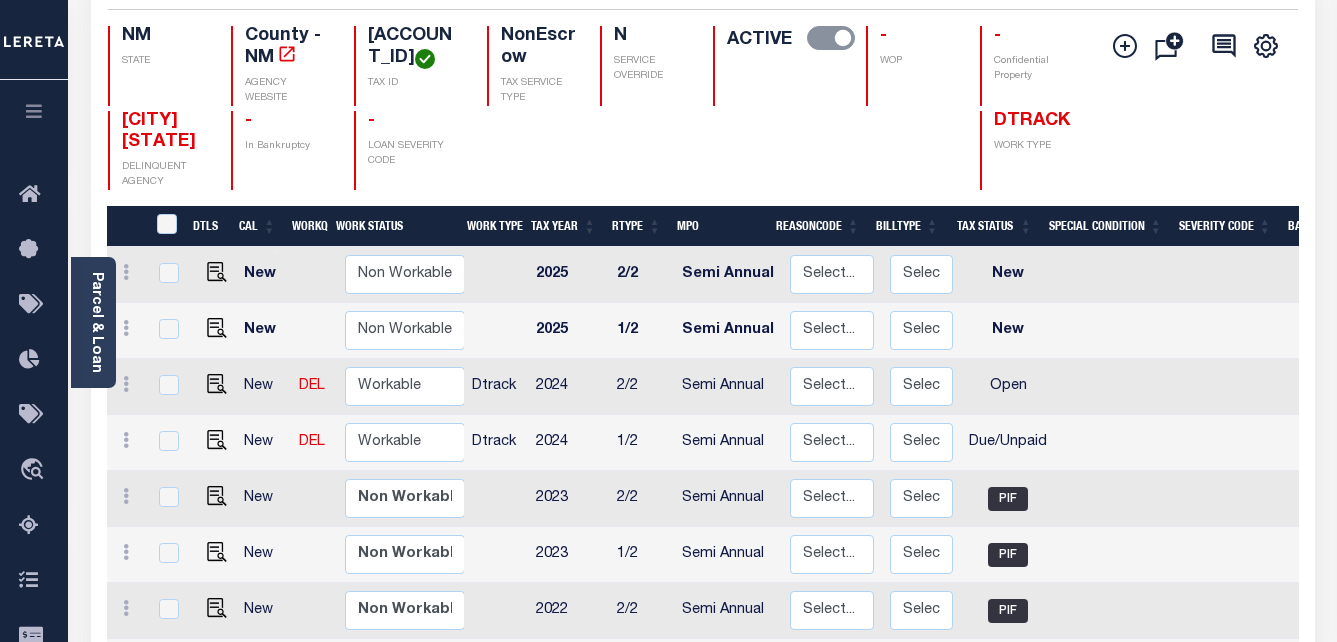 scroll, scrollTop: 200, scrollLeft: 0, axis: vertical 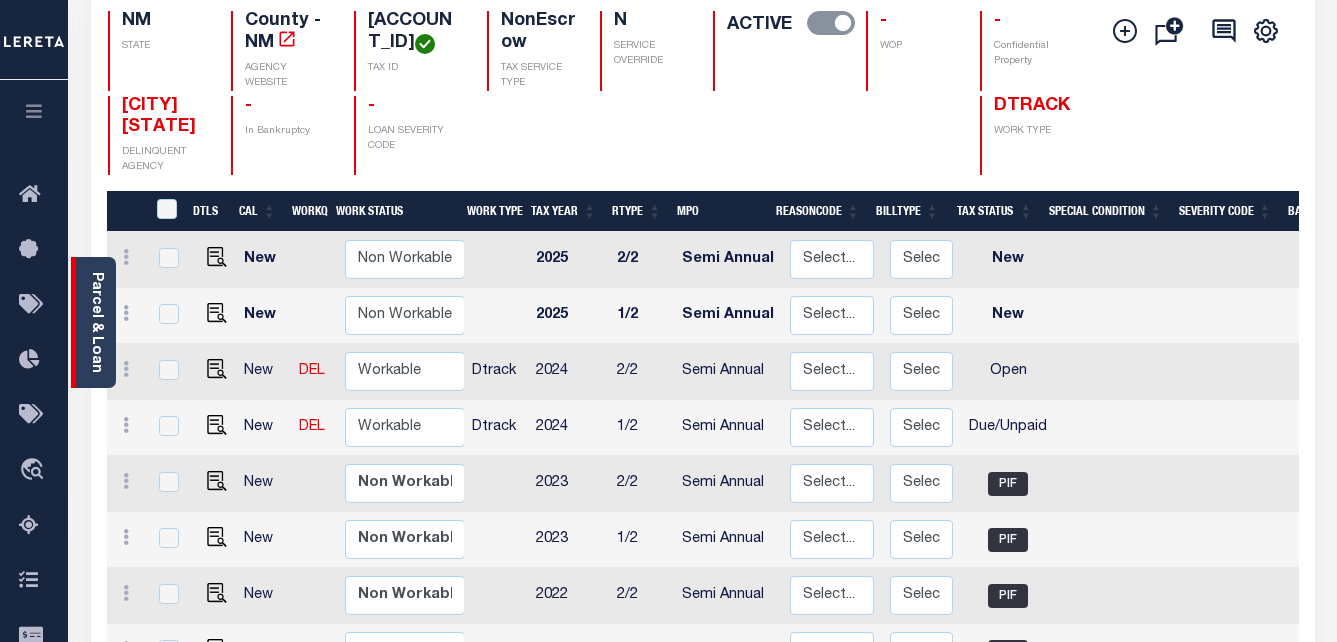 click on "Parcel & Loan" at bounding box center [96, 322] 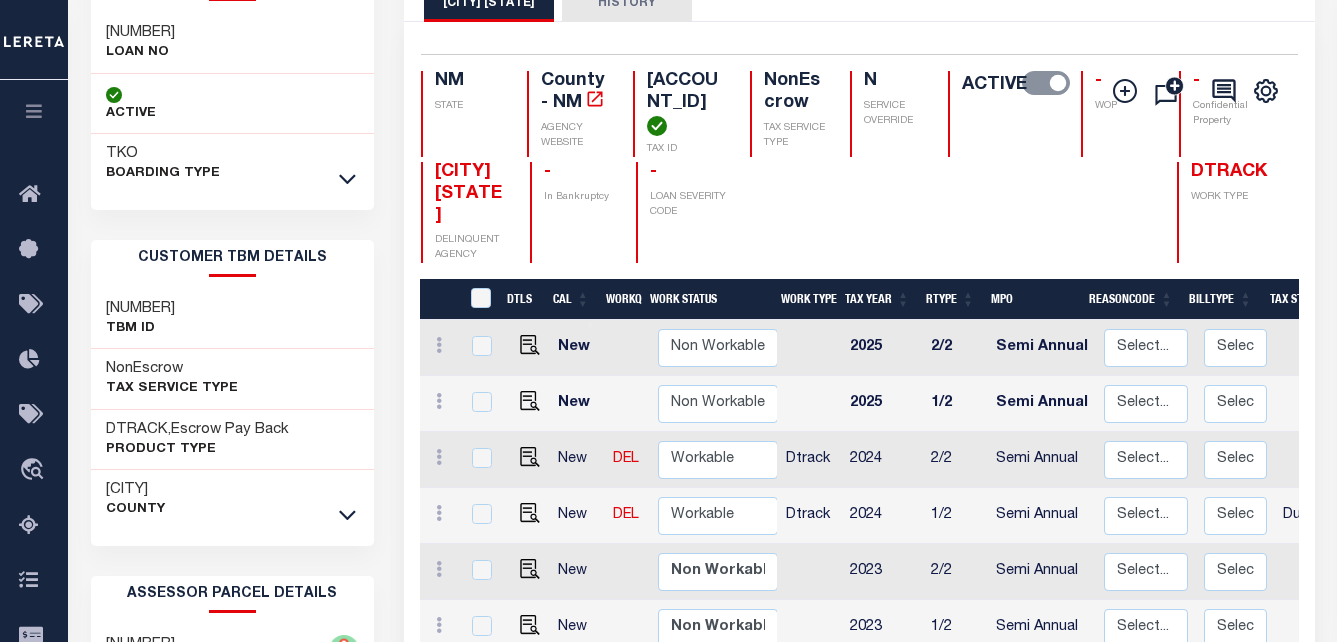 scroll, scrollTop: 0, scrollLeft: 0, axis: both 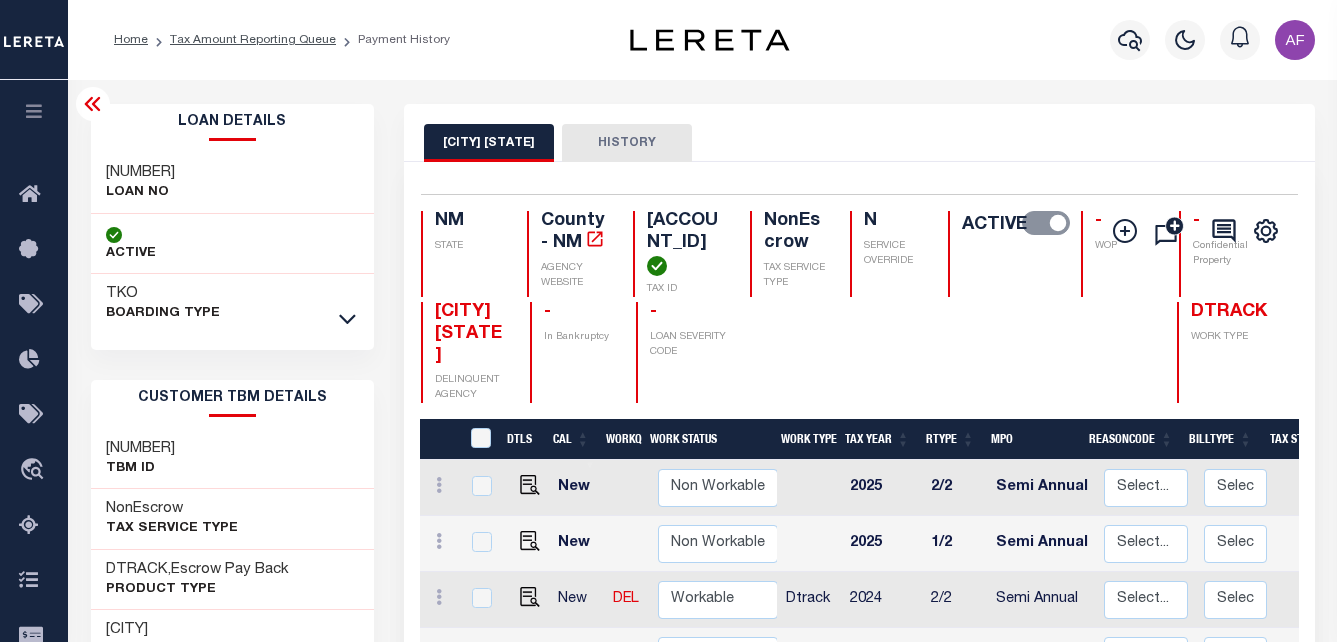 click at bounding box center (93, 104) 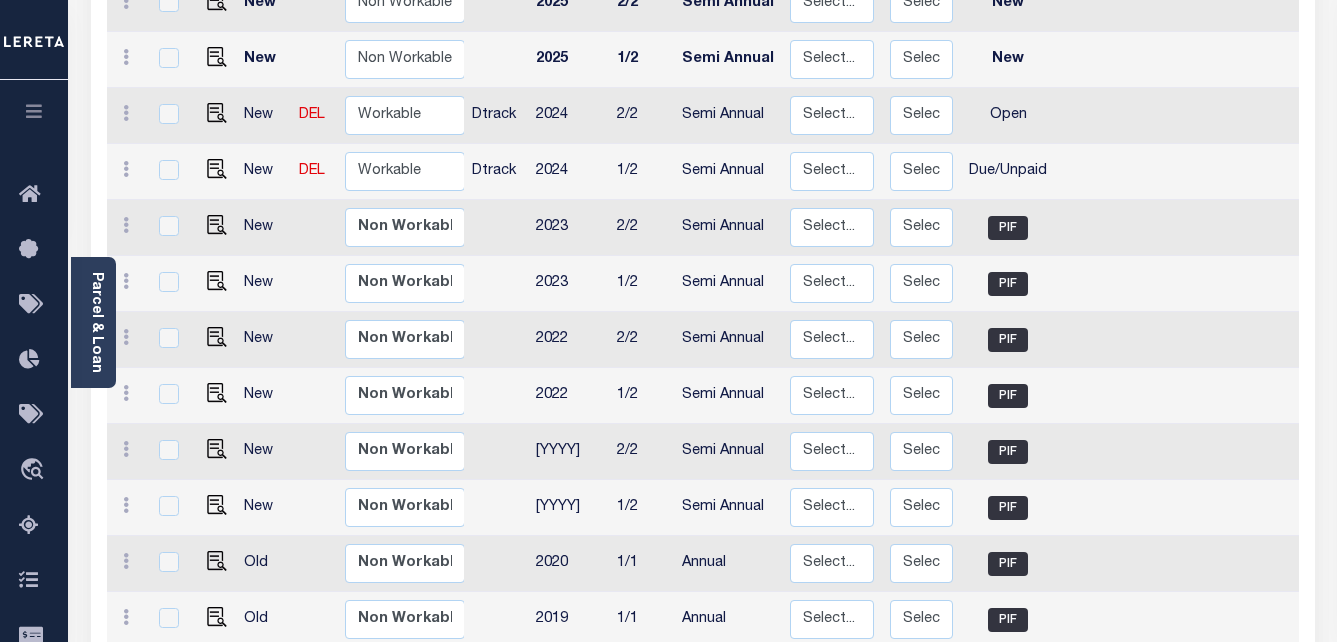 scroll, scrollTop: 600, scrollLeft: 0, axis: vertical 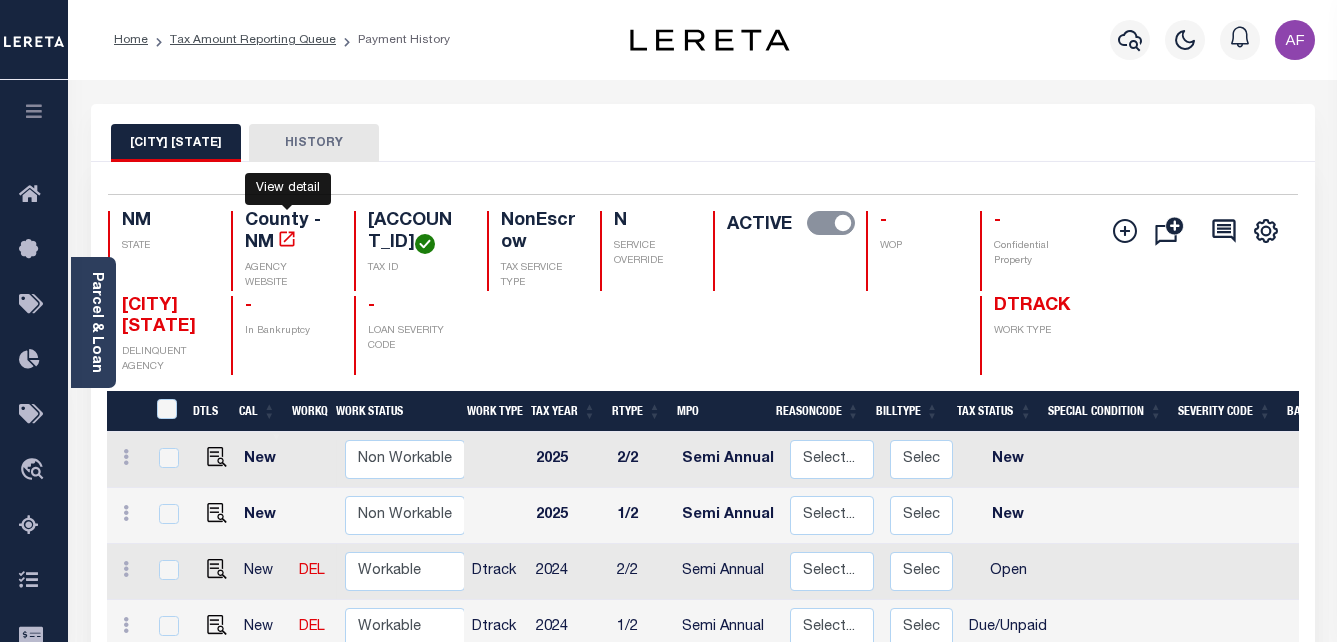 click at bounding box center [287, 239] 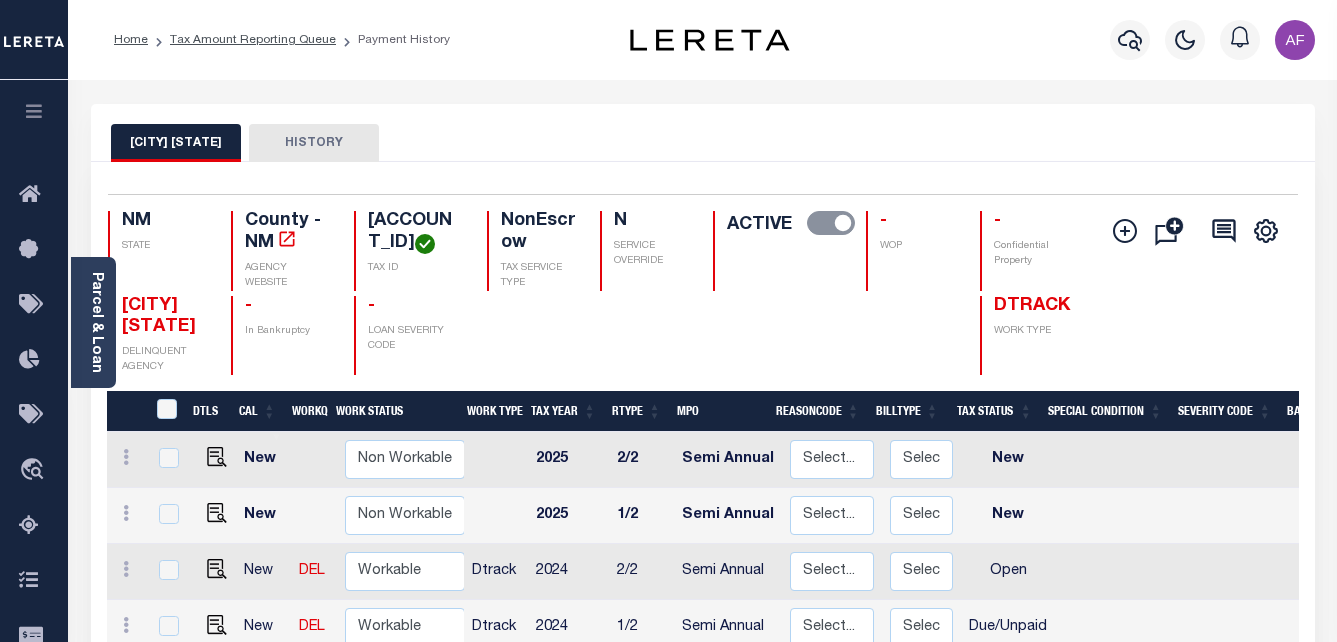drag, startPoint x: 124, startPoint y: 303, endPoint x: 202, endPoint y: 346, distance: 89.06739 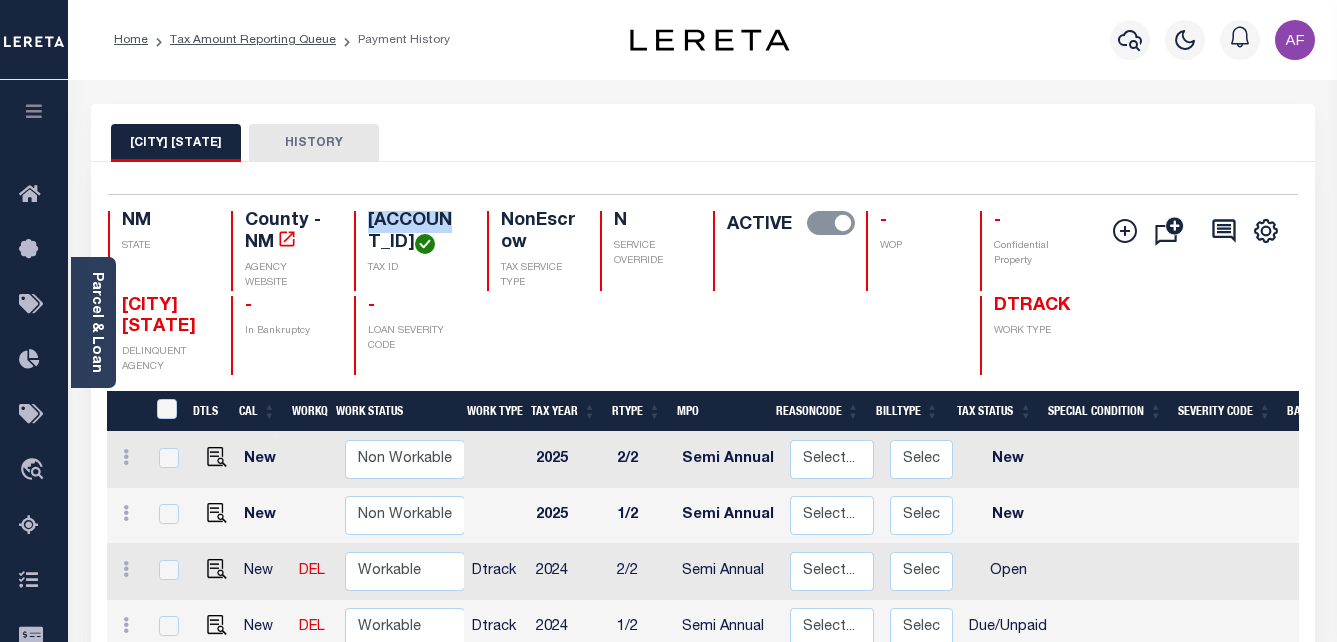drag, startPoint x: 371, startPoint y: 221, endPoint x: 439, endPoint y: 222, distance: 68.007355 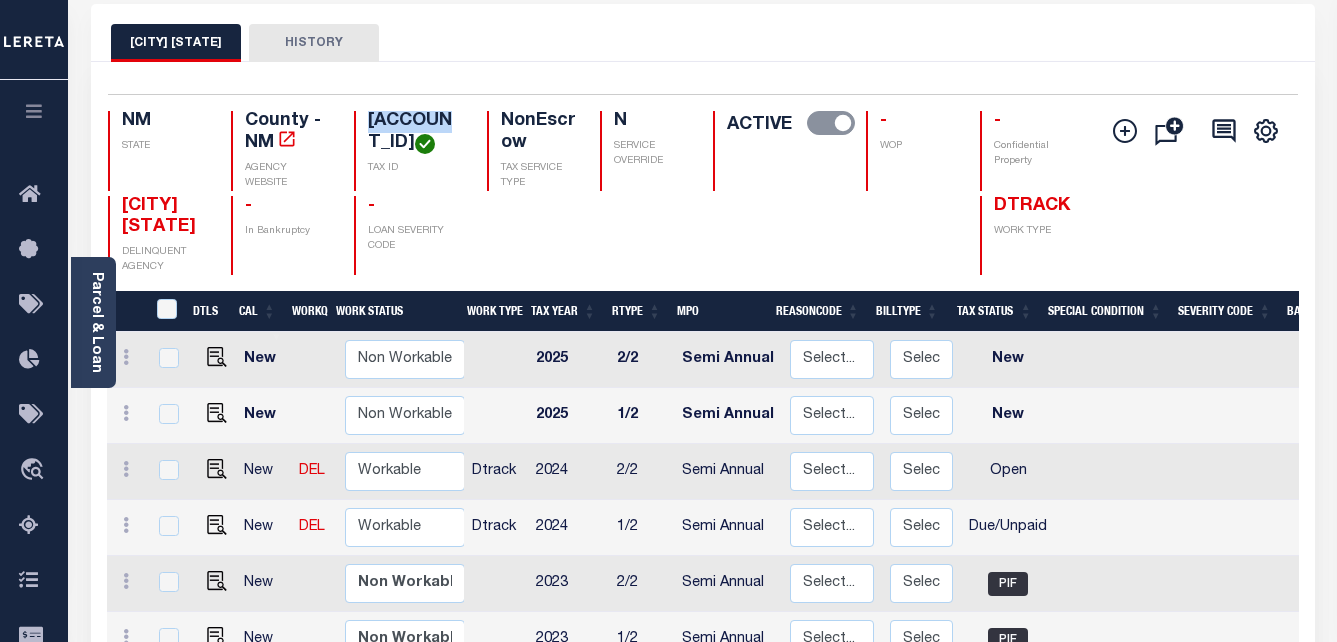 scroll, scrollTop: 200, scrollLeft: 0, axis: vertical 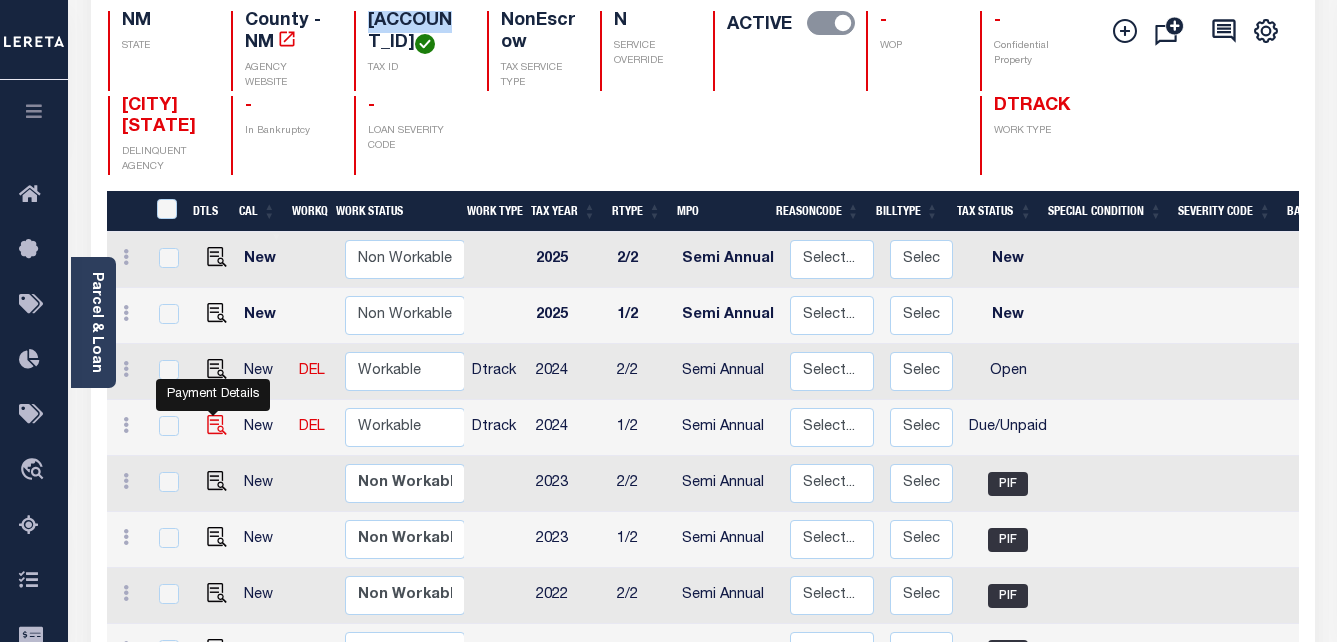 click at bounding box center (217, 425) 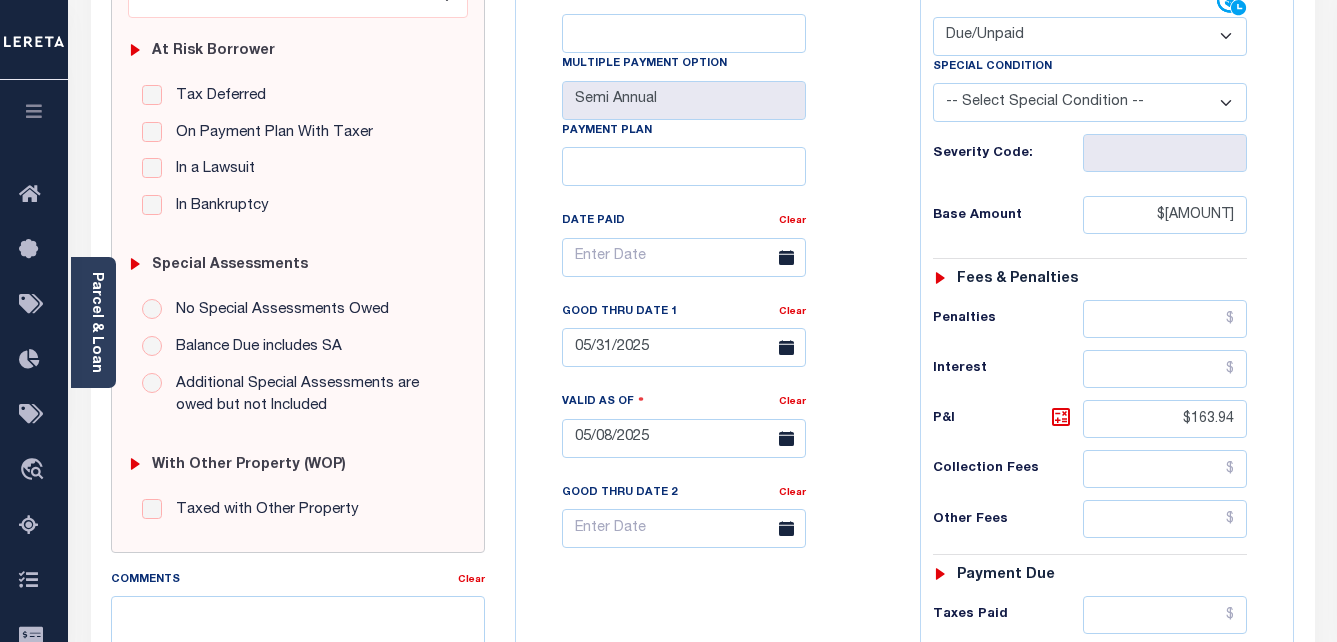 scroll, scrollTop: 400, scrollLeft: 0, axis: vertical 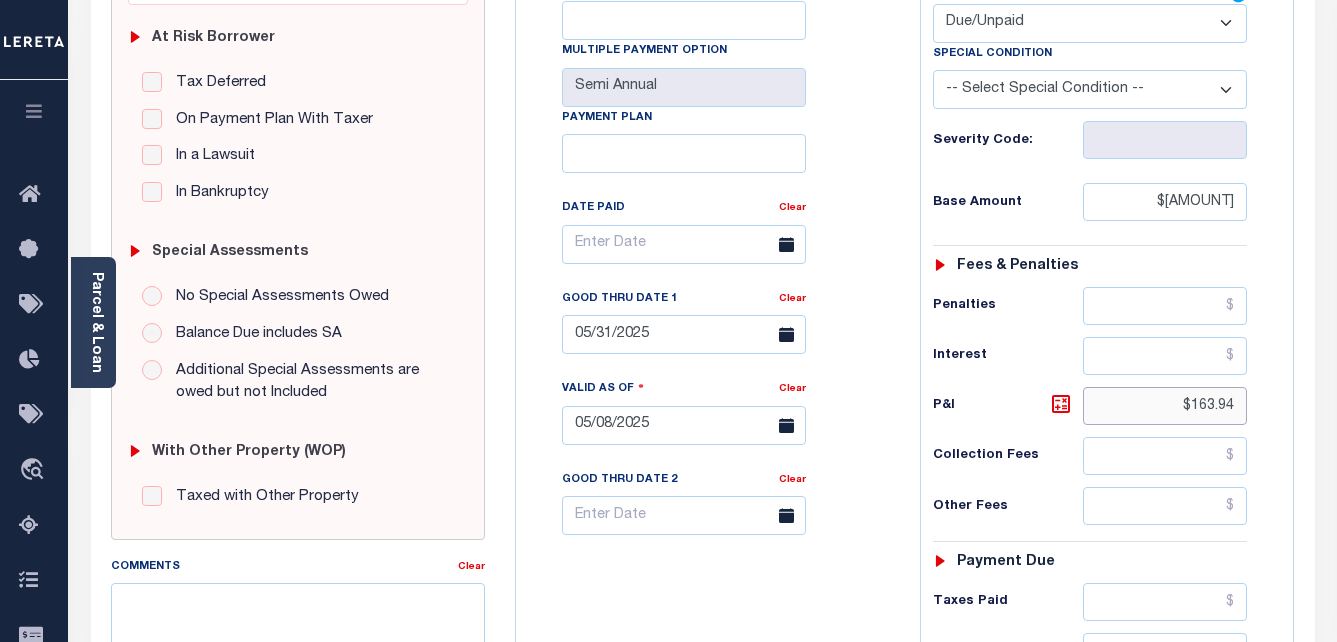 drag, startPoint x: 1183, startPoint y: 411, endPoint x: 1234, endPoint y: 405, distance: 51.351727 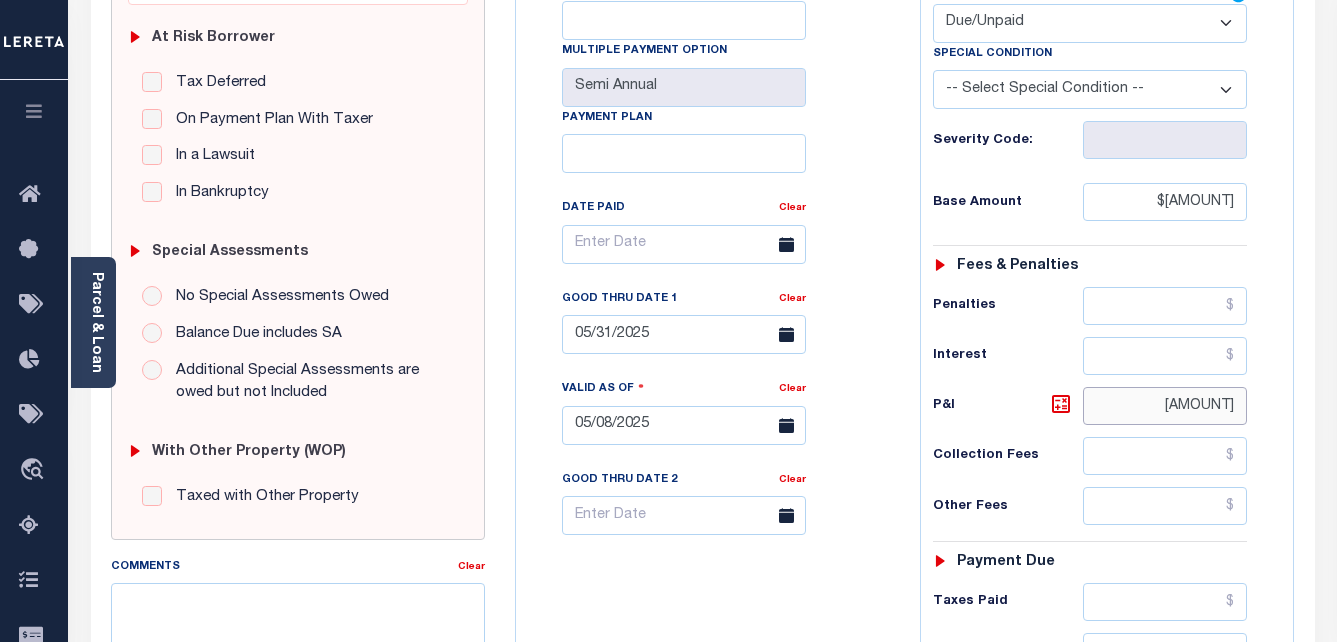 drag, startPoint x: 1187, startPoint y: 407, endPoint x: 1241, endPoint y: 407, distance: 54 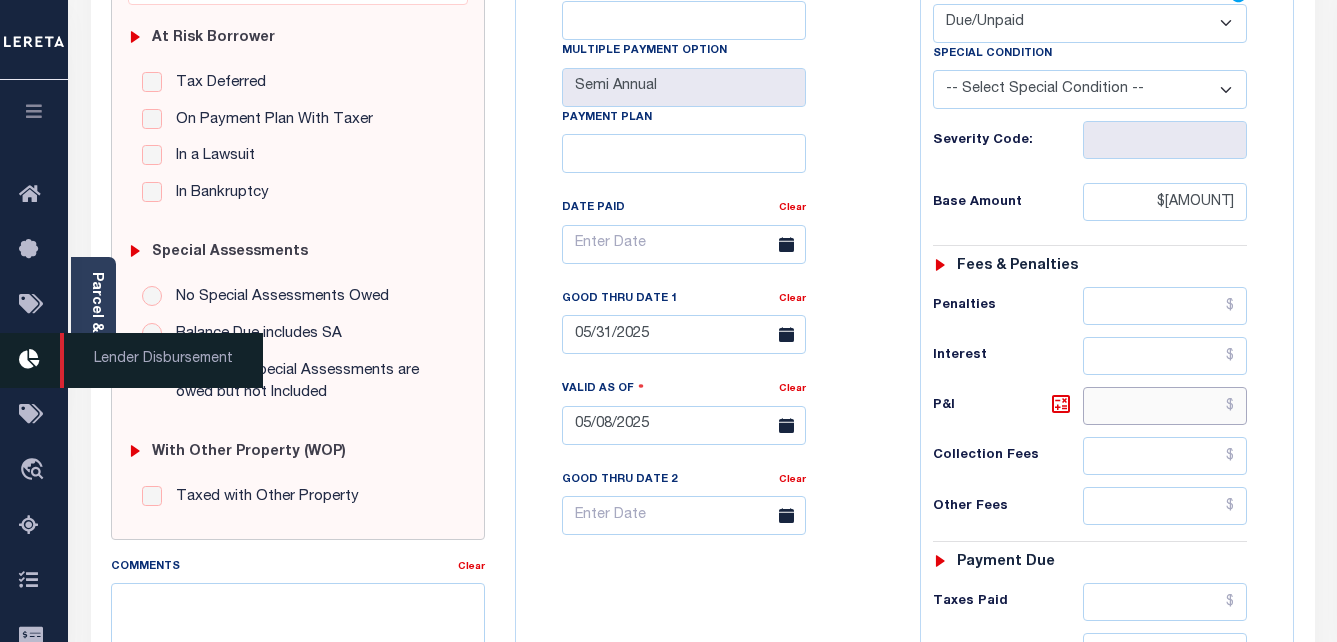 type 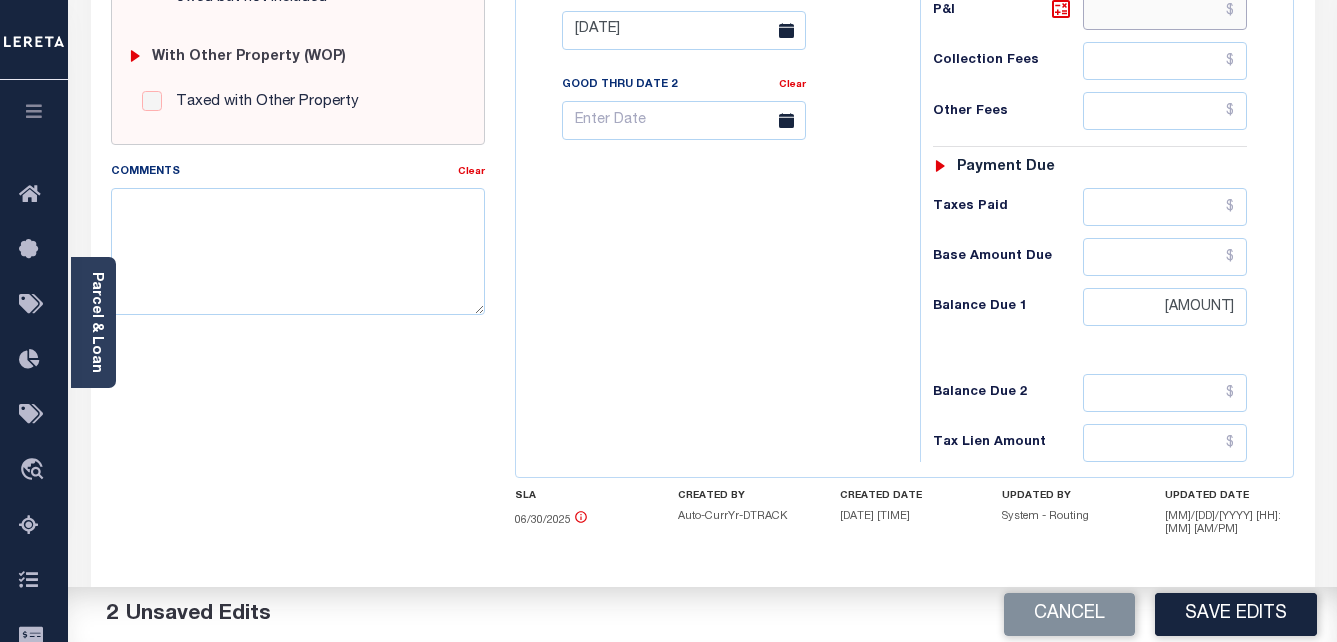 scroll, scrollTop: 800, scrollLeft: 0, axis: vertical 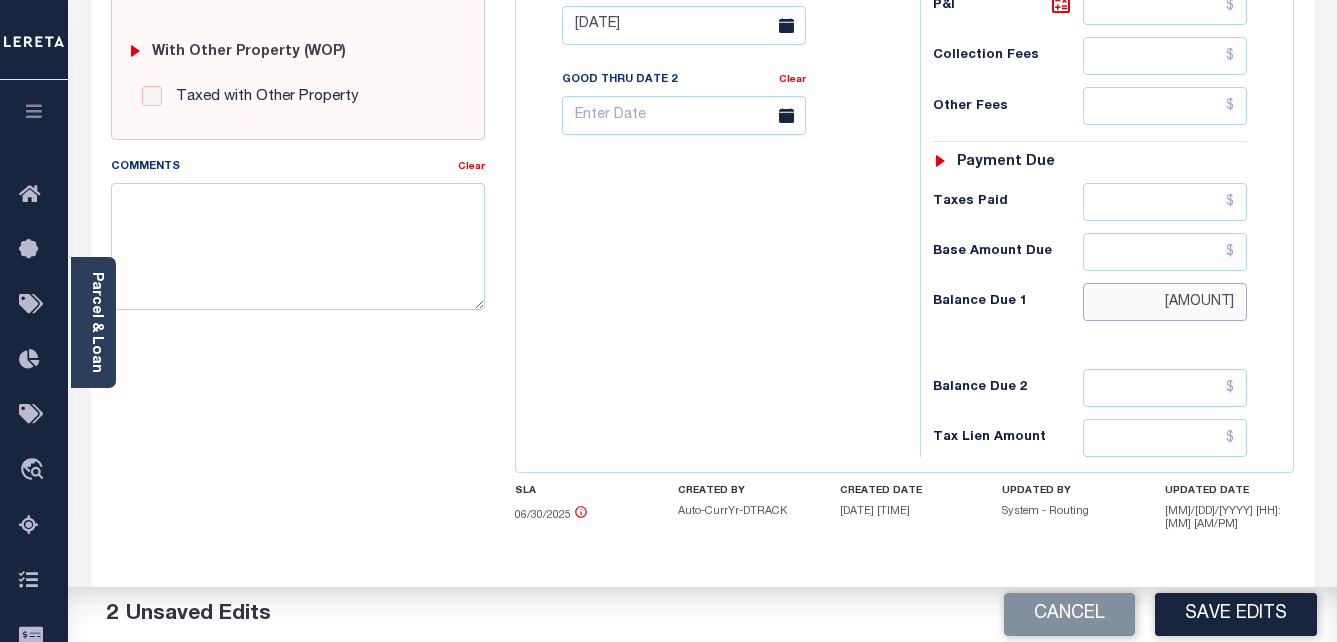 drag, startPoint x: 1167, startPoint y: 304, endPoint x: 1245, endPoint y: 298, distance: 78.23043 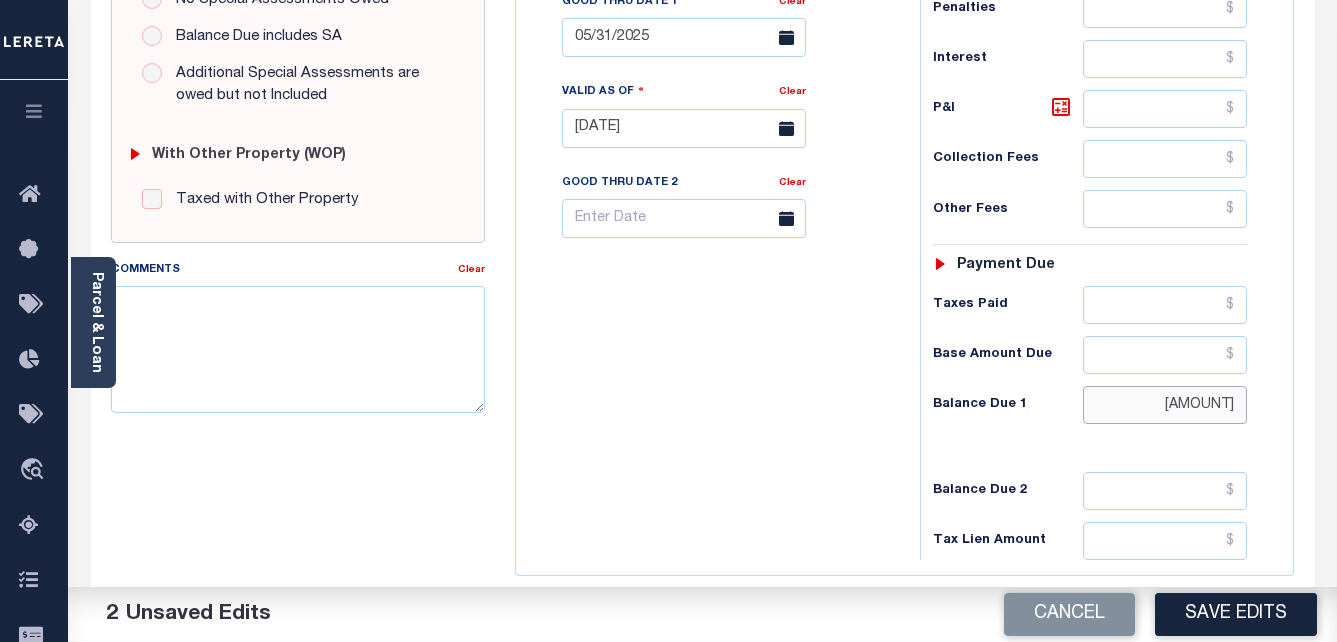 scroll, scrollTop: 600, scrollLeft: 0, axis: vertical 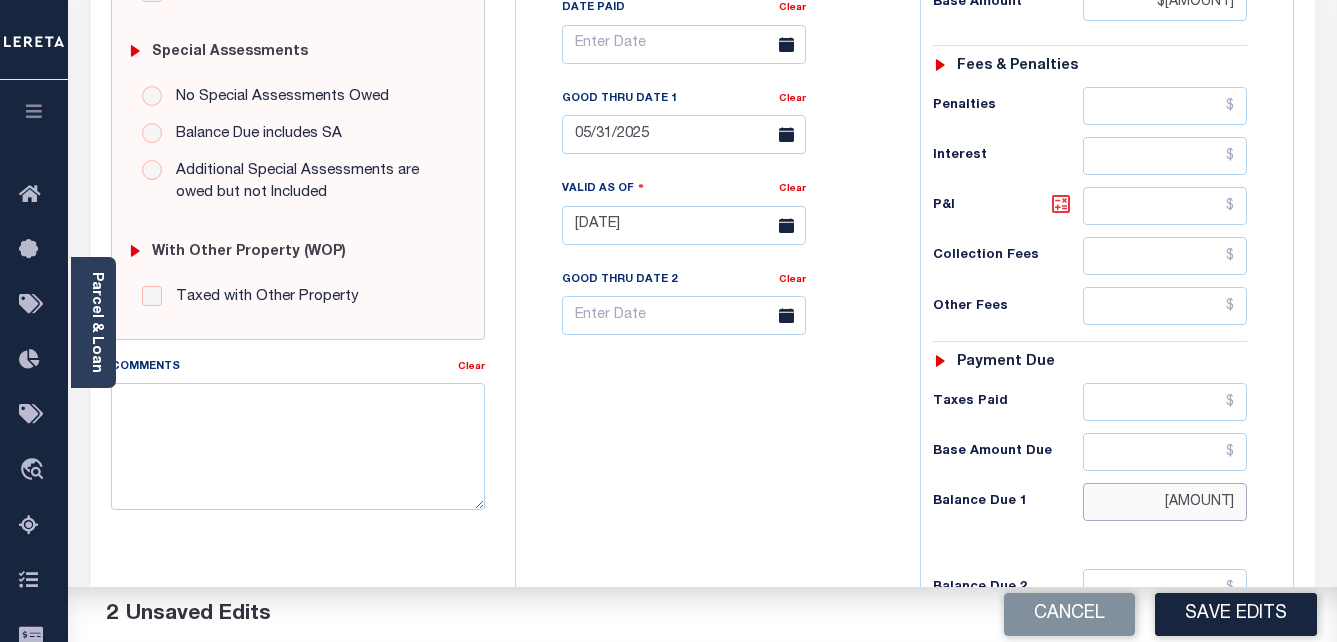 type on "$1,584.63" 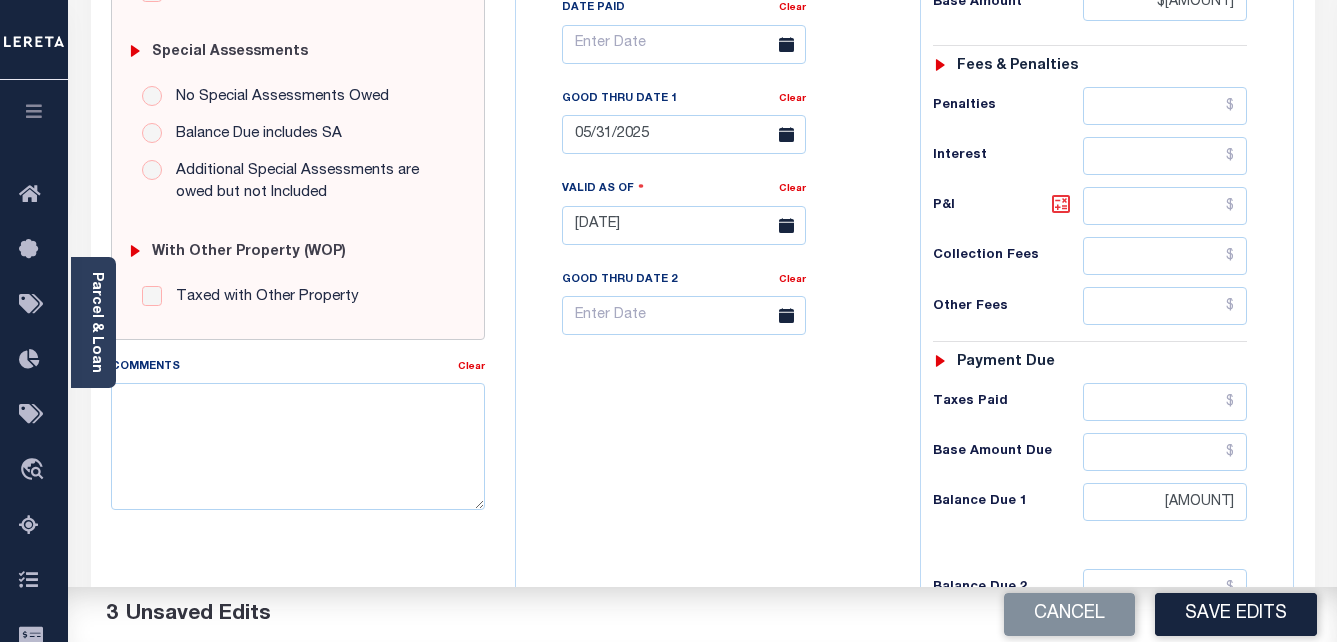 click at bounding box center (1061, 204) 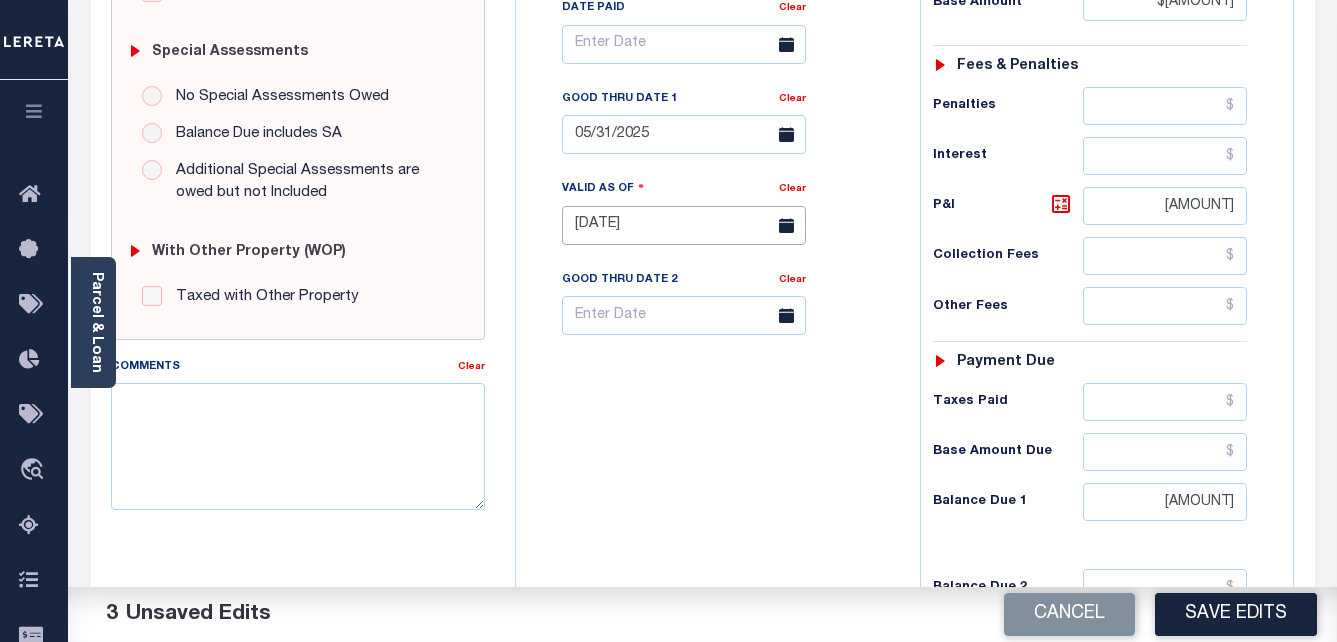 click on "[MONTH]/[DAY]/[YEAR]" at bounding box center [684, 225] 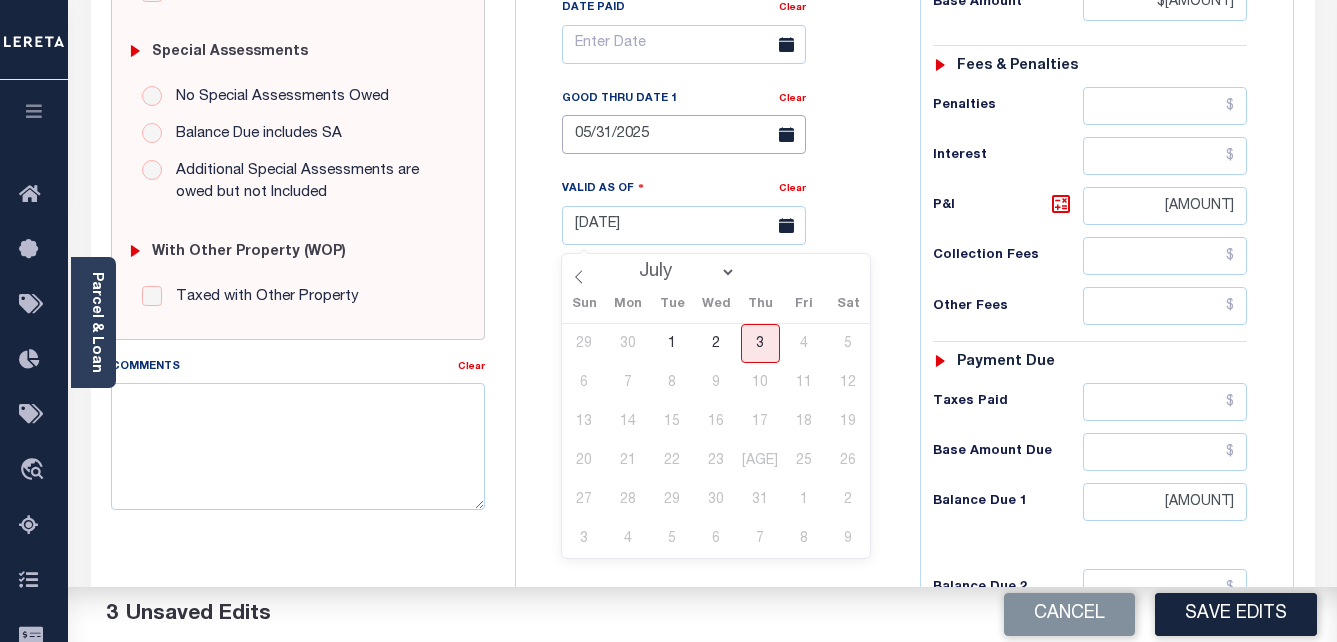 click on "05/31/2025" at bounding box center [684, 134] 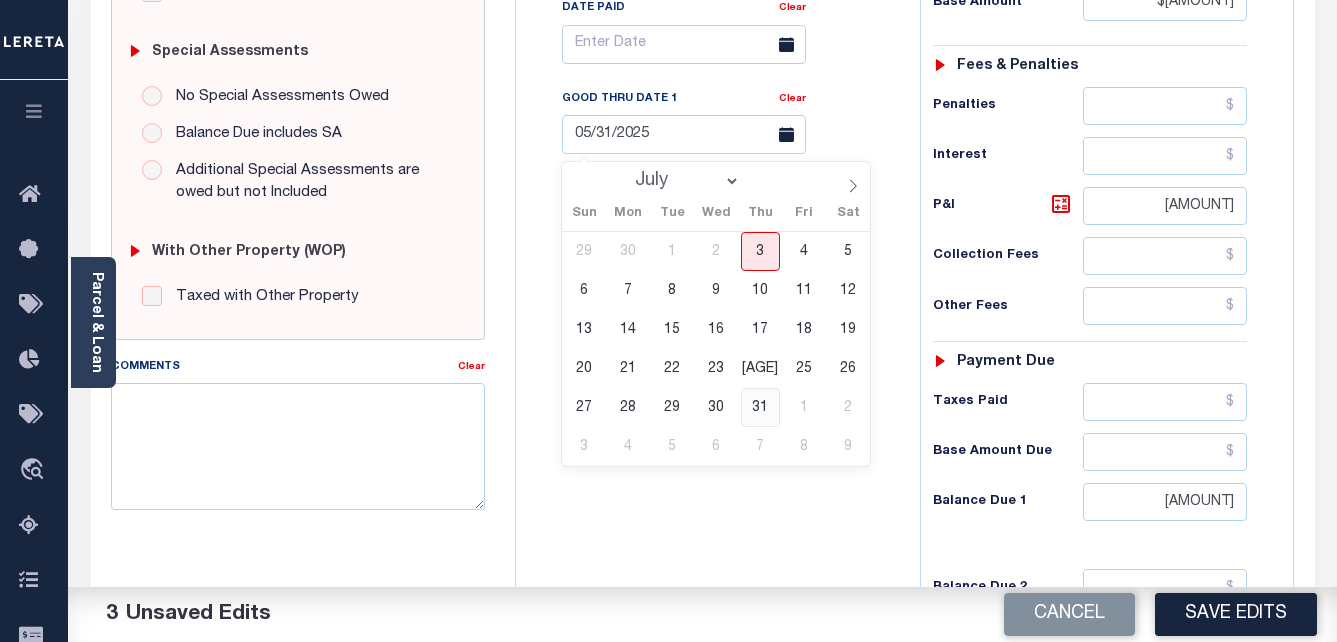 click on "31" at bounding box center (760, 407) 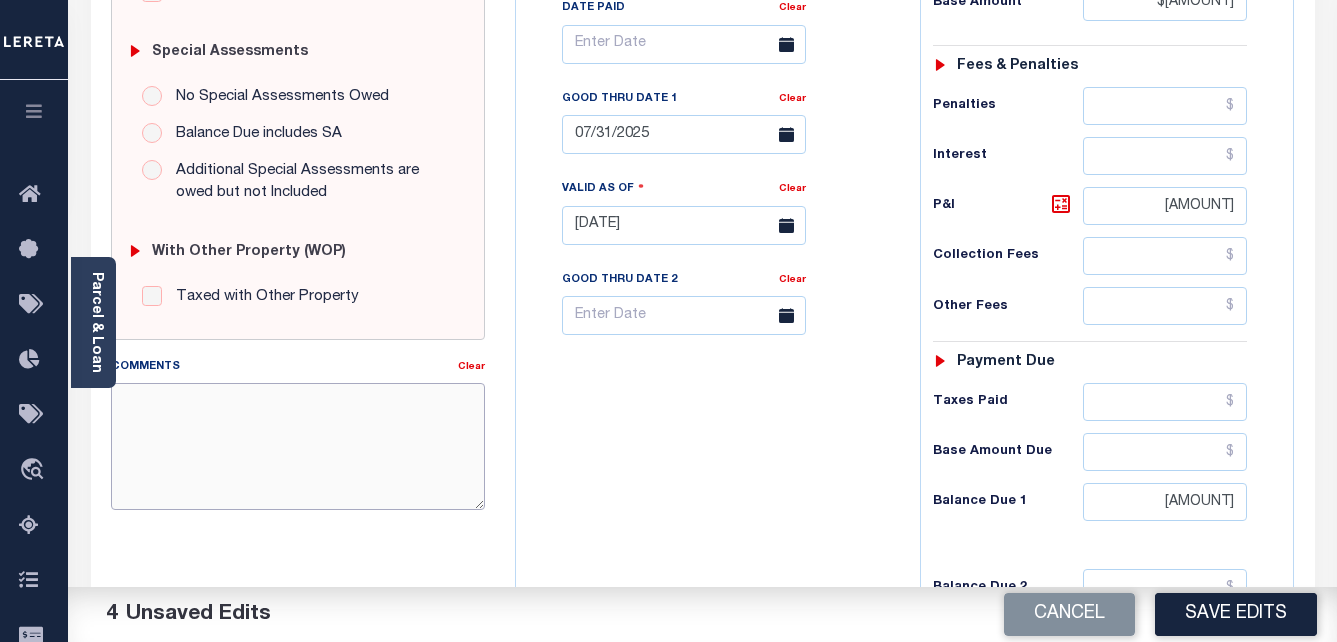 click on "Comments" at bounding box center (298, 446) 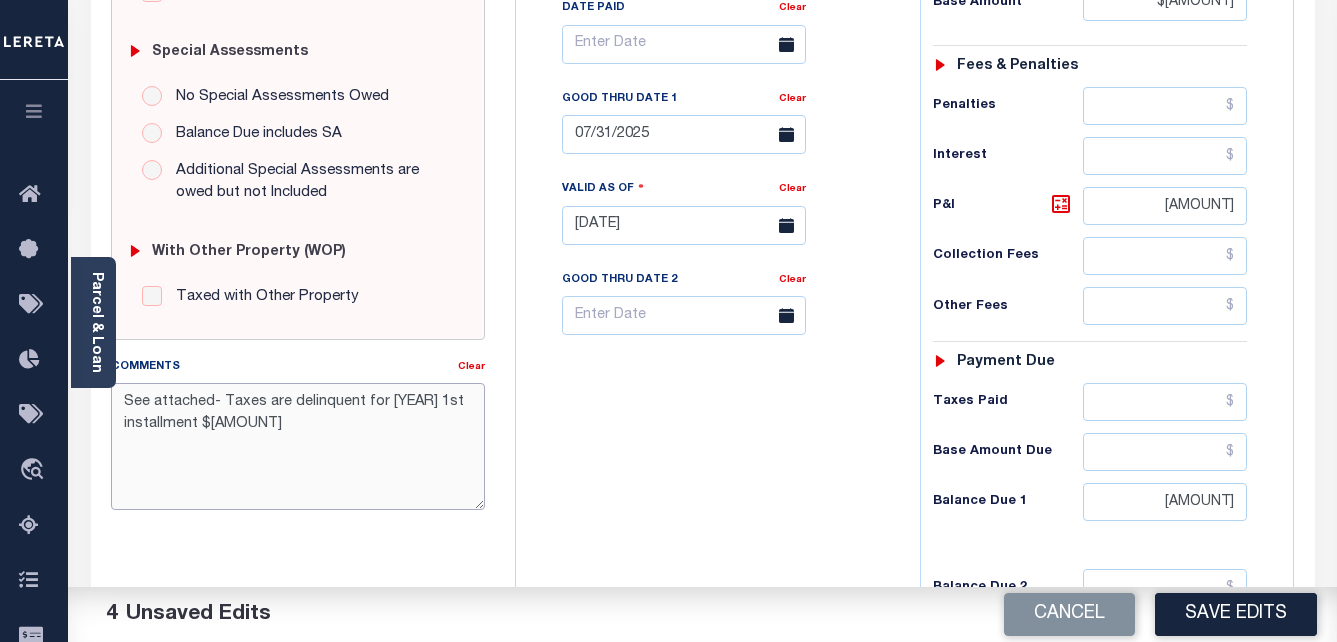 click on "See attached- Taxes are delinquent for 2024 1st installment $158463" at bounding box center (298, 446) 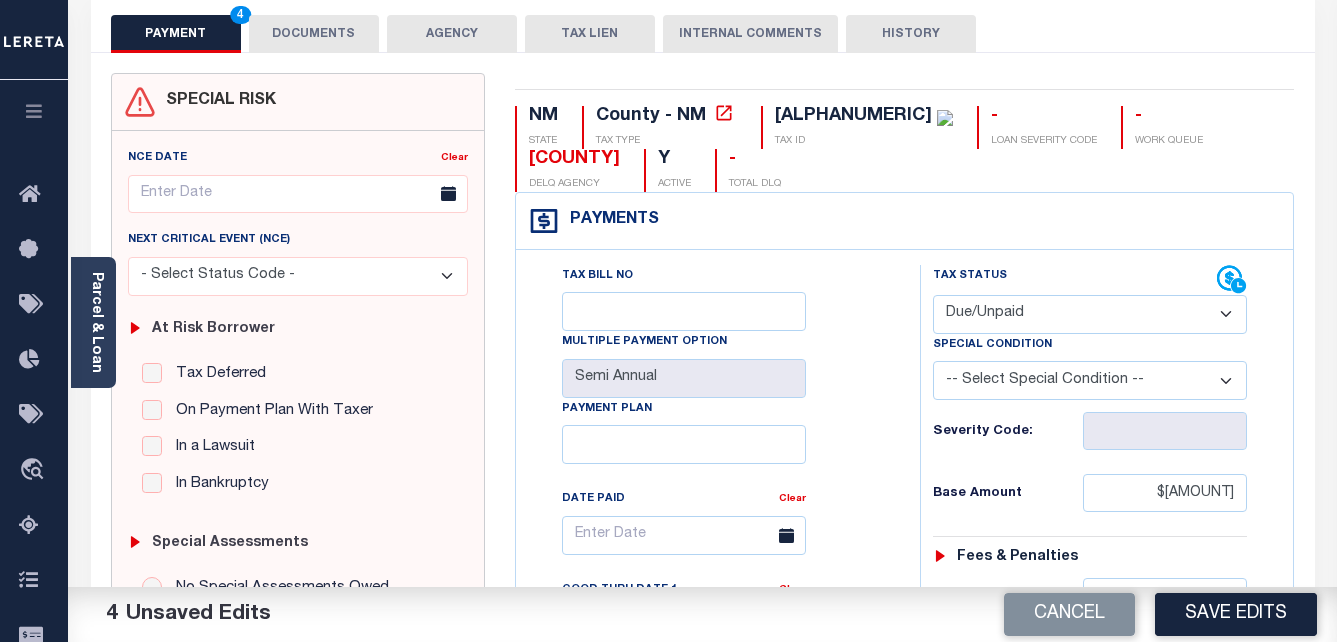 scroll, scrollTop: 0, scrollLeft: 0, axis: both 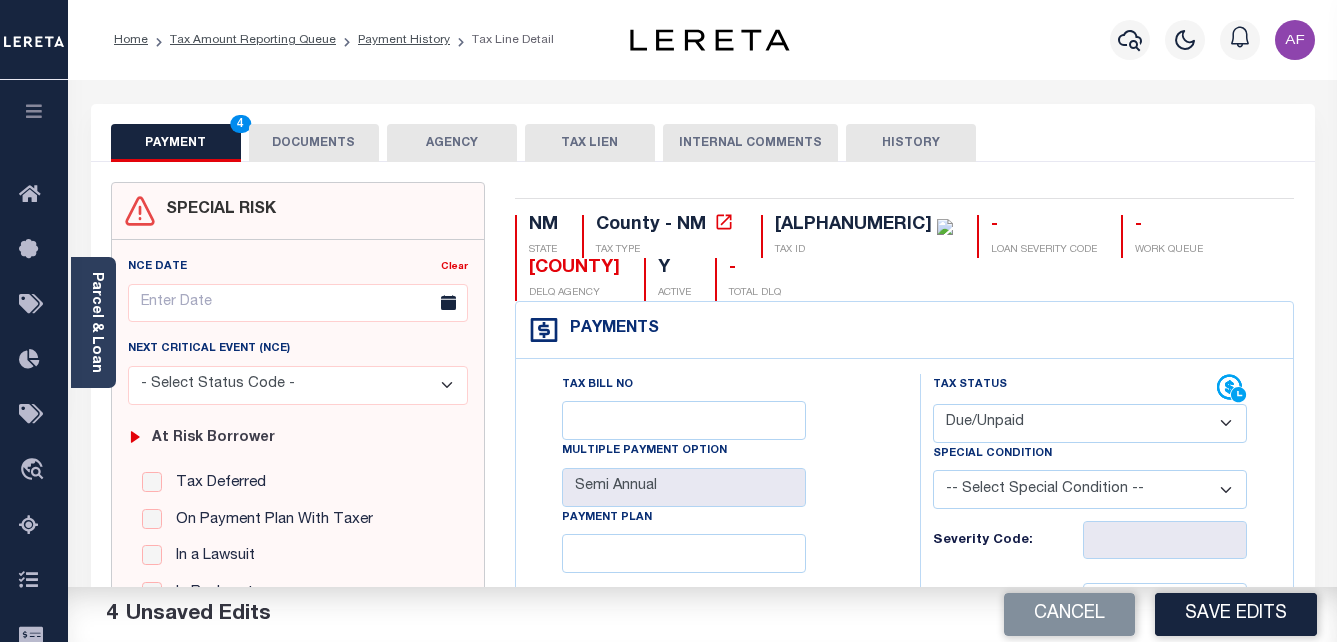 click on "DOCUMENTS" at bounding box center (314, 143) 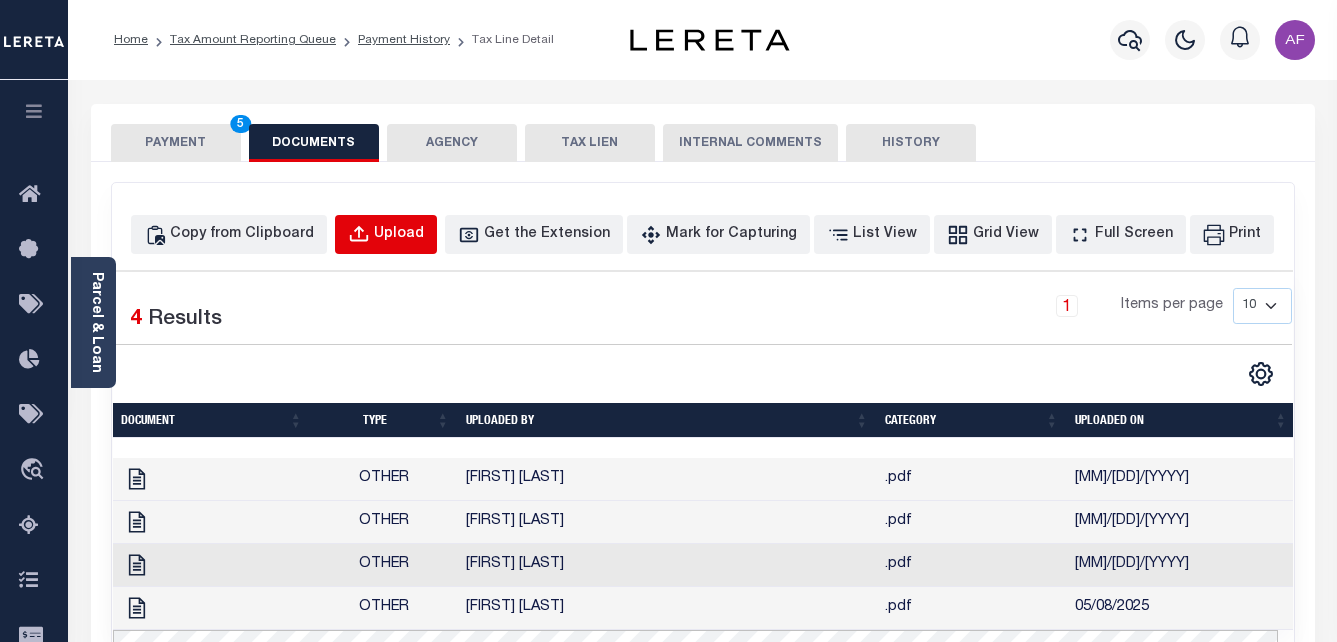click on "Upload" at bounding box center (399, 235) 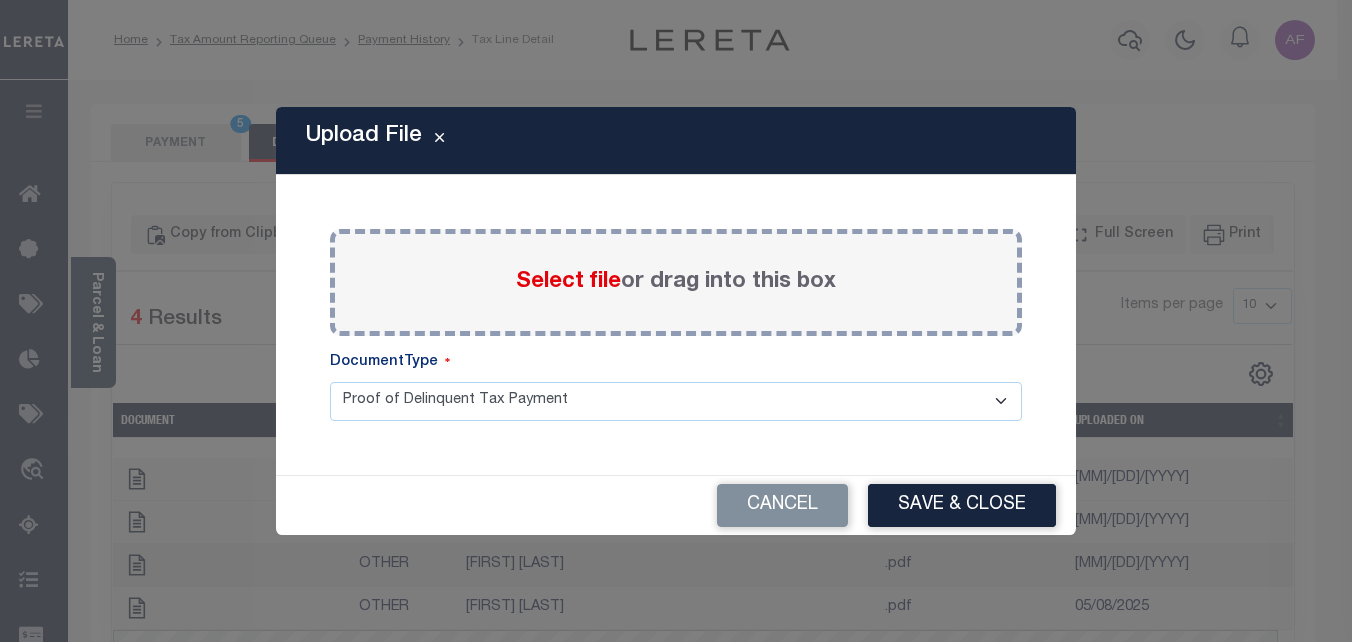 click on "Select file" at bounding box center [568, 282] 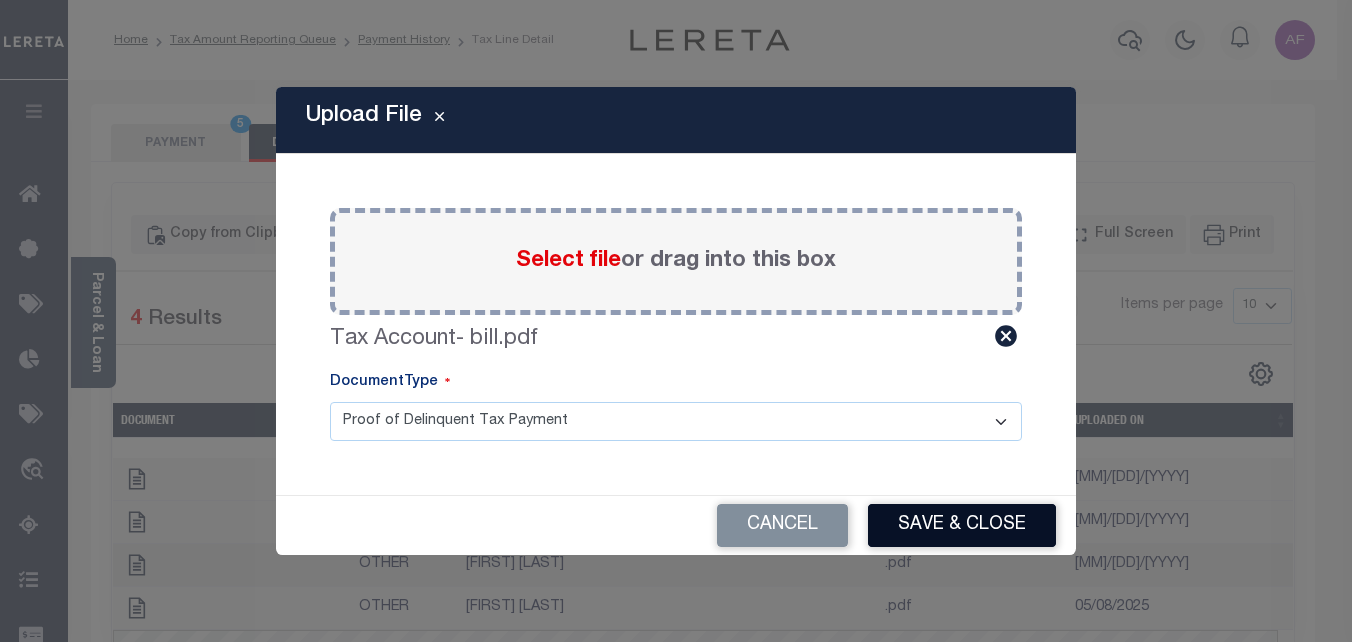 click on "Save & Close" at bounding box center (962, 525) 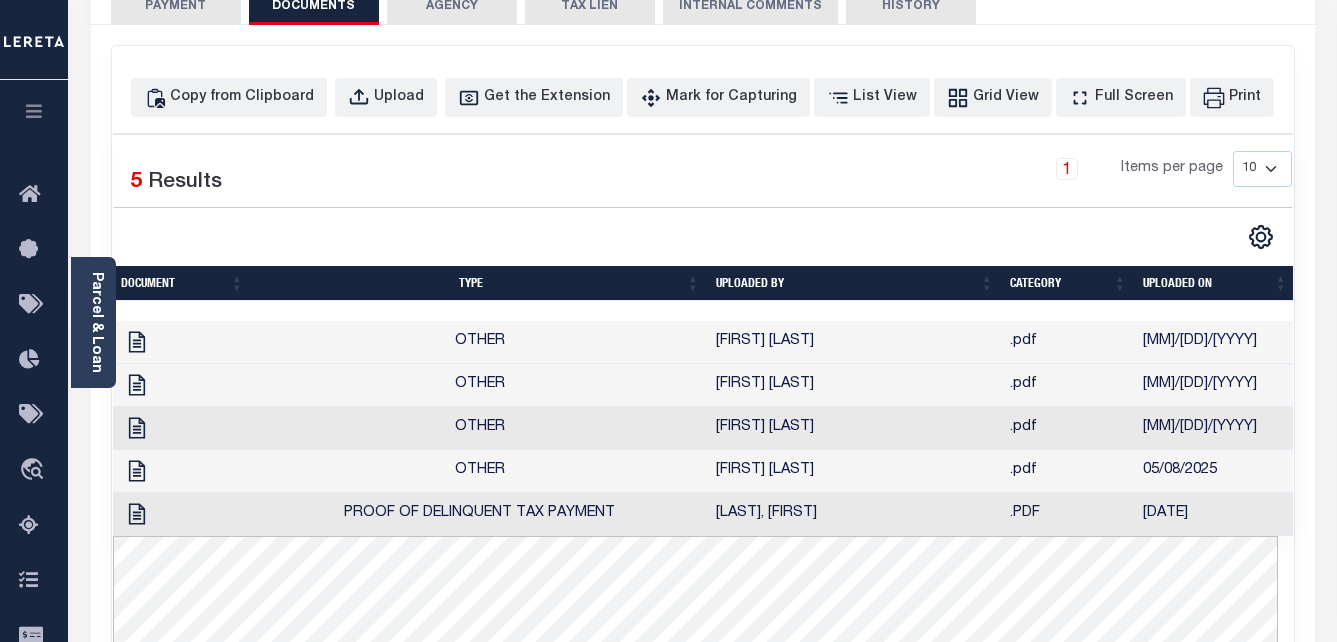 scroll, scrollTop: 0, scrollLeft: 0, axis: both 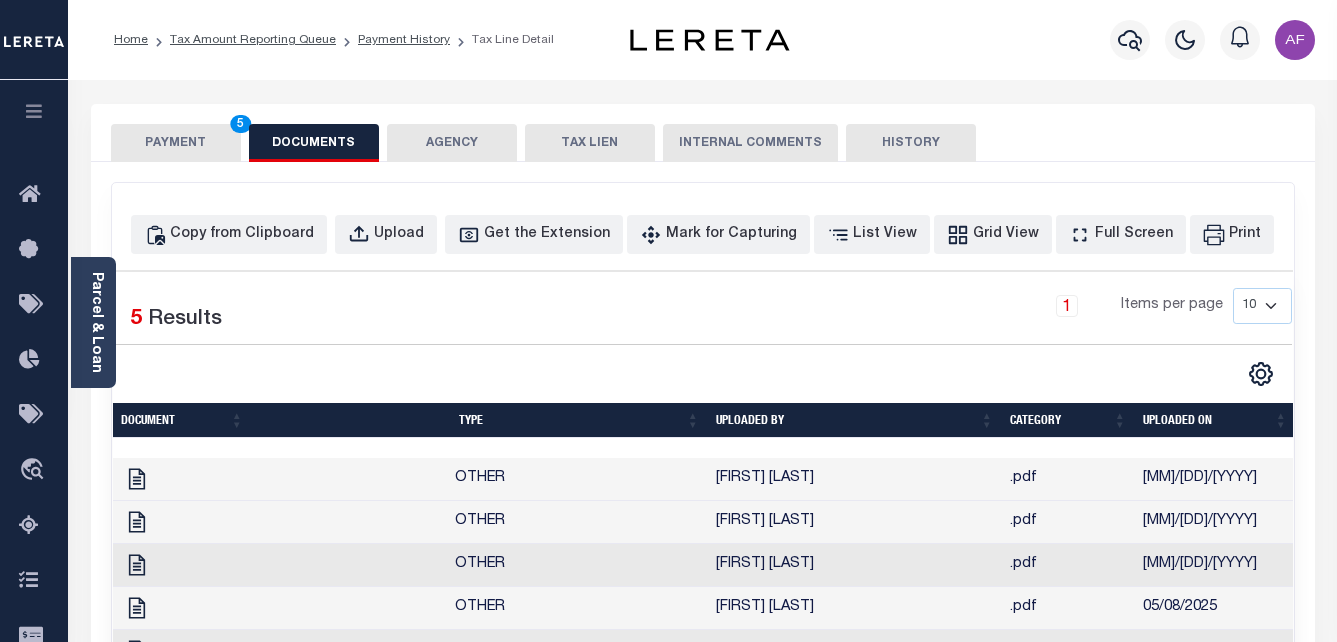click on "PAYMENT
5" at bounding box center [176, 143] 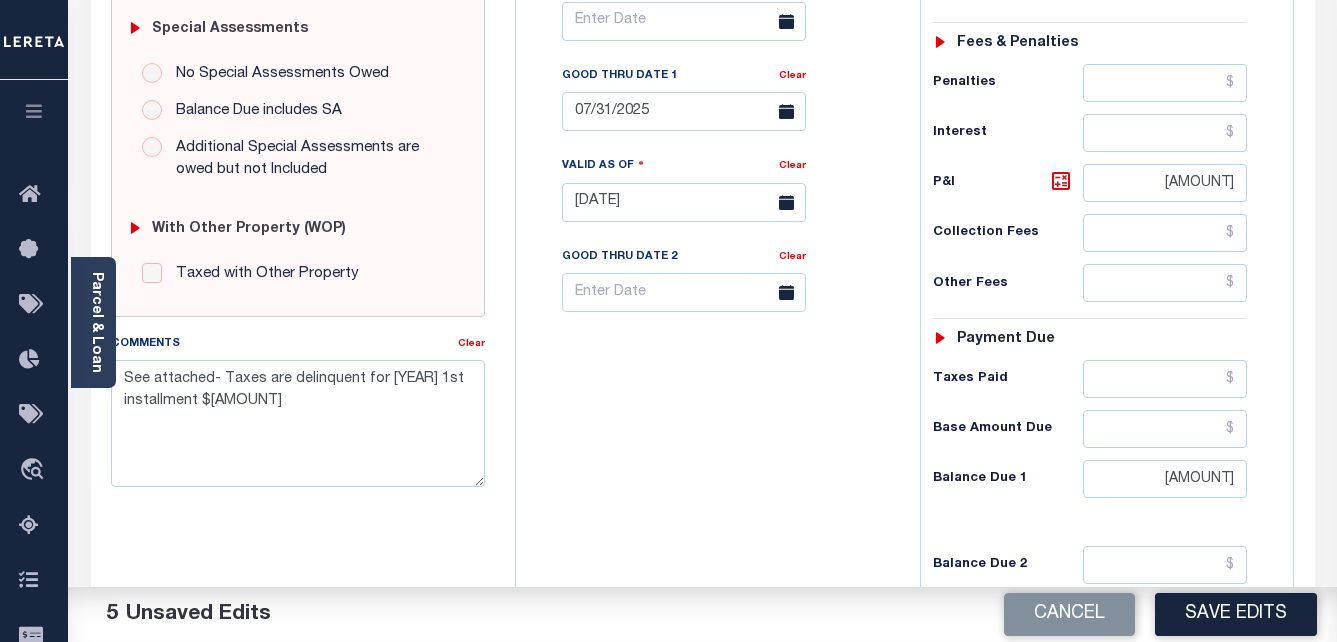 scroll, scrollTop: 600, scrollLeft: 0, axis: vertical 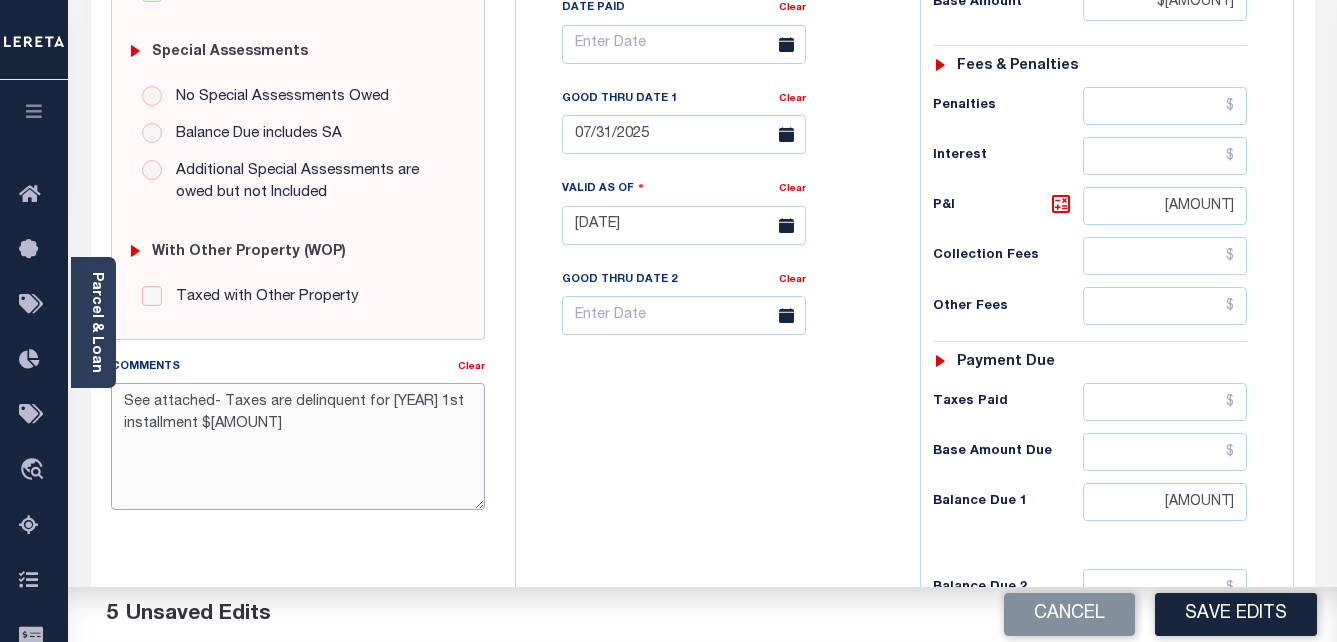 click on "See attached- Taxes are delinquent for 2024 1st installment $1,584.63" at bounding box center [298, 446] 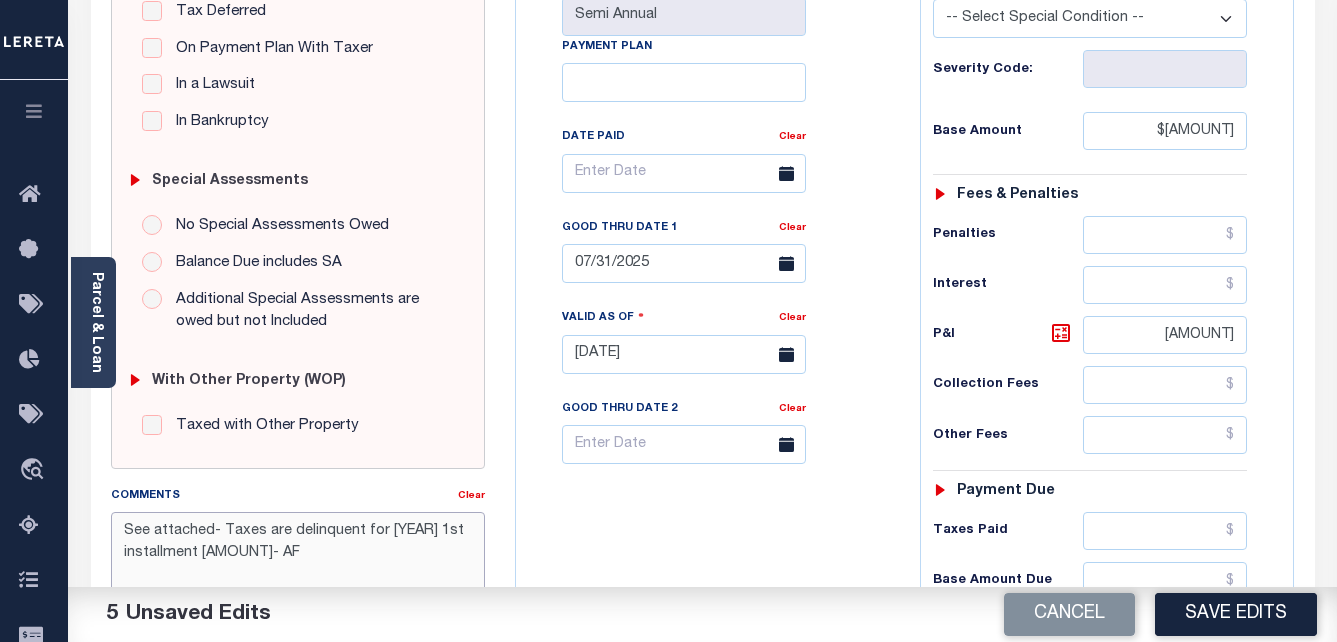 scroll, scrollTop: 400, scrollLeft: 0, axis: vertical 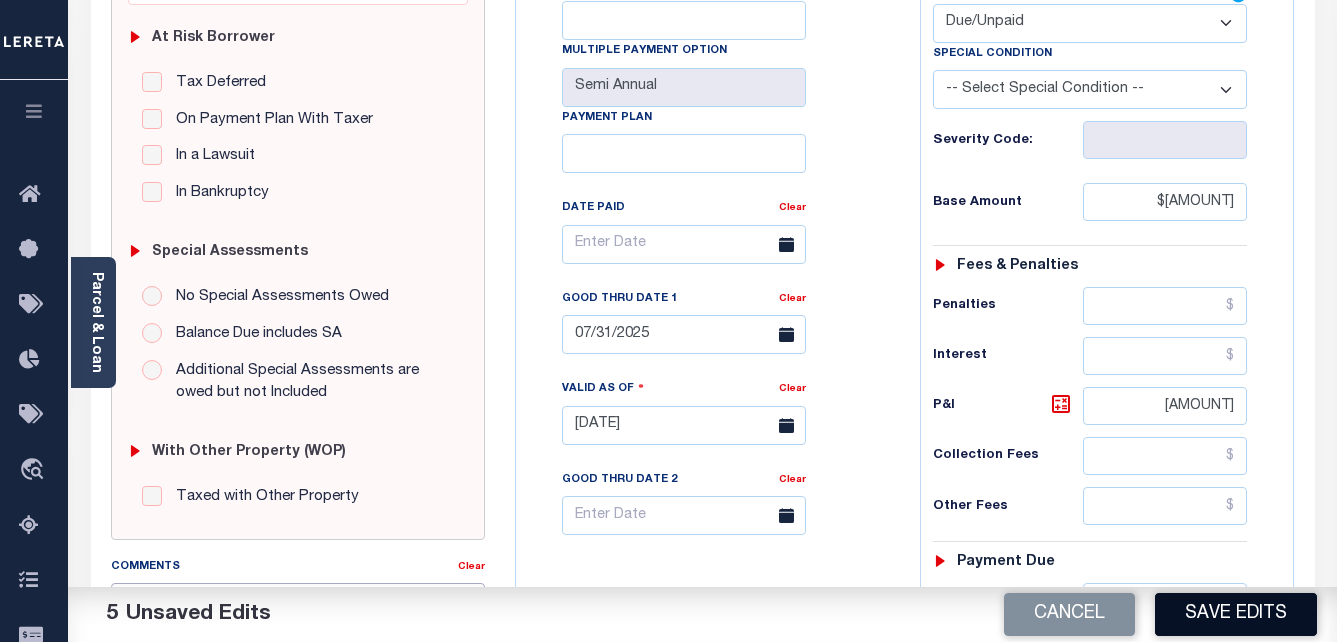 type on "See attached- Taxes are delinquent for [YEAR] 1st installment $[AMOUNT]- AF" 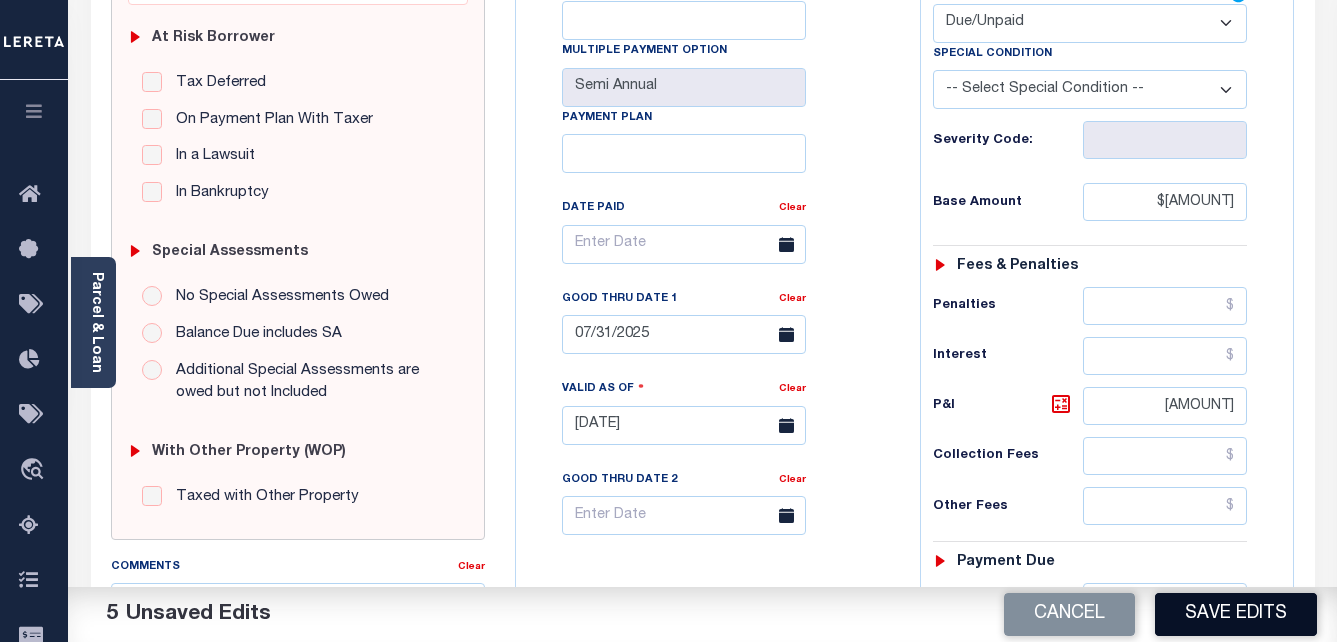 click on "Save Edits" at bounding box center [1236, 614] 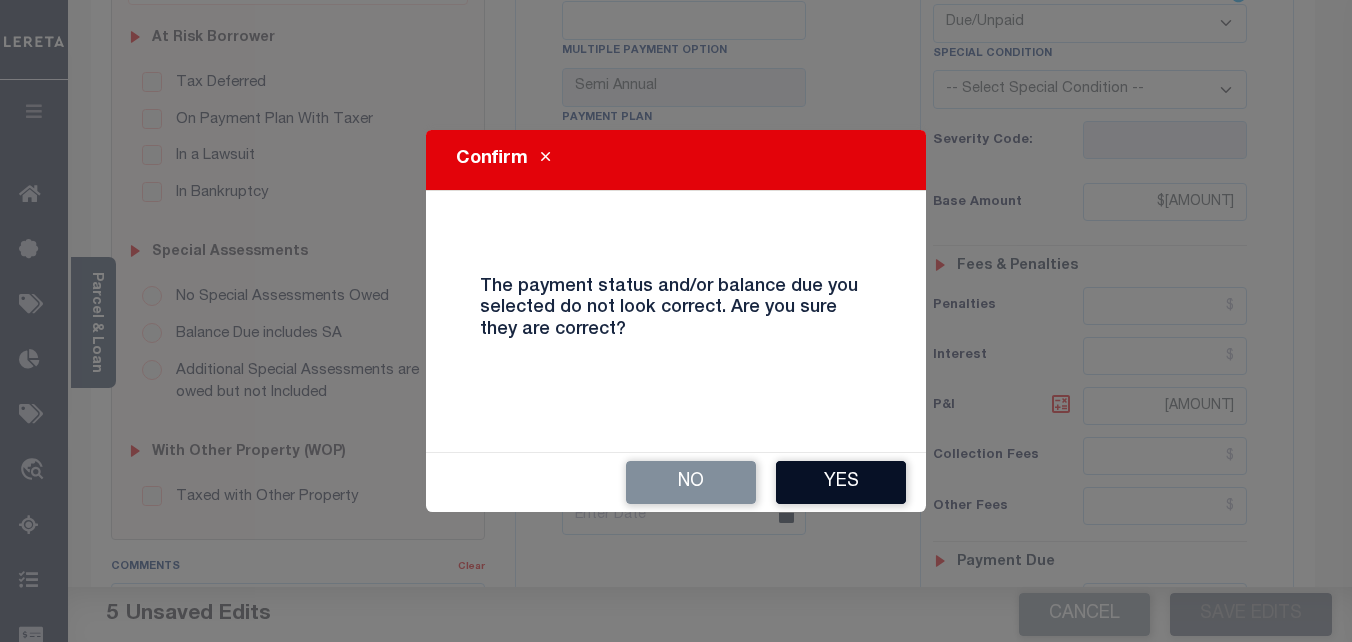 click on "Yes" at bounding box center [841, 482] 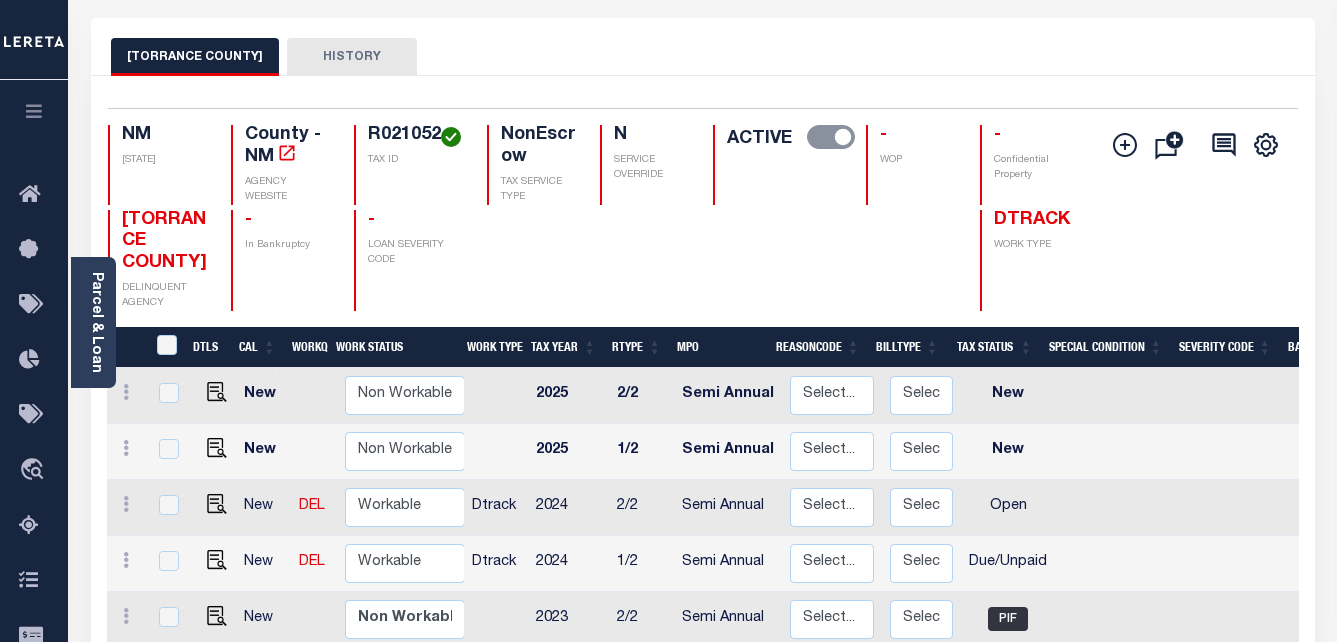 scroll, scrollTop: 400, scrollLeft: 0, axis: vertical 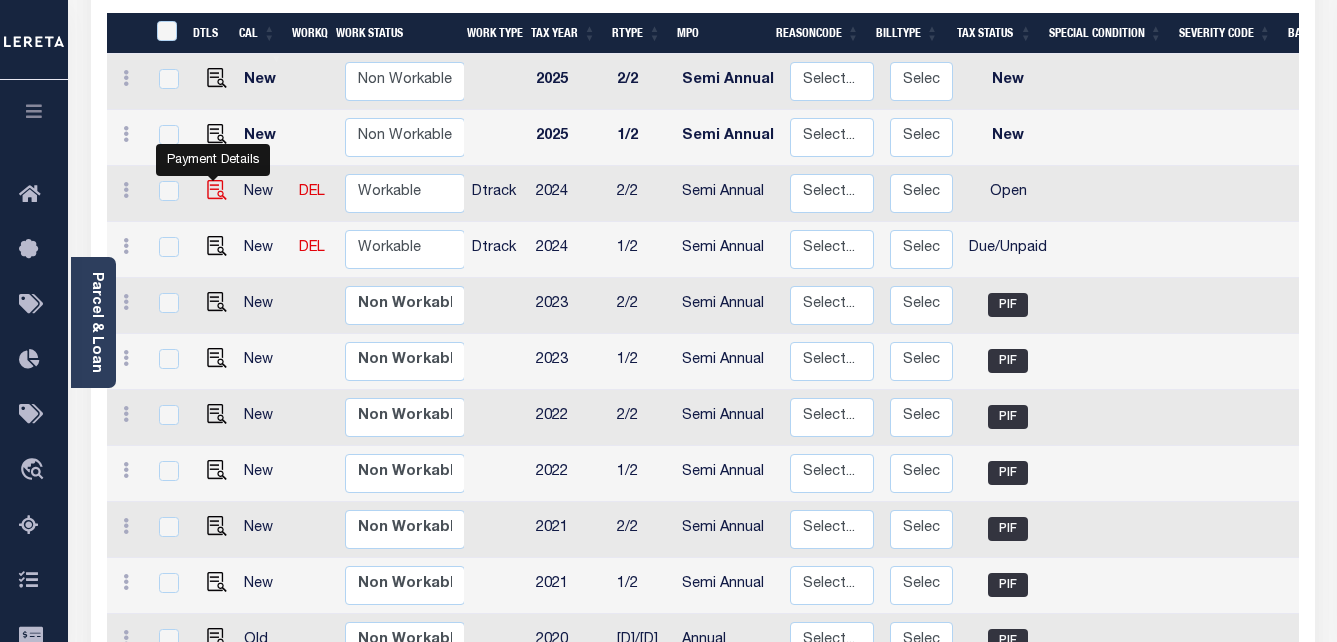 click at bounding box center [217, 190] 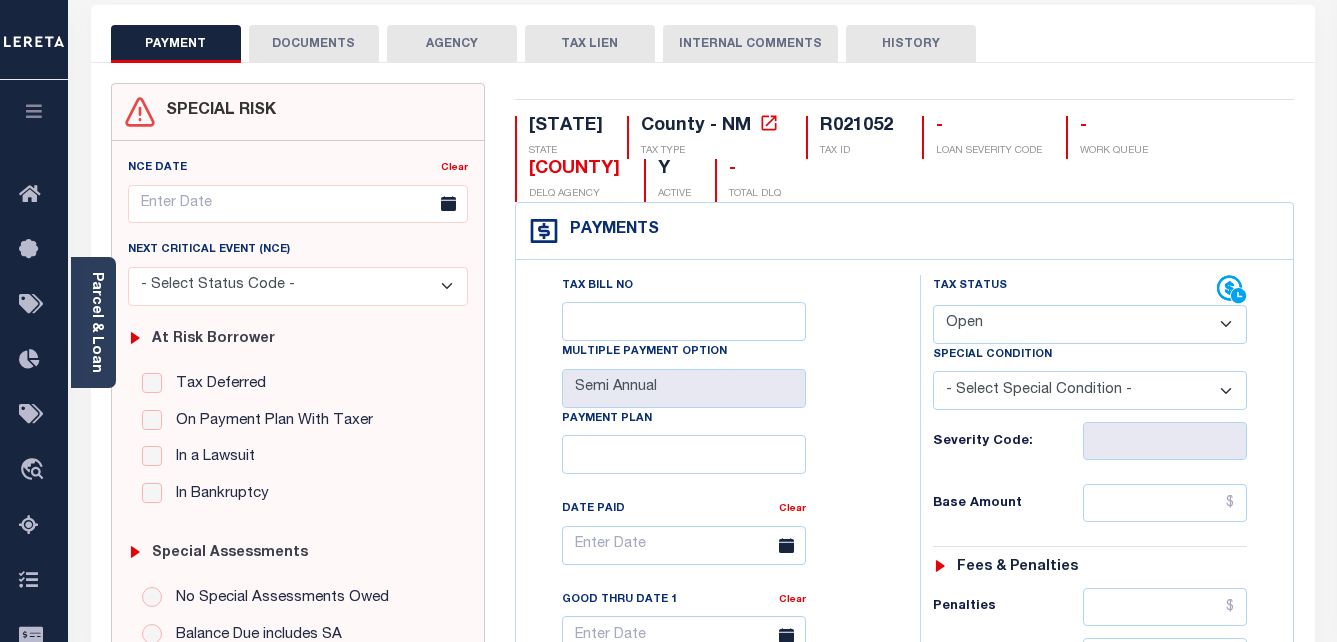 scroll, scrollTop: 200, scrollLeft: 0, axis: vertical 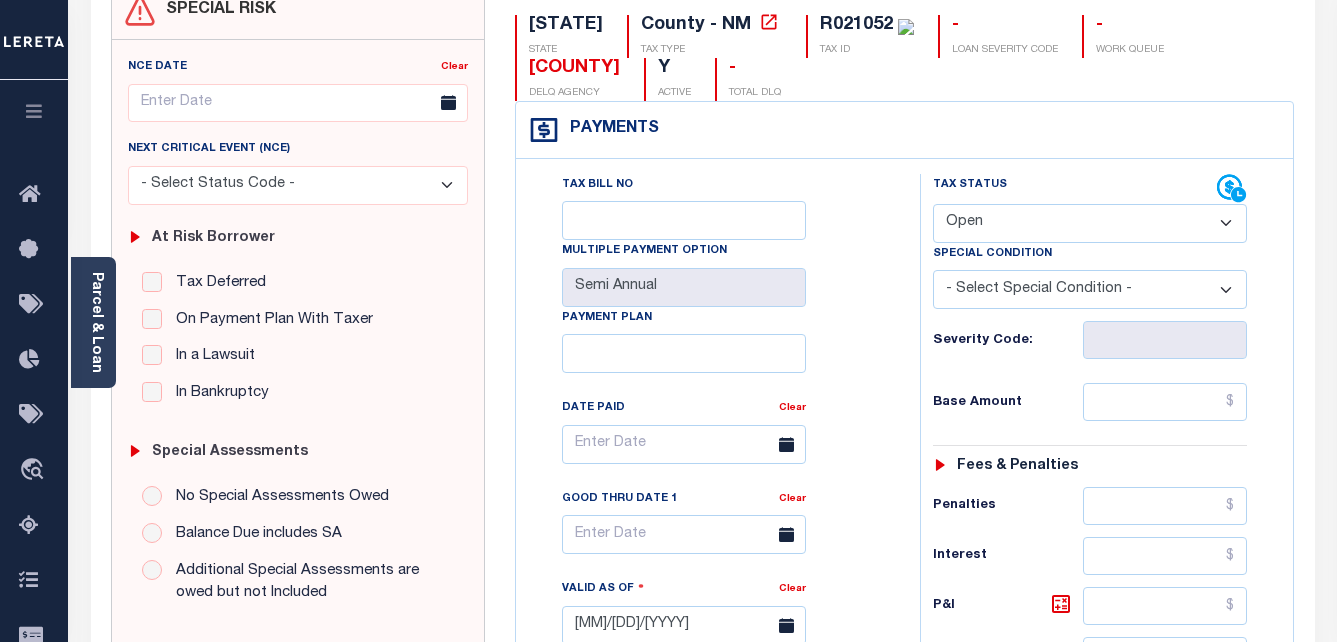 click on "- Select Status Code -
Open
Due/Unpaid
Paid
Incomplete
No Tax Due
Internal Refund Processed
New" at bounding box center (1090, 223) 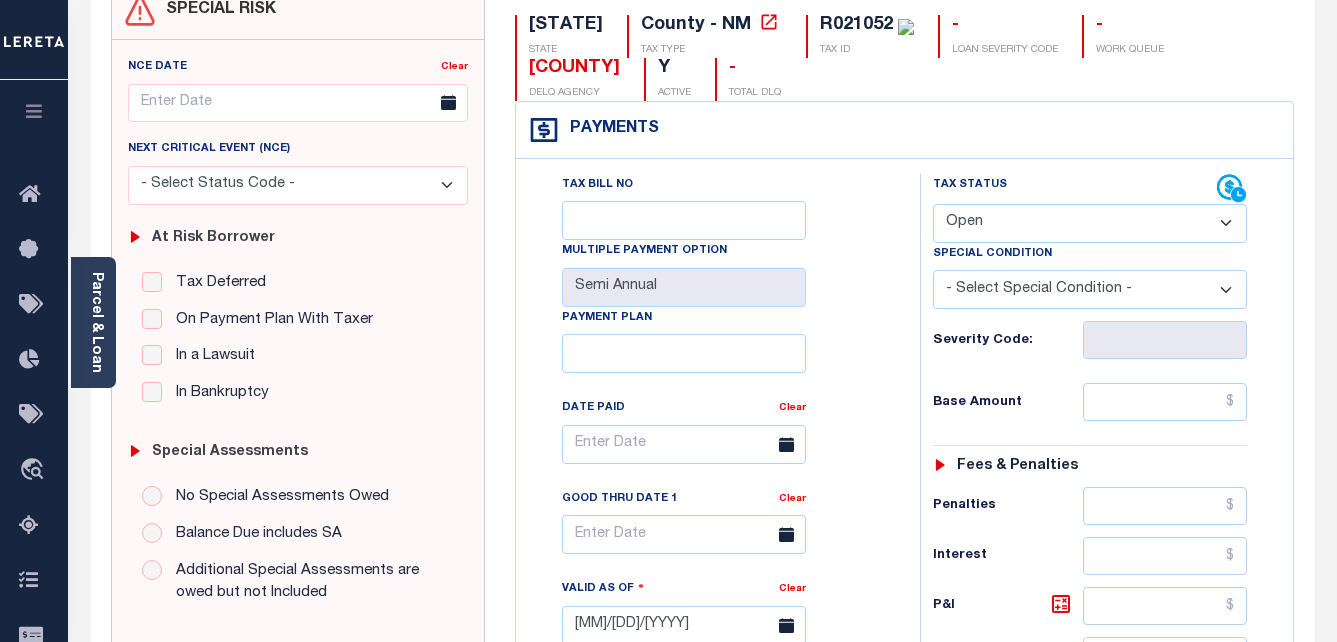 select on "DUE" 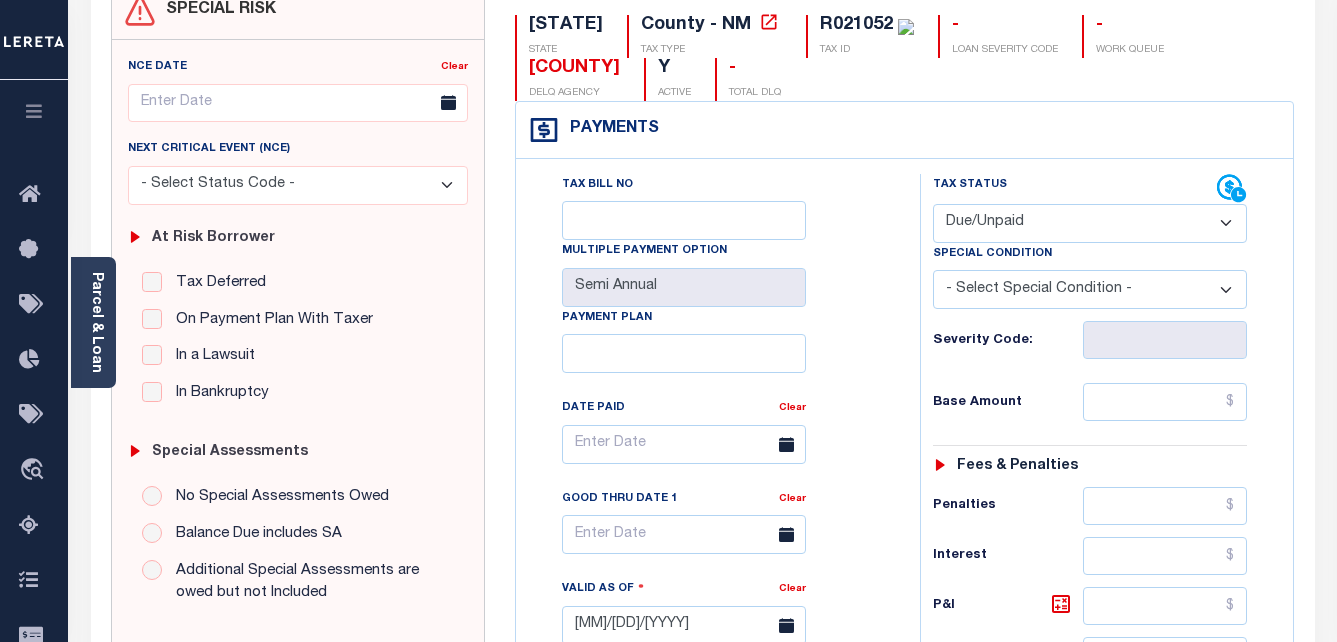 click on "- Select Status Code -
Open
Due/Unpaid
Paid
Incomplete
No Tax Due
Internal Refund Processed
New" at bounding box center (1090, 223) 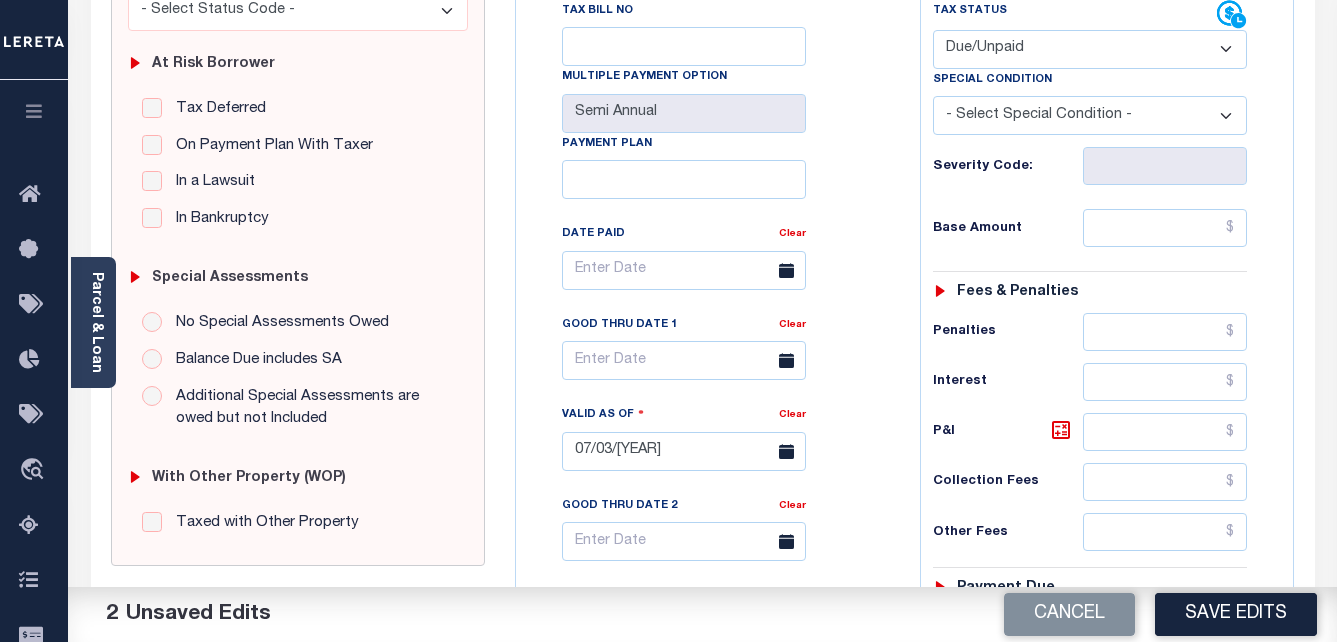 scroll, scrollTop: 400, scrollLeft: 0, axis: vertical 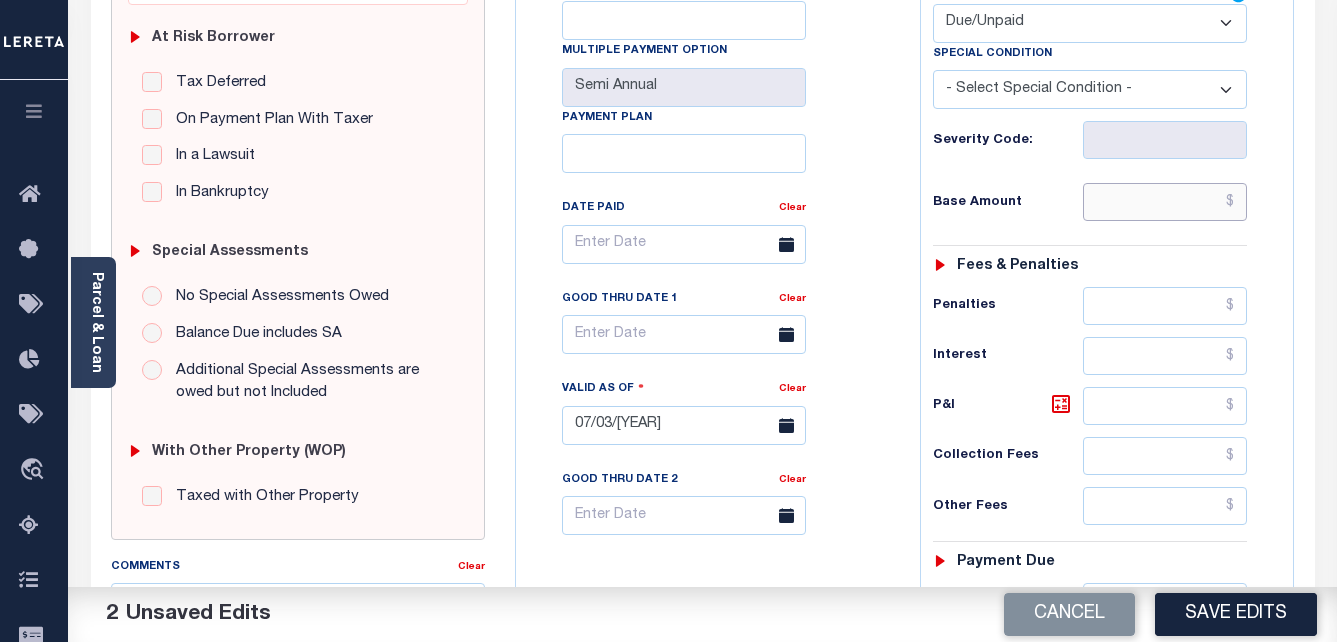 drag, startPoint x: 1203, startPoint y: 206, endPoint x: 1237, endPoint y: 208, distance: 34.058773 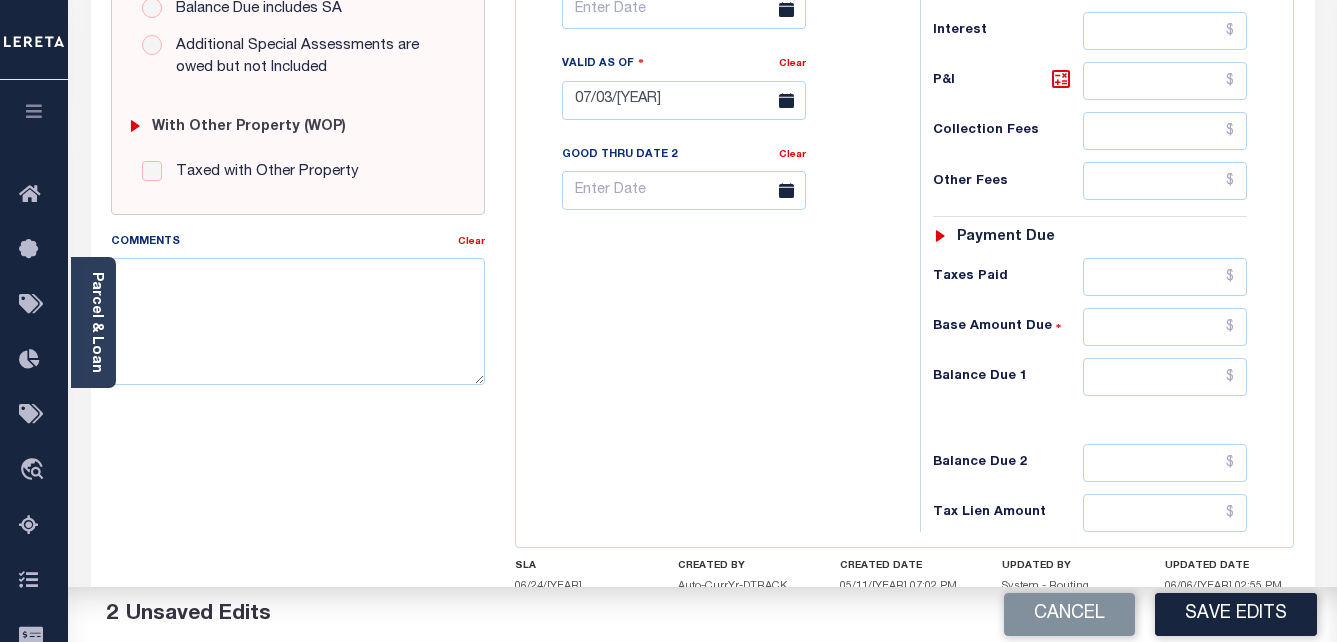 scroll, scrollTop: 800, scrollLeft: 0, axis: vertical 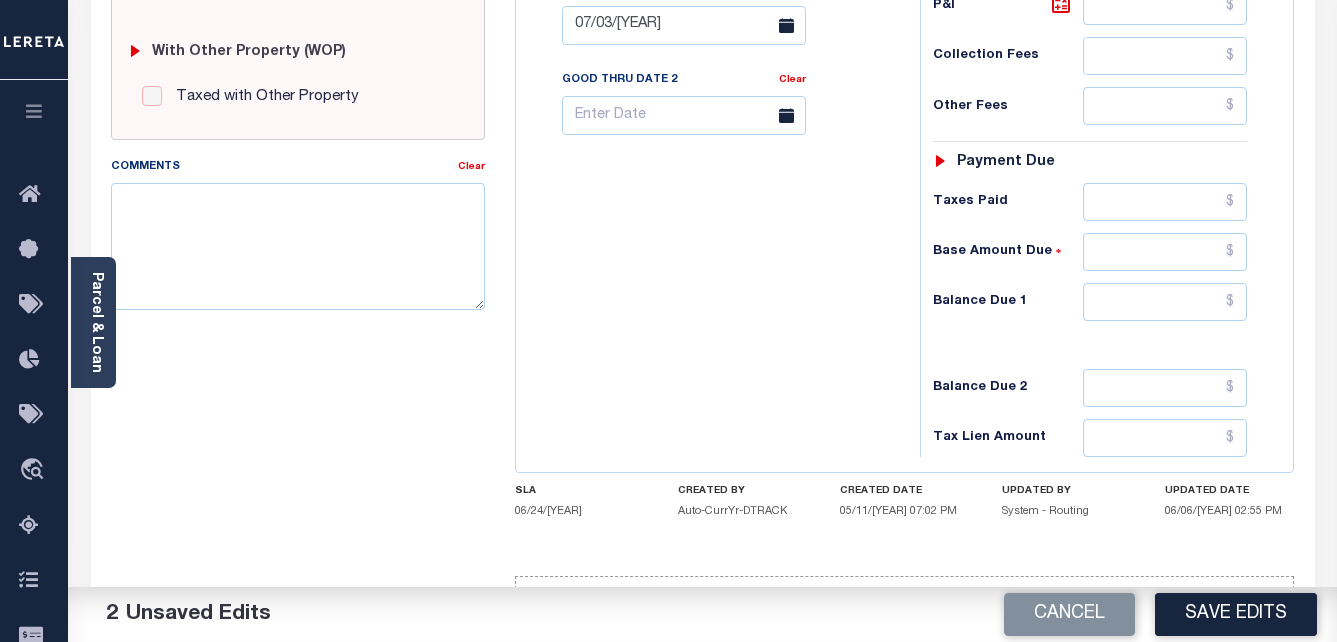 type on "$1,366.21" 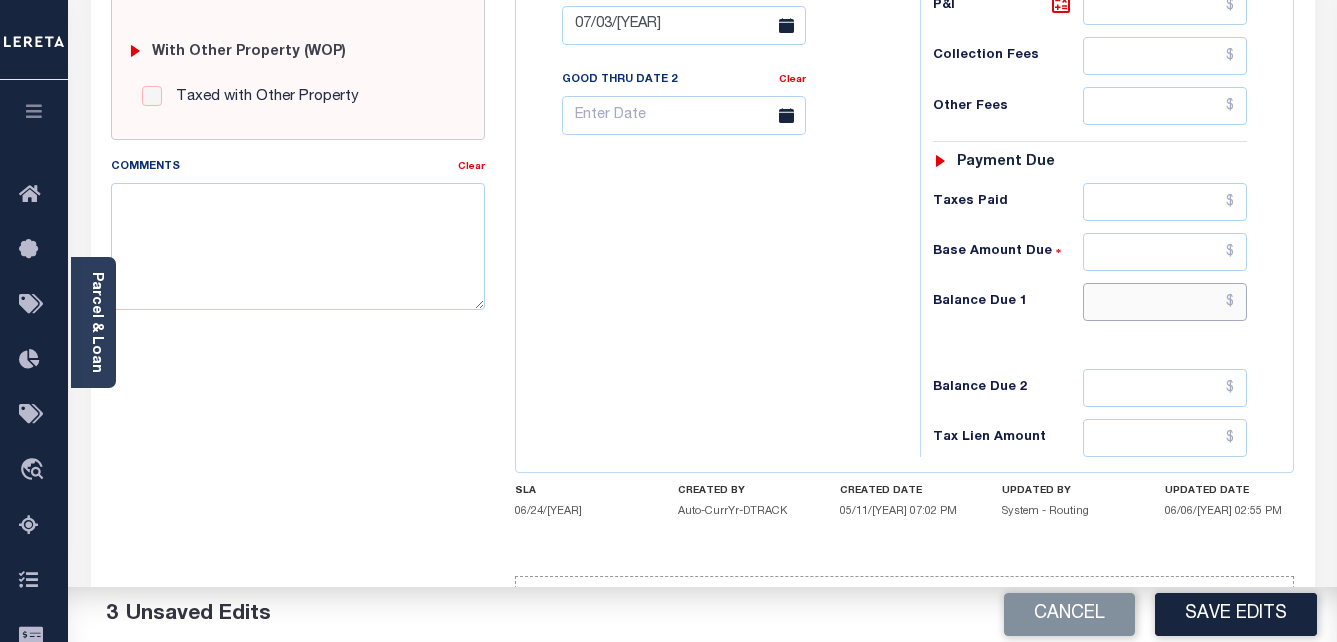 drag, startPoint x: 1165, startPoint y: 301, endPoint x: 1242, endPoint y: 300, distance: 77.00649 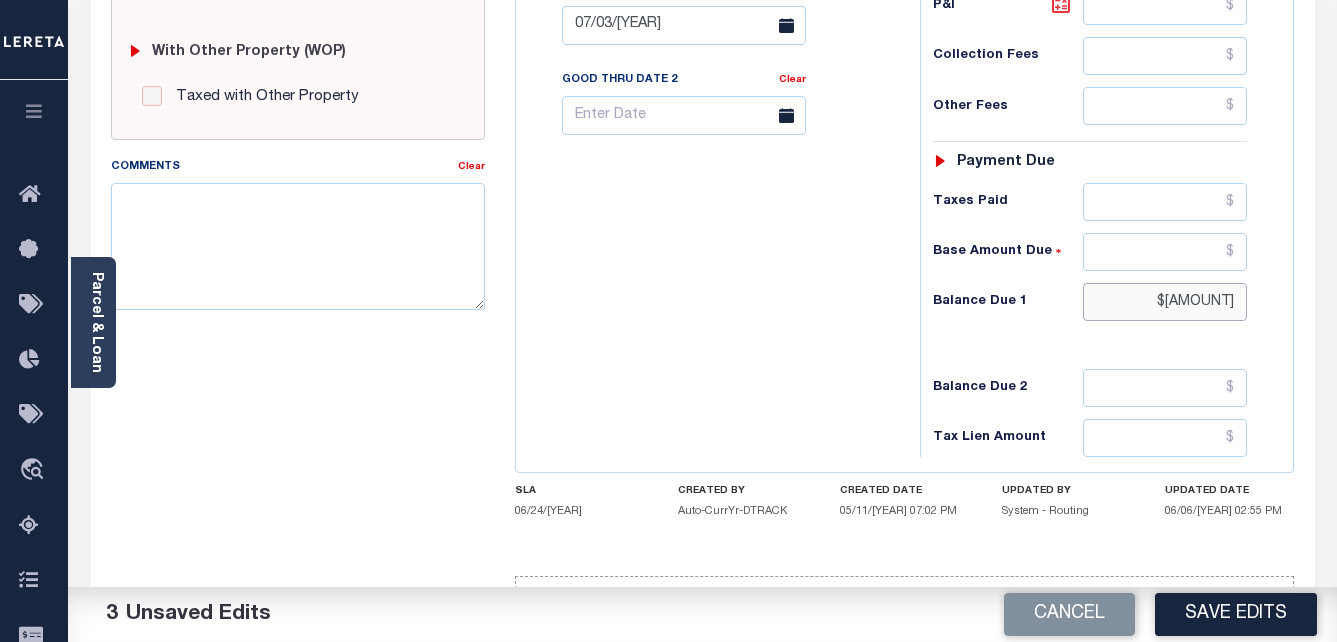 type on "$1,407.27" 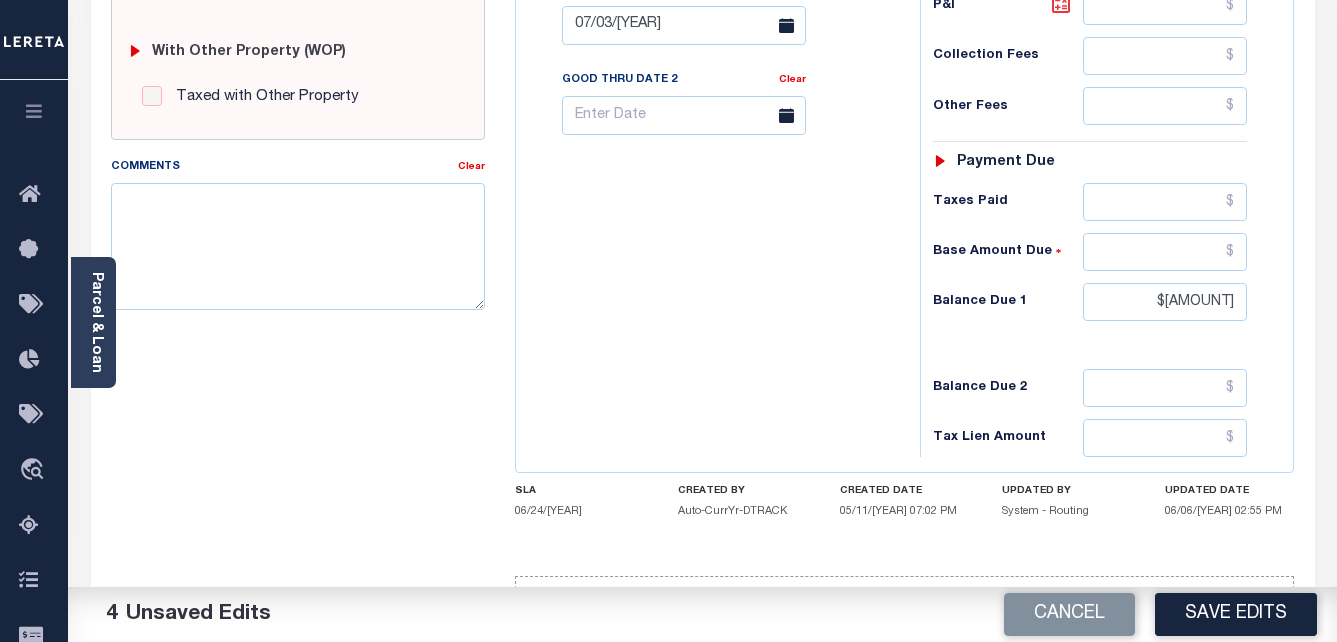 click at bounding box center (1061, 4) 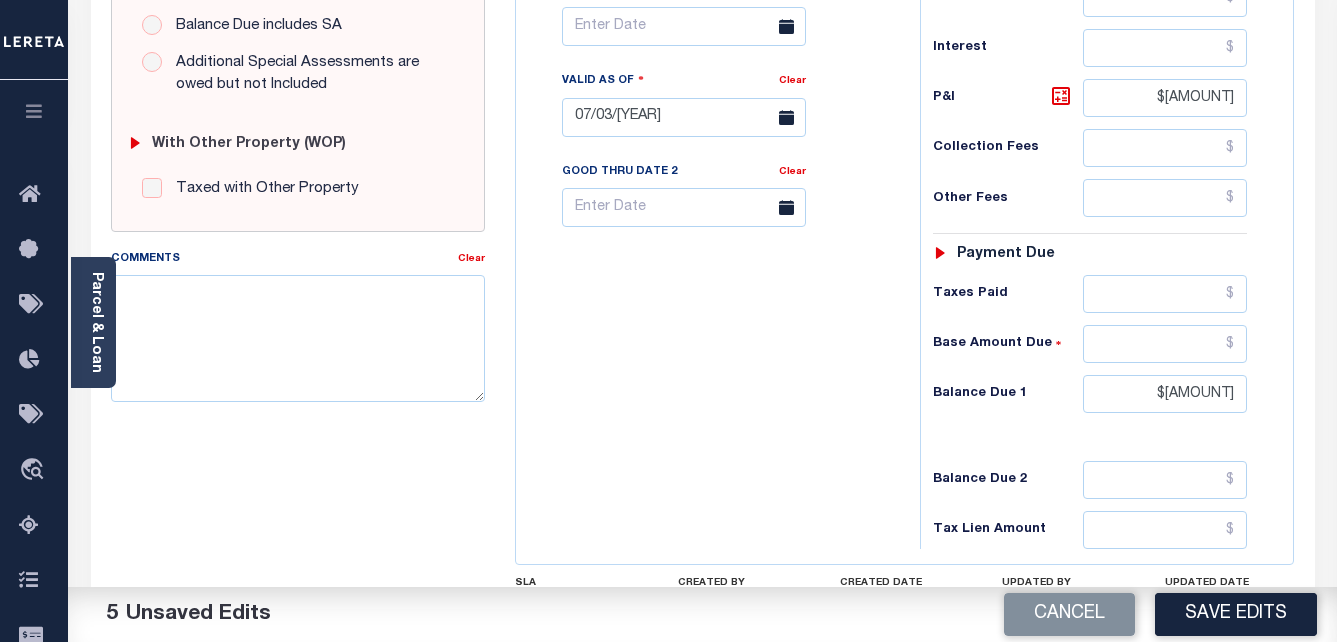 scroll, scrollTop: 600, scrollLeft: 0, axis: vertical 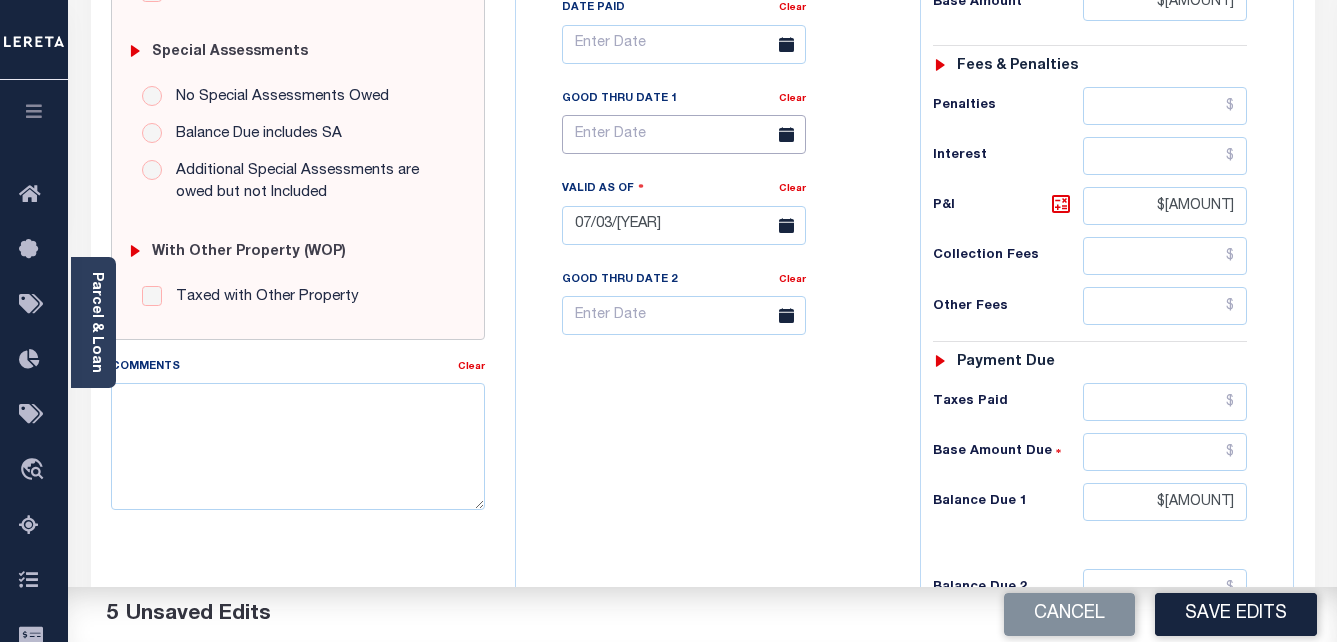 click at bounding box center (684, 134) 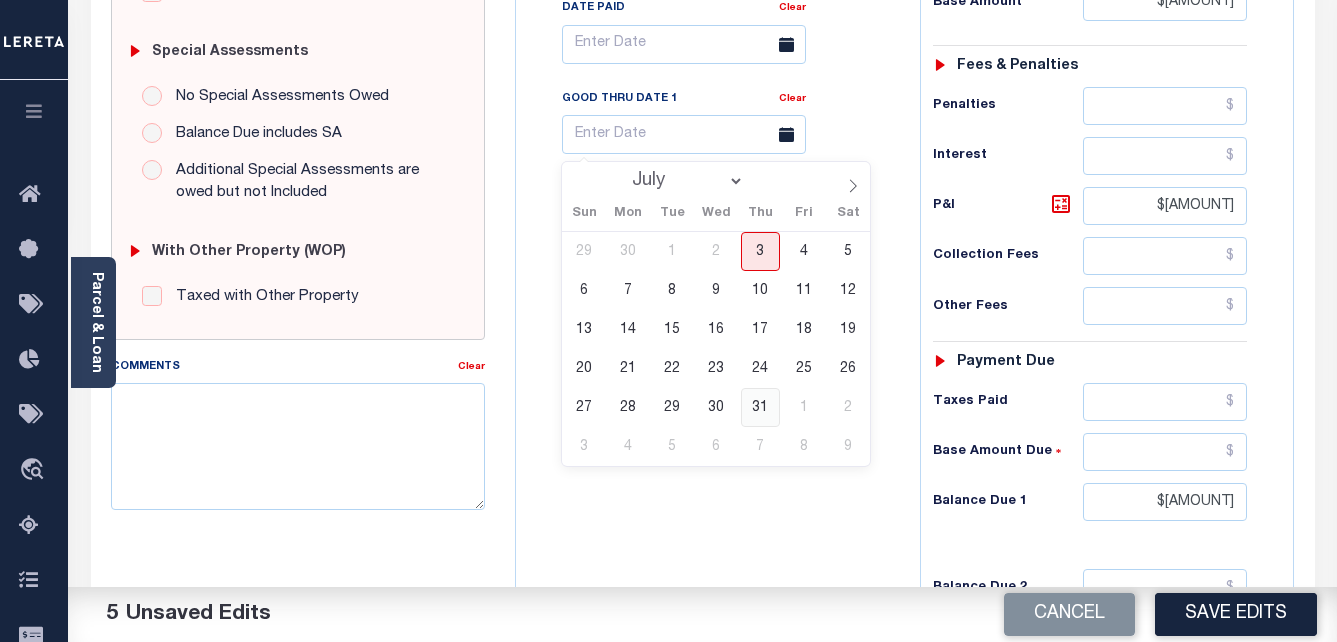 click on "31" at bounding box center [760, 407] 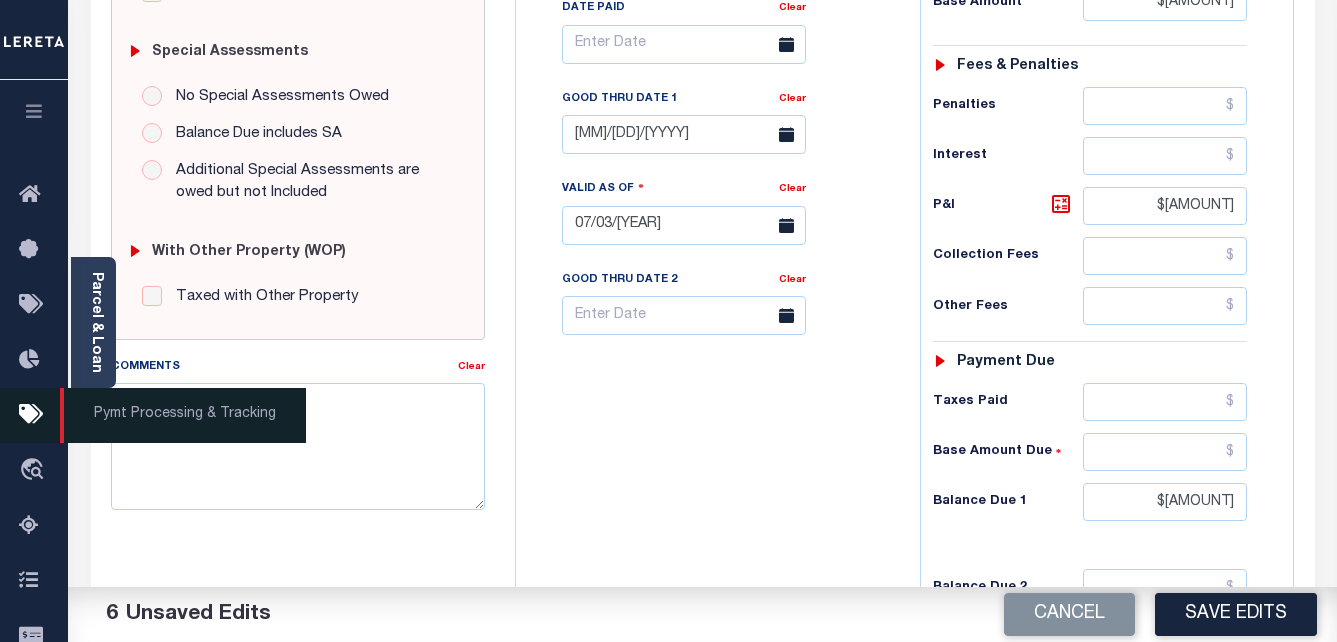 click on "Pymt Processing & Tracking" at bounding box center (183, 415) 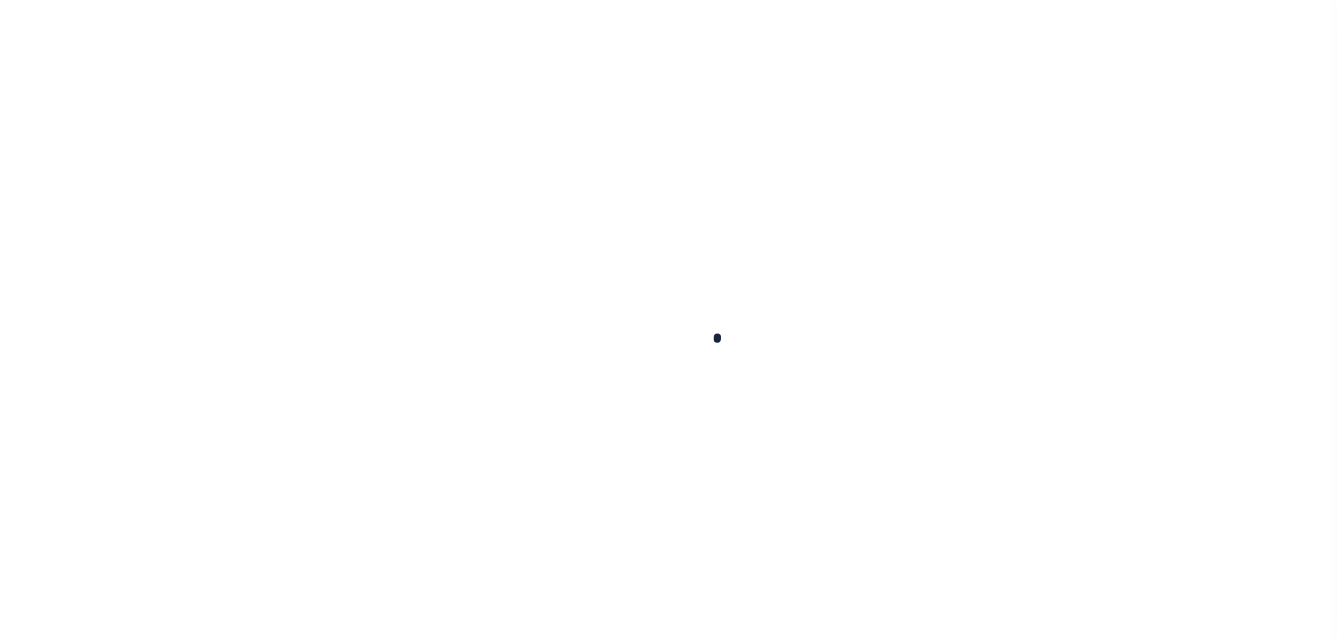 scroll, scrollTop: 0, scrollLeft: 0, axis: both 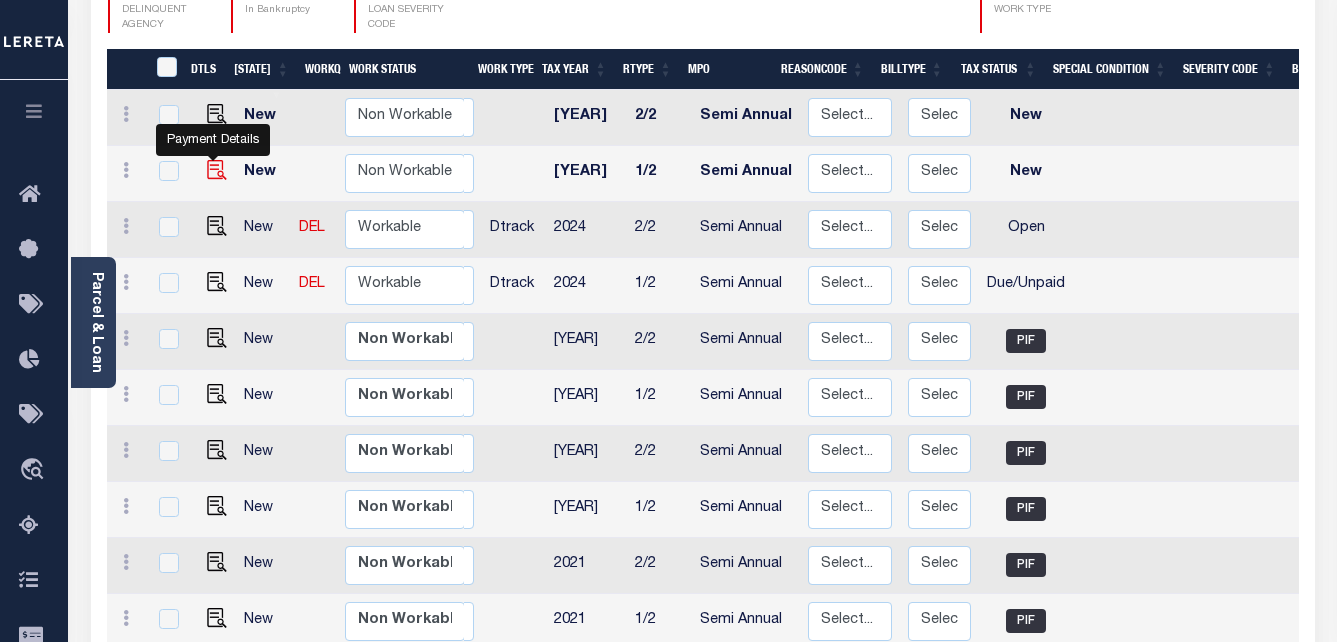 click at bounding box center (217, 170) 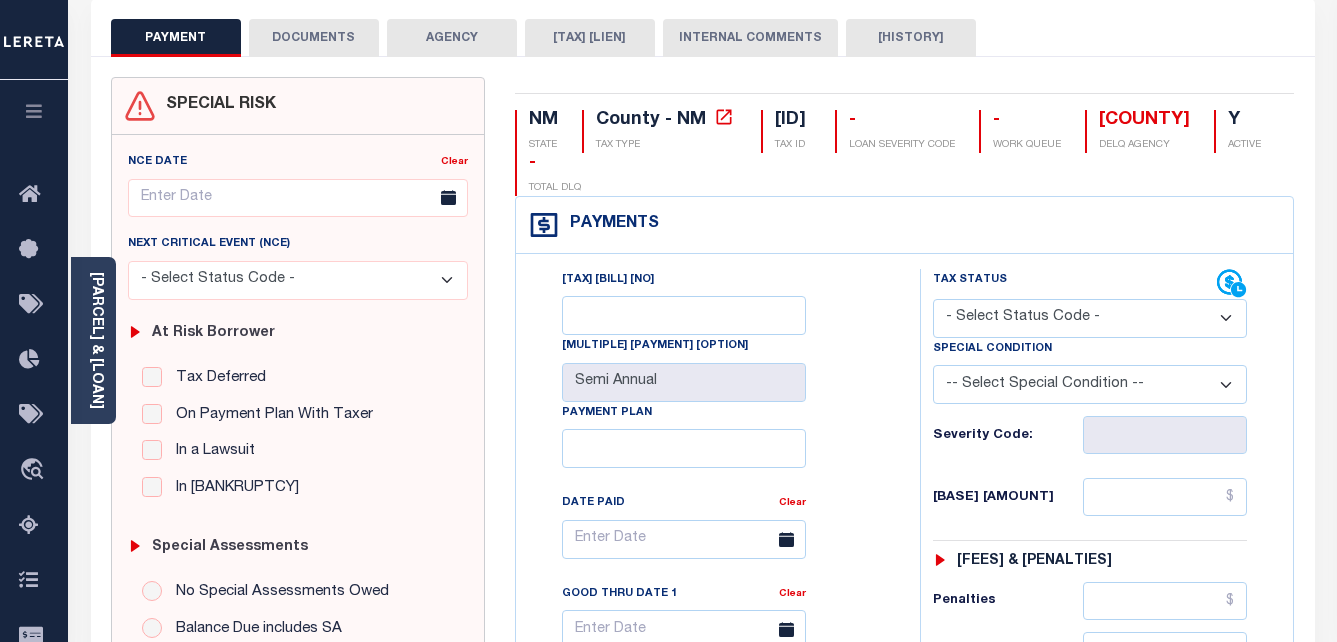 scroll, scrollTop: 200, scrollLeft: 0, axis: vertical 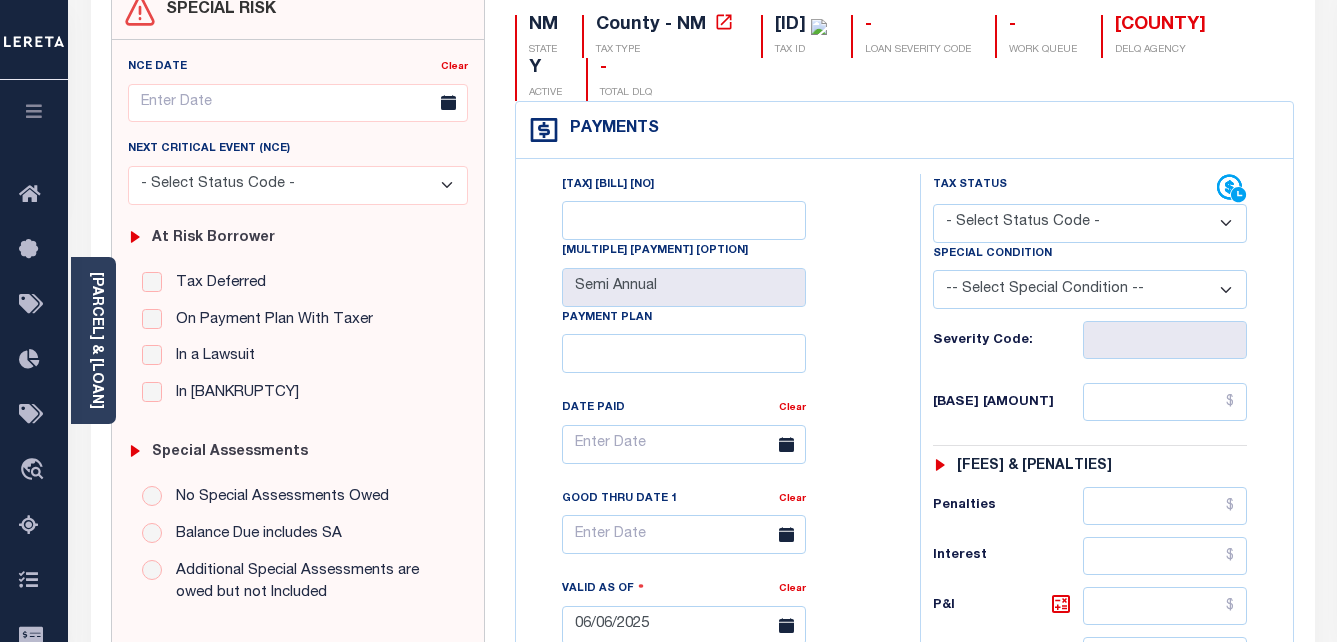 click on "- Select Status Code -
Open
Due/Unpaid
Paid
Incomplete
No Tax Due
Internal Refund Processed
New" at bounding box center (1090, 223) 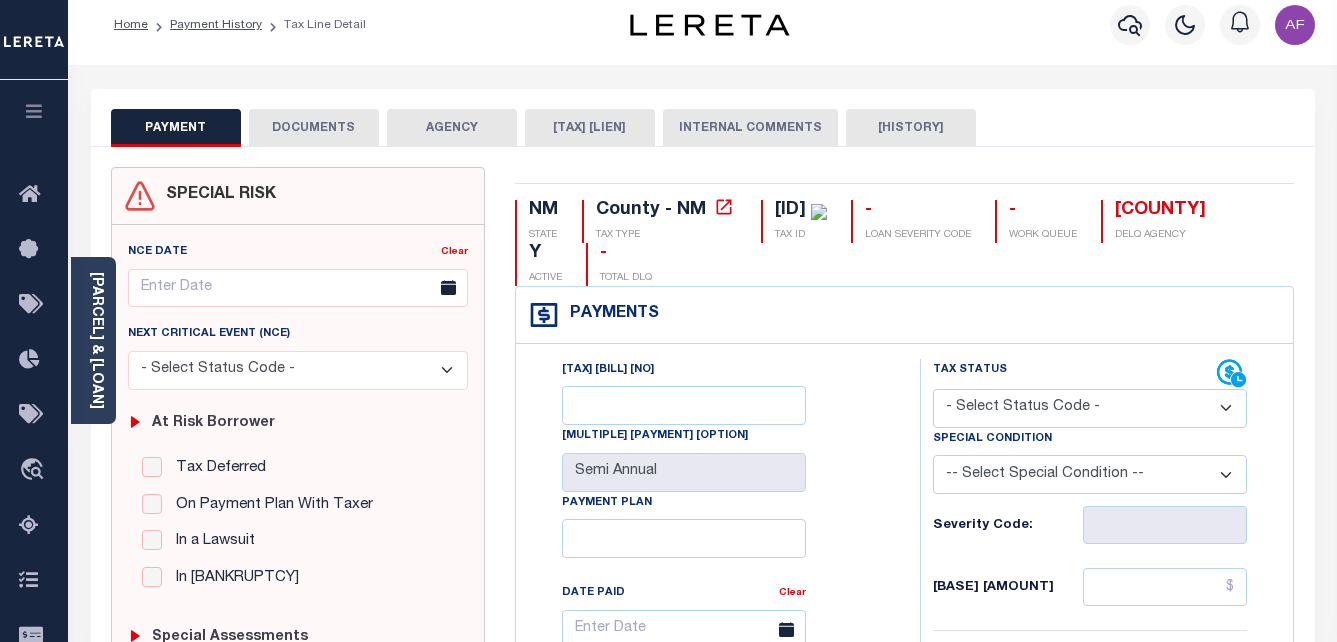 scroll, scrollTop: 0, scrollLeft: 0, axis: both 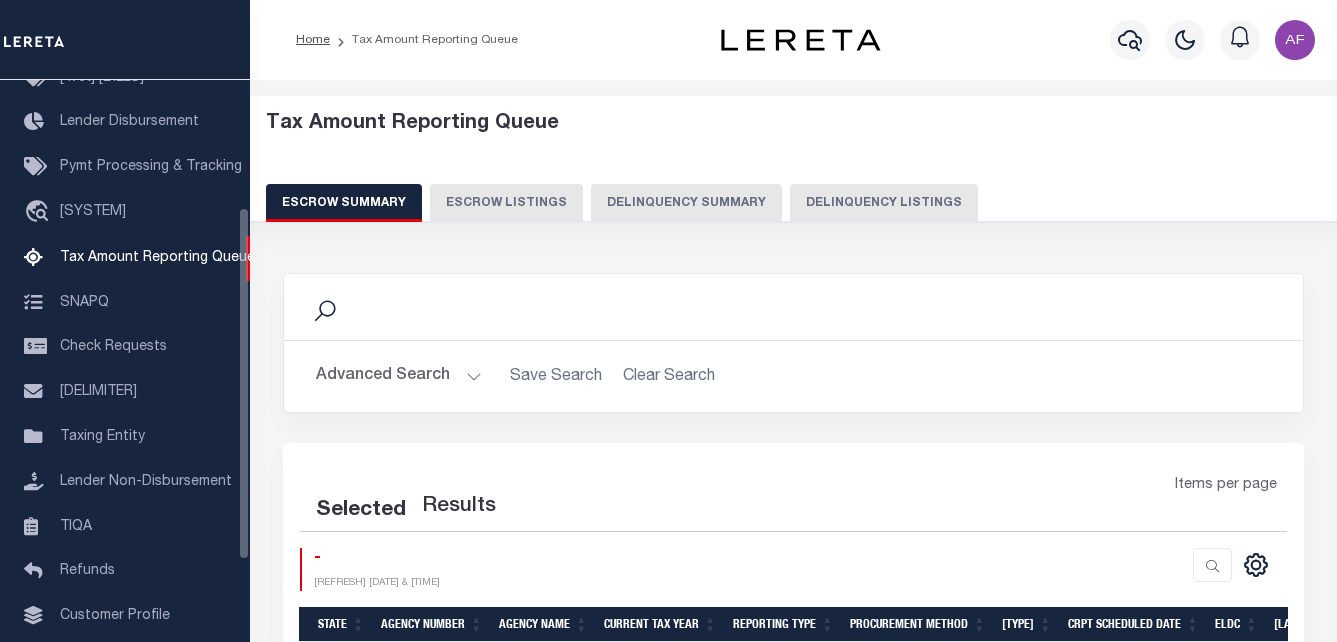 click on "Delinquency Listings" at bounding box center [884, 203] 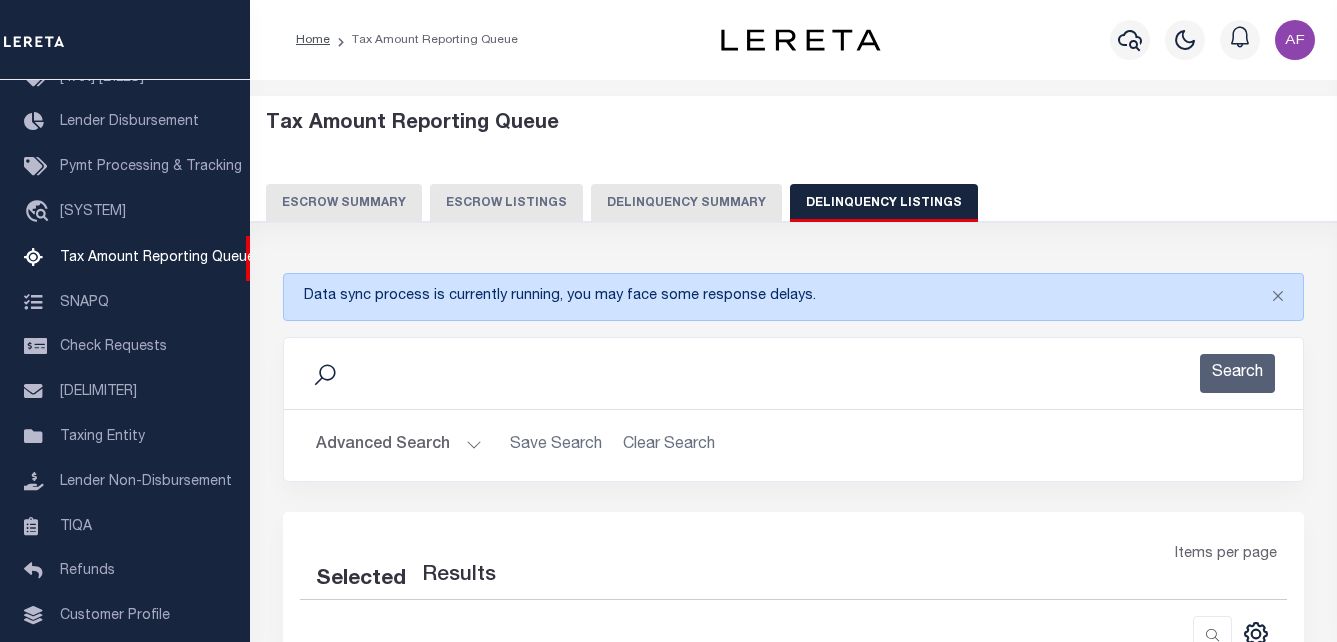 click on "Advanced Search" at bounding box center [399, 445] 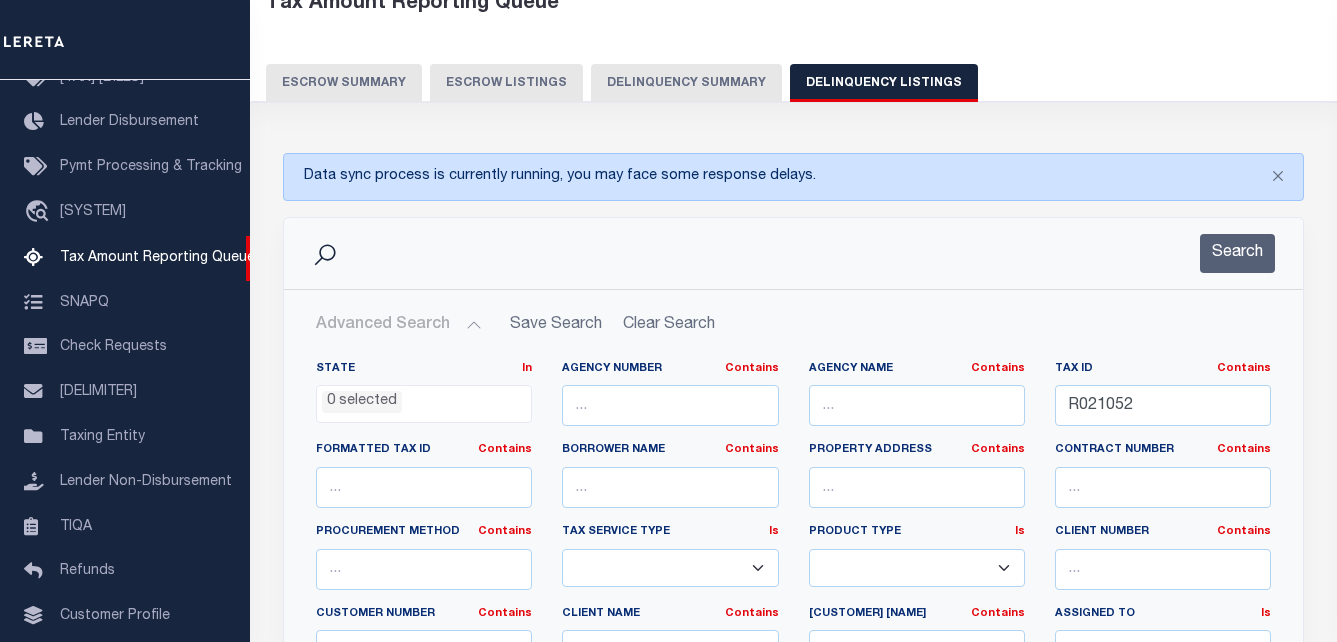 scroll, scrollTop: 200, scrollLeft: 0, axis: vertical 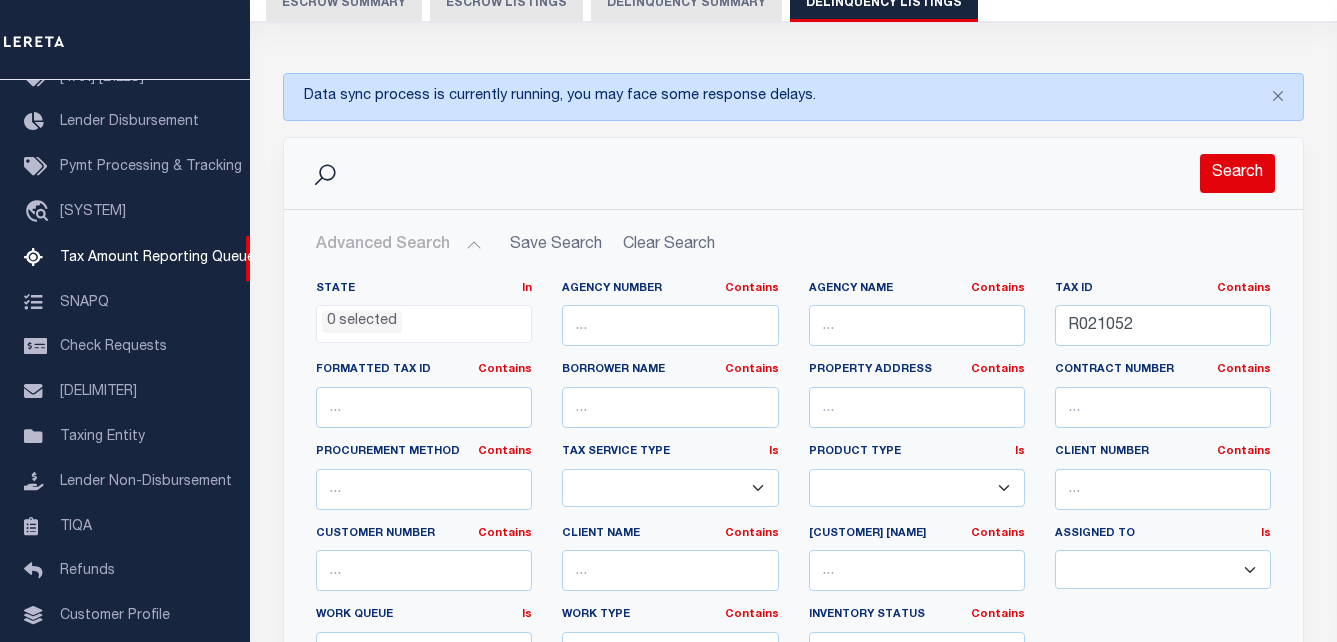 click on "Search" at bounding box center (1237, 173) 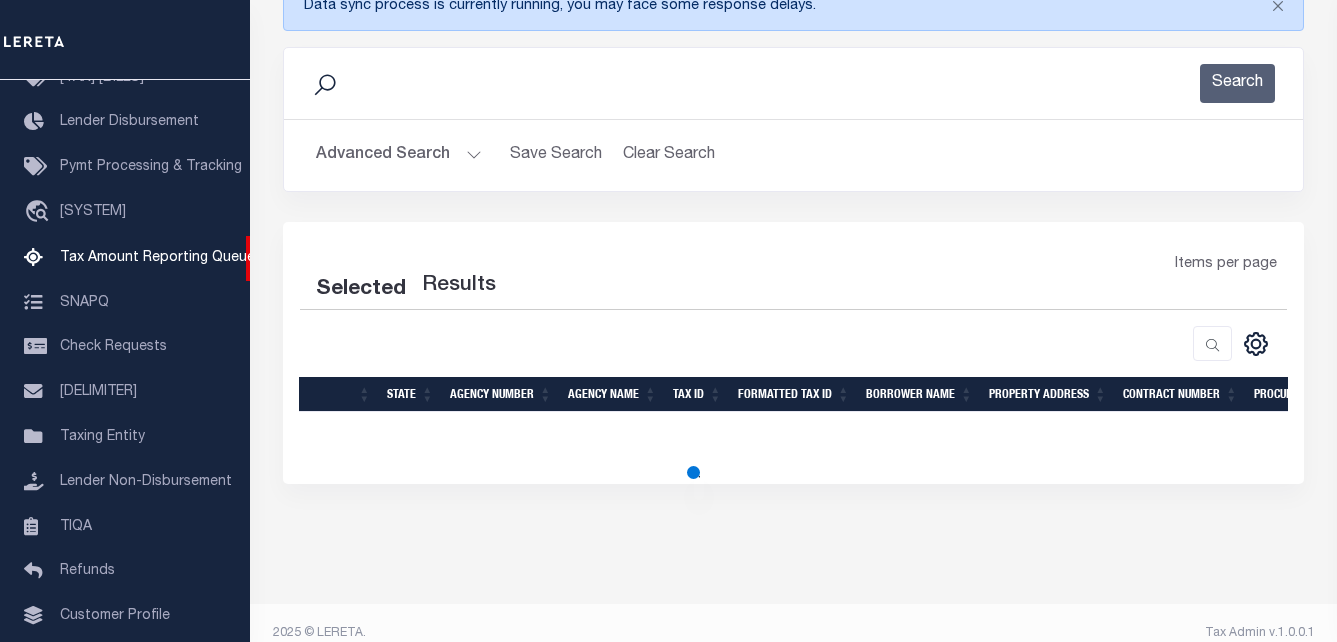scroll, scrollTop: 312, scrollLeft: 0, axis: vertical 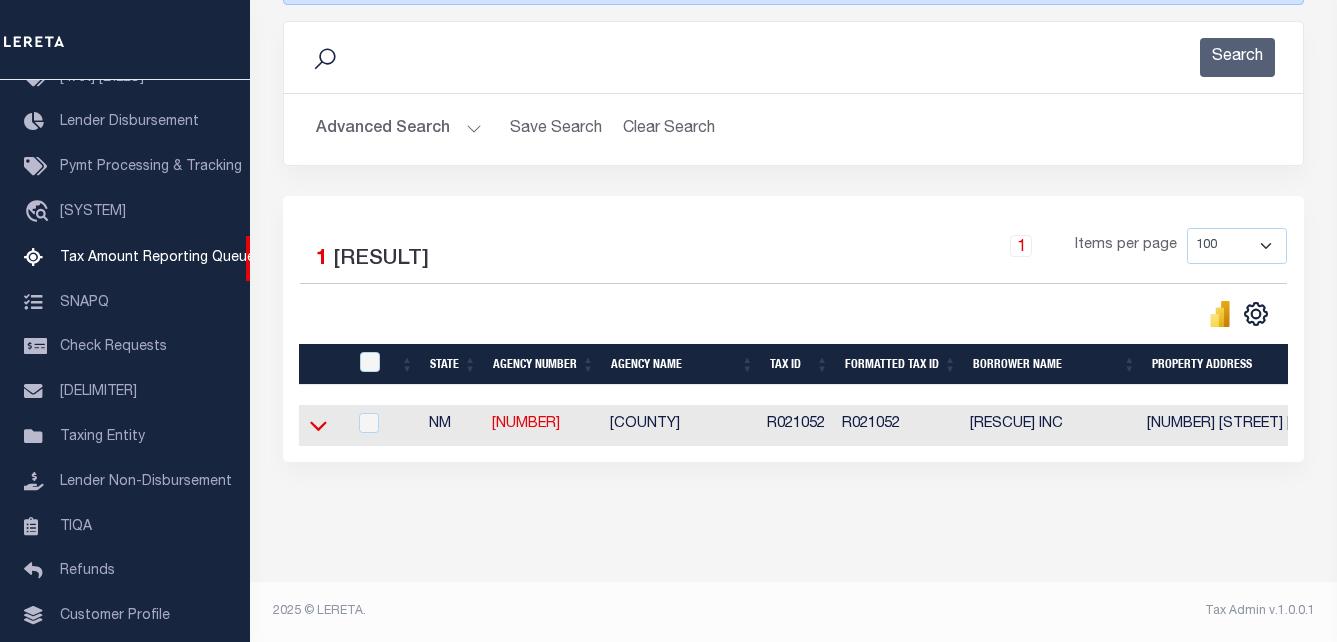 click at bounding box center (318, 426) 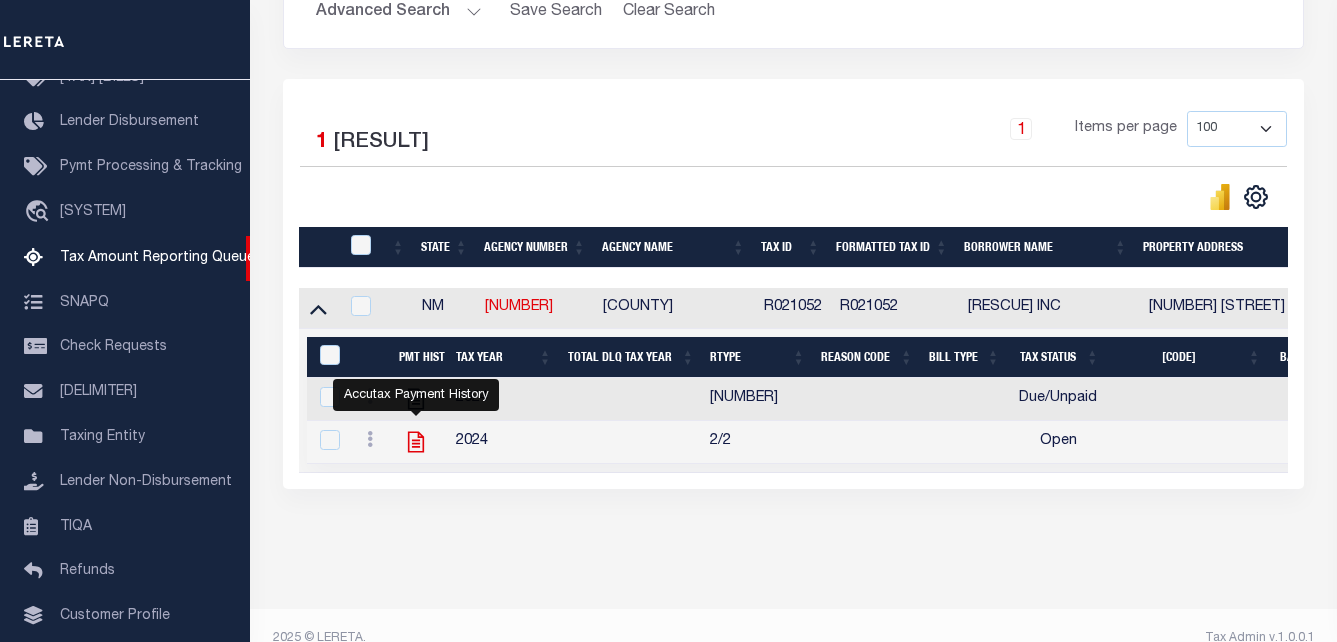 click at bounding box center [415, 442] 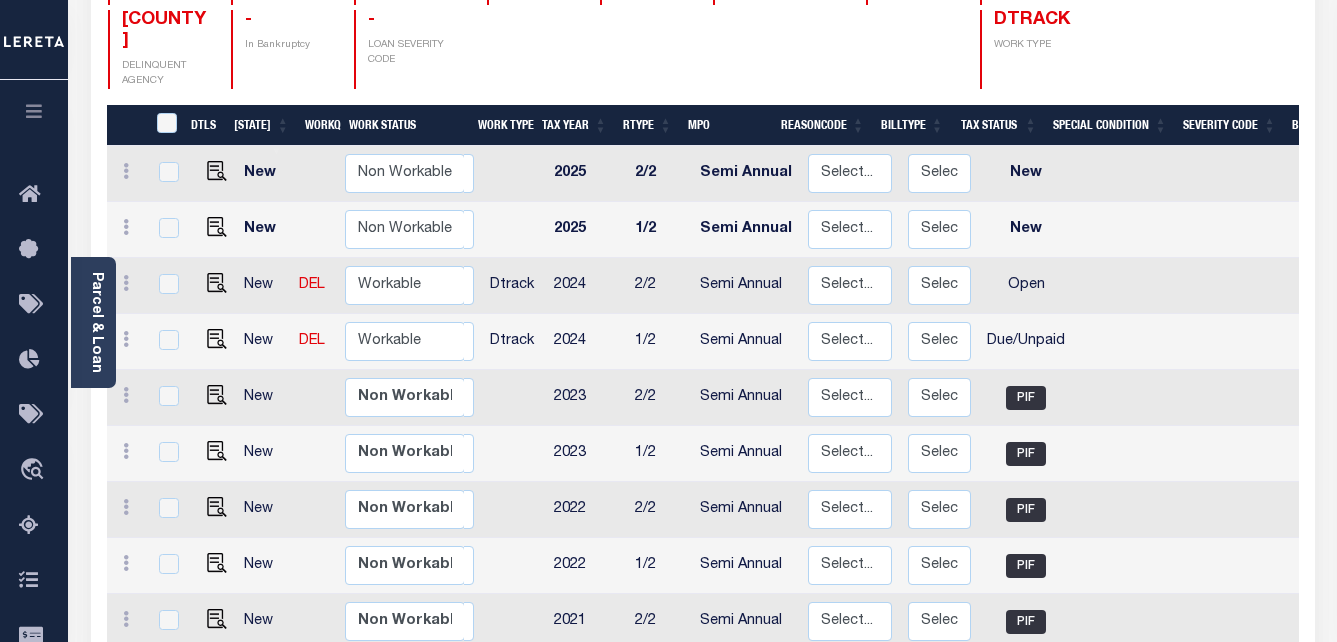scroll, scrollTop: 300, scrollLeft: 0, axis: vertical 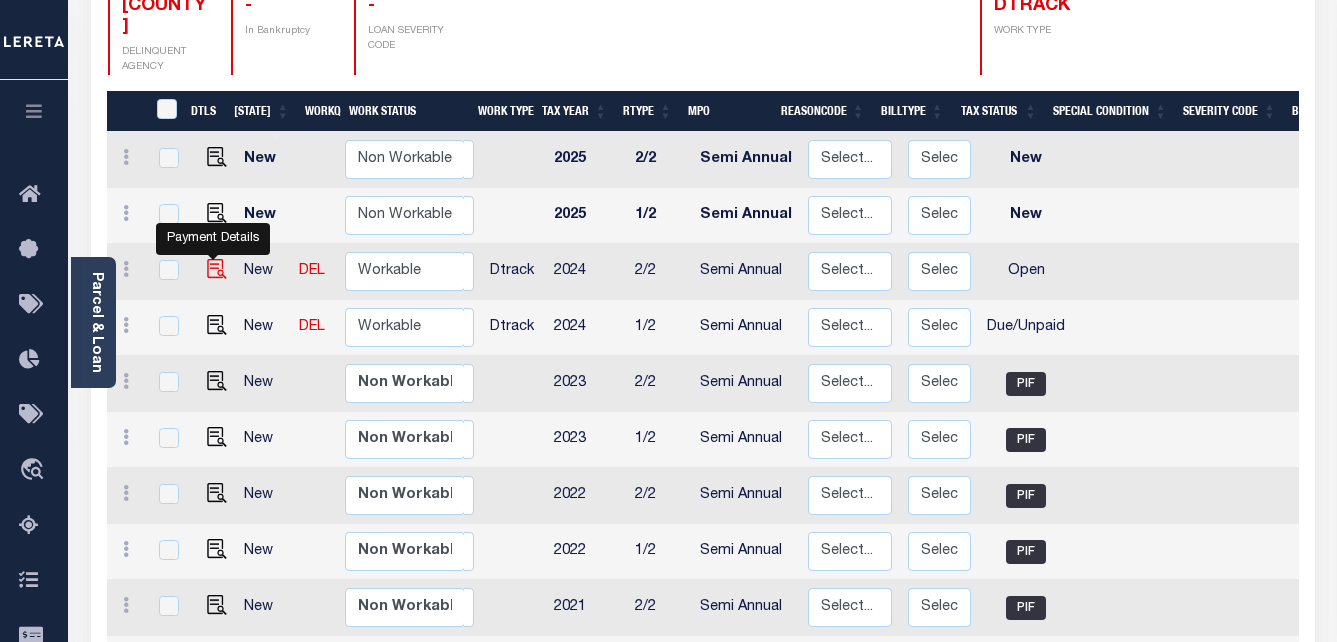 click at bounding box center (217, 269) 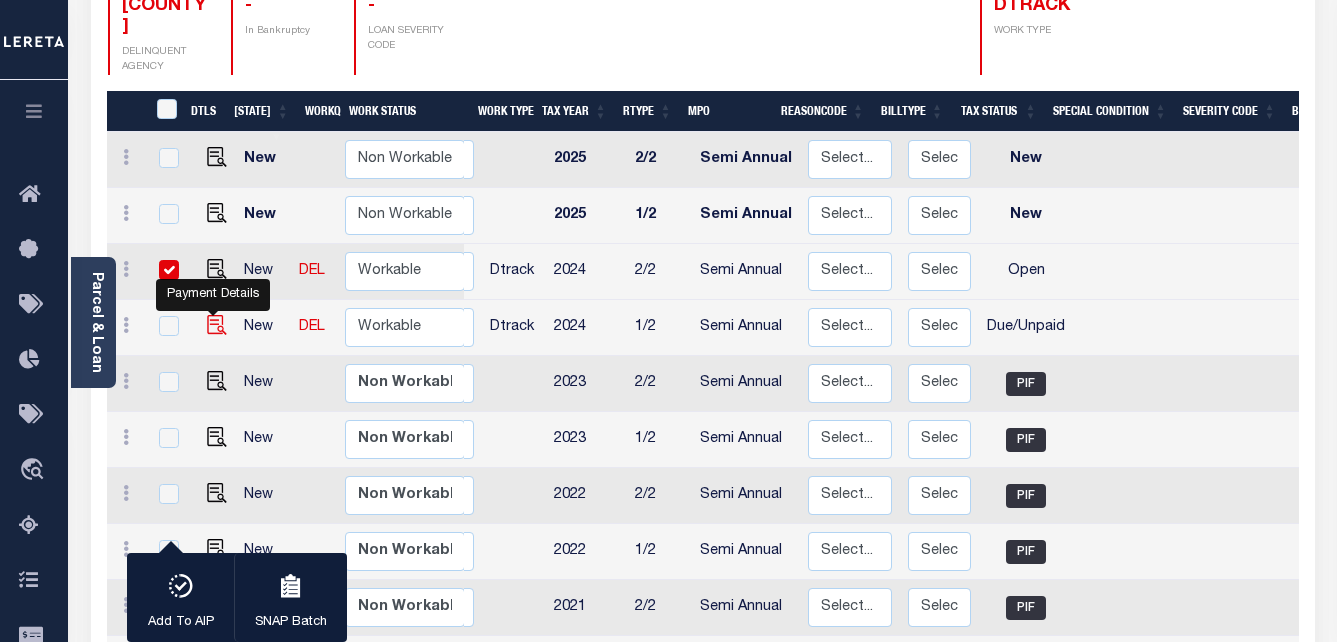 click at bounding box center (217, 325) 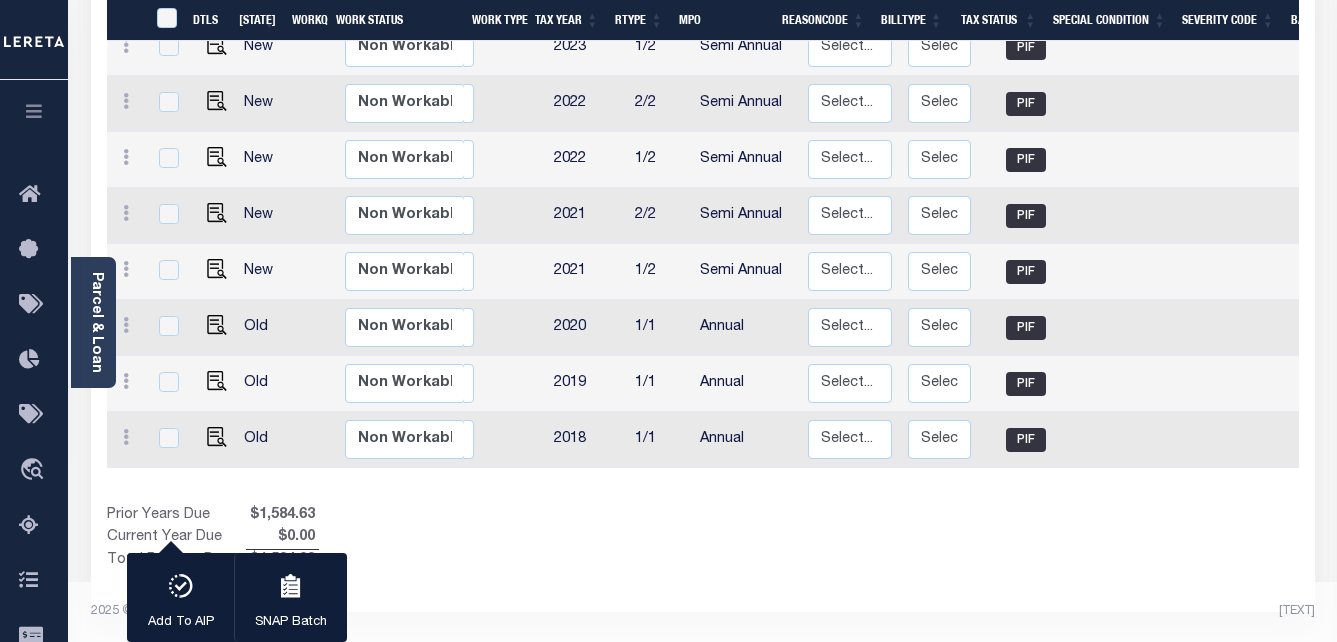 scroll, scrollTop: 713, scrollLeft: 0, axis: vertical 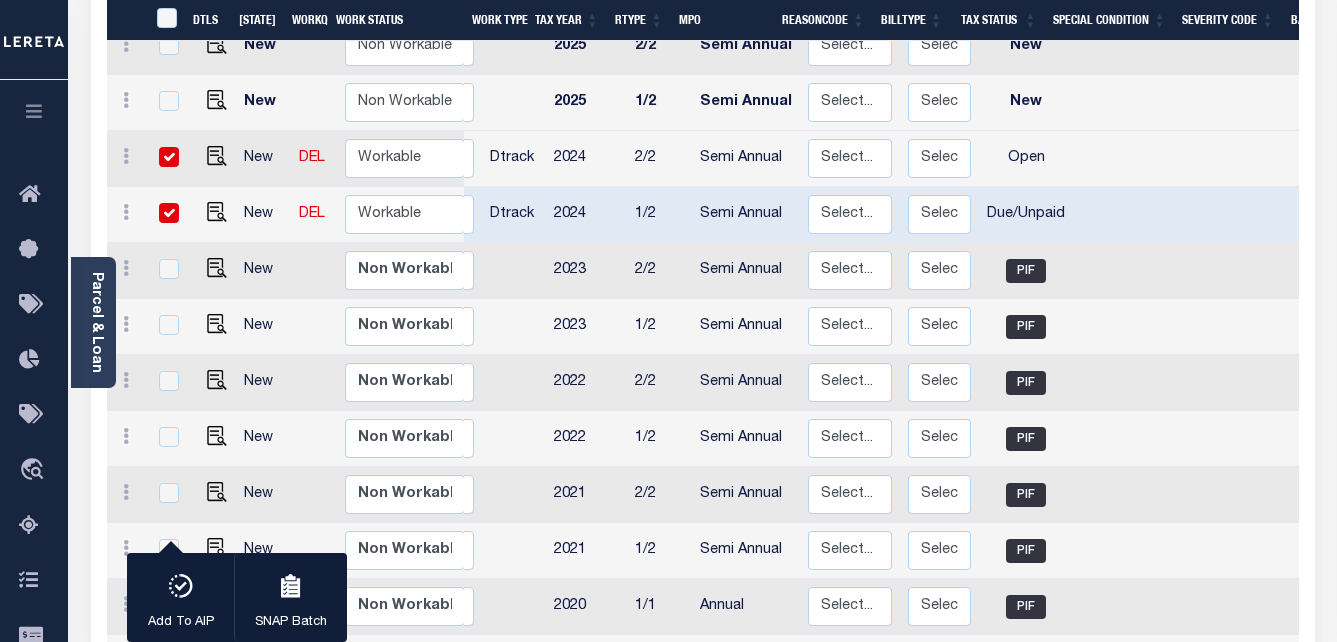 click at bounding box center [169, 213] 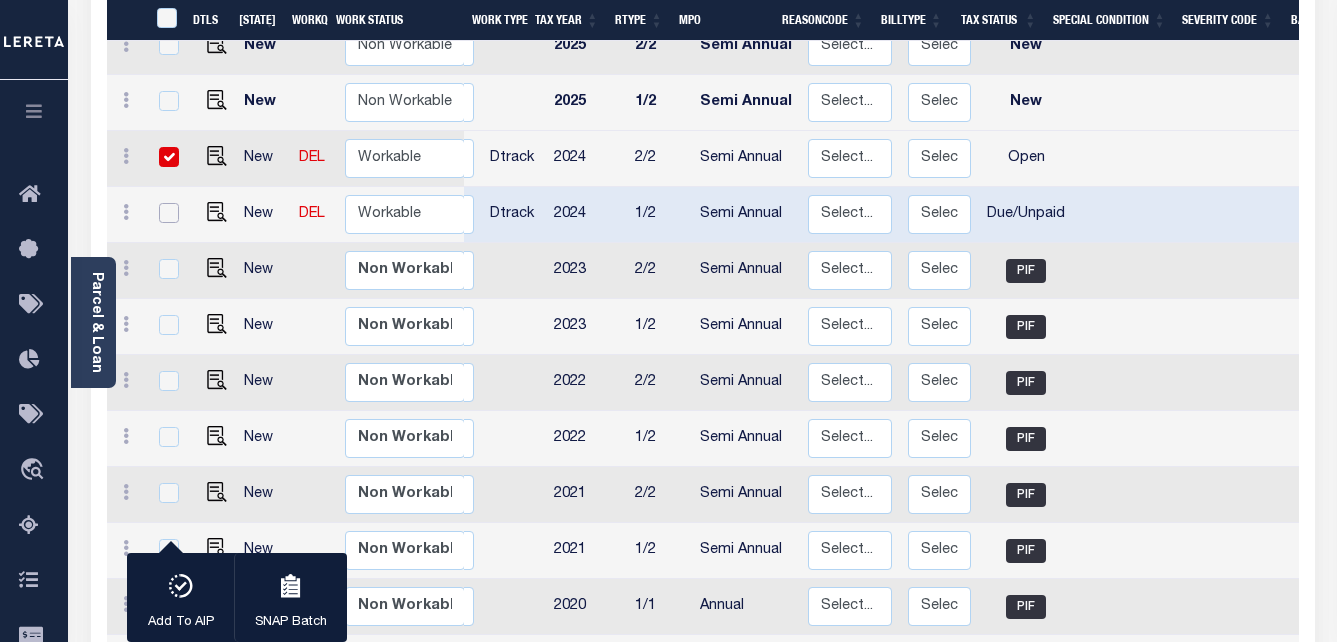 checkbox on "false" 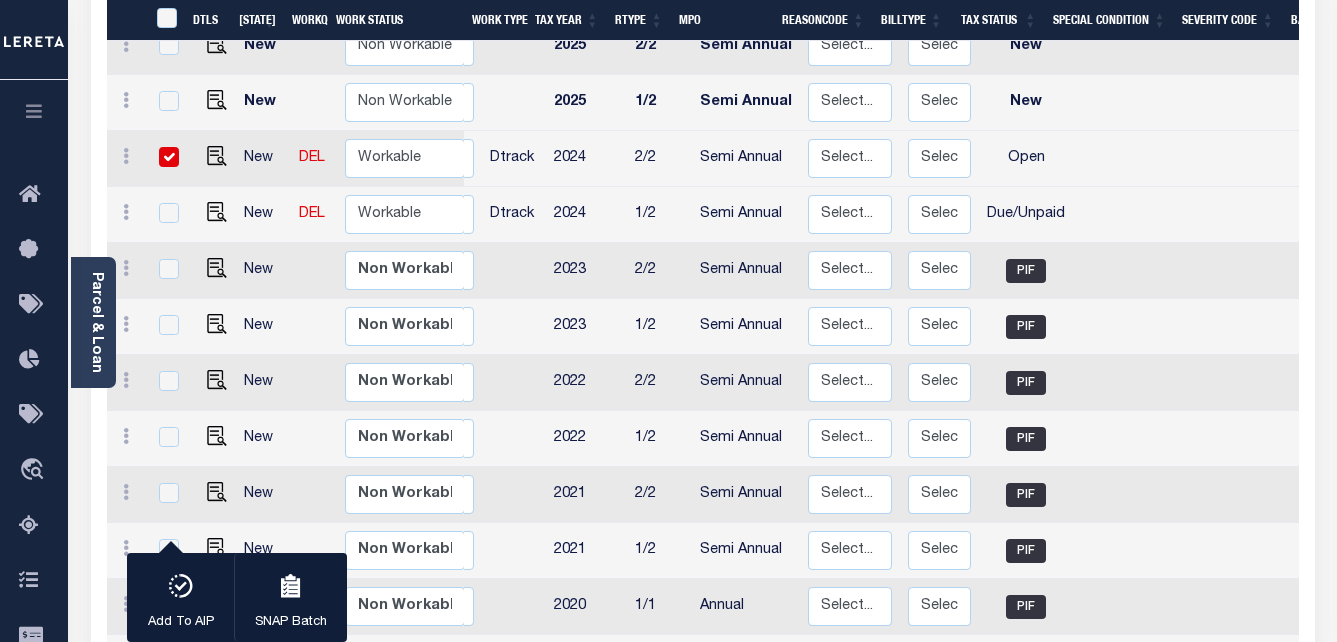 click at bounding box center (167, 46) 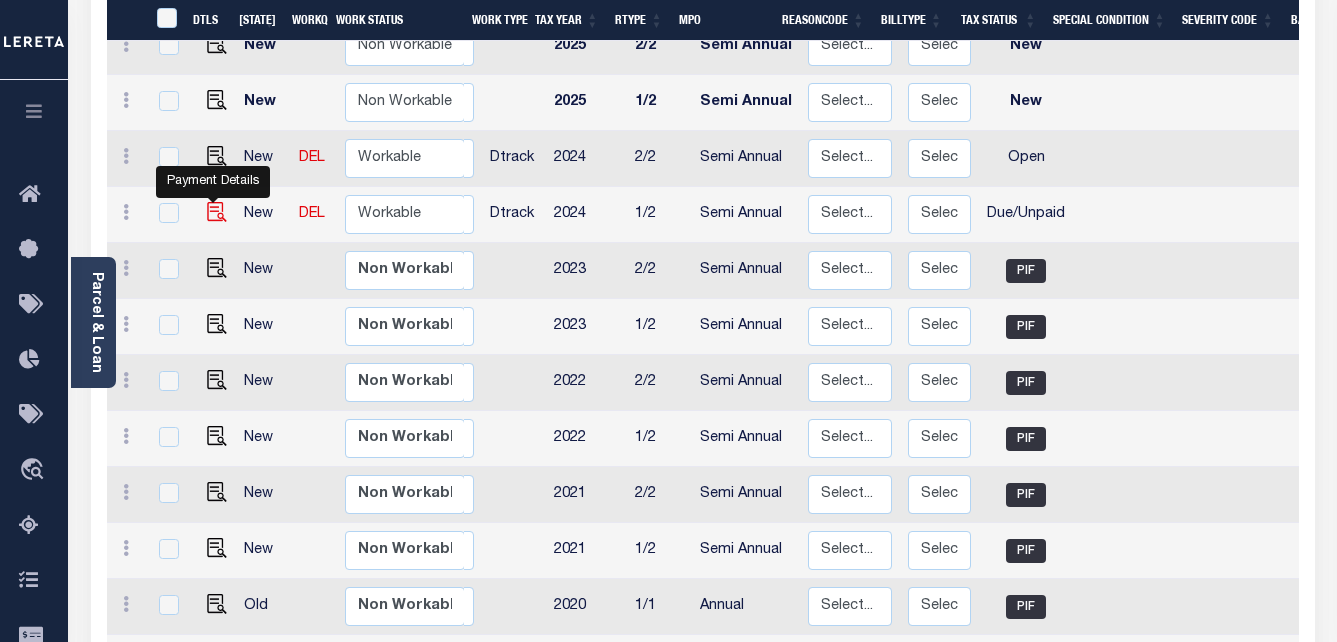click at bounding box center (217, 212) 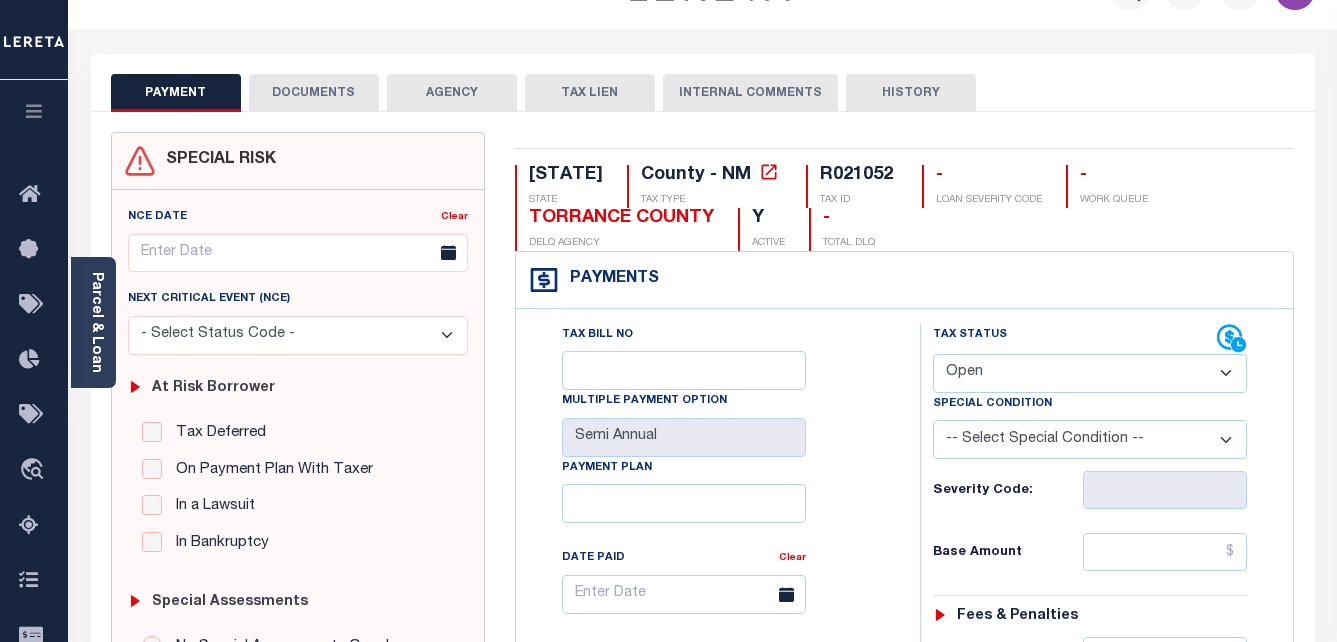 scroll, scrollTop: 100, scrollLeft: 0, axis: vertical 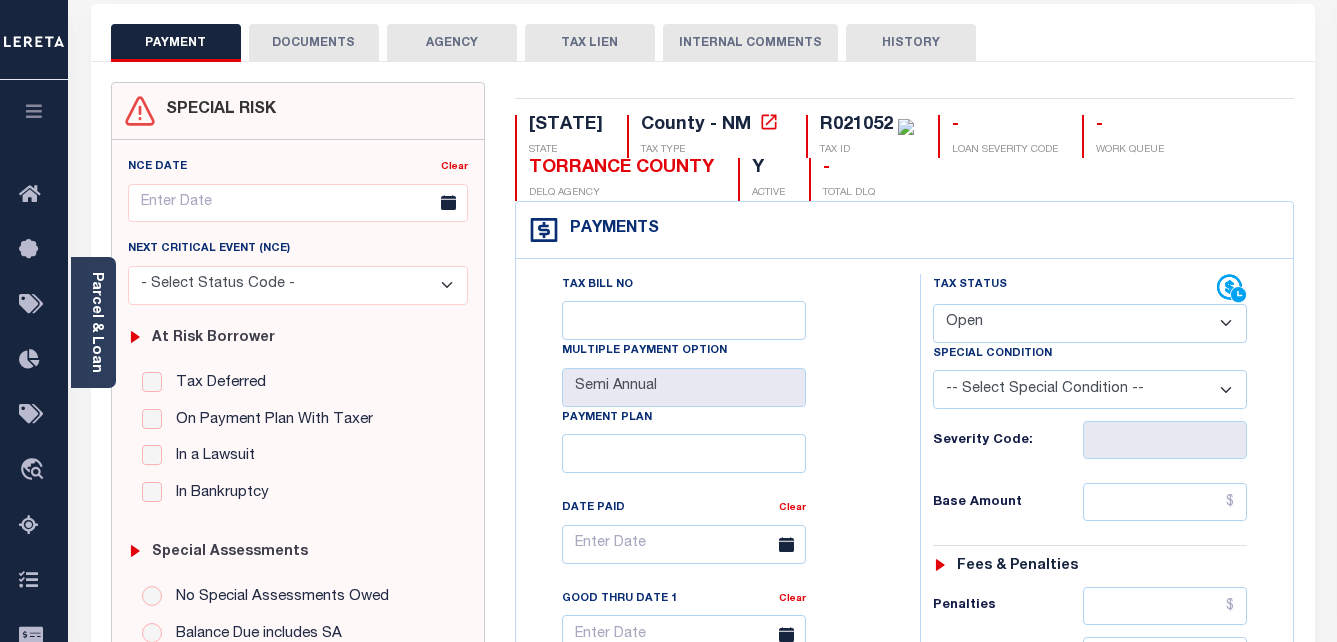 click on "- Select Status Code -
Open
Due/Unpaid
Paid
Incomplete
No Tax Due
Internal Refund Processed
New" at bounding box center (1090, 323) 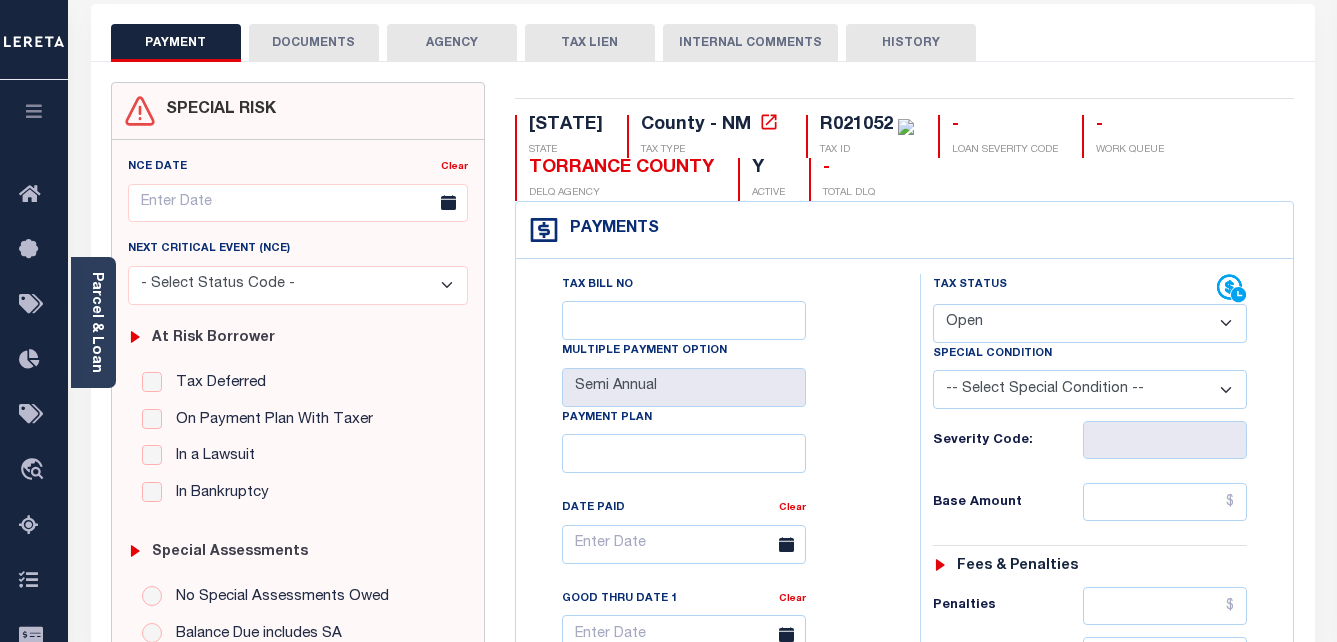 select on "DUE" 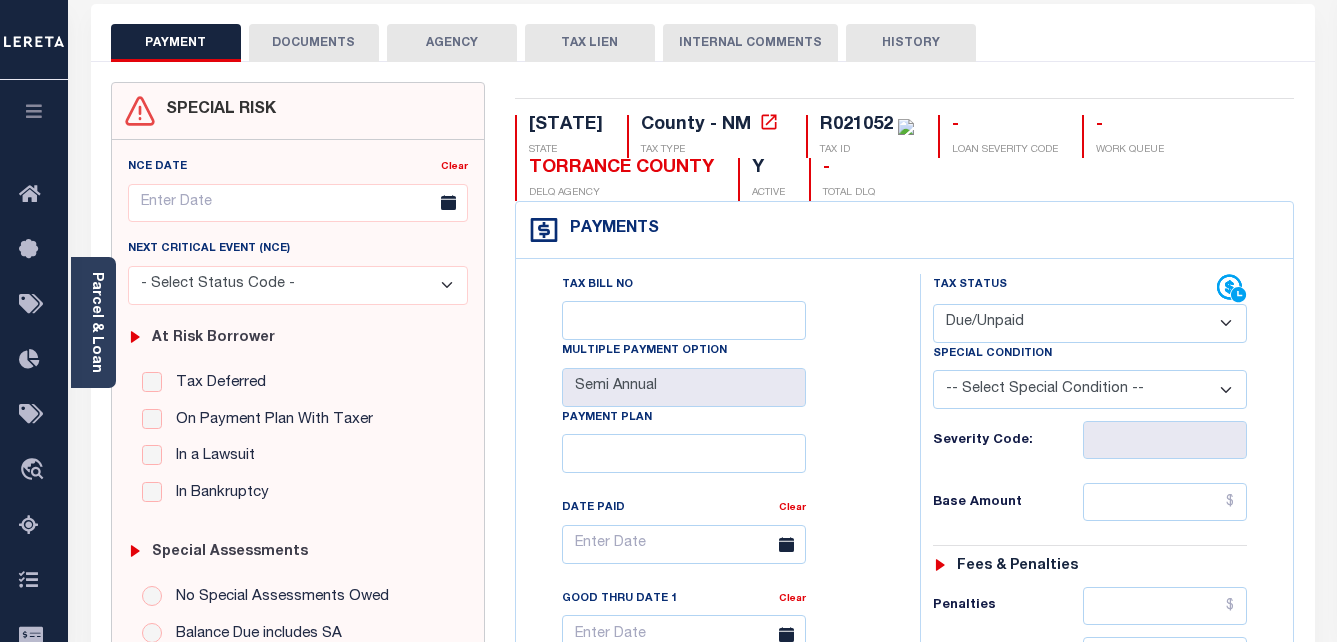 click on "- Select Status Code -
Open
Due/Unpaid
Paid
Incomplete
No Tax Due
Internal Refund Processed
New" at bounding box center (1090, 323) 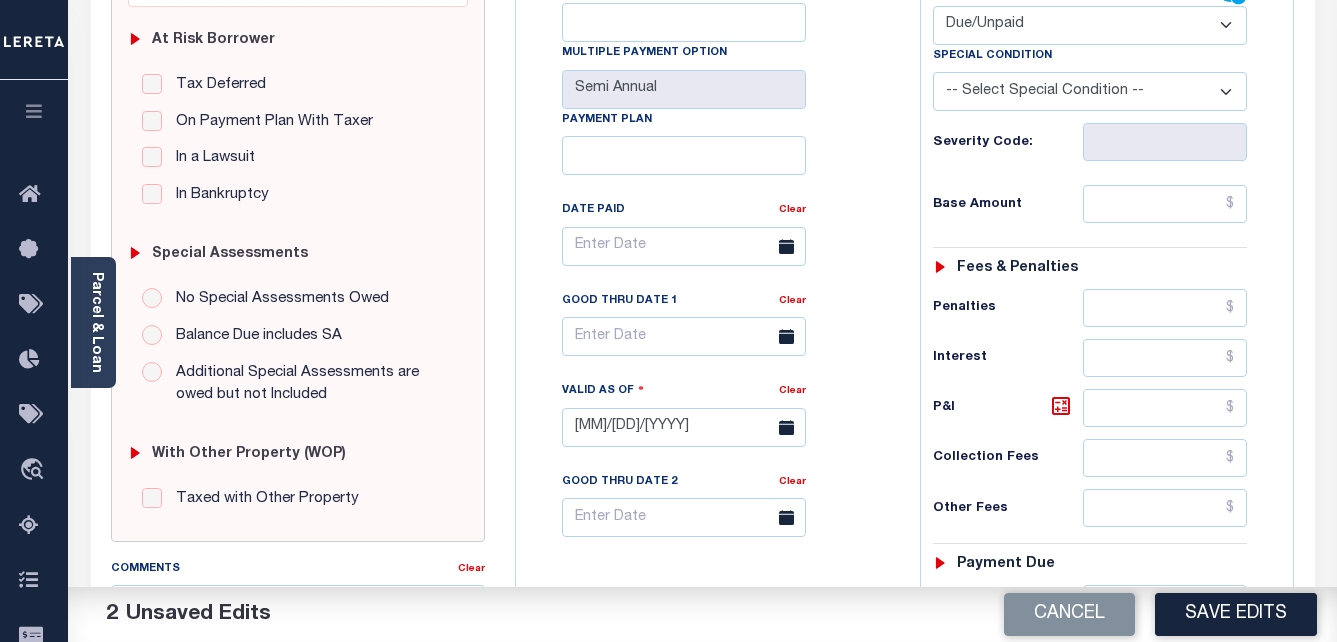 scroll, scrollTop: 400, scrollLeft: 0, axis: vertical 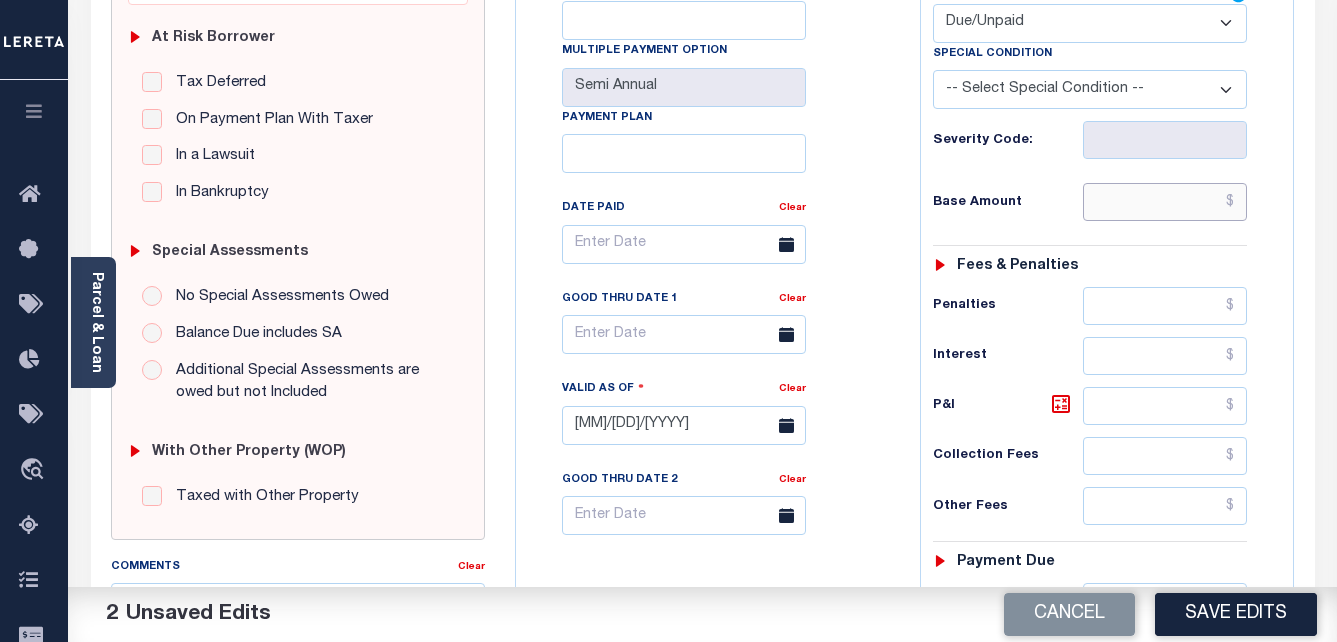 drag, startPoint x: 1167, startPoint y: 189, endPoint x: 1240, endPoint y: 202, distance: 74.1485 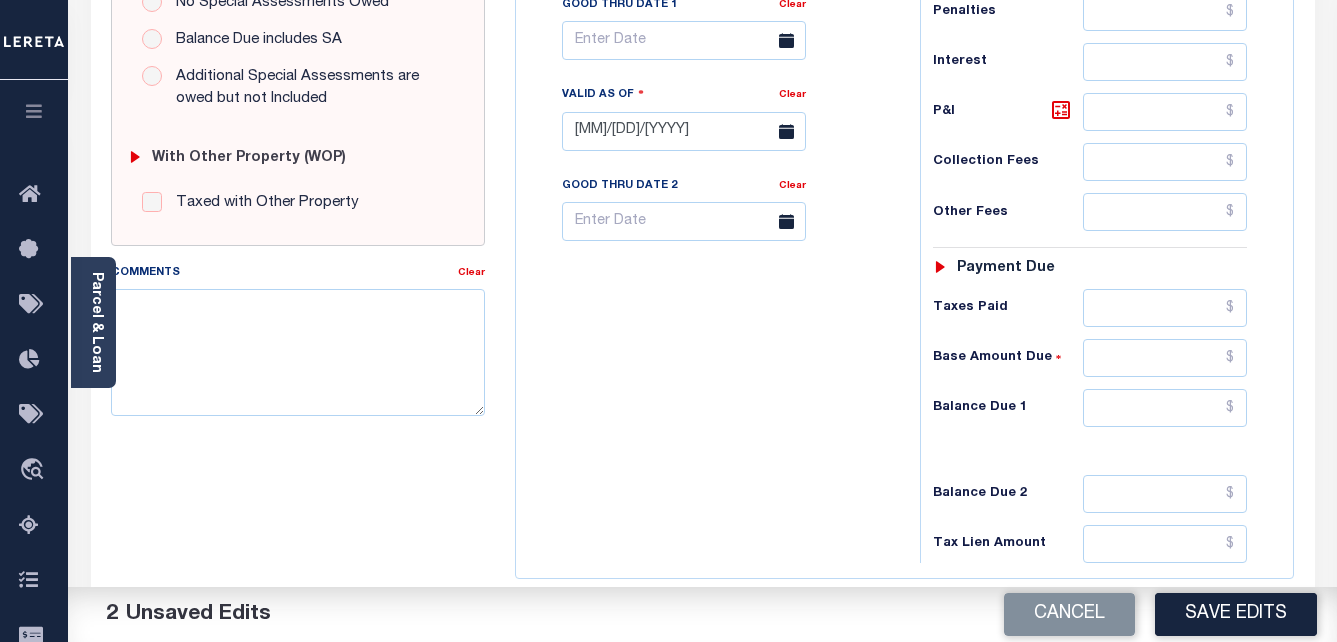 scroll, scrollTop: 700, scrollLeft: 0, axis: vertical 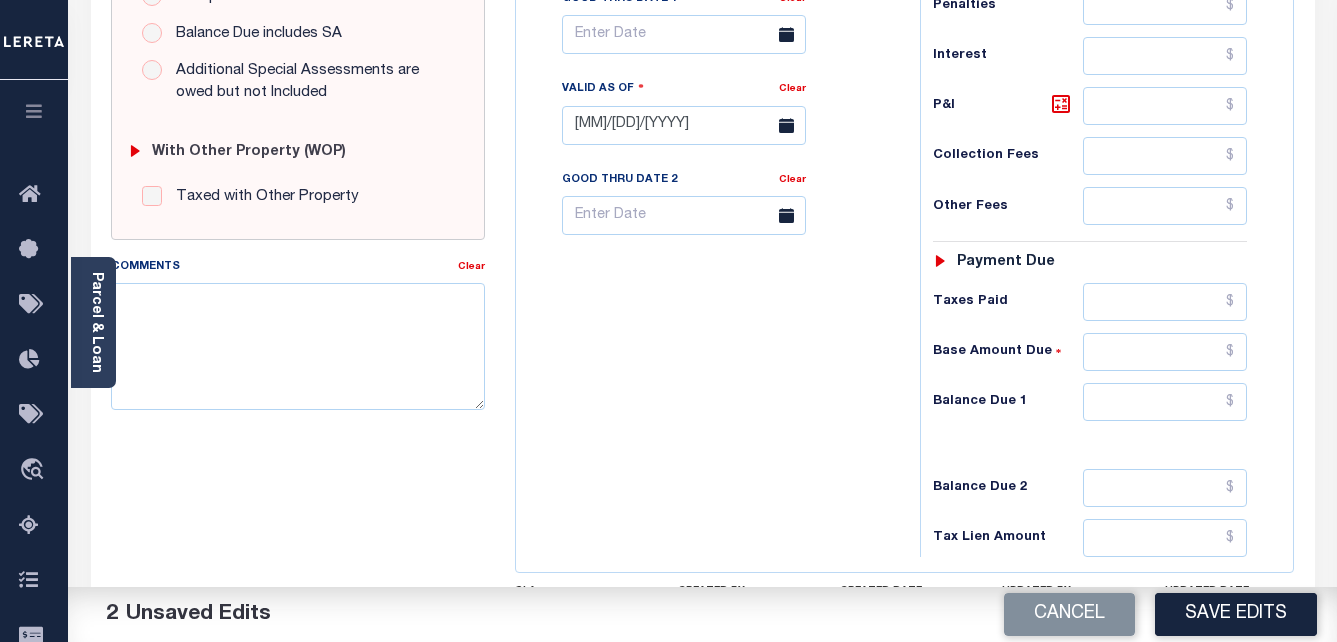 type on "$1,366.21" 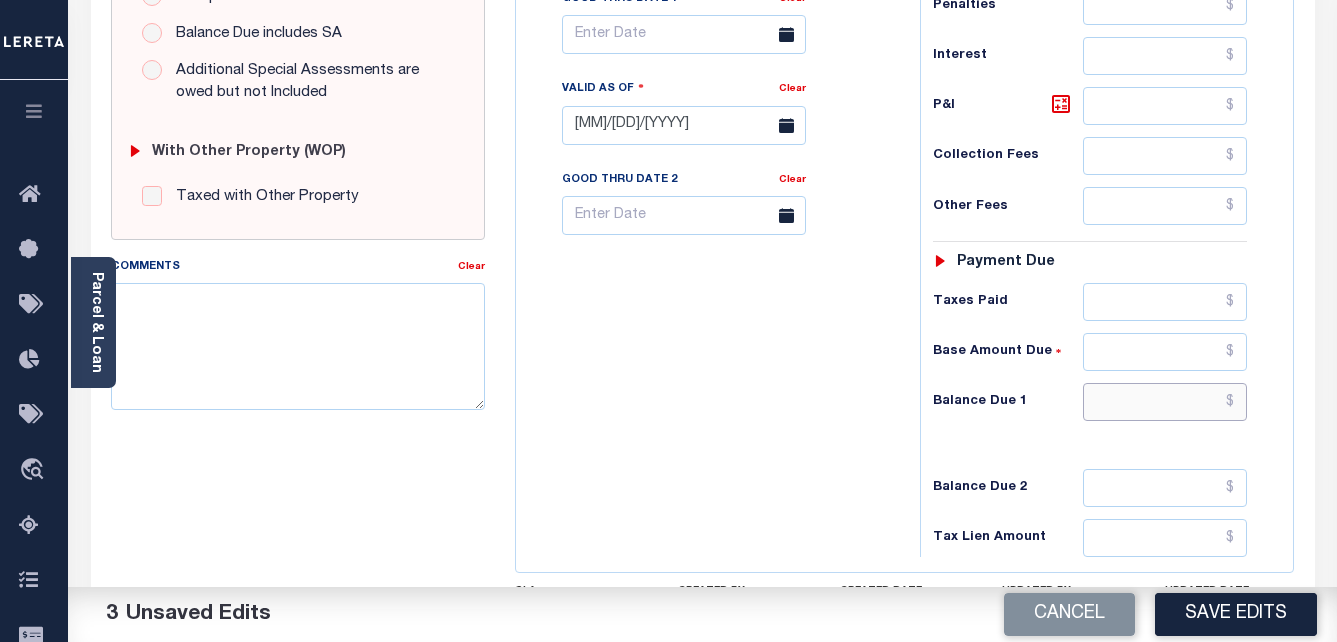 drag, startPoint x: 1183, startPoint y: 413, endPoint x: 1236, endPoint y: 404, distance: 53.75872 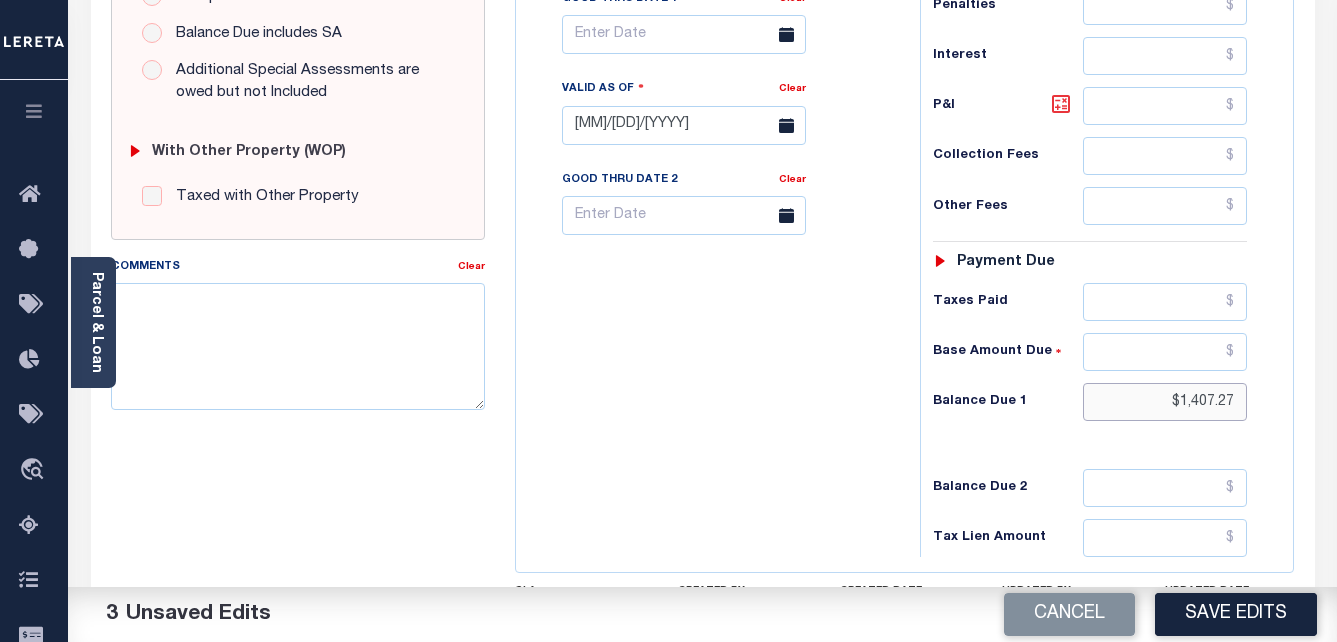 type on "$1,407.27" 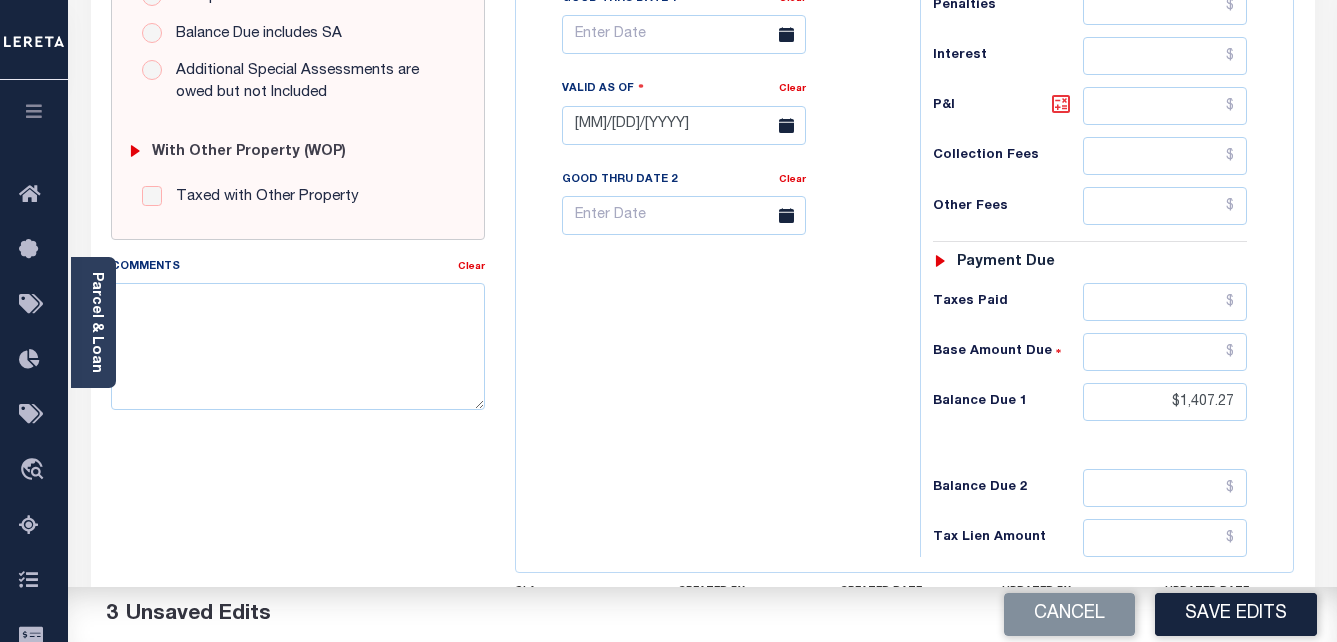 click at bounding box center [1061, 104] 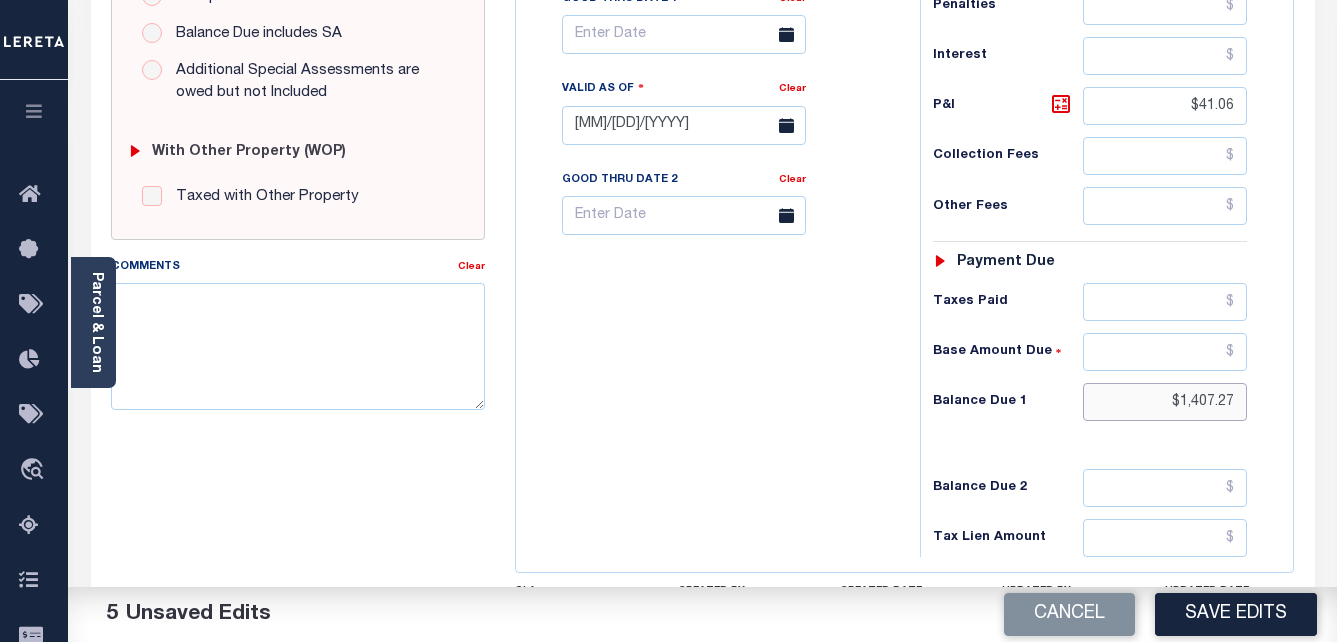 drag, startPoint x: 1180, startPoint y: 404, endPoint x: 1245, endPoint y: 402, distance: 65.03076 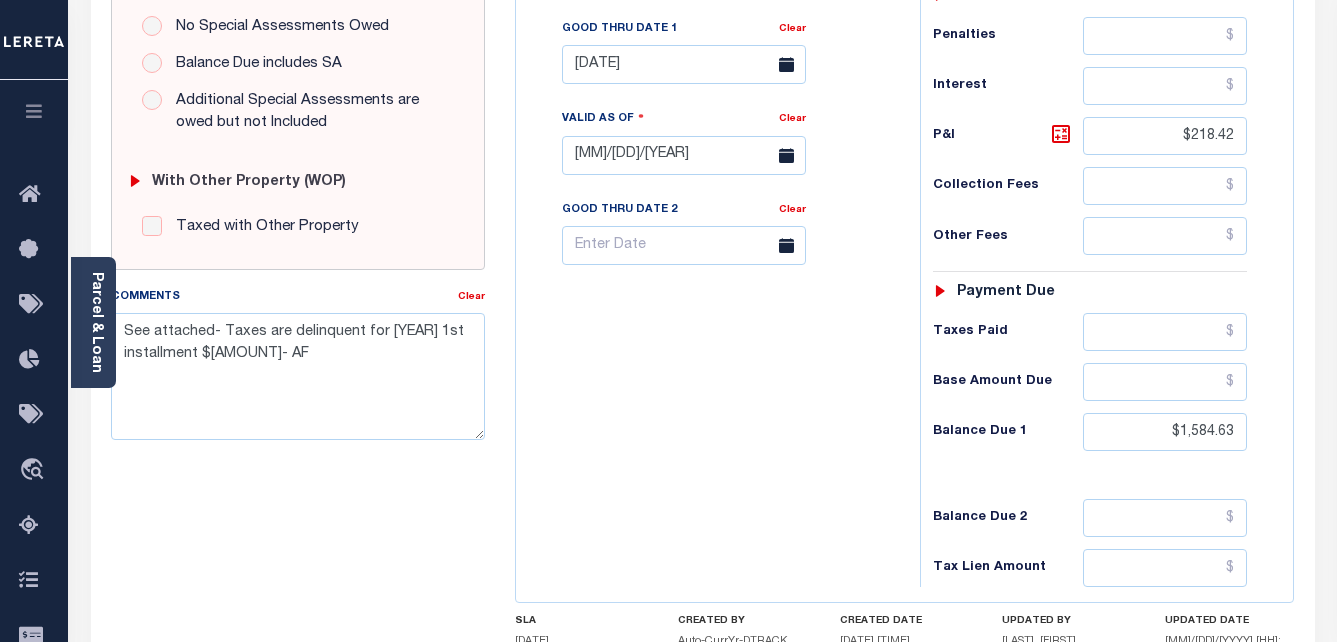 scroll, scrollTop: 700, scrollLeft: 0, axis: vertical 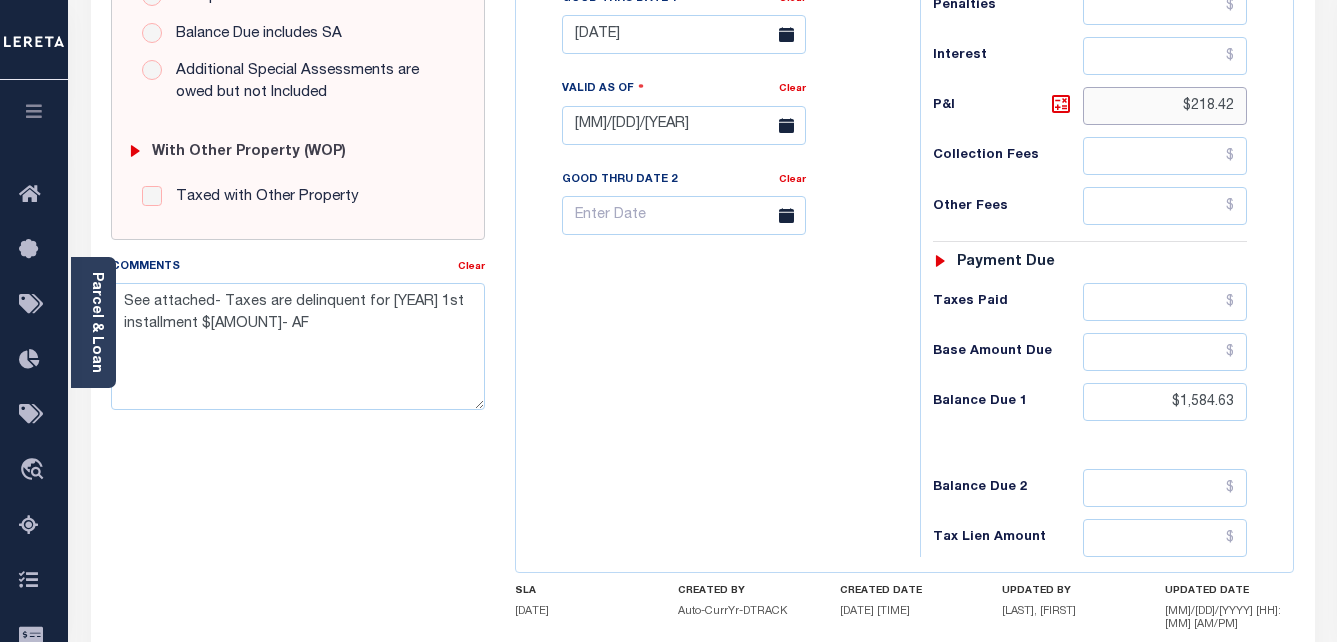 drag, startPoint x: 1192, startPoint y: 107, endPoint x: 1242, endPoint y: 106, distance: 50.01 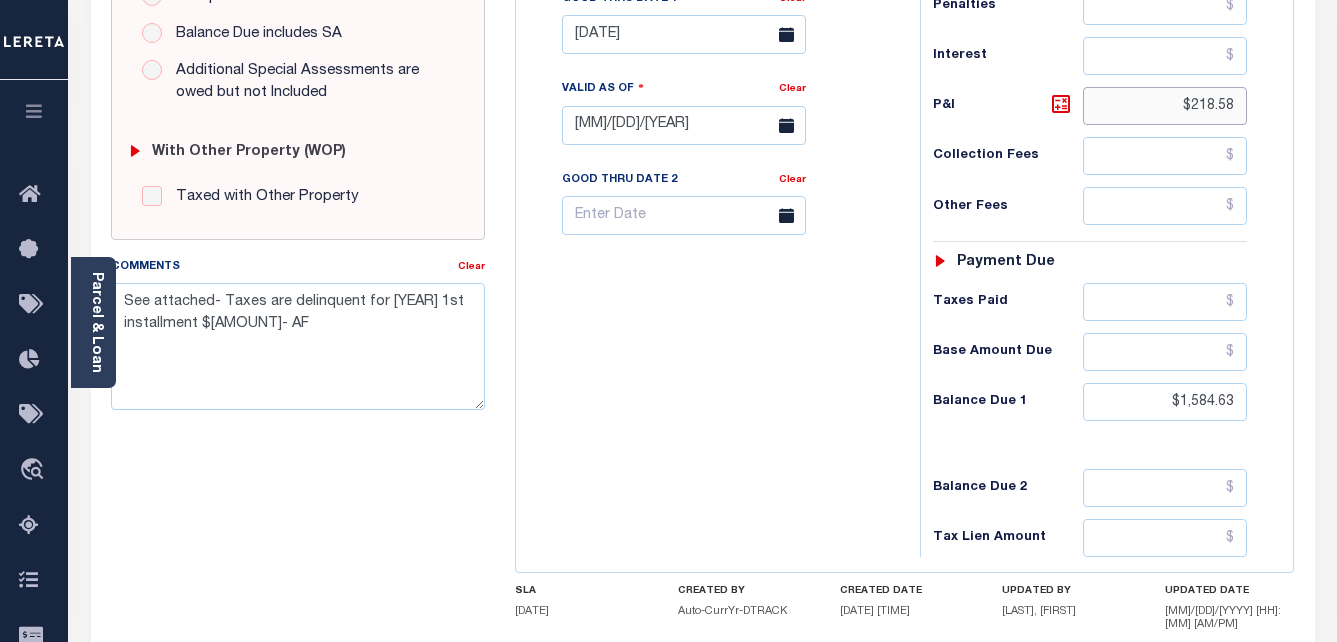 type on "$218.58" 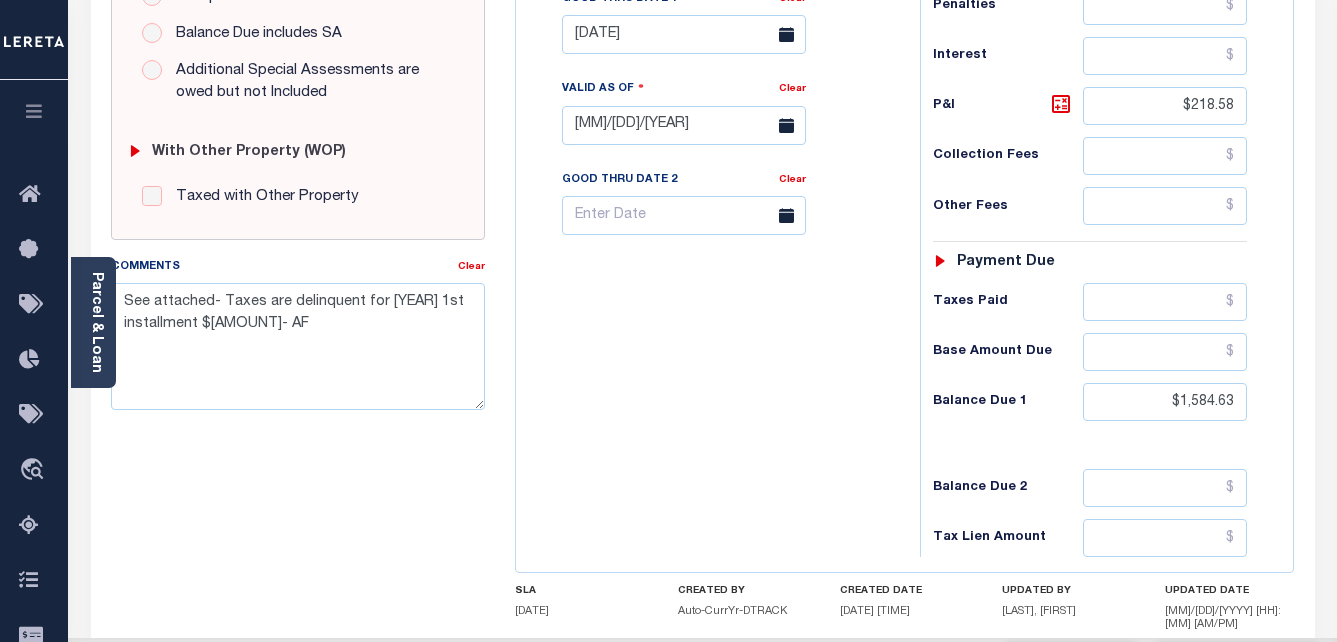 click on "Save Search" at bounding box center [713, 115] 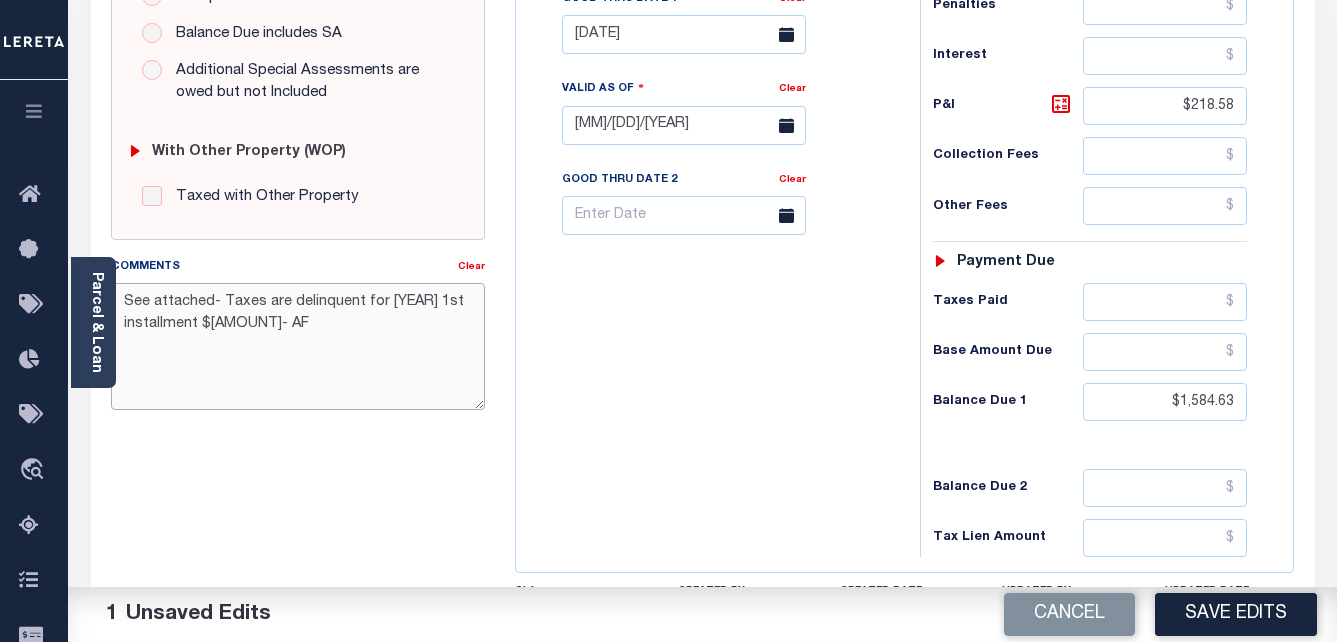 click on "See attached- Taxes are delinquent for [YEAR] 1st installment $[AMOUNT]- AF" at bounding box center (298, 346) 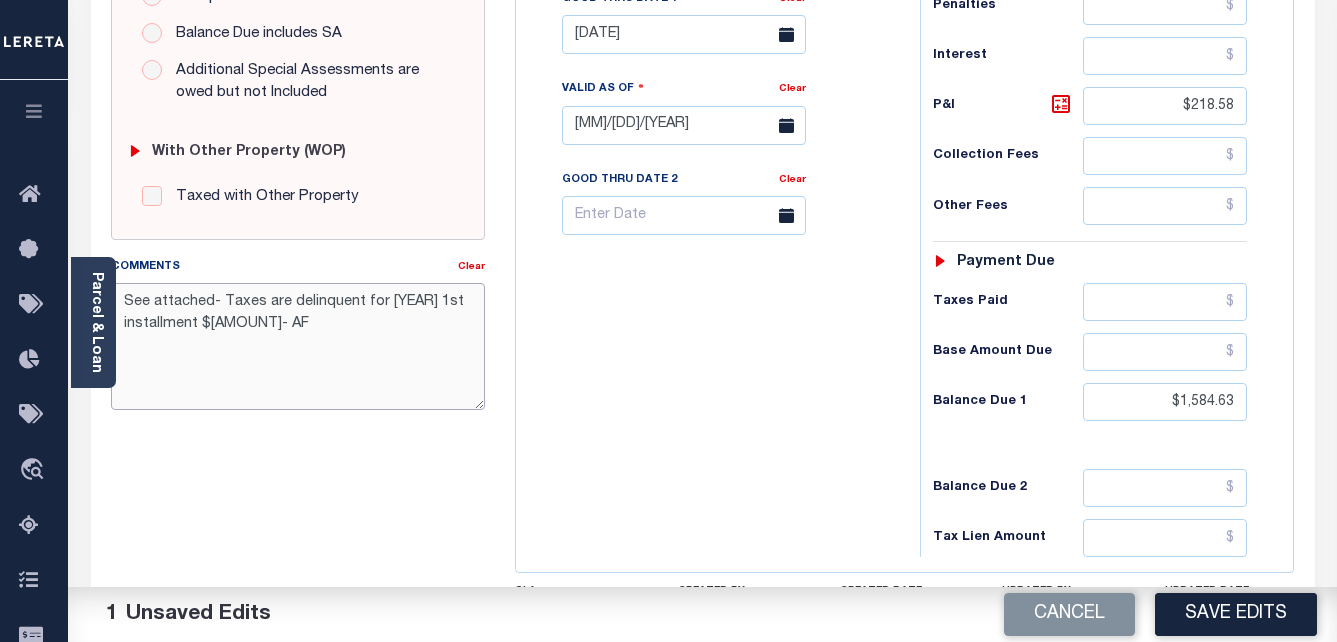 type on "See attached- Taxes are delinquent for [YEAR] 1st installment $[AMOUNT]- AF" 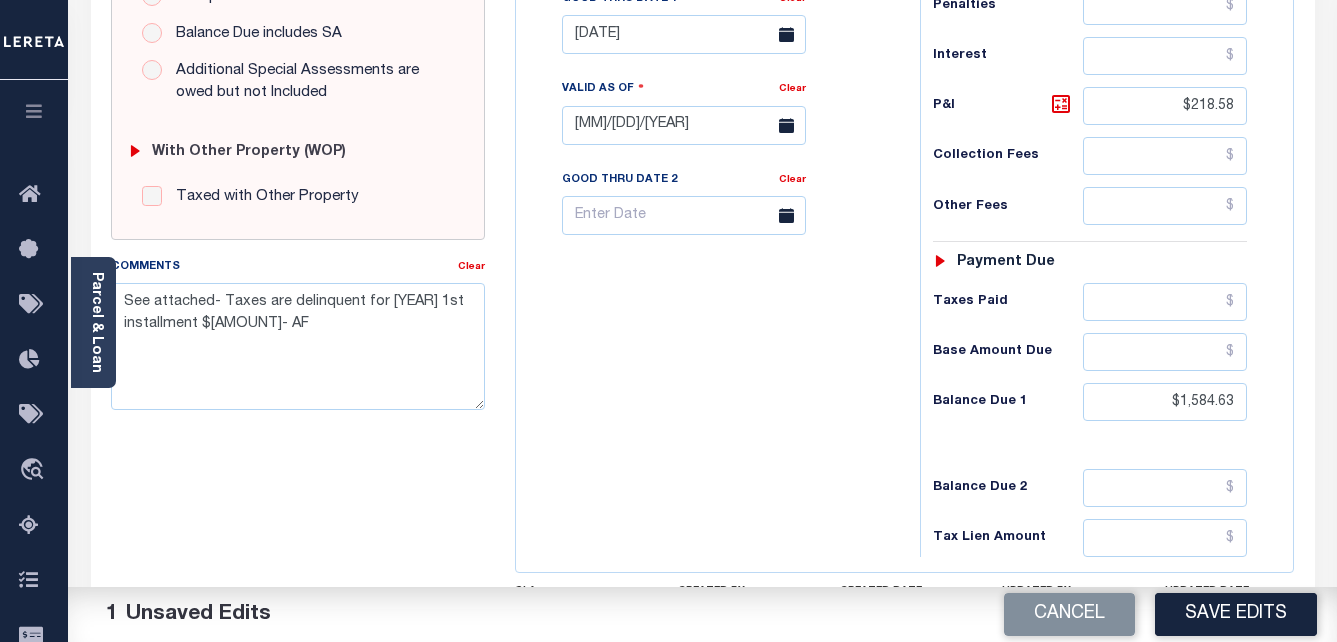 click on "Save Search" at bounding box center (713, 115) 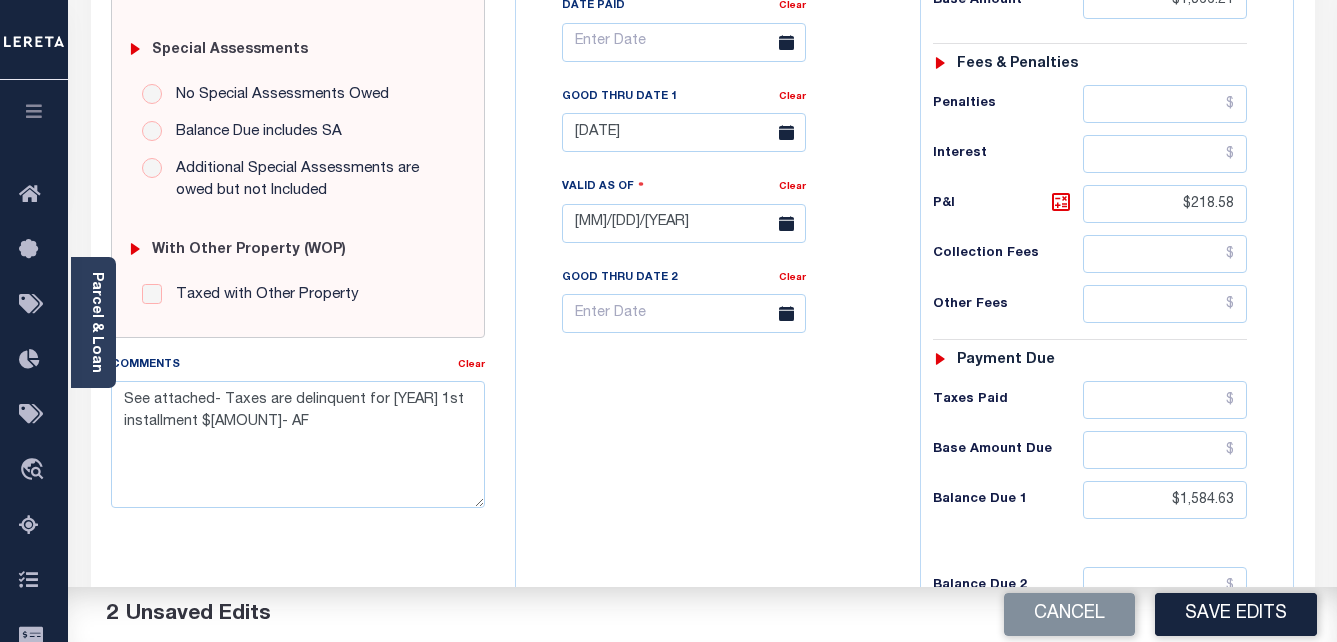 scroll, scrollTop: 600, scrollLeft: 0, axis: vertical 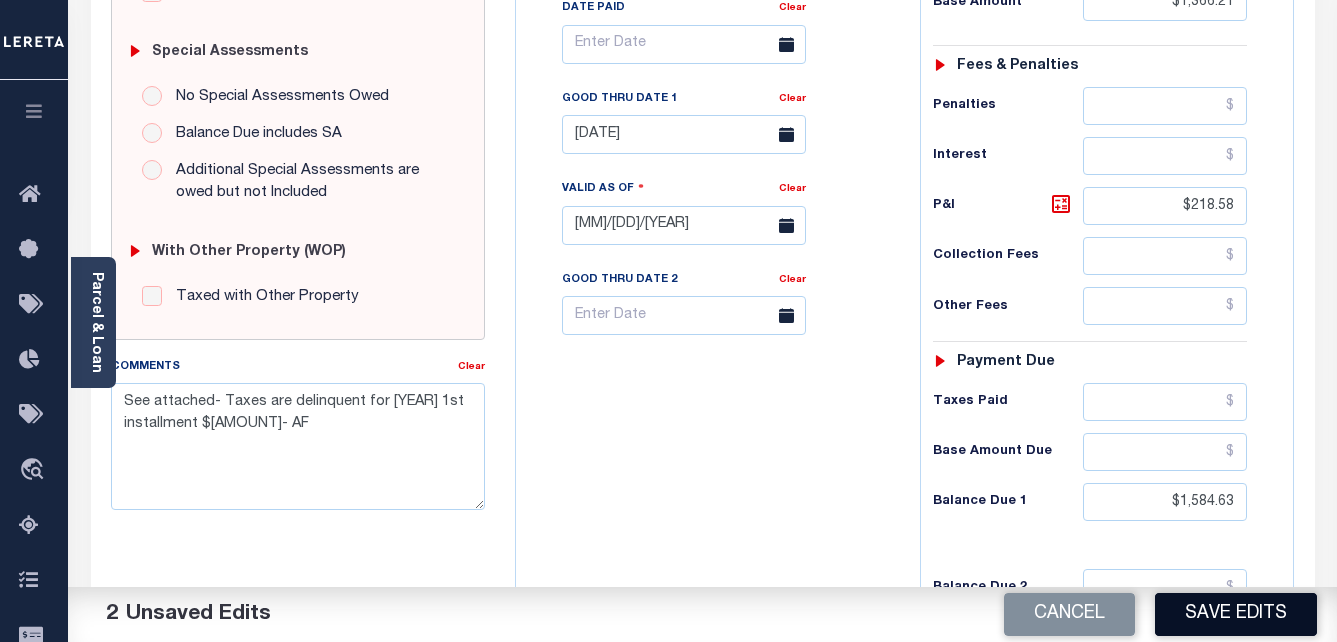 click on "Save Edits" at bounding box center (1236, 614) 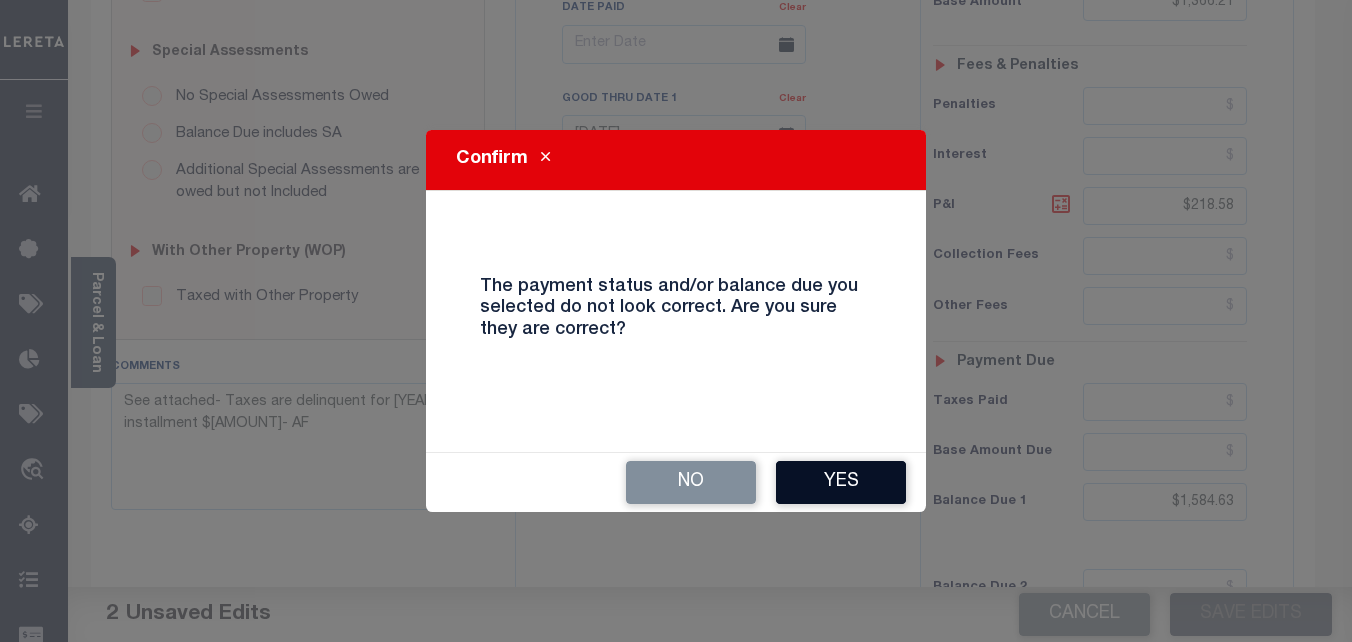 click on "Yes" at bounding box center (841, 482) 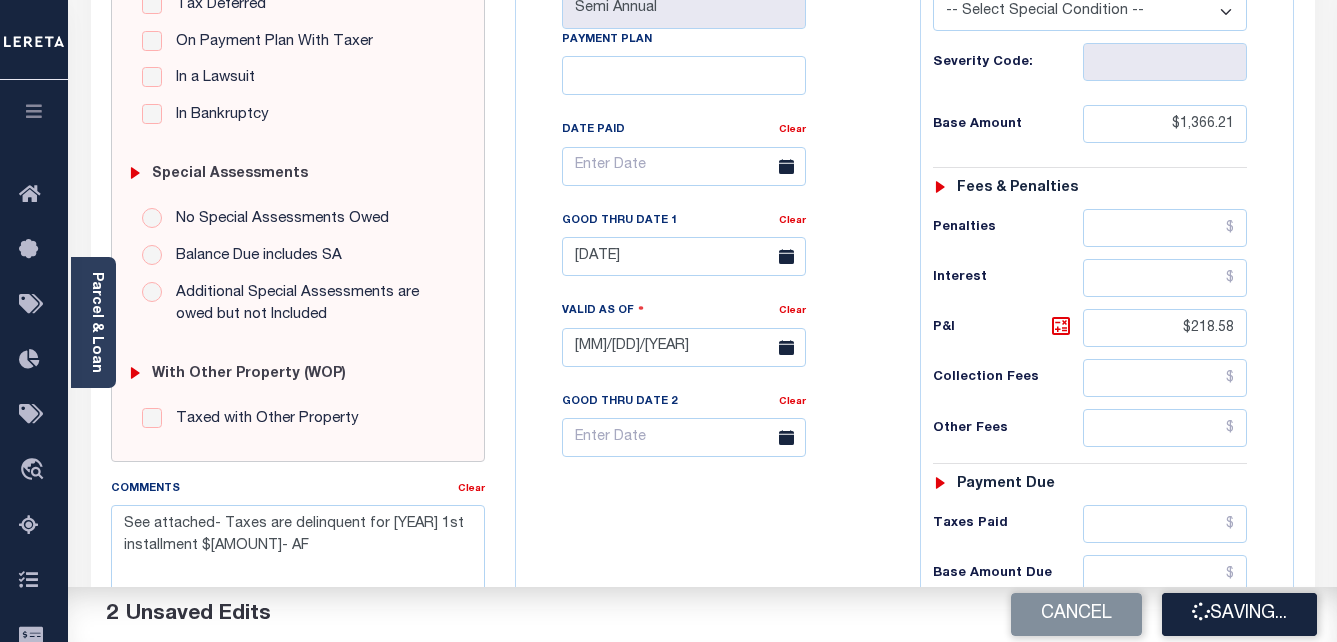 scroll, scrollTop: 473, scrollLeft: 0, axis: vertical 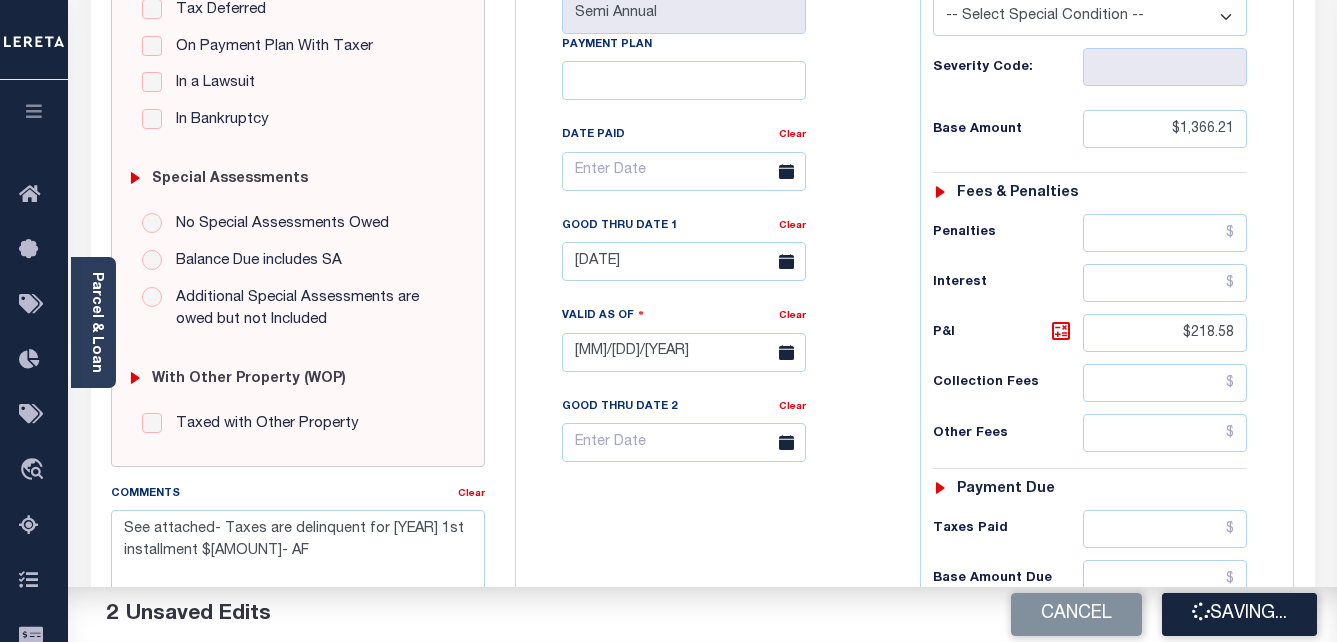 click on "Save Search" at bounding box center (713, 342) 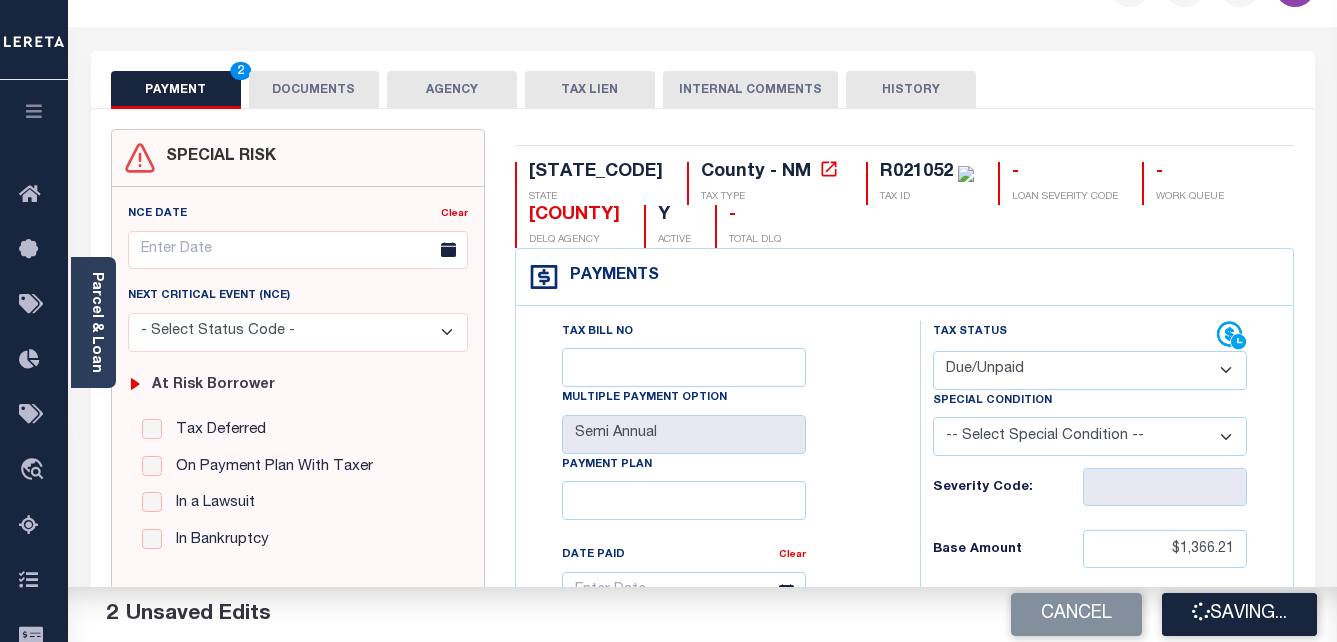 scroll, scrollTop: 0, scrollLeft: 0, axis: both 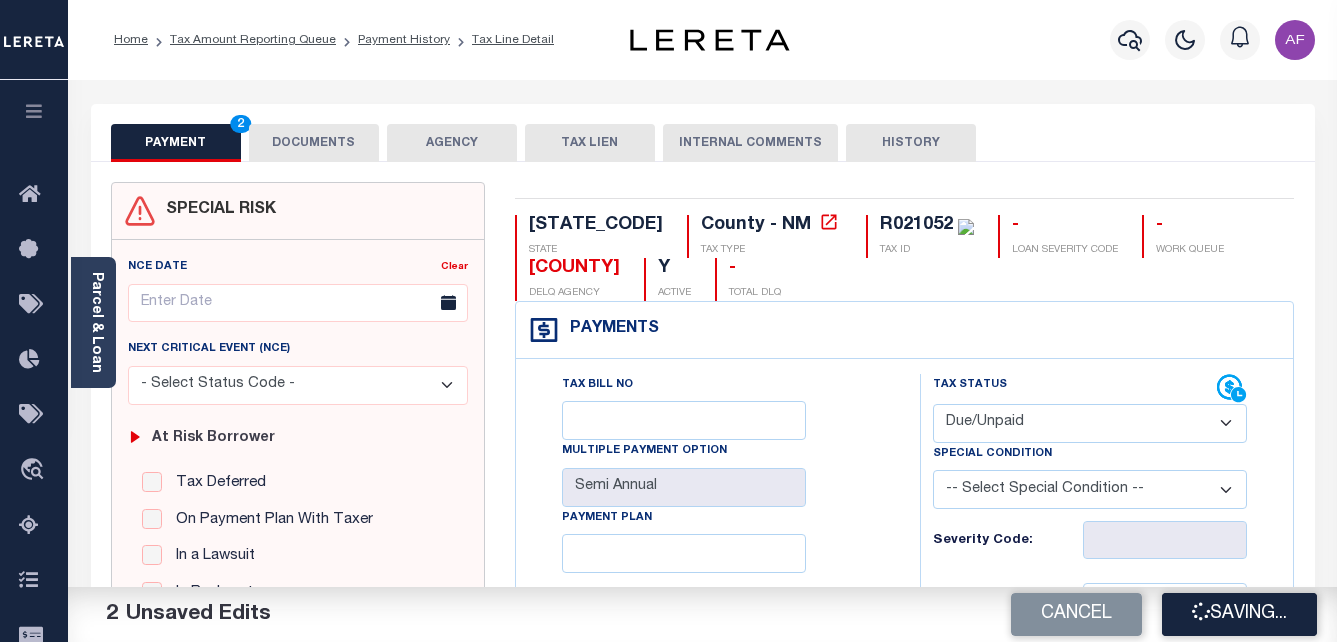 click on "DOCUMENTS" at bounding box center [314, 143] 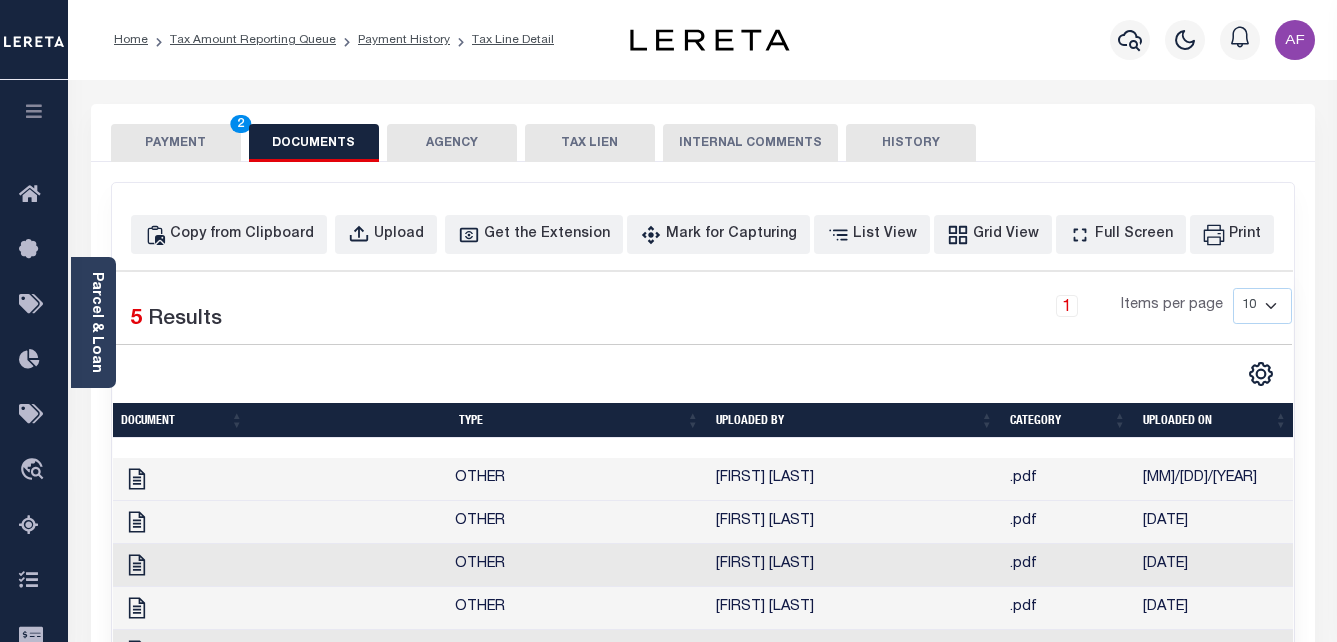 click on "PAYMENT
2" at bounding box center [176, 143] 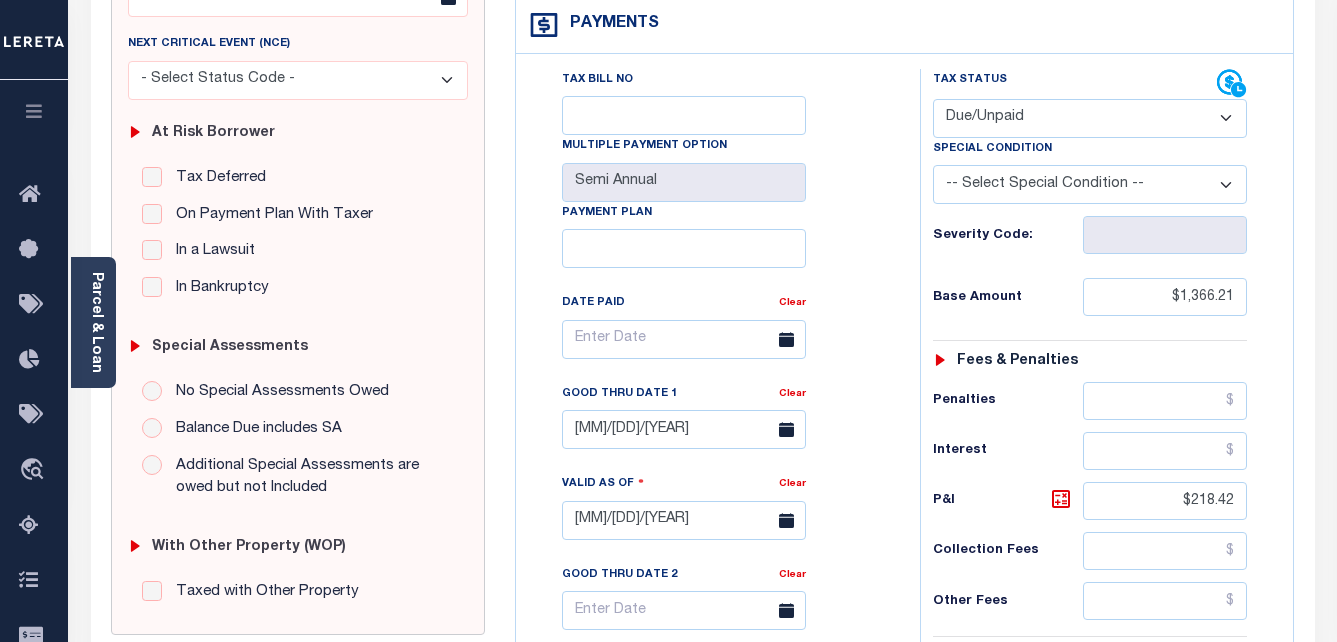 scroll, scrollTop: 400, scrollLeft: 0, axis: vertical 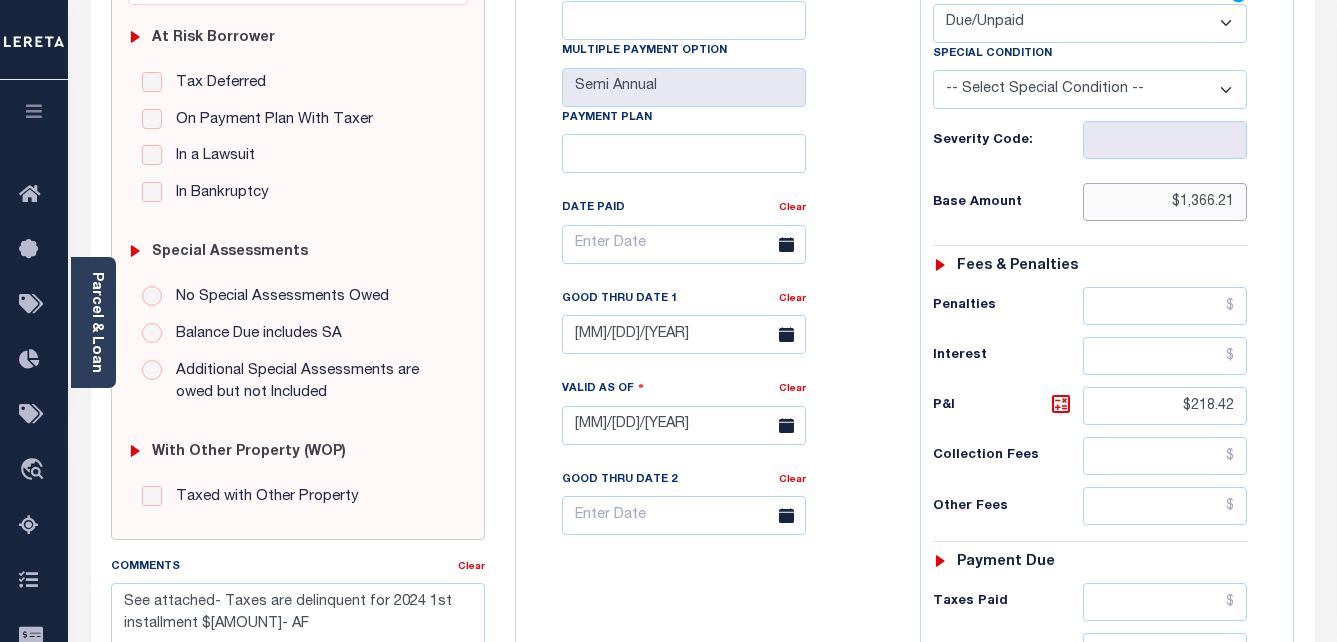 drag, startPoint x: 1181, startPoint y: 205, endPoint x: 1248, endPoint y: 203, distance: 67.02985 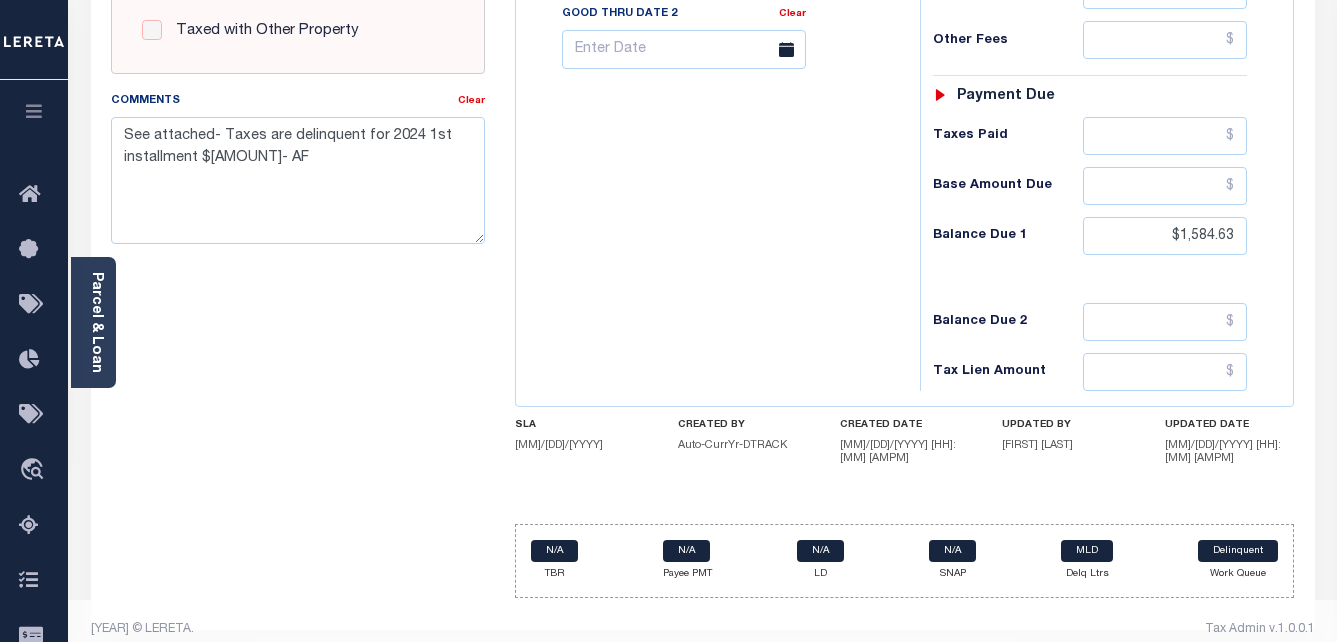 scroll, scrollTop: 873, scrollLeft: 0, axis: vertical 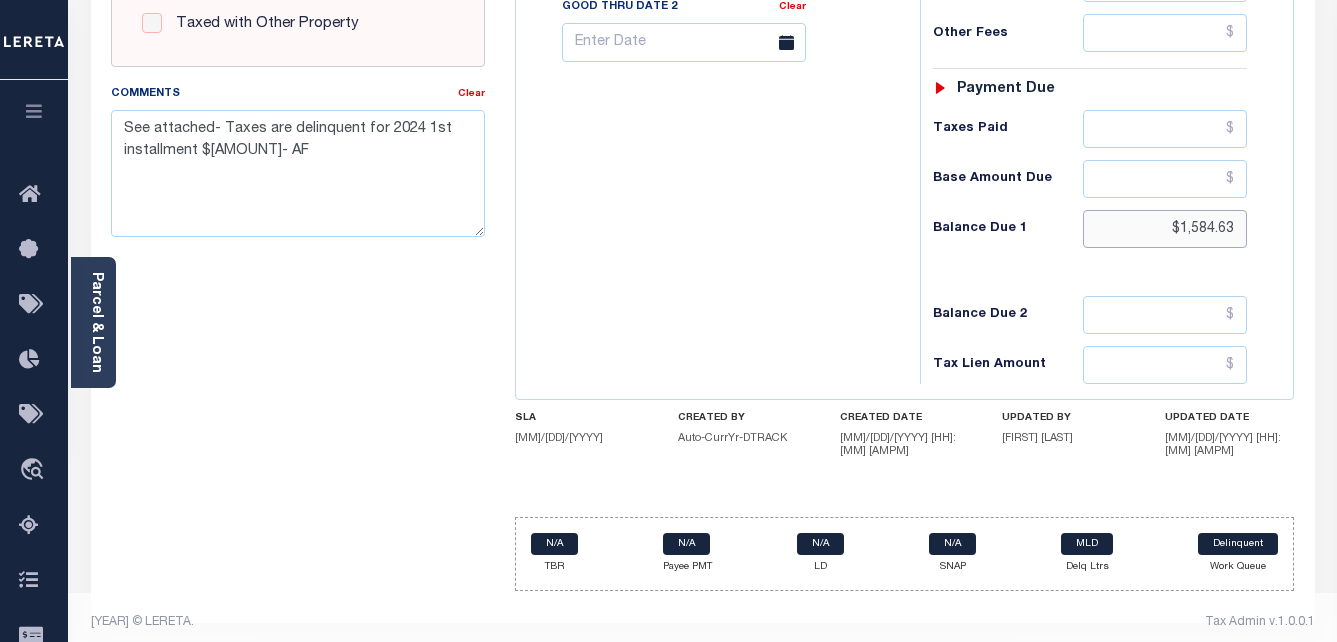 drag, startPoint x: 1173, startPoint y: 230, endPoint x: 1243, endPoint y: 226, distance: 70.11419 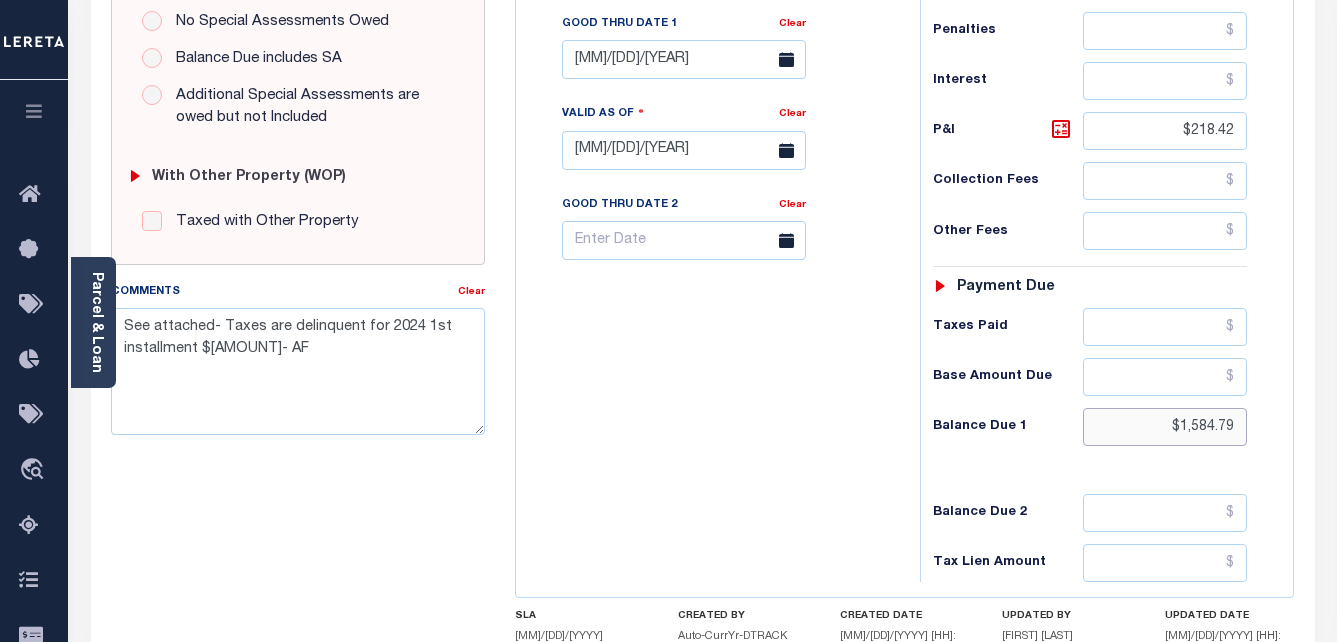 scroll, scrollTop: 573, scrollLeft: 0, axis: vertical 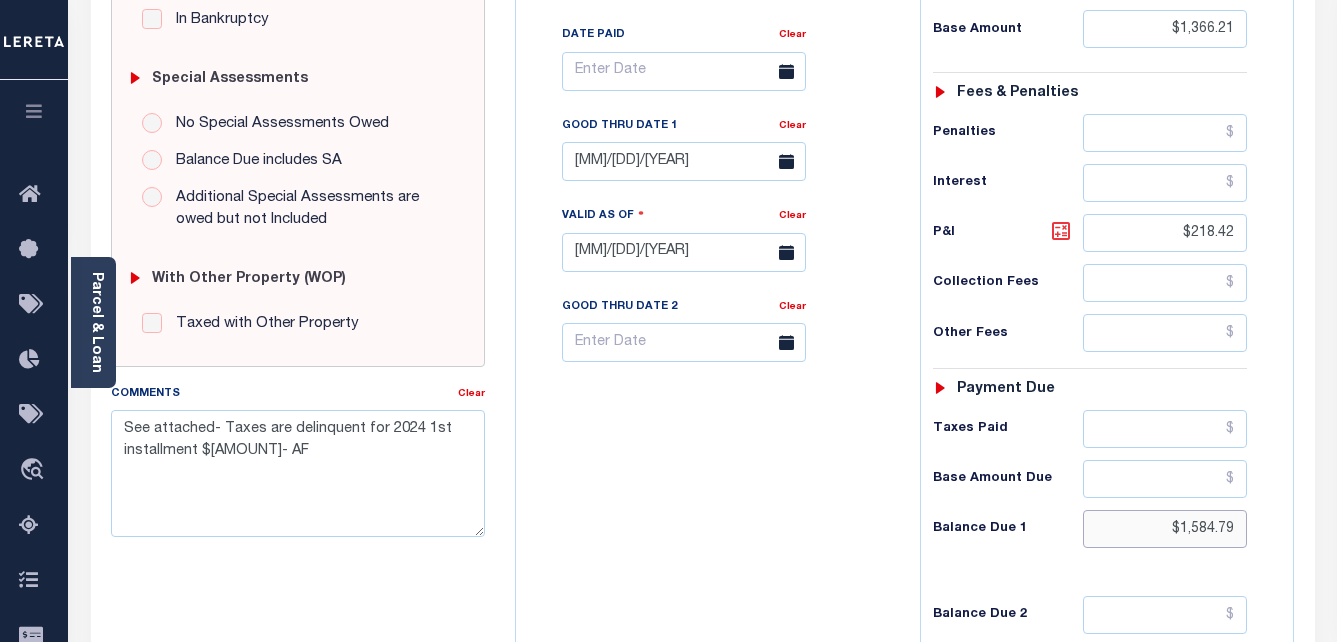 type on "$1,584.79" 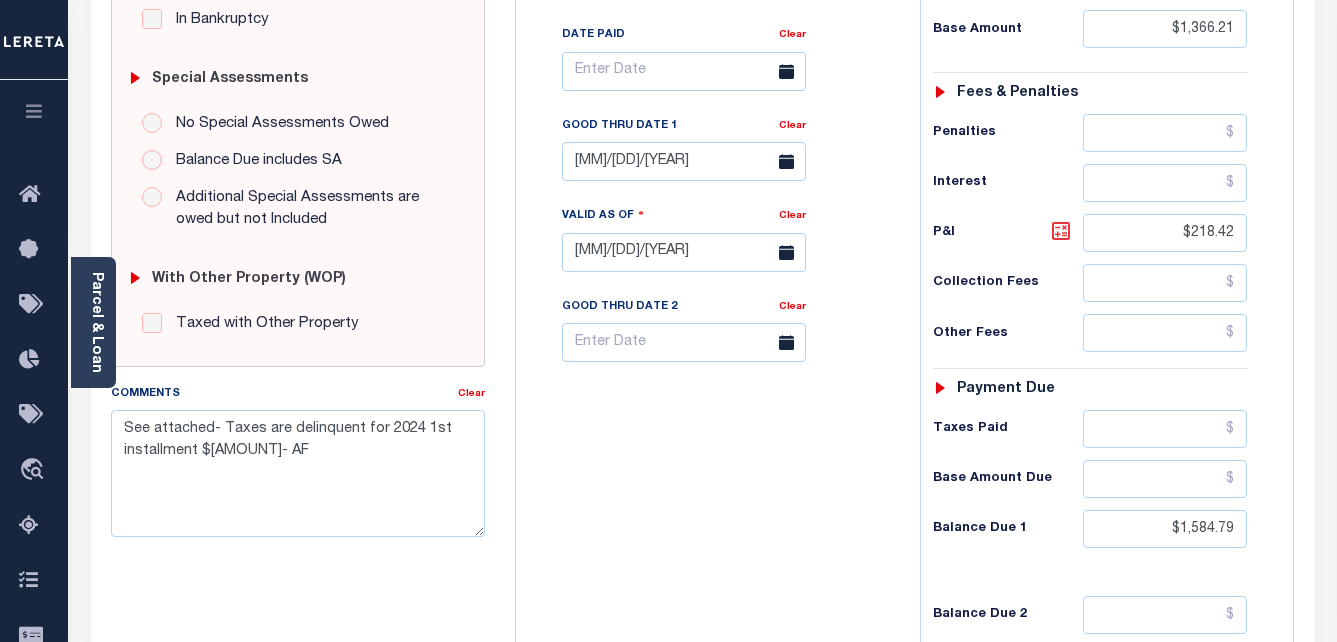 click at bounding box center [1061, 231] 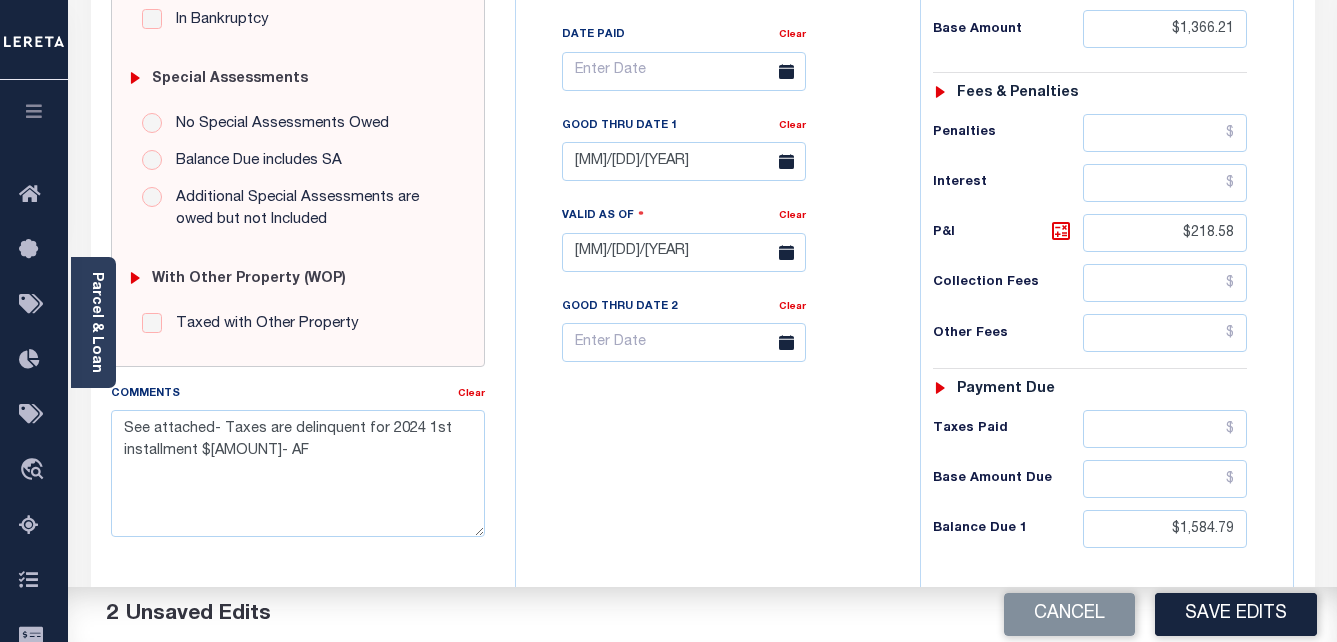 click on "Save Edits" at bounding box center [1236, 614] 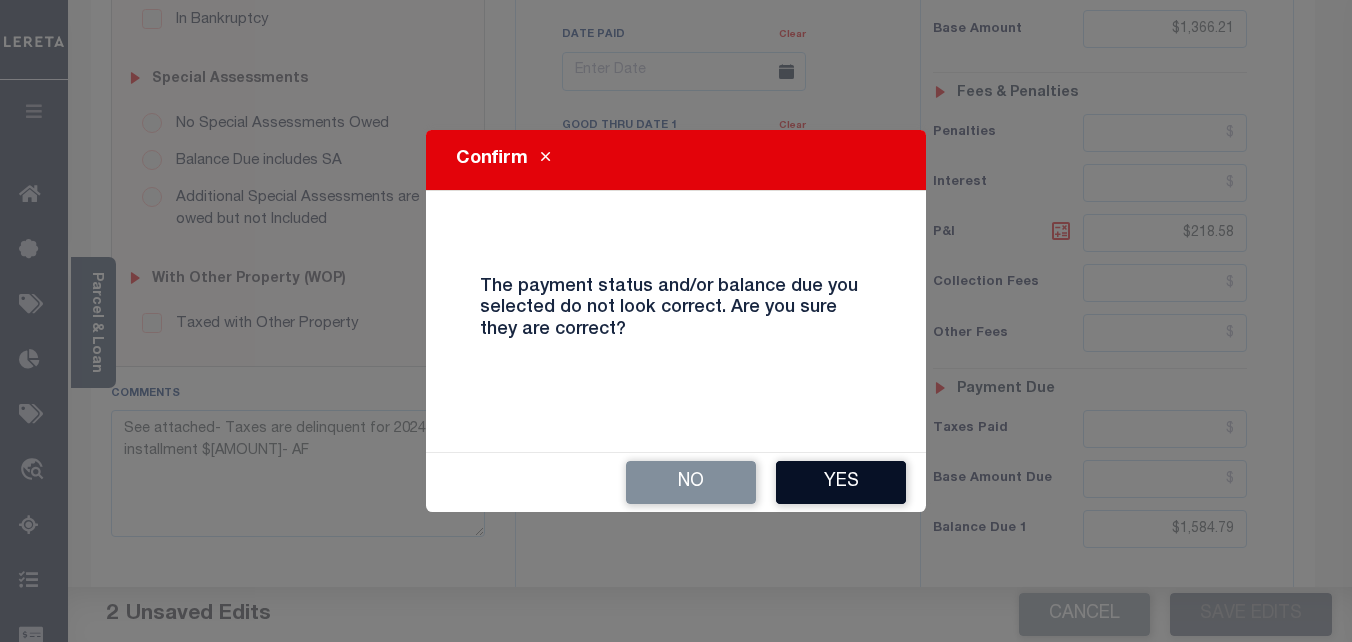 click on "Yes" at bounding box center [841, 482] 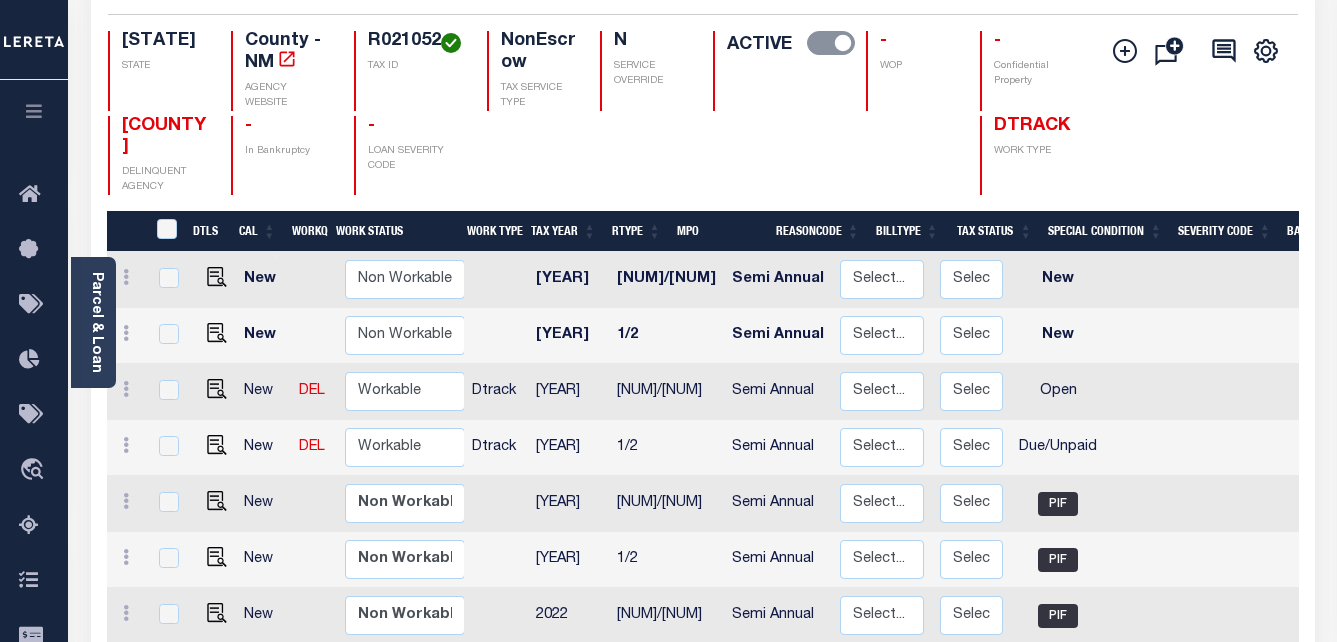 scroll, scrollTop: 300, scrollLeft: 0, axis: vertical 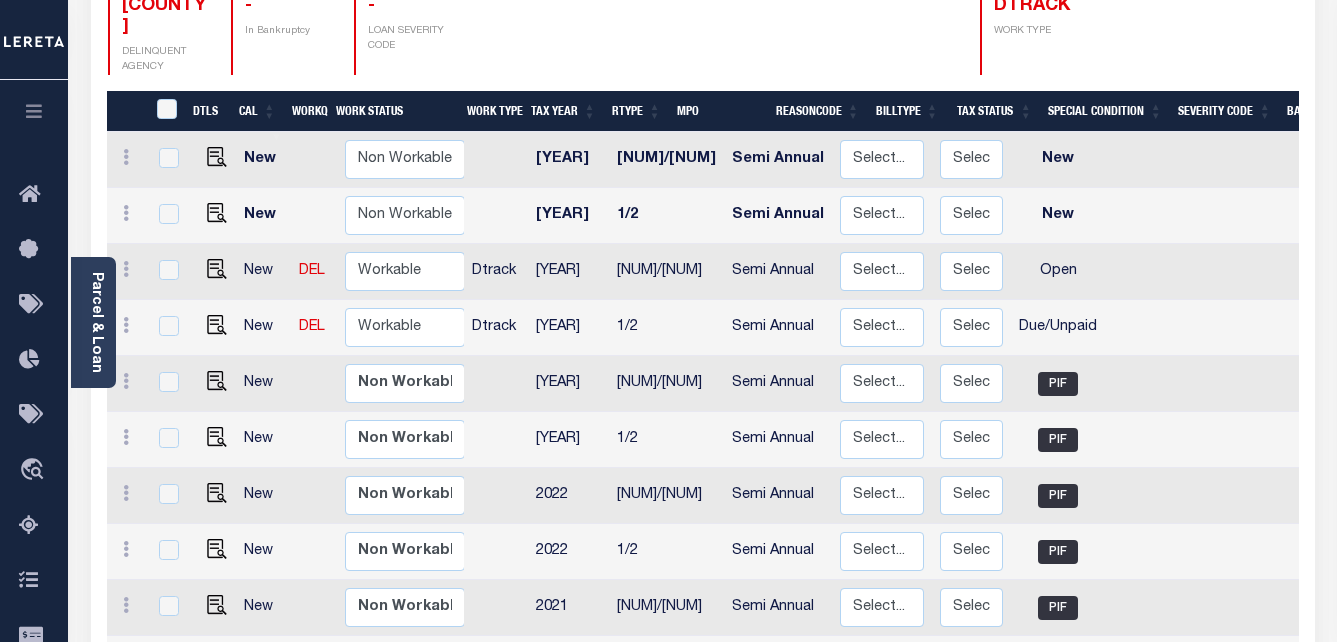 click at bounding box center [212, 271] 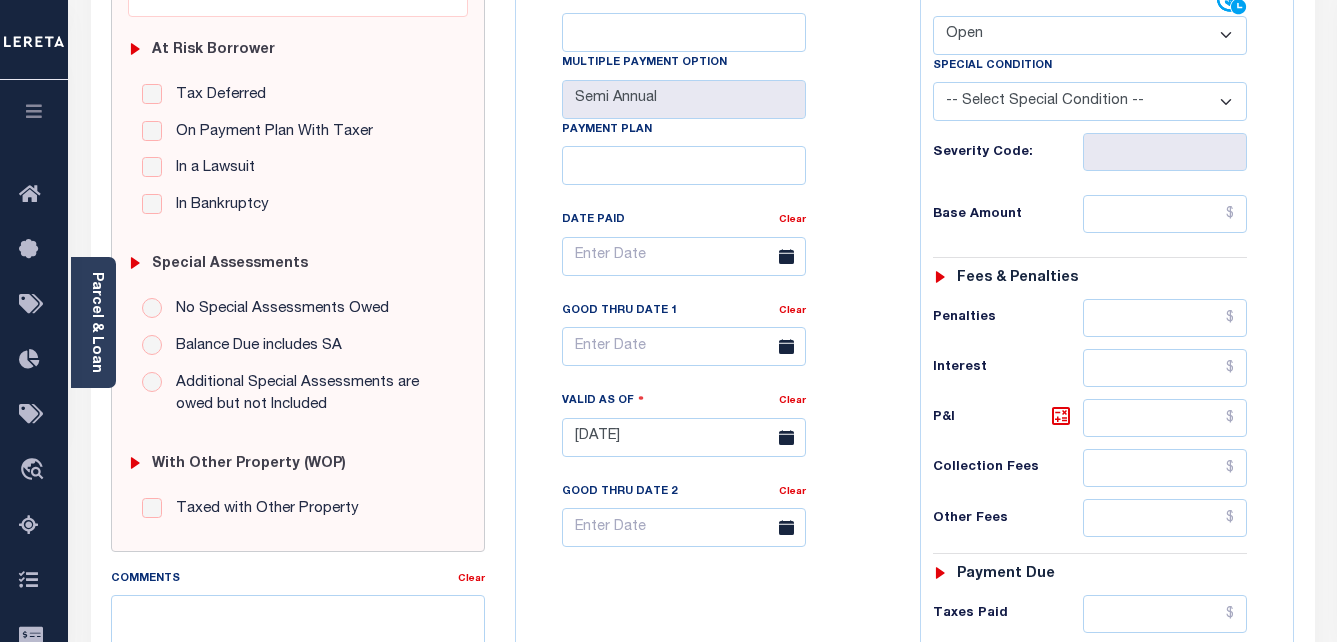scroll, scrollTop: 400, scrollLeft: 0, axis: vertical 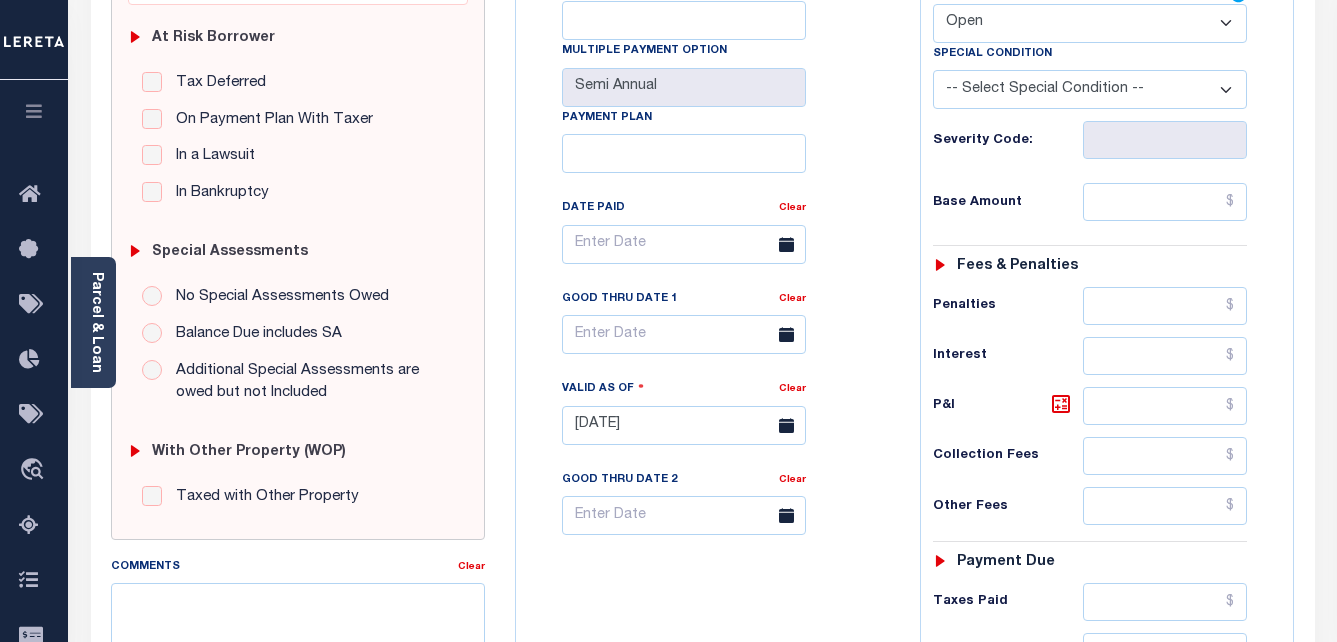 click on "- Select Status Code -
Open
Due/Unpaid
Paid
Incomplete
No Tax Due
Internal Refund Processed
New" at bounding box center [1090, 23] 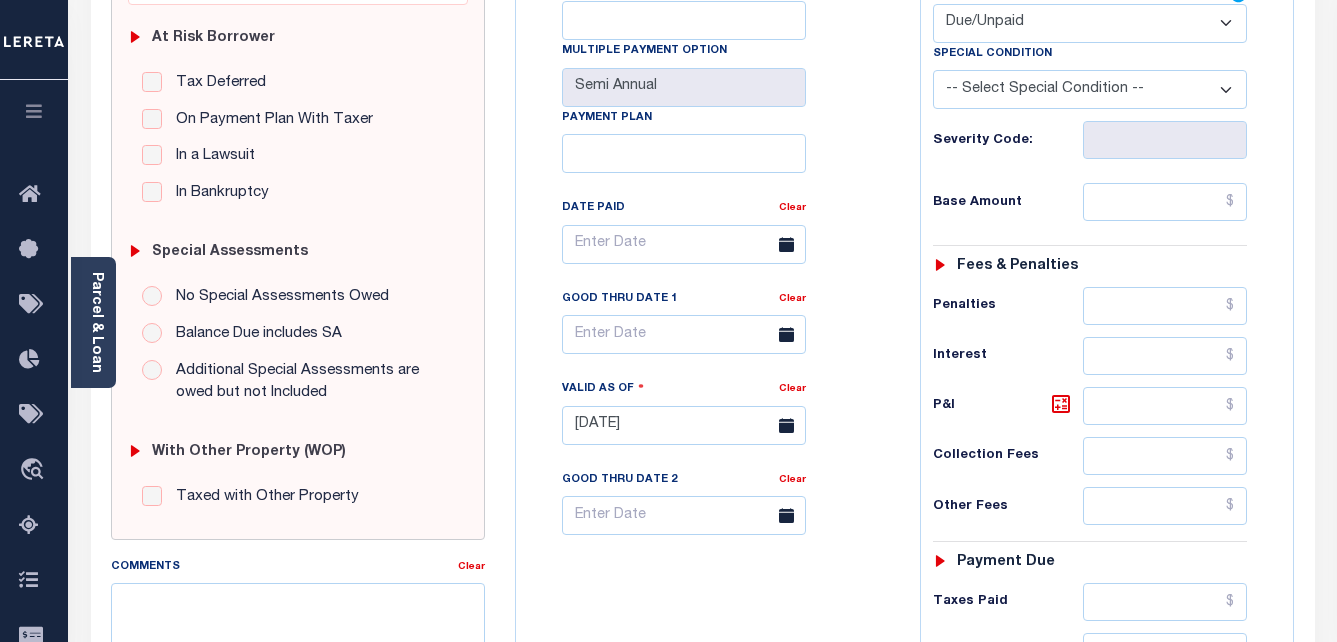 click on "- Select Status Code -
Open
Due/Unpaid
Paid
Incomplete
No Tax Due
Internal Refund Processed
New" at bounding box center [1090, 23] 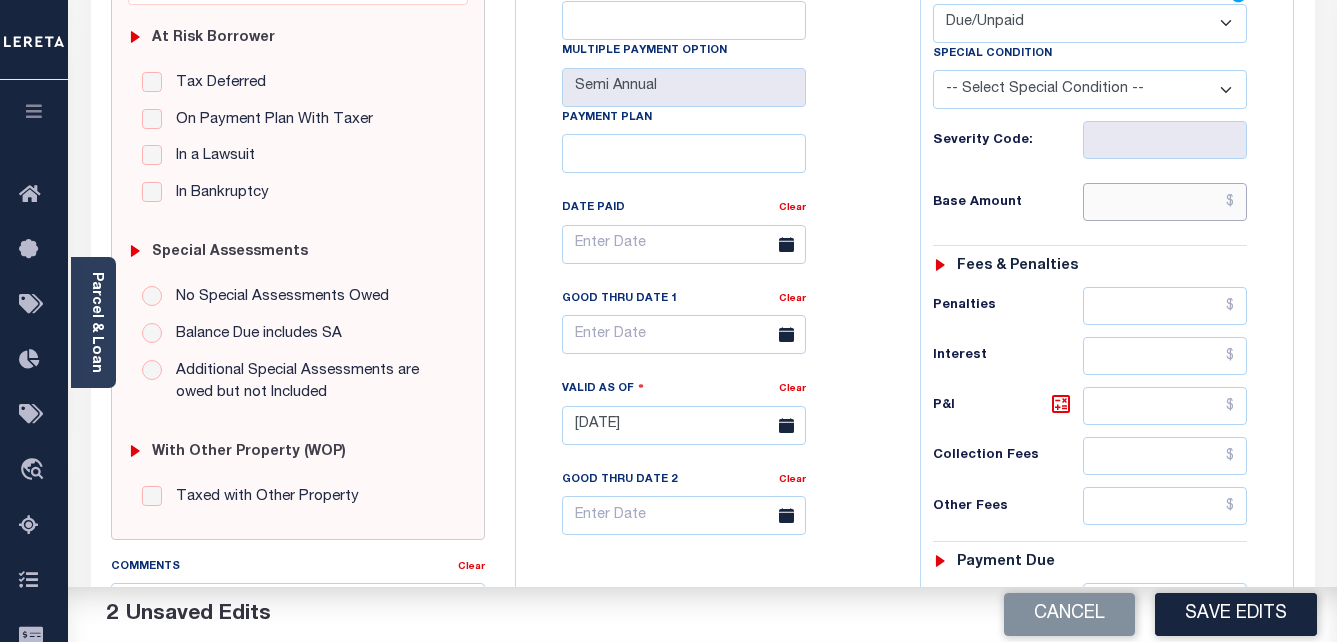 drag, startPoint x: 1154, startPoint y: 201, endPoint x: 1272, endPoint y: 205, distance: 118.06778 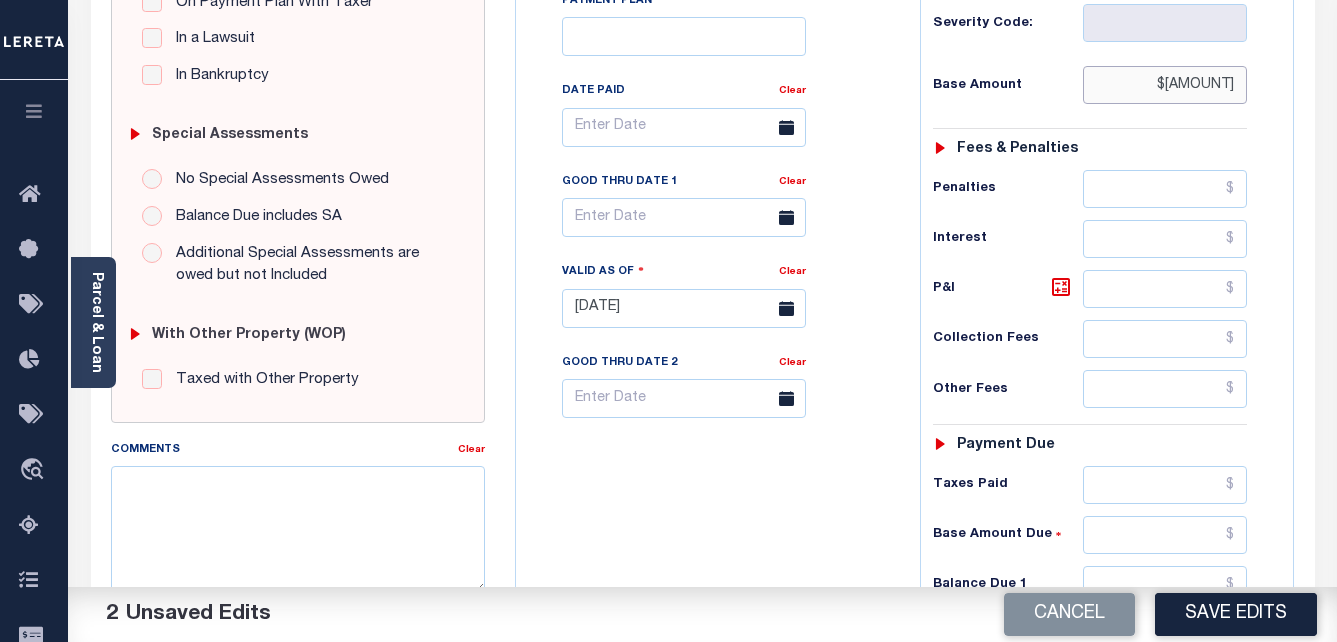 scroll, scrollTop: 600, scrollLeft: 0, axis: vertical 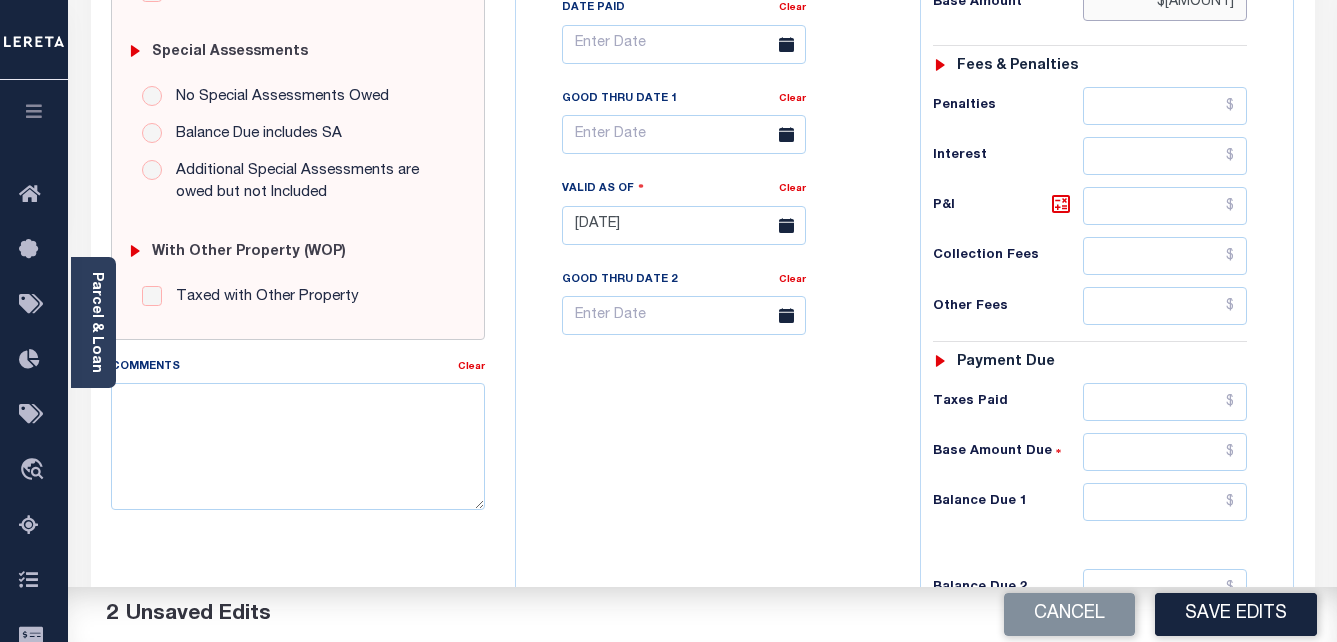 type on "[PRICE]" 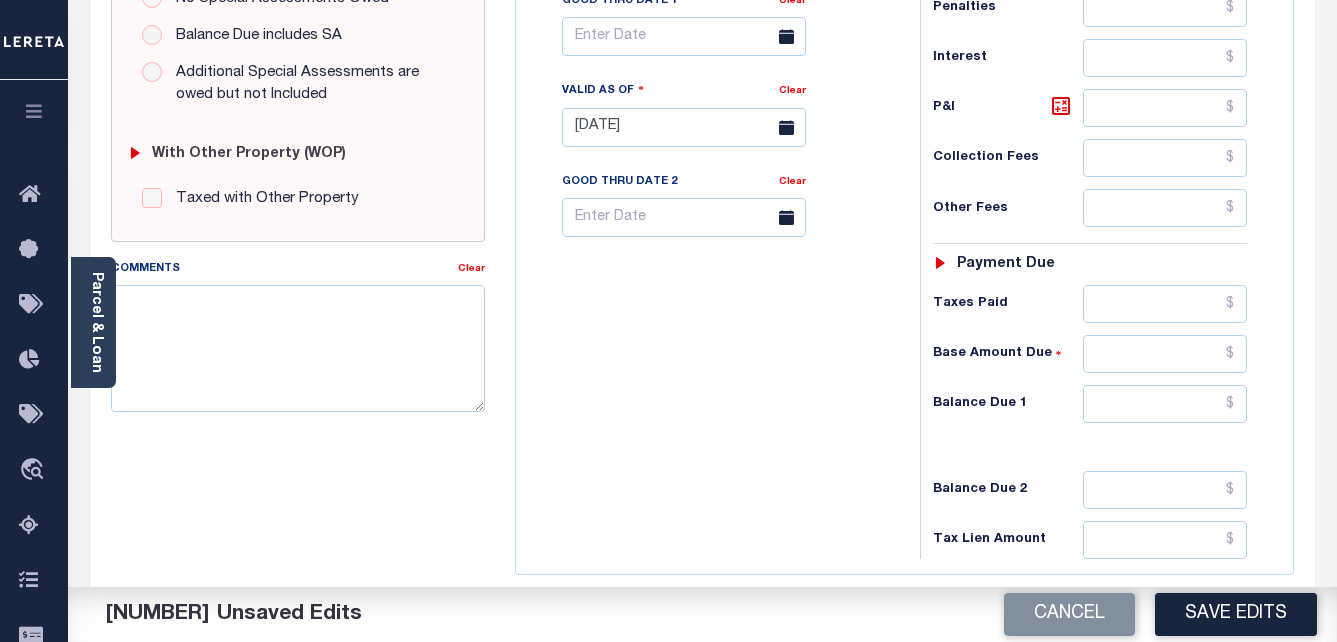 scroll, scrollTop: 700, scrollLeft: 0, axis: vertical 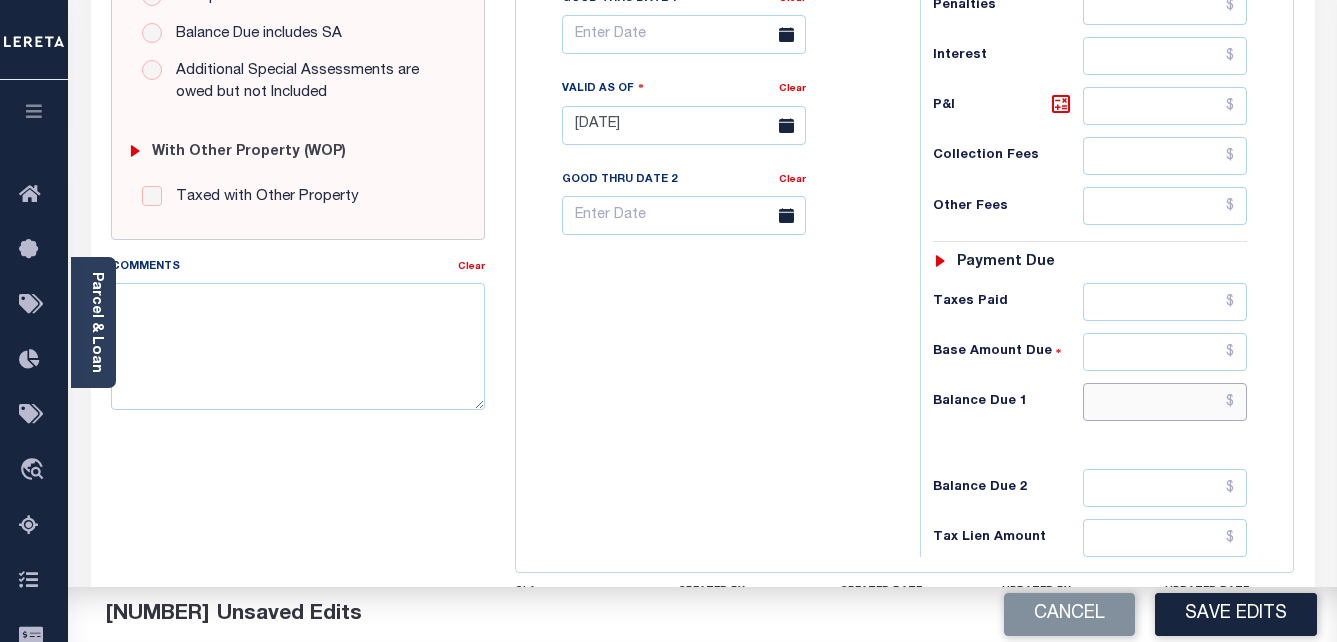 drag, startPoint x: 1197, startPoint y: 409, endPoint x: 1242, endPoint y: 405, distance: 45.17743 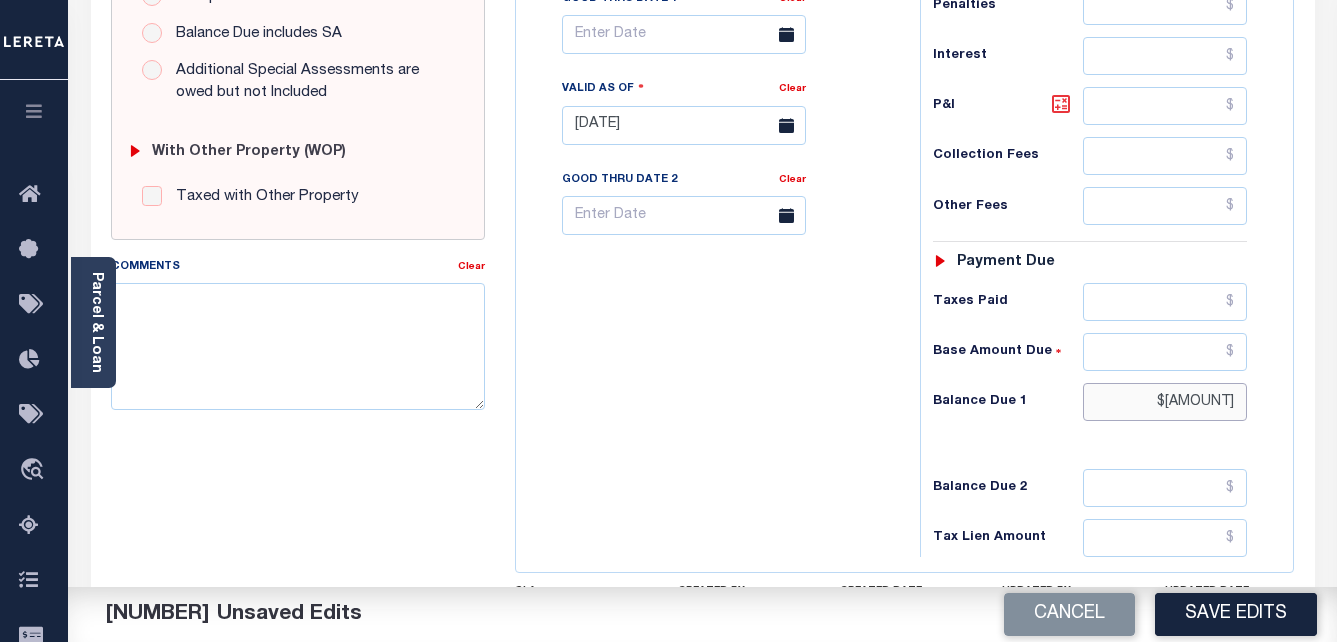 type on "$1,407.19" 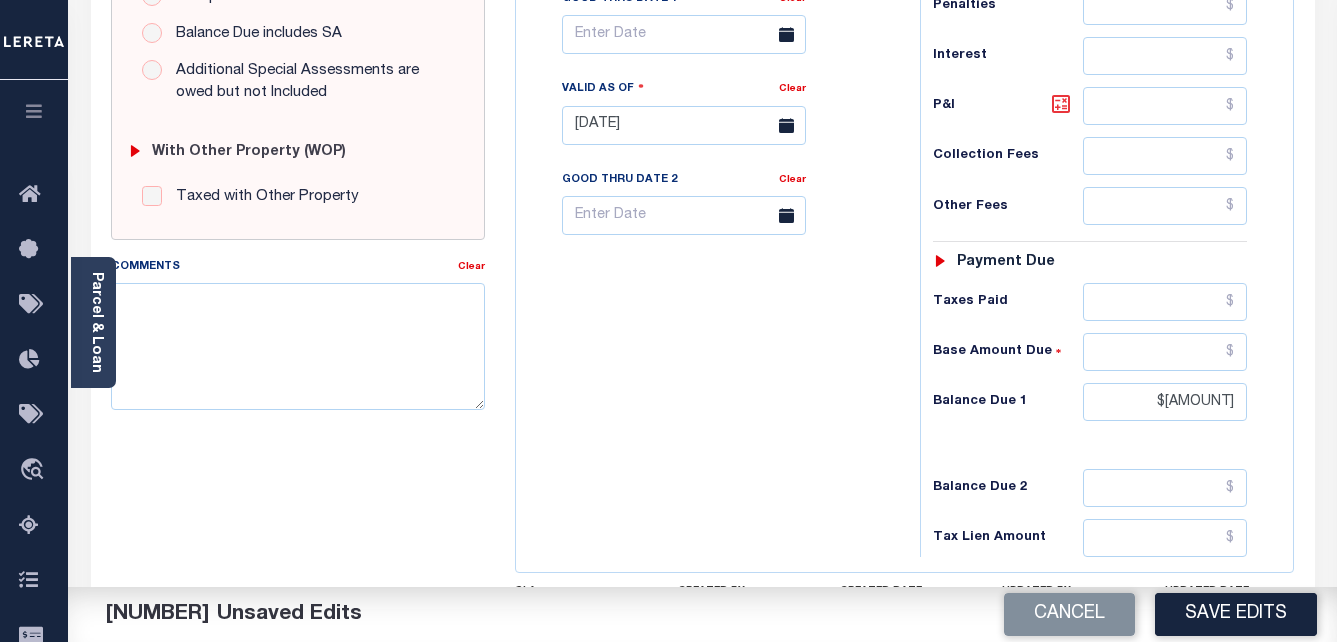 click at bounding box center (1061, 104) 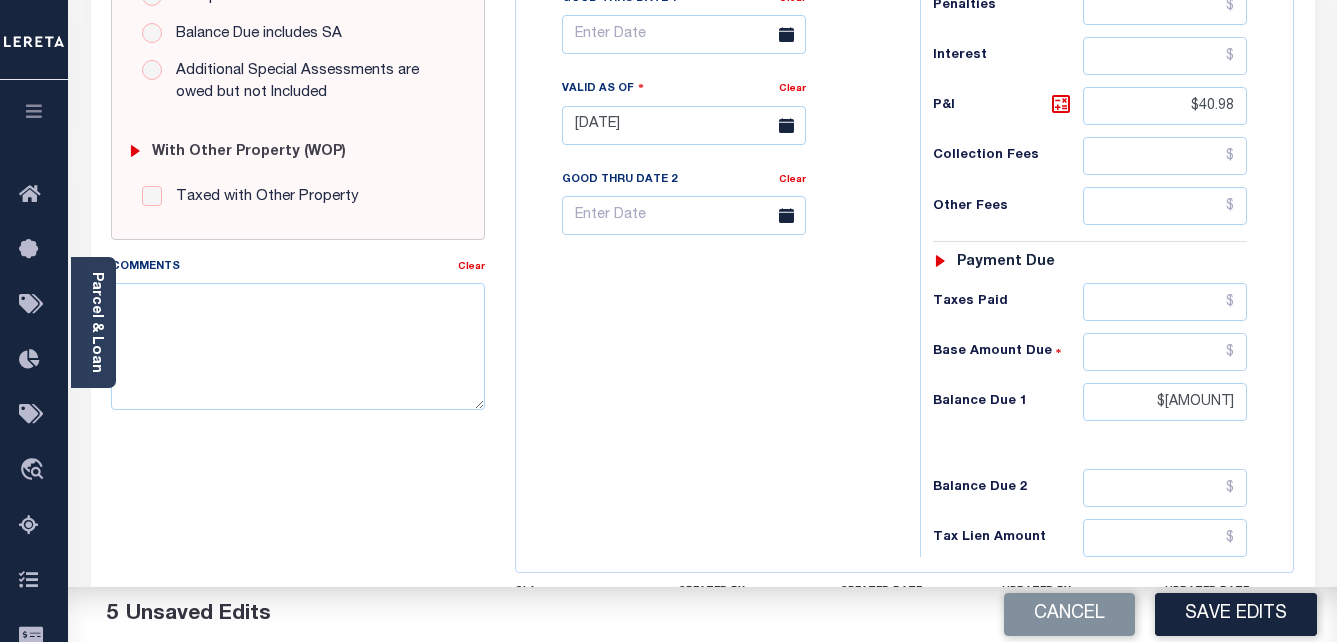 click on "Tax Bill No
Multiple Payment Option
Semi Annual
Payment Plan
Clear" at bounding box center [713, 115] 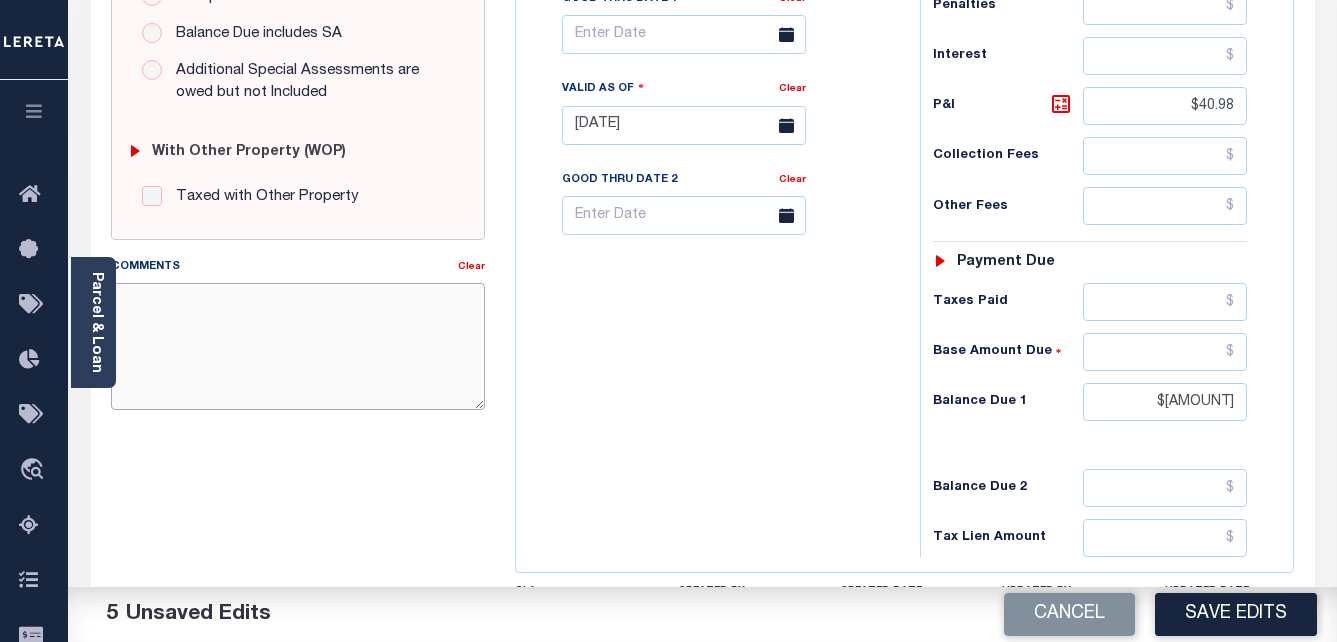 click on "Comments" at bounding box center [298, 346] 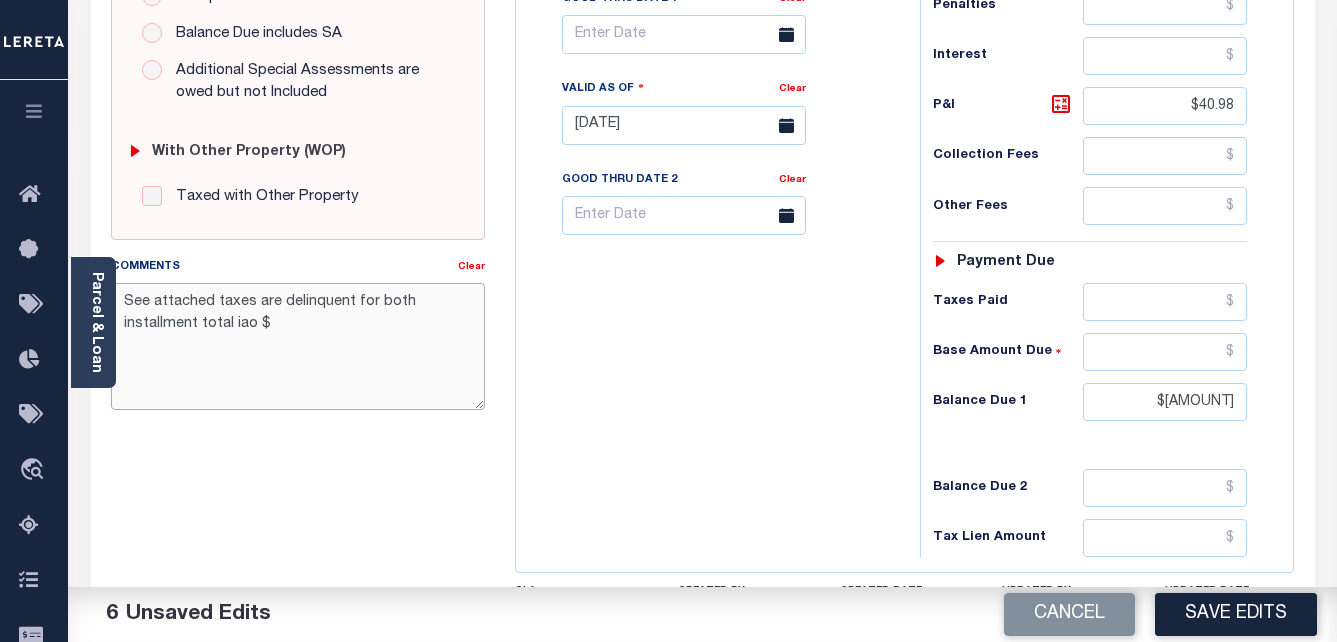 click on "See attached taxes are delinquent for both installment total iao $" at bounding box center [298, 346] 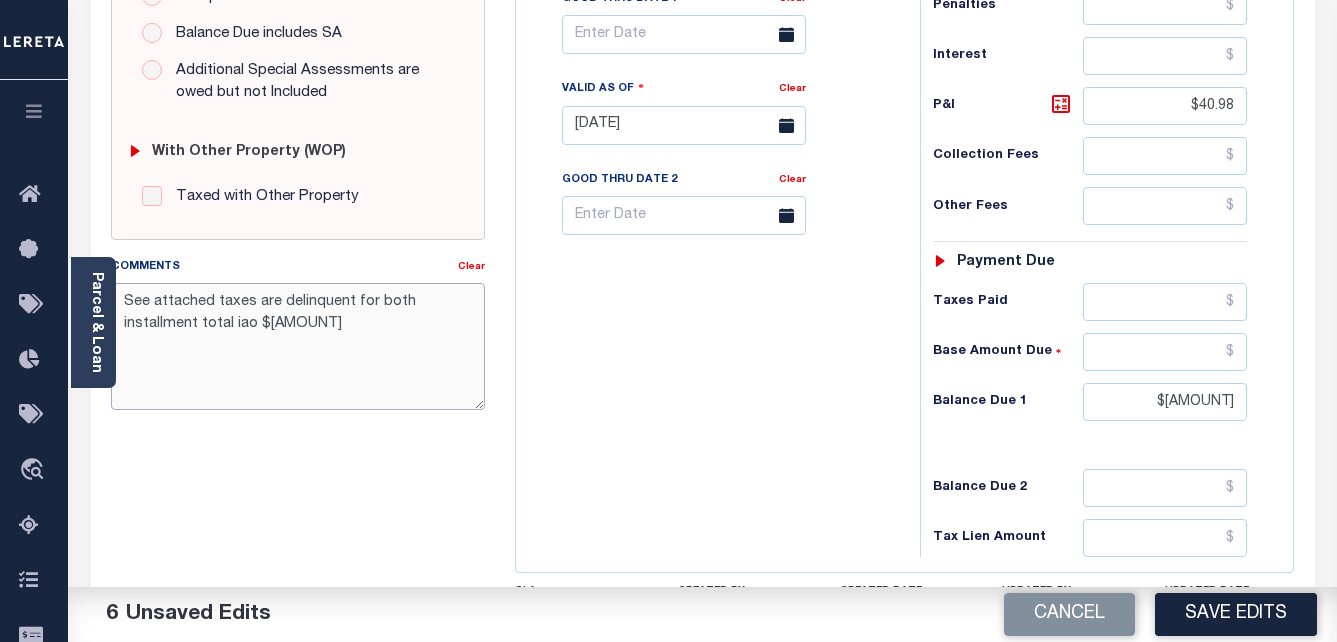 click on "See attached taxes are delinquent for both installment total iao $2,991.98" at bounding box center (298, 346) 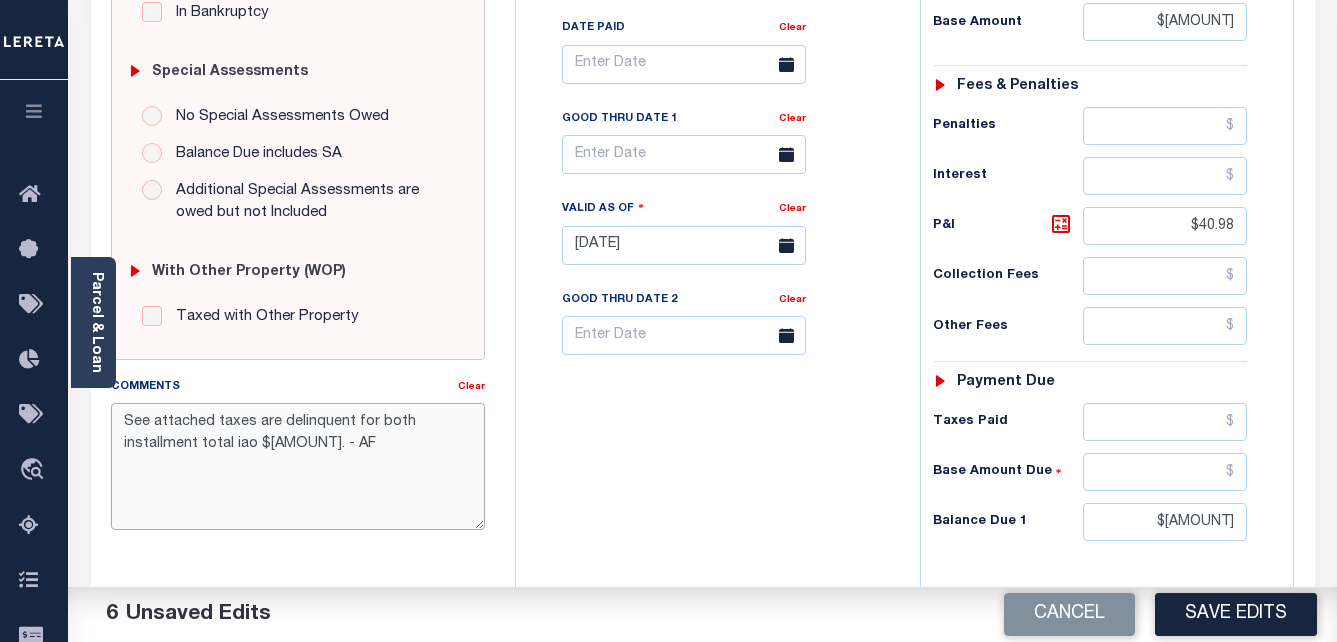 scroll, scrollTop: 500, scrollLeft: 0, axis: vertical 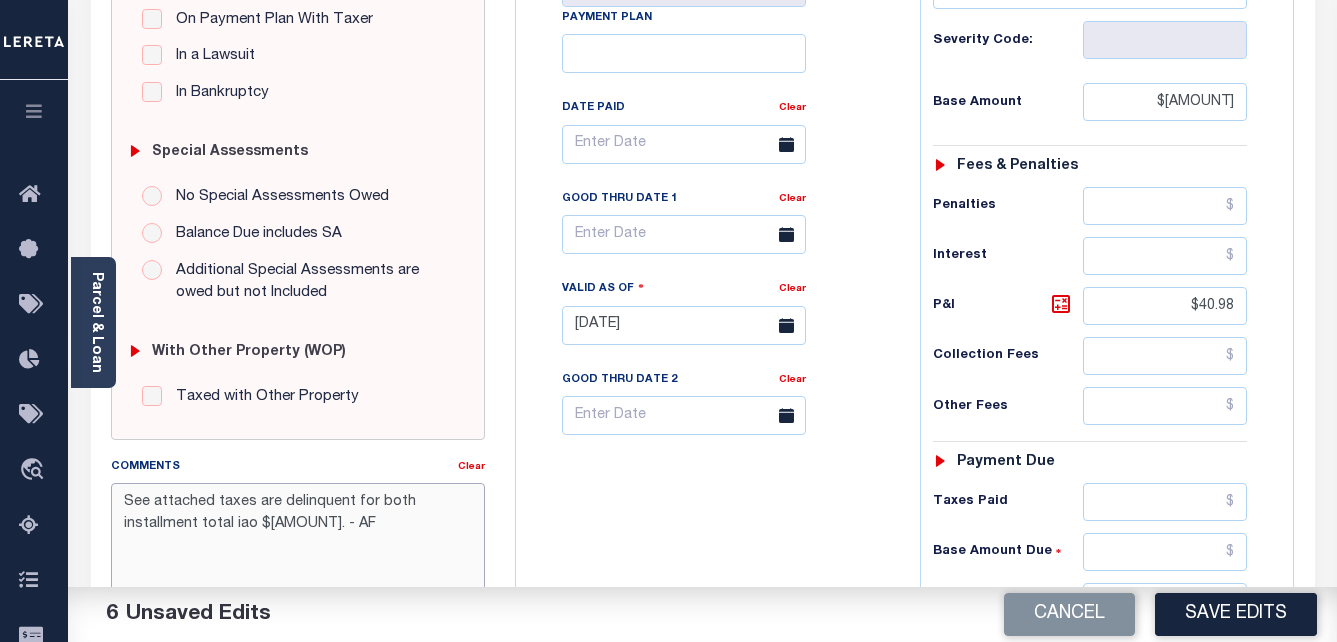 type on "See attached taxes are delinquent for both installment total iao $2,991.98. - AF" 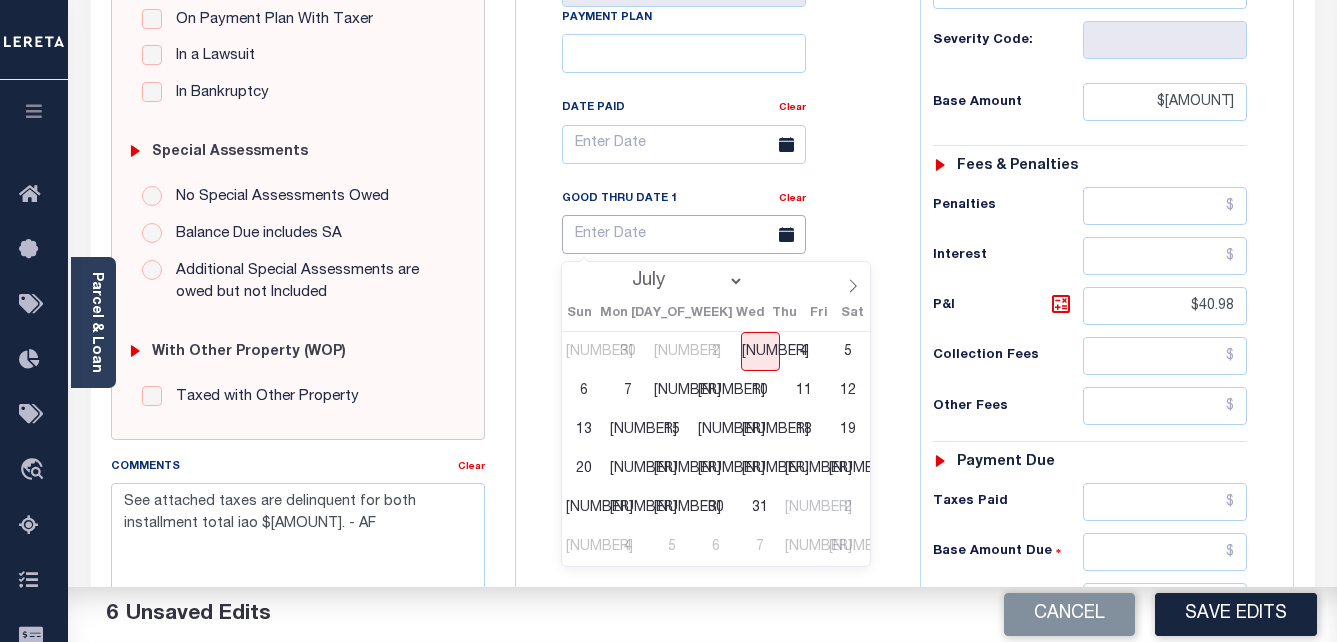 click at bounding box center [684, 234] 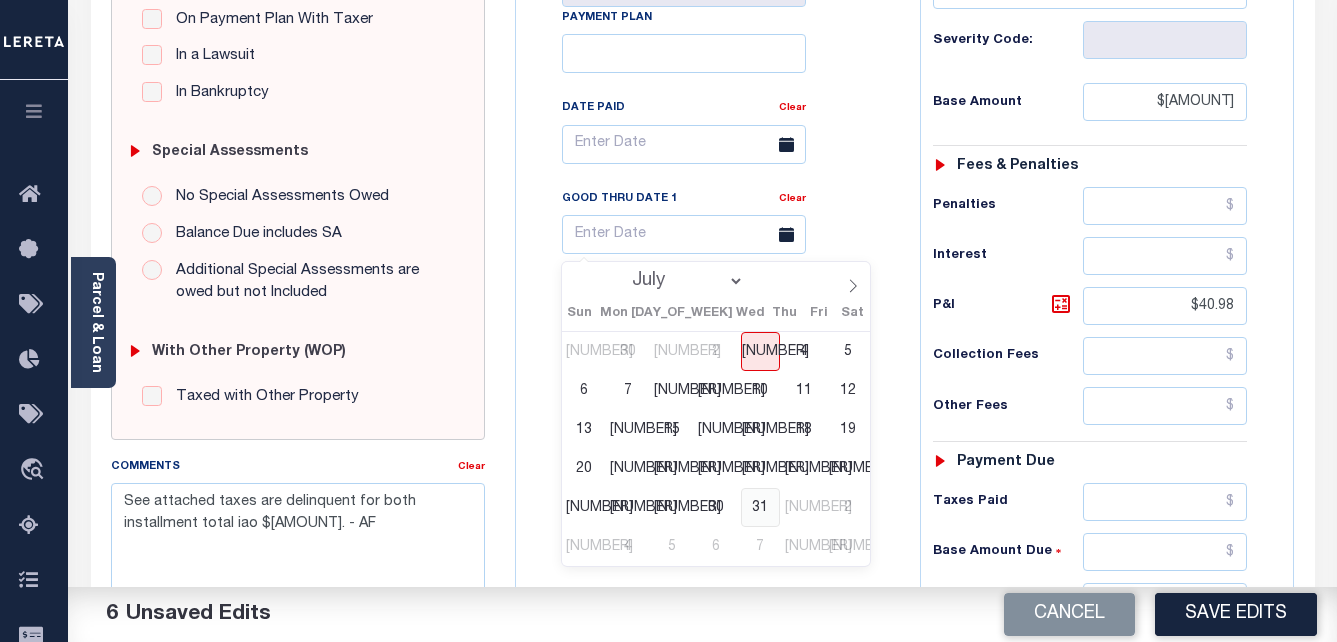 click on "31" at bounding box center (760, 507) 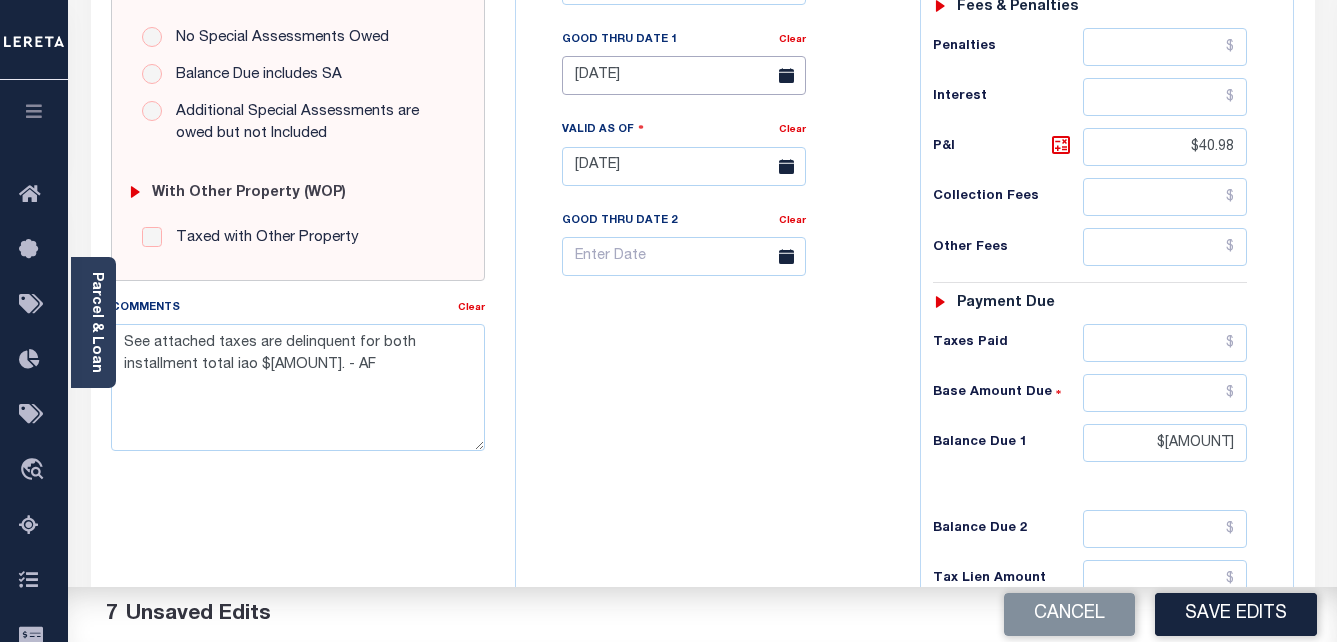 scroll, scrollTop: 700, scrollLeft: 0, axis: vertical 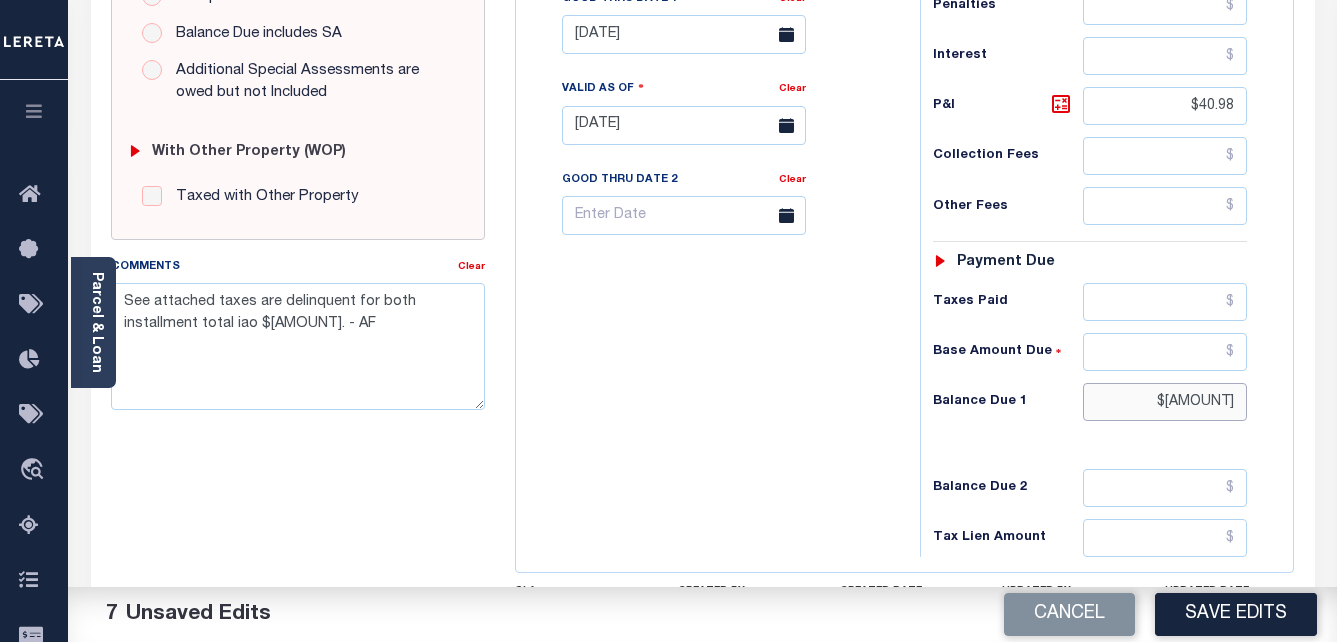 drag, startPoint x: 1183, startPoint y: 404, endPoint x: 1237, endPoint y: 404, distance: 54 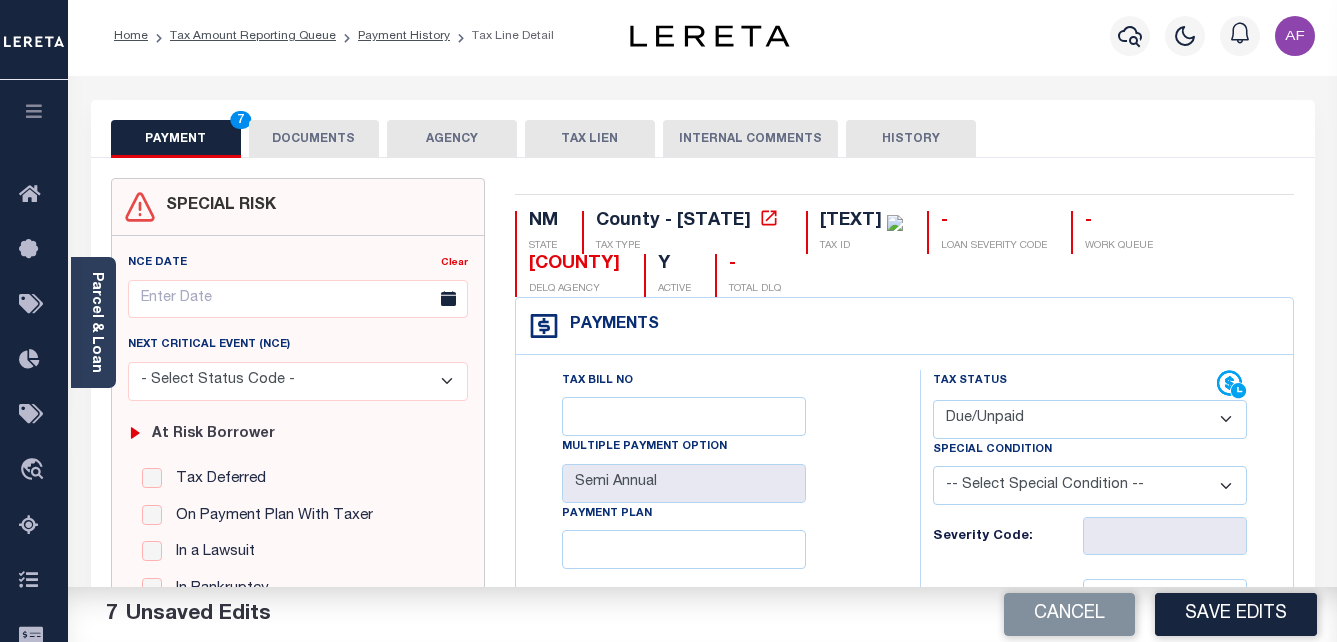 scroll, scrollTop: 0, scrollLeft: 0, axis: both 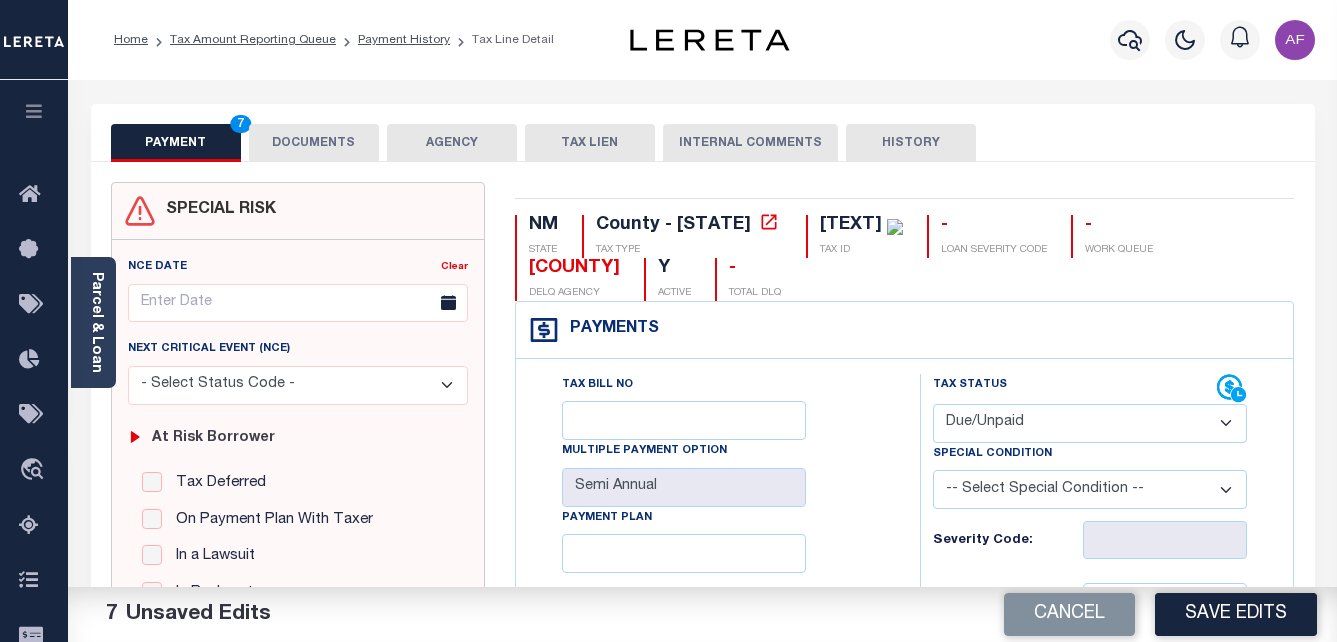 click on "DOCUMENTS" at bounding box center [314, 143] 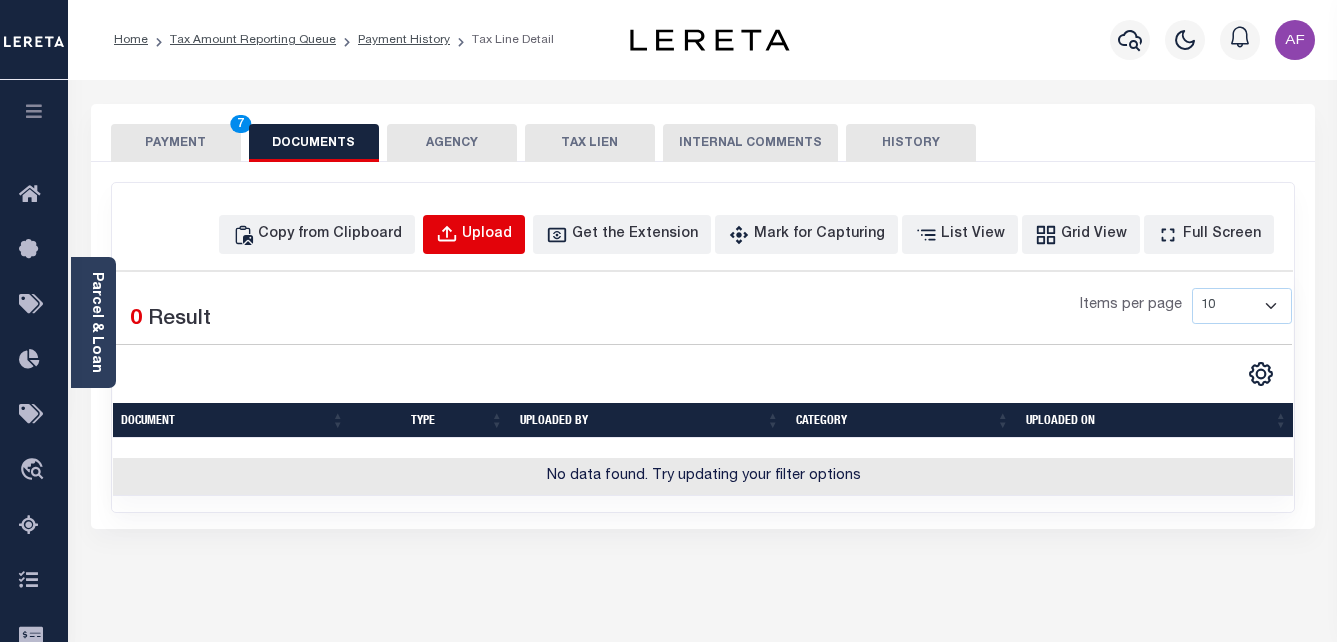 click on "Upload" at bounding box center [487, 235] 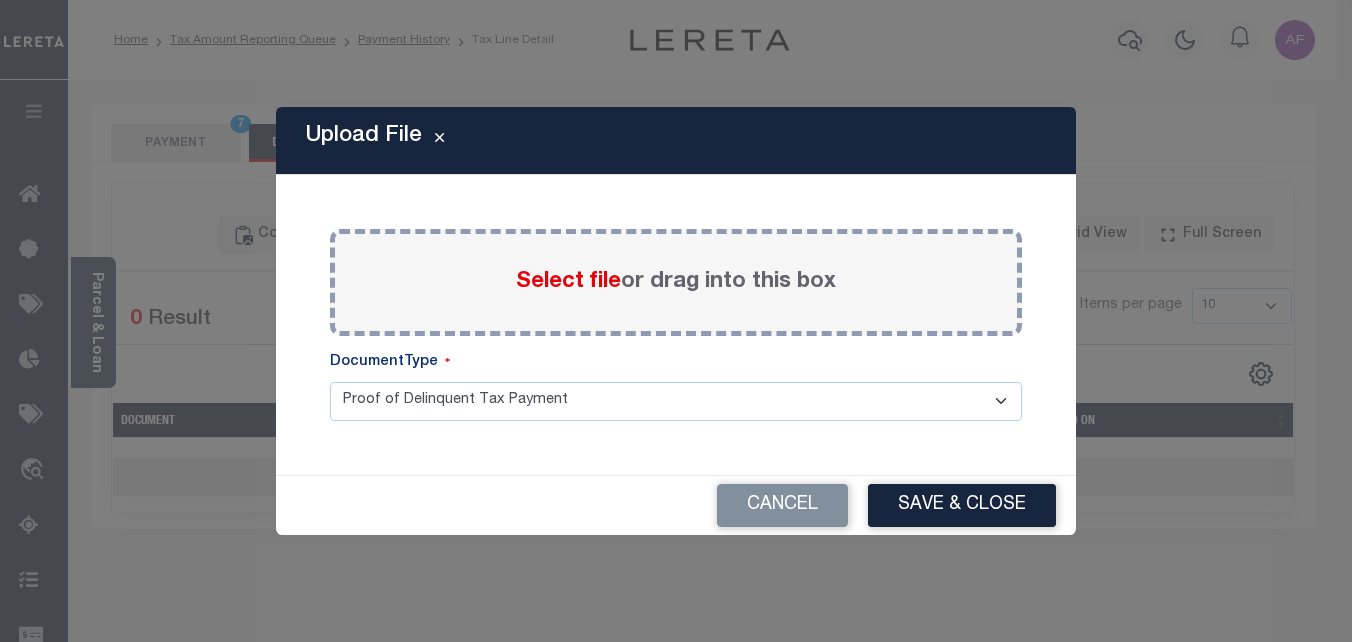click on "Select file" at bounding box center (568, 282) 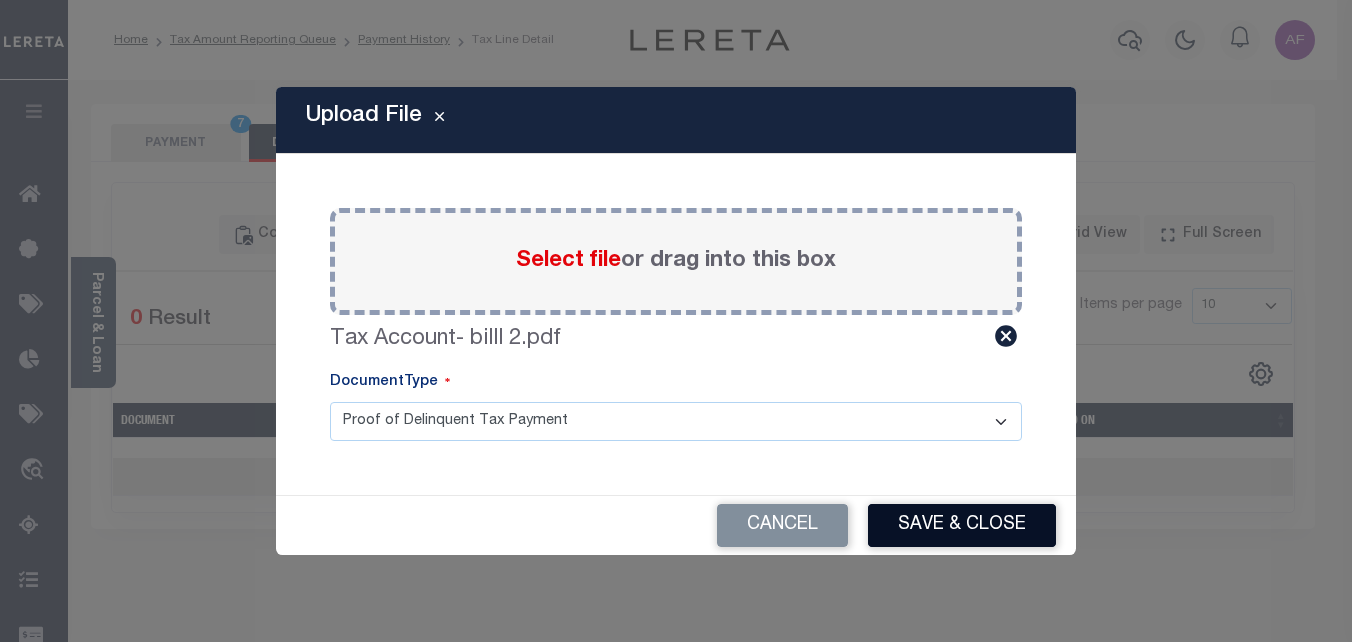 click on "Save & Close" at bounding box center (962, 525) 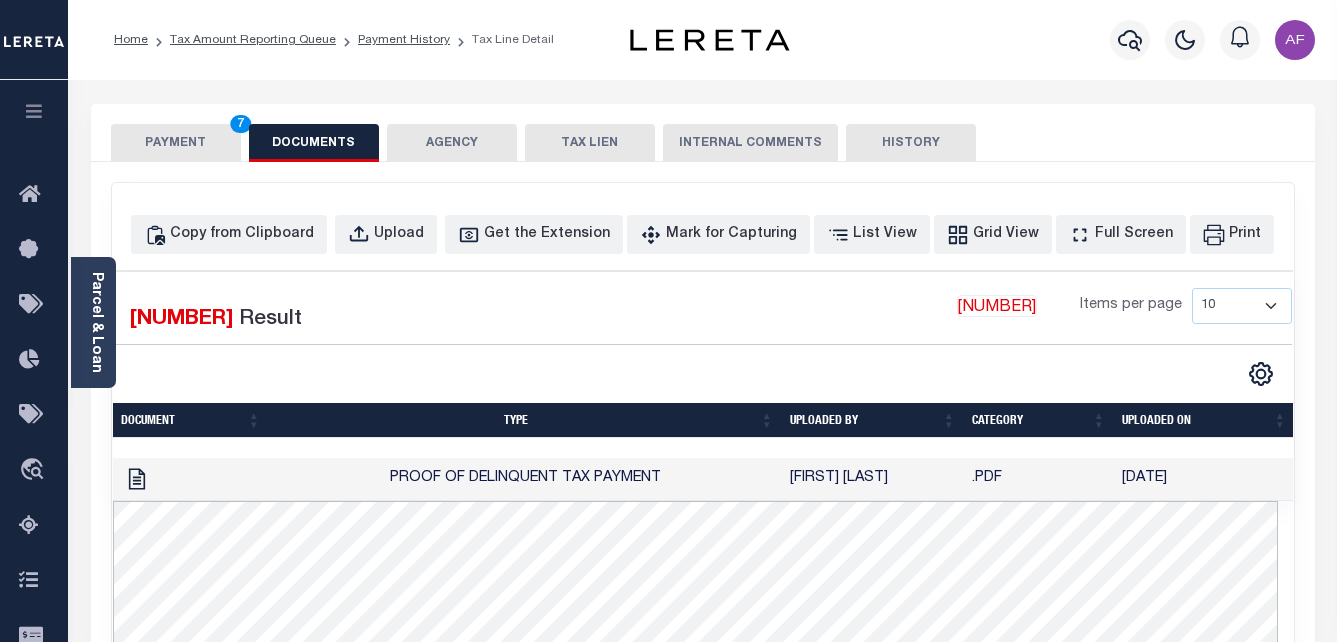 click on "PAYMENT
7" at bounding box center [176, 143] 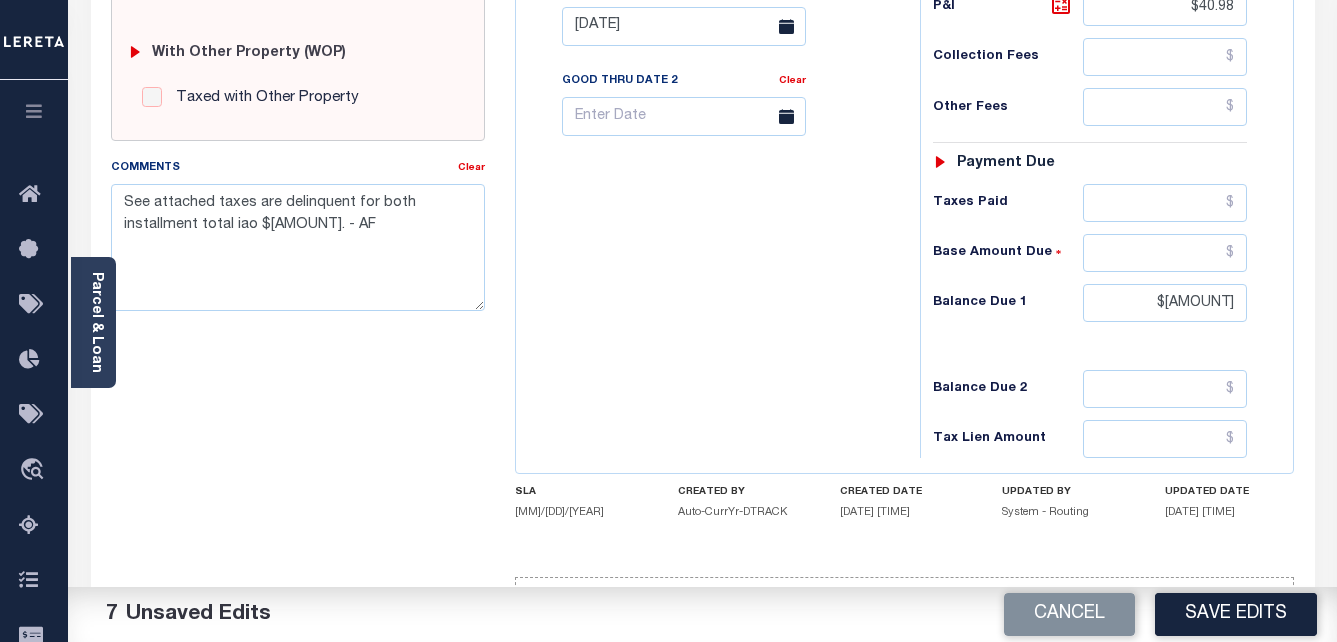 scroll, scrollTop: 800, scrollLeft: 0, axis: vertical 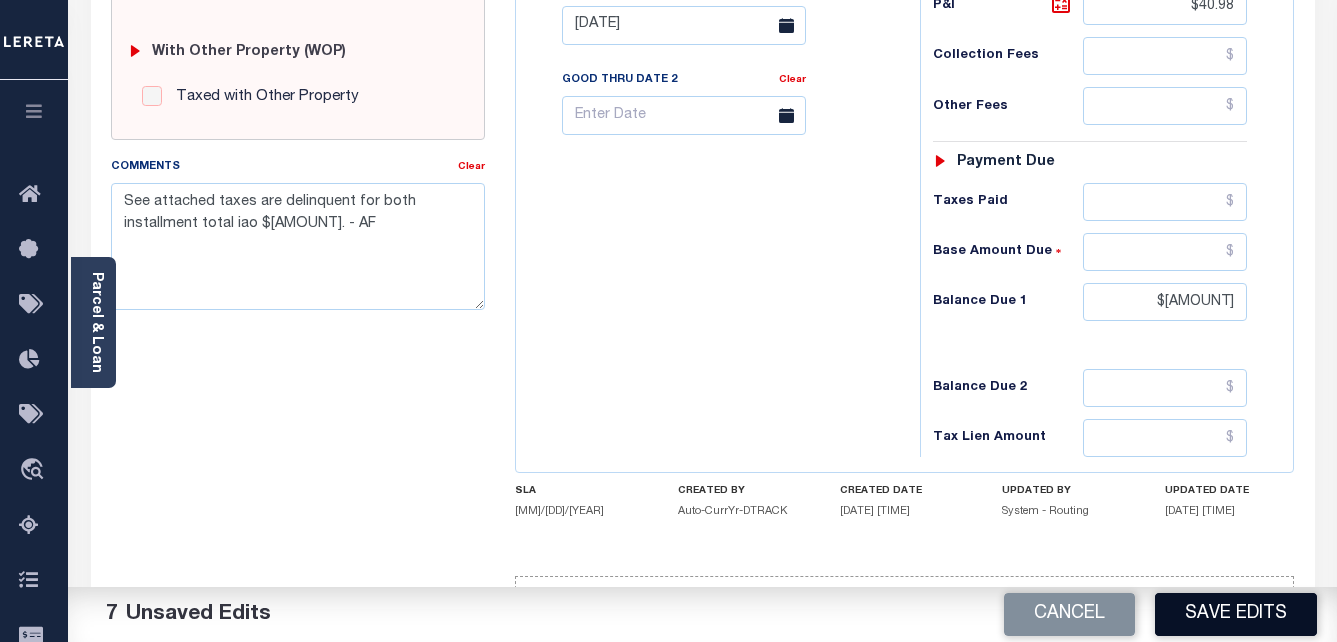 click on "Save Edits" at bounding box center (1236, 614) 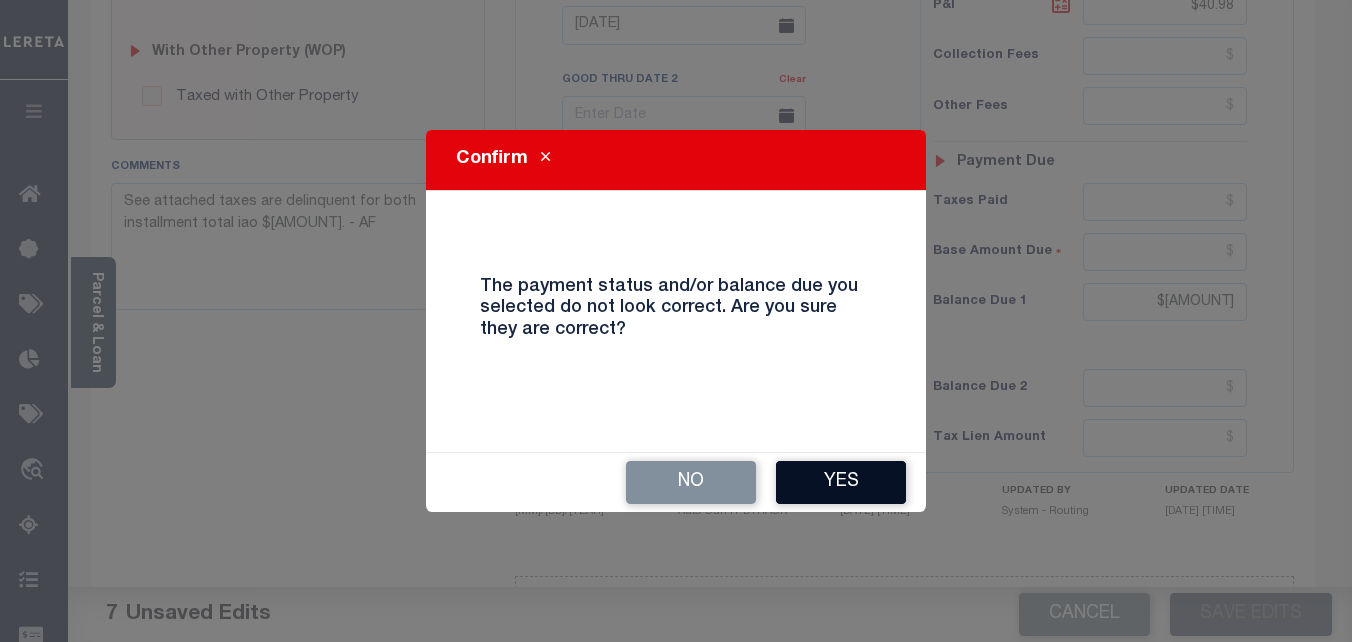 click on "Yes" at bounding box center [841, 482] 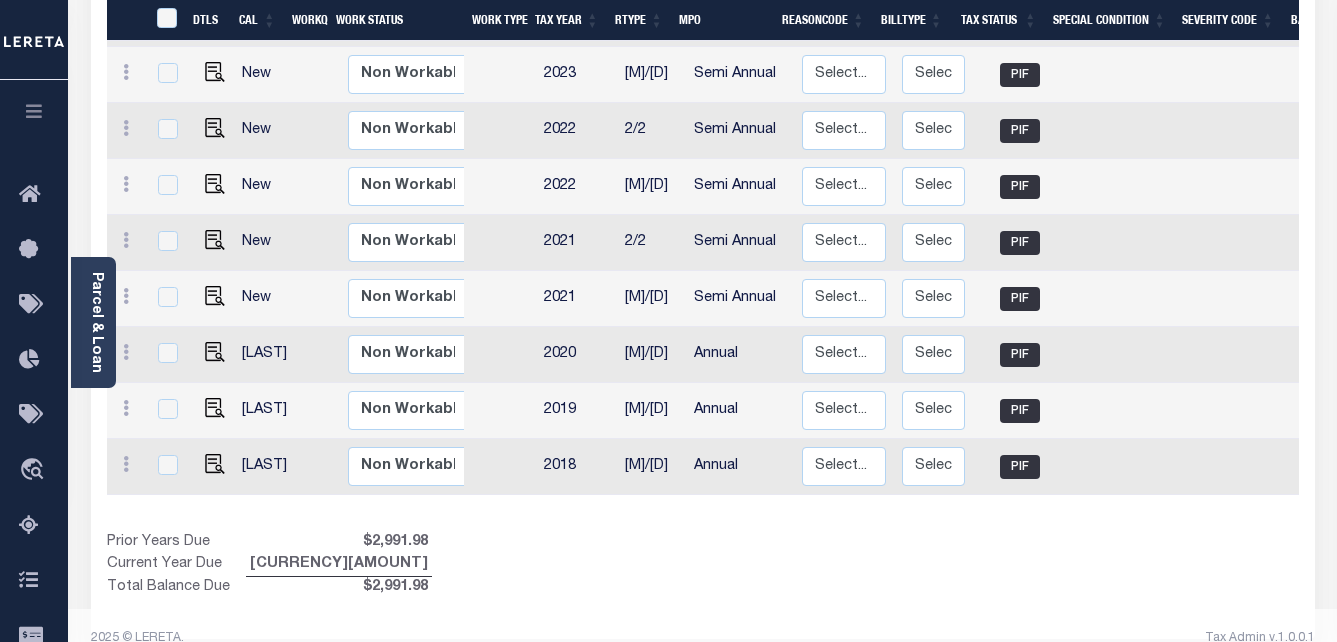 scroll, scrollTop: 700, scrollLeft: 0, axis: vertical 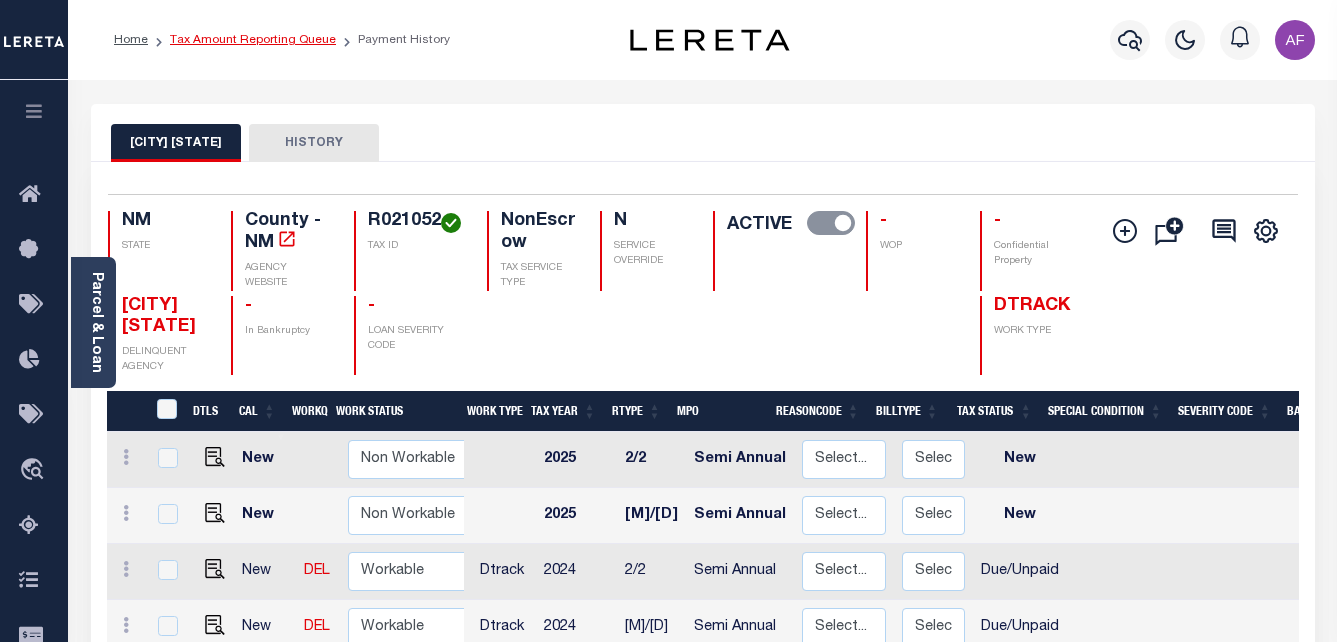 click on "Tax Amount Reporting Queue" at bounding box center [253, 40] 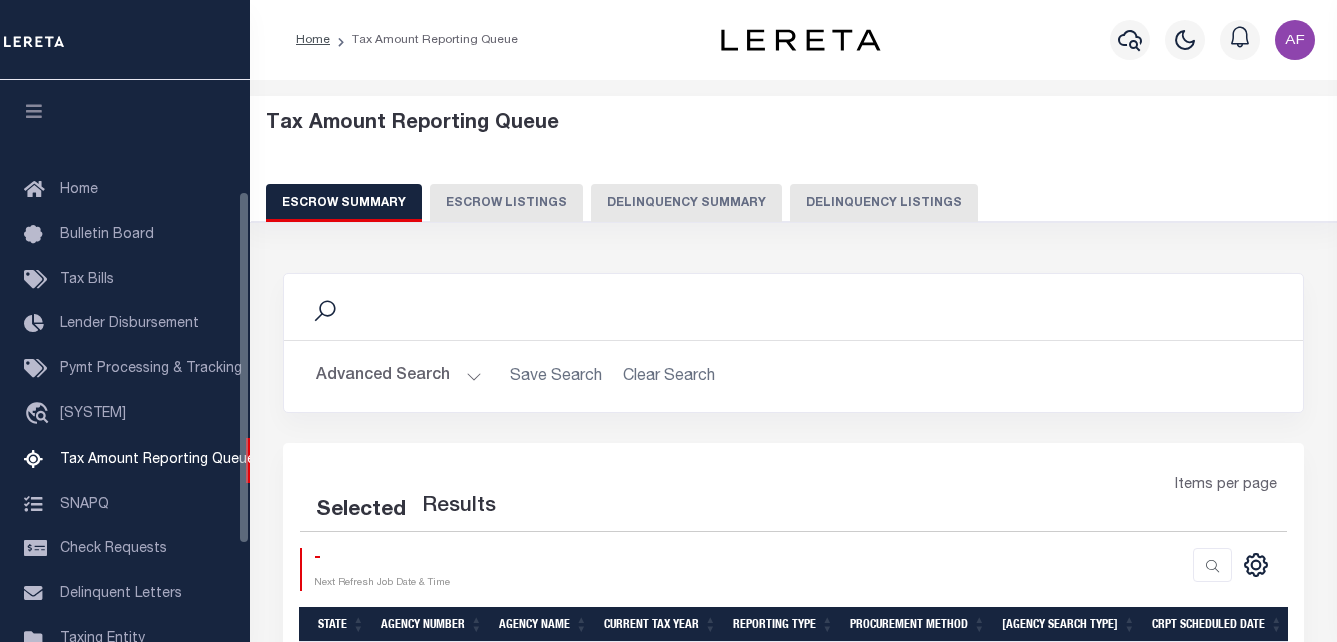 scroll, scrollTop: 0, scrollLeft: 0, axis: both 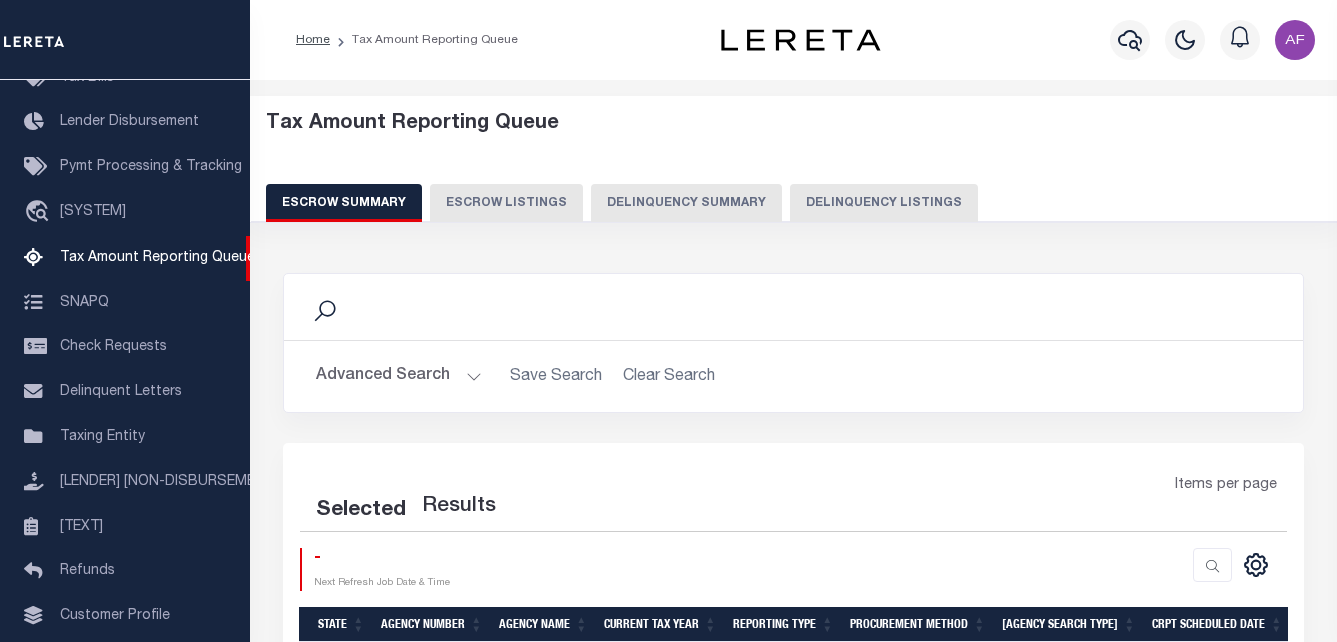 click on "Delinquency Listings" at bounding box center [884, 203] 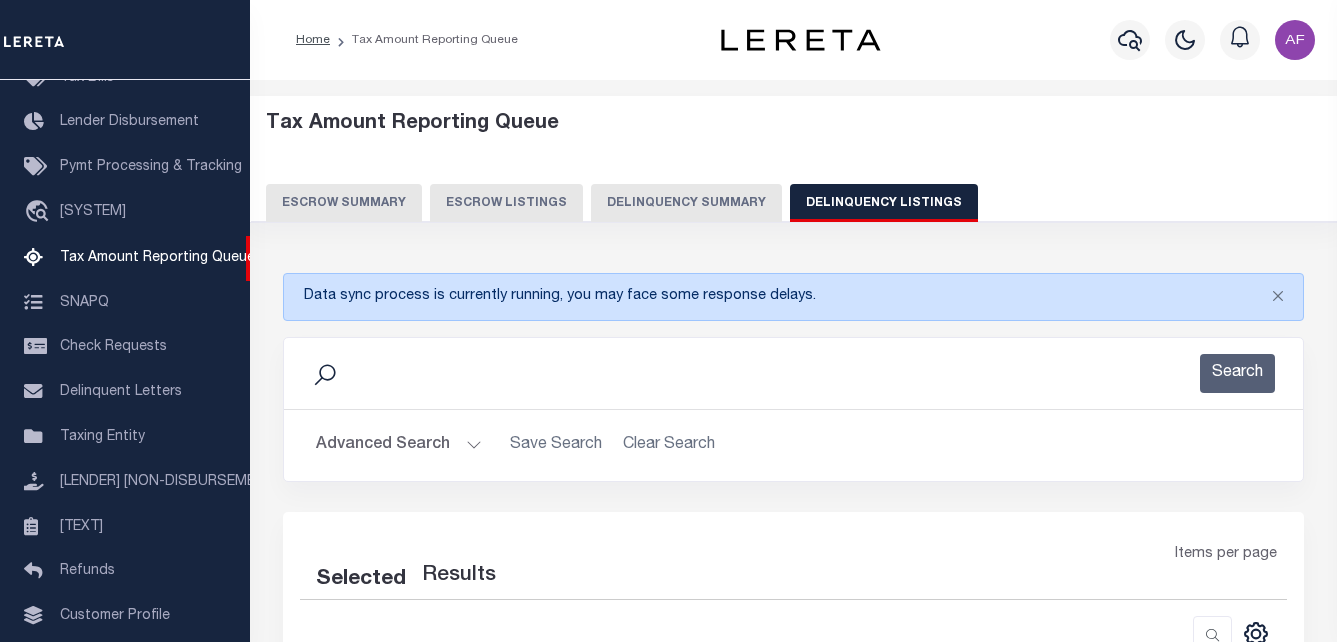 click on "Advanced Search" at bounding box center (399, 445) 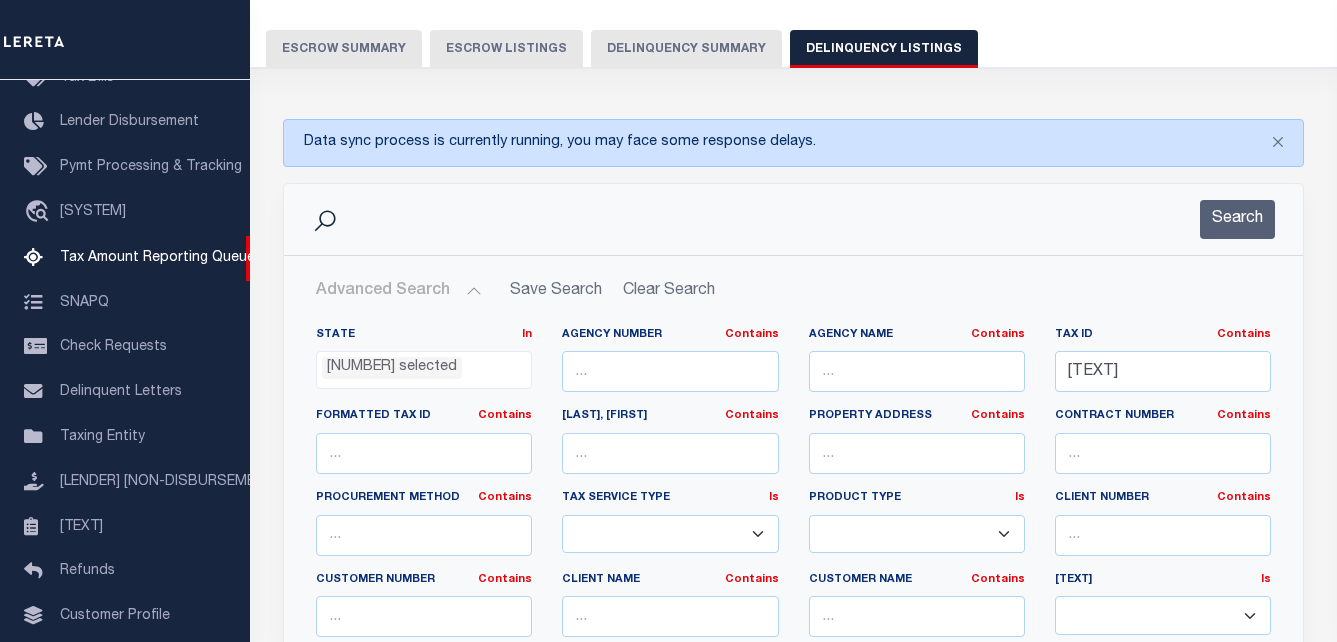 scroll, scrollTop: 200, scrollLeft: 0, axis: vertical 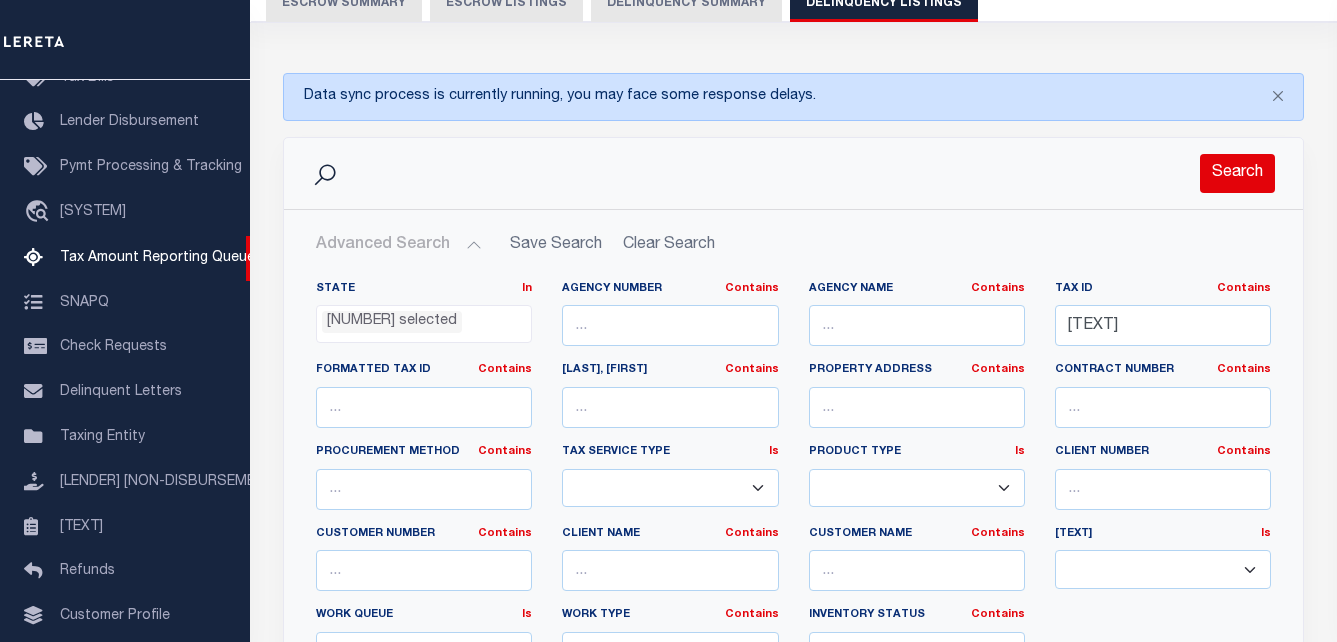 click on "Search" at bounding box center [1237, 173] 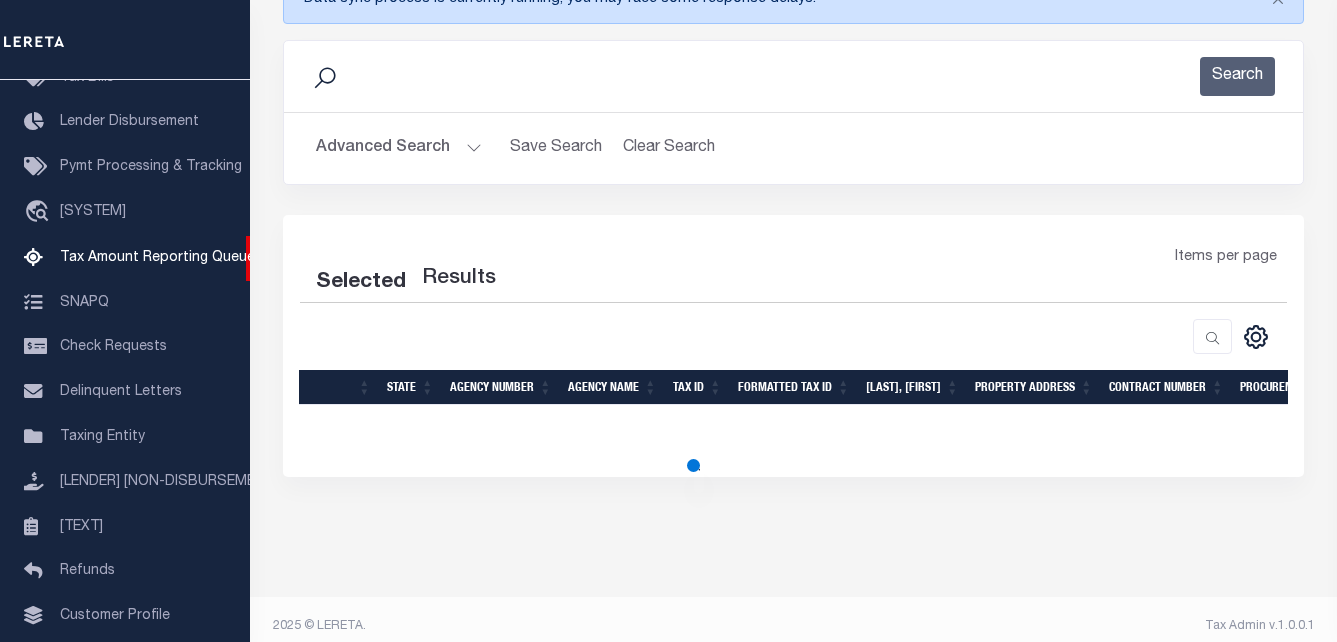 scroll, scrollTop: 312, scrollLeft: 0, axis: vertical 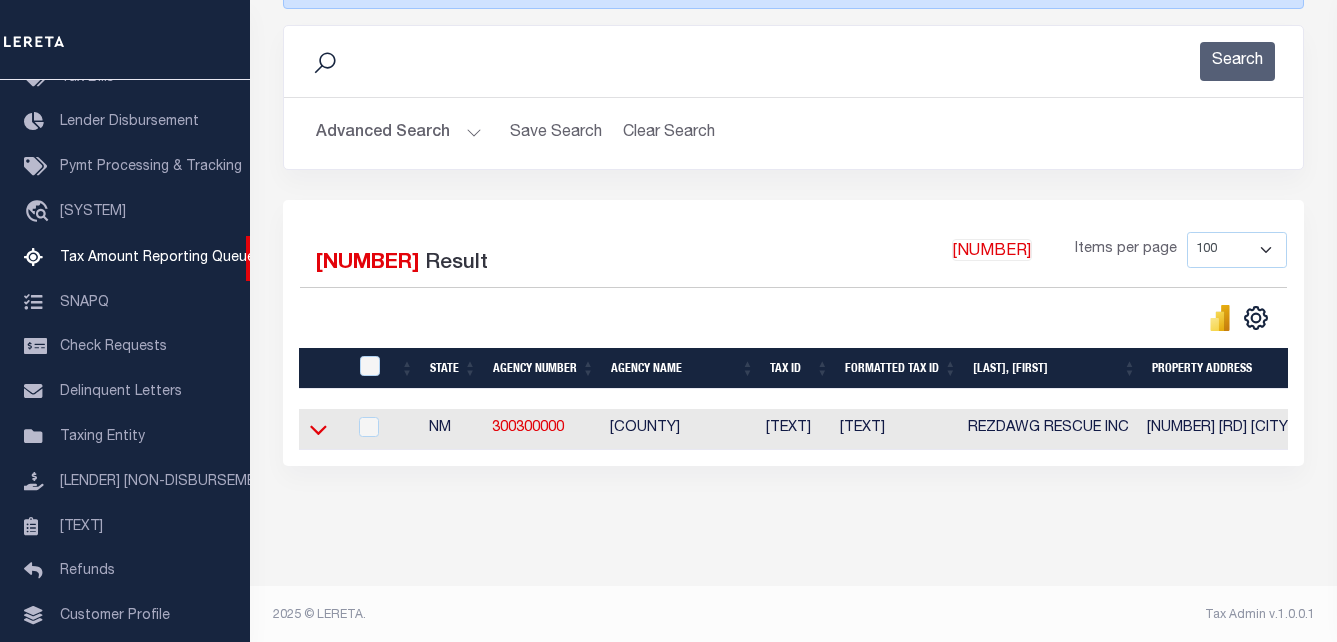 click at bounding box center (318, 429) 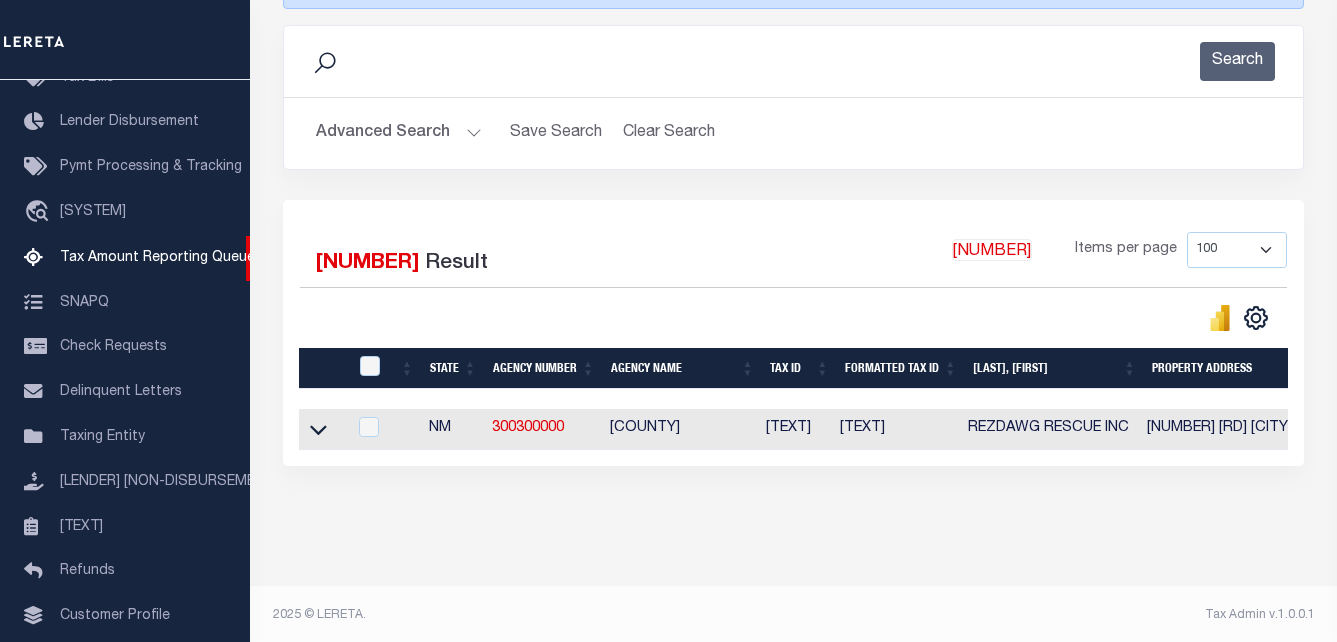 scroll, scrollTop: 333, scrollLeft: 0, axis: vertical 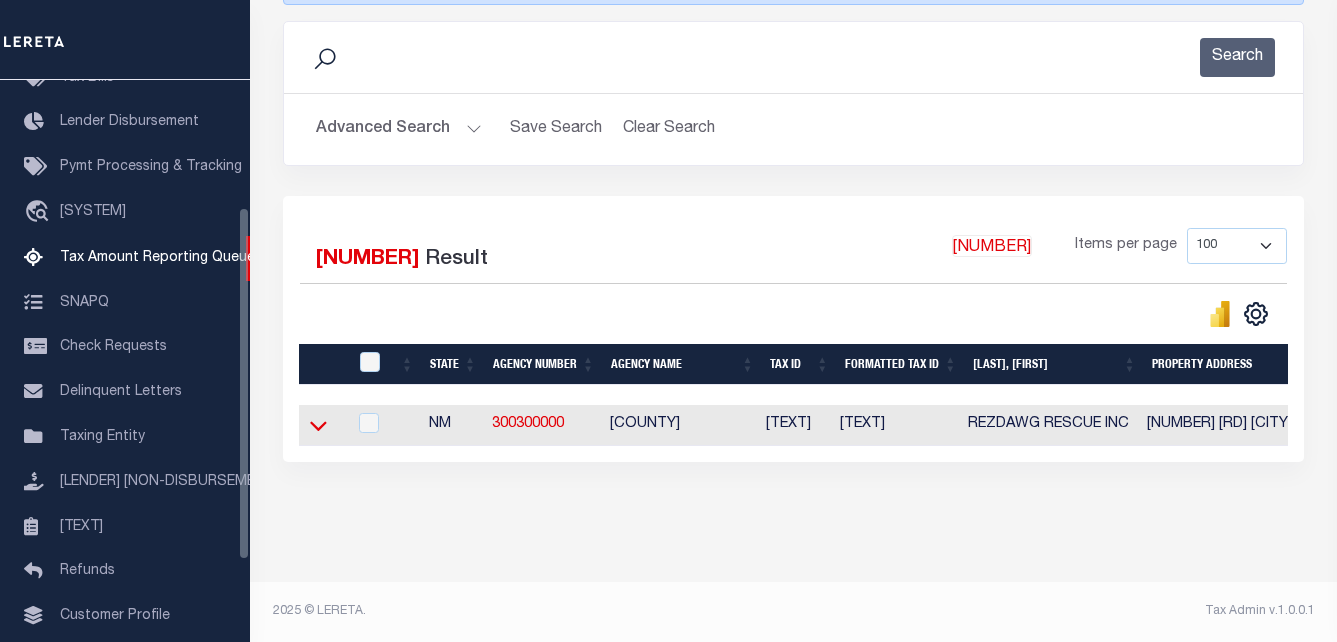 click at bounding box center (318, 425) 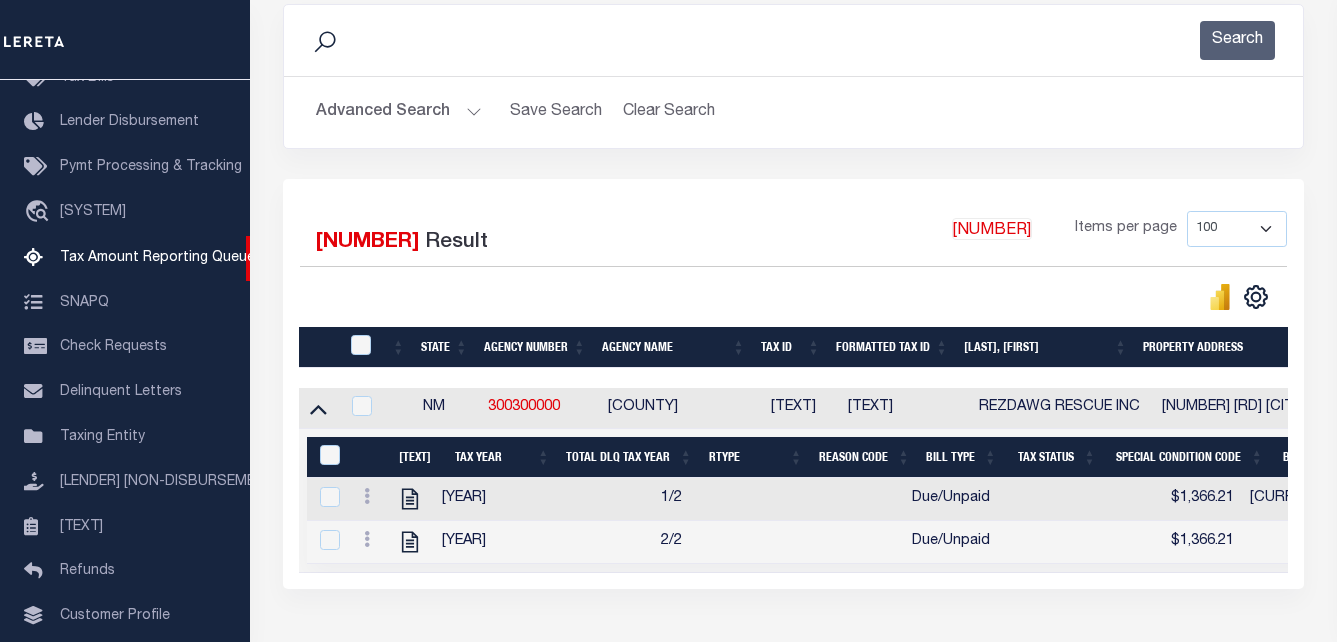 scroll, scrollTop: 0, scrollLeft: 103, axis: horizontal 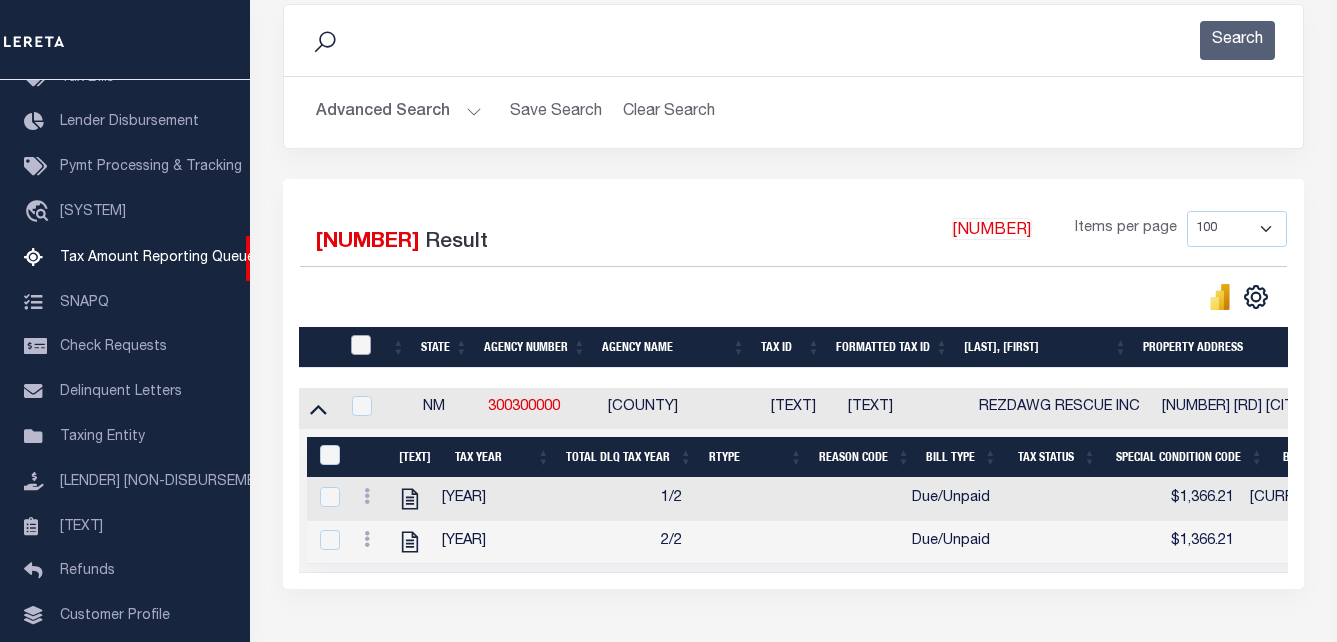 click at bounding box center [361, 345] 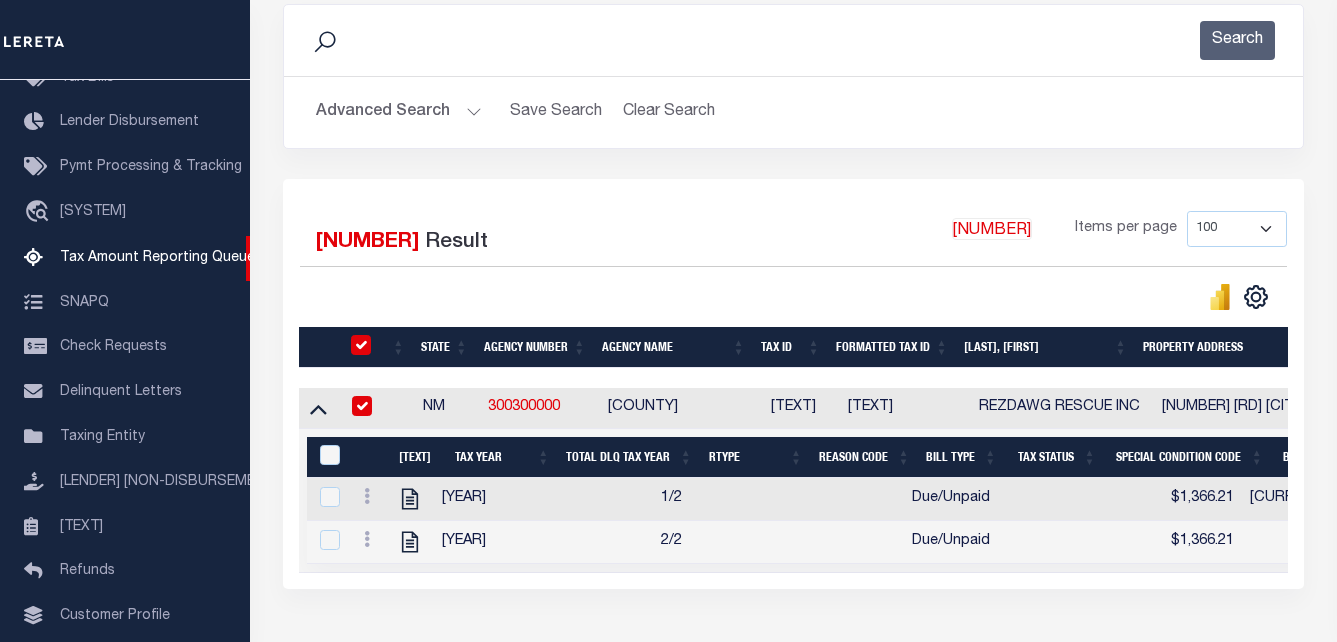 checkbox on "true" 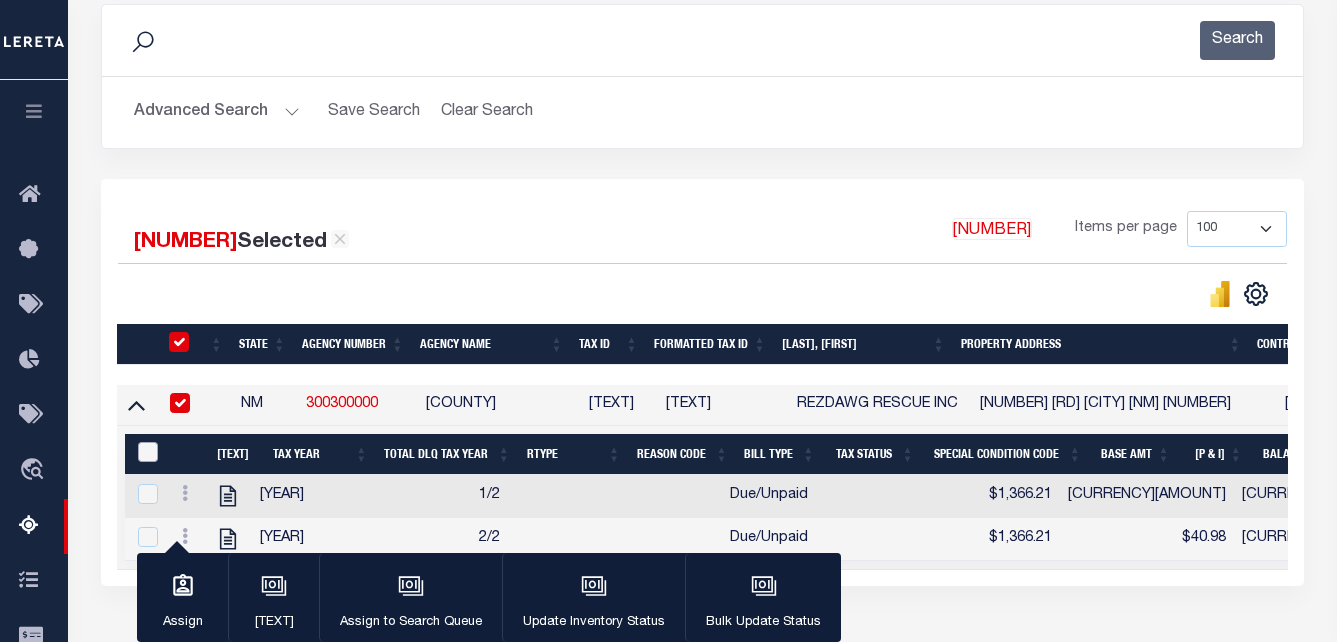 click at bounding box center [148, 452] 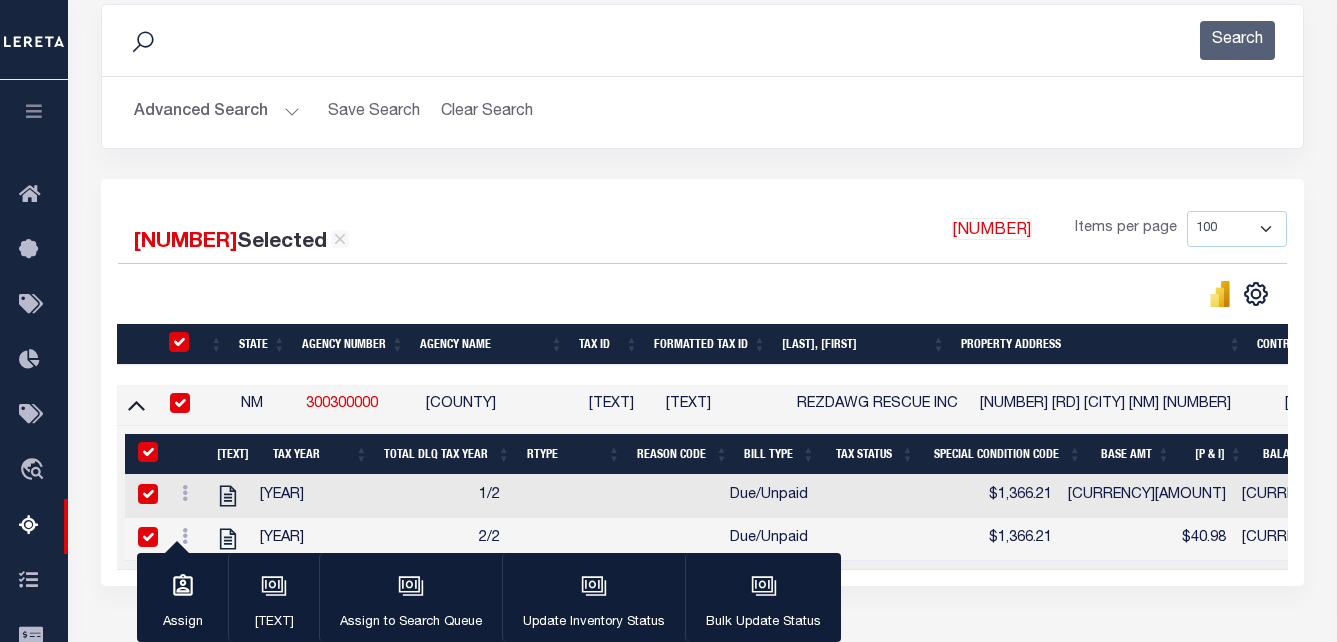checkbox on "true" 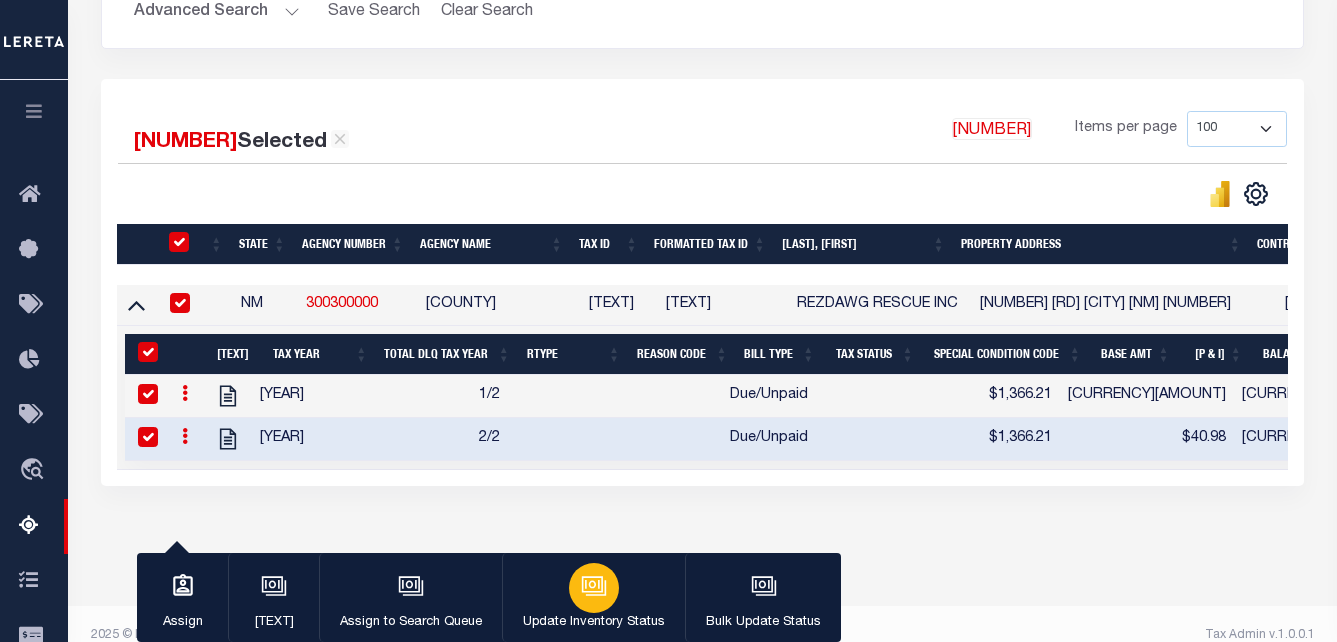 click at bounding box center [594, 588] 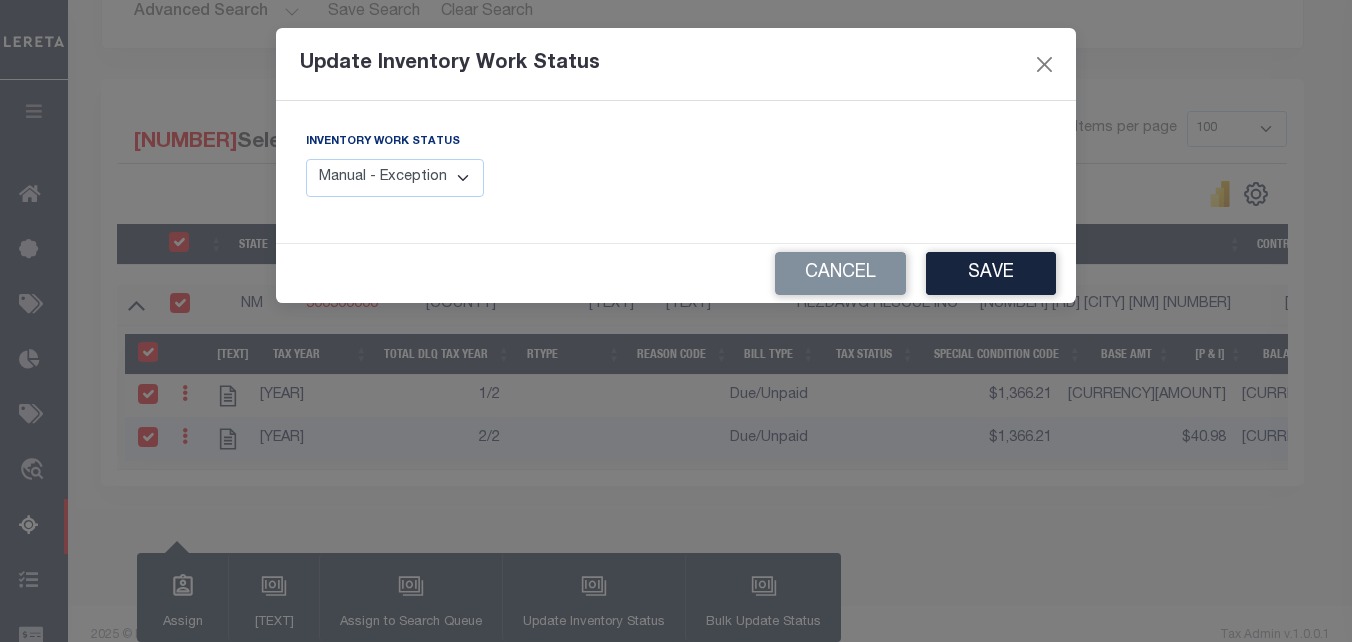 click on "Manual - Exception
Pended - Awaiting Search
Late Add Exception
Completed" at bounding box center [395, 178] 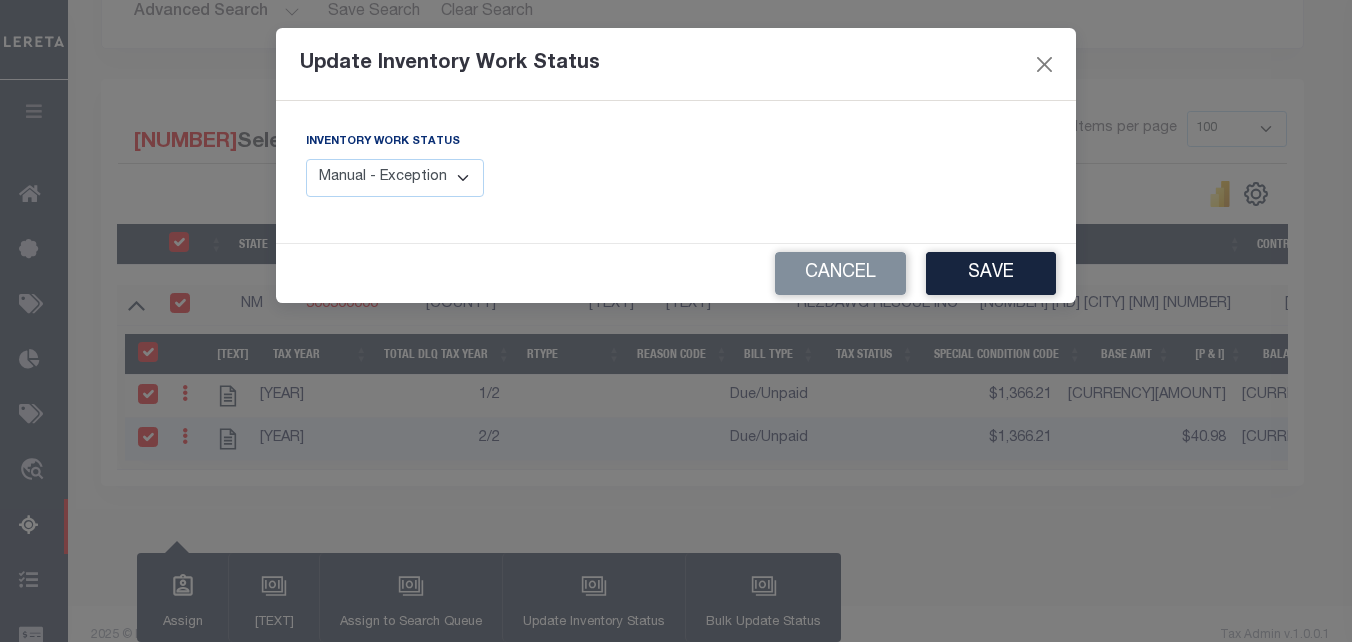 select on "4" 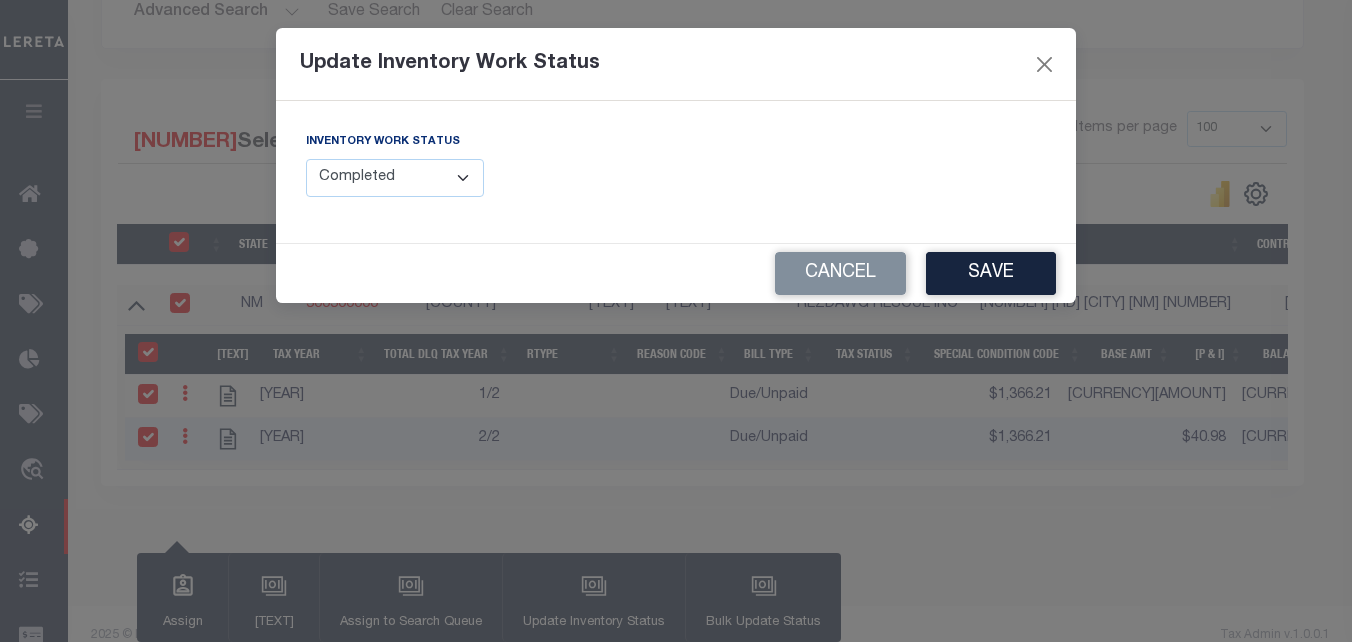 click on "Manual - Exception
Pended - Awaiting Search
Late Add Exception
Completed" at bounding box center [395, 178] 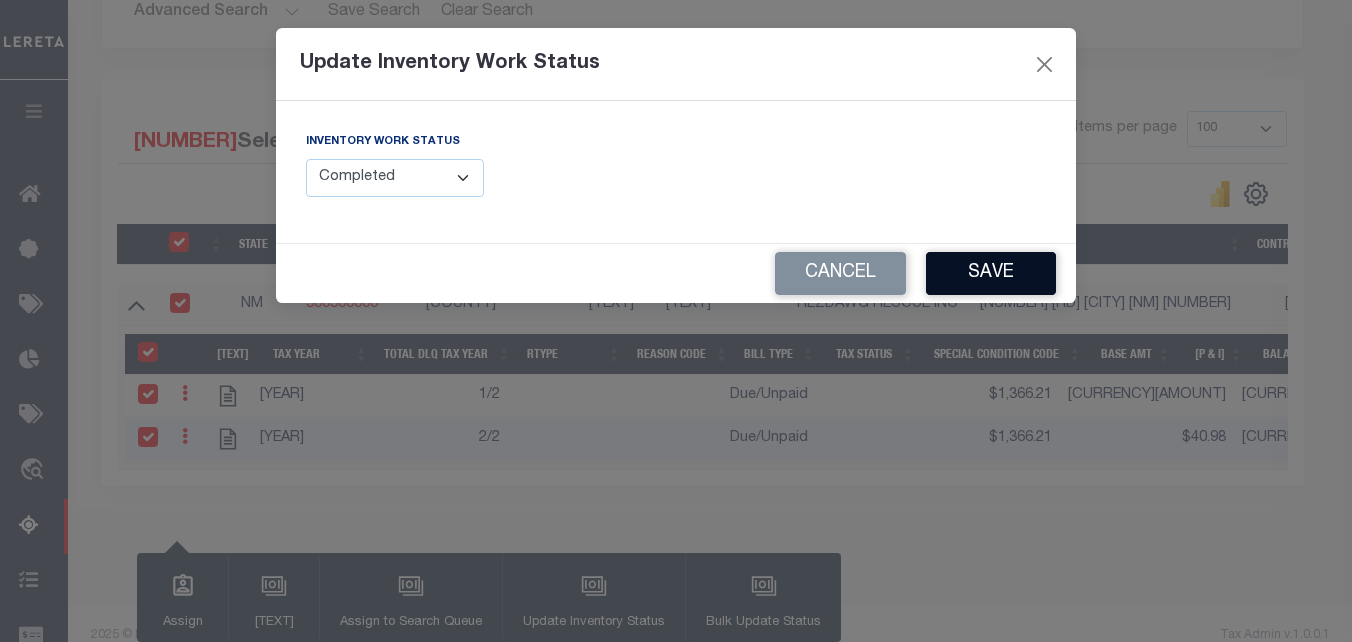 click on "Save" at bounding box center [991, 273] 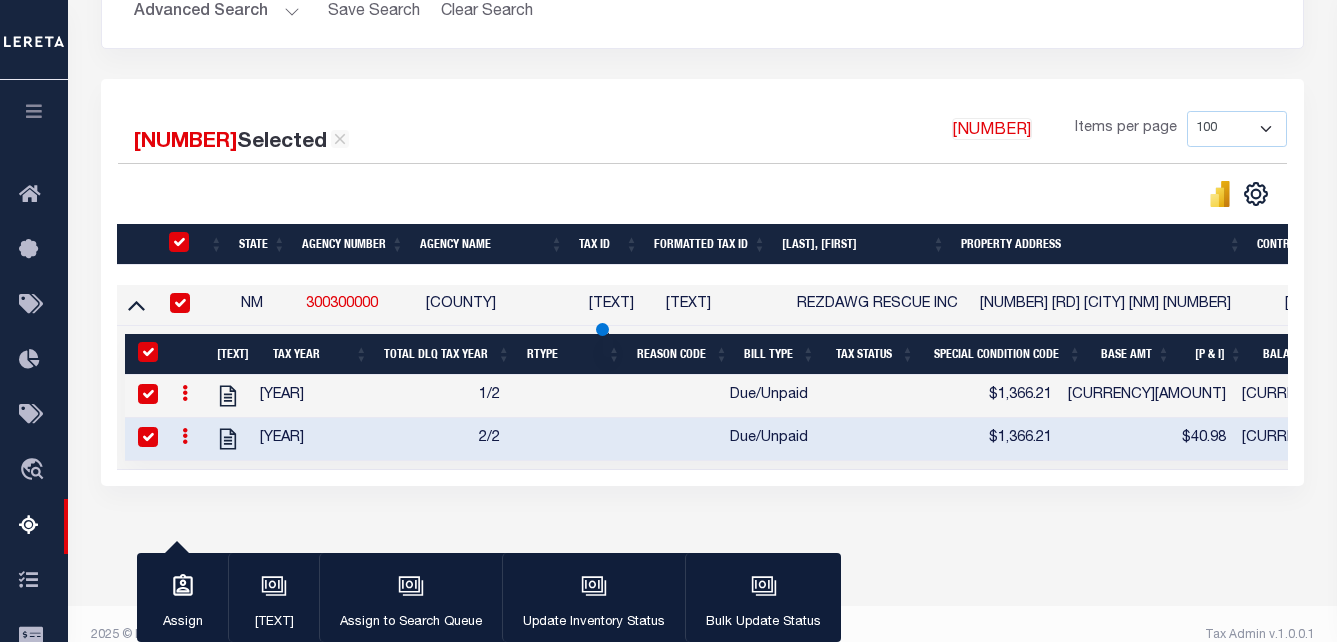 scroll, scrollTop: 0, scrollLeft: 308, axis: horizontal 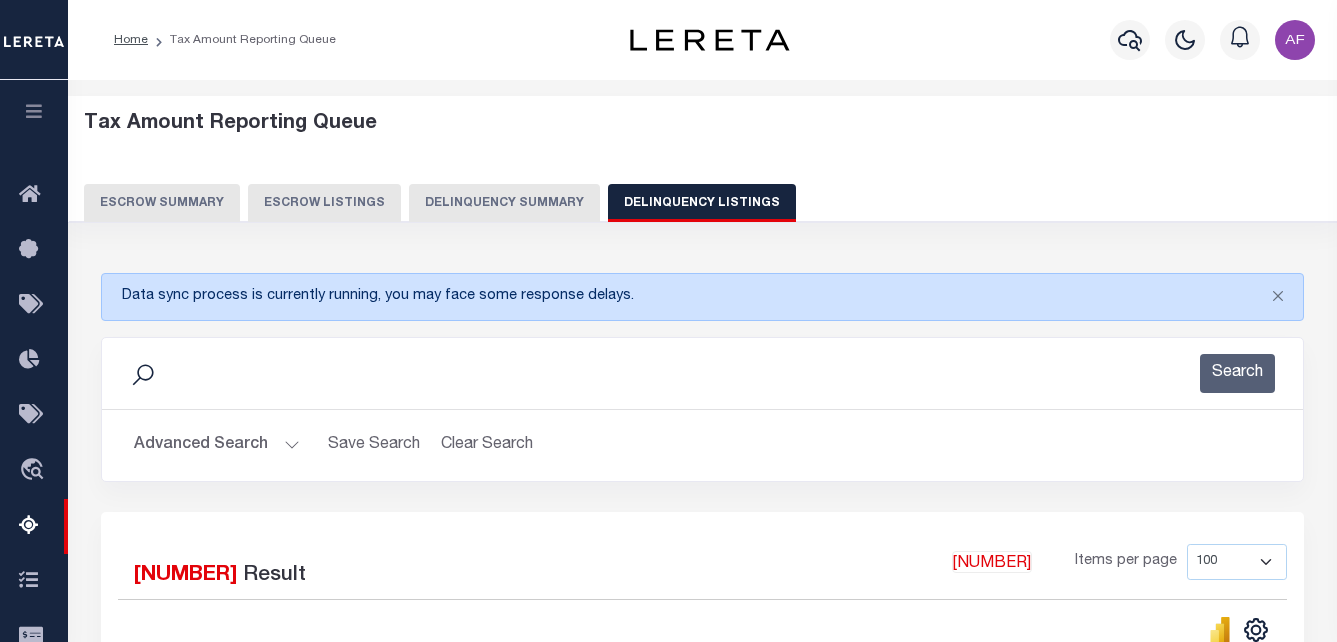 click on "Advanced Search" at bounding box center (217, 445) 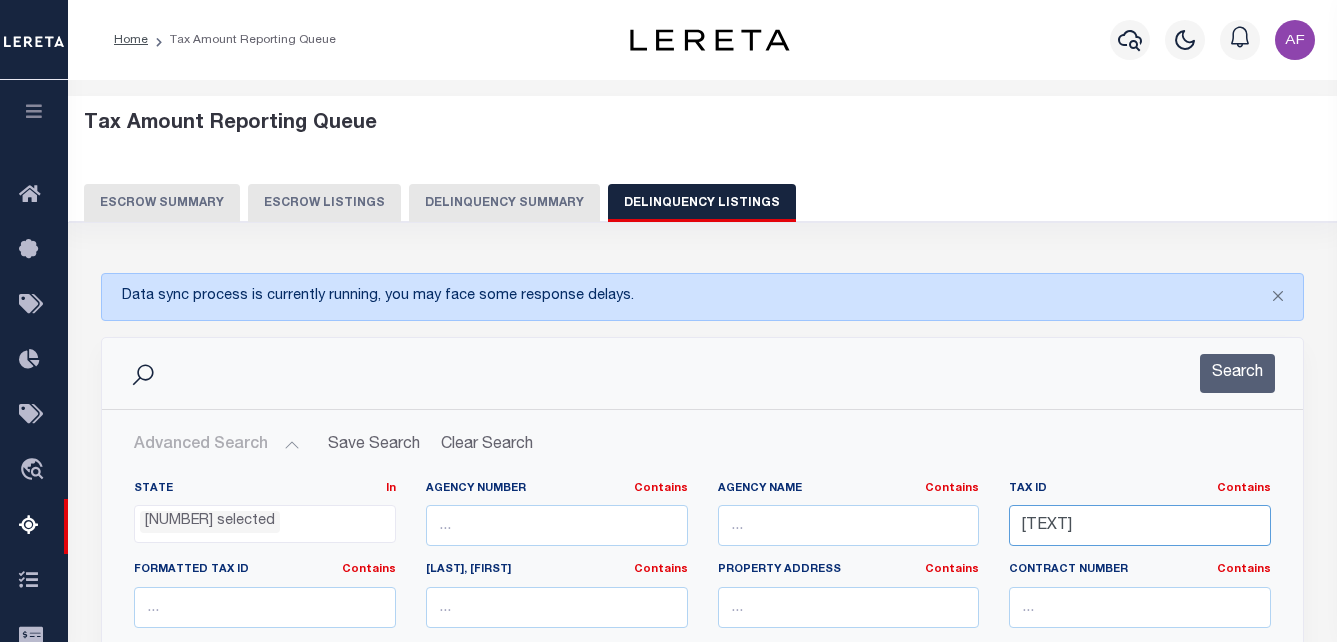 drag, startPoint x: 1106, startPoint y: 525, endPoint x: 881, endPoint y: 527, distance: 225.0089 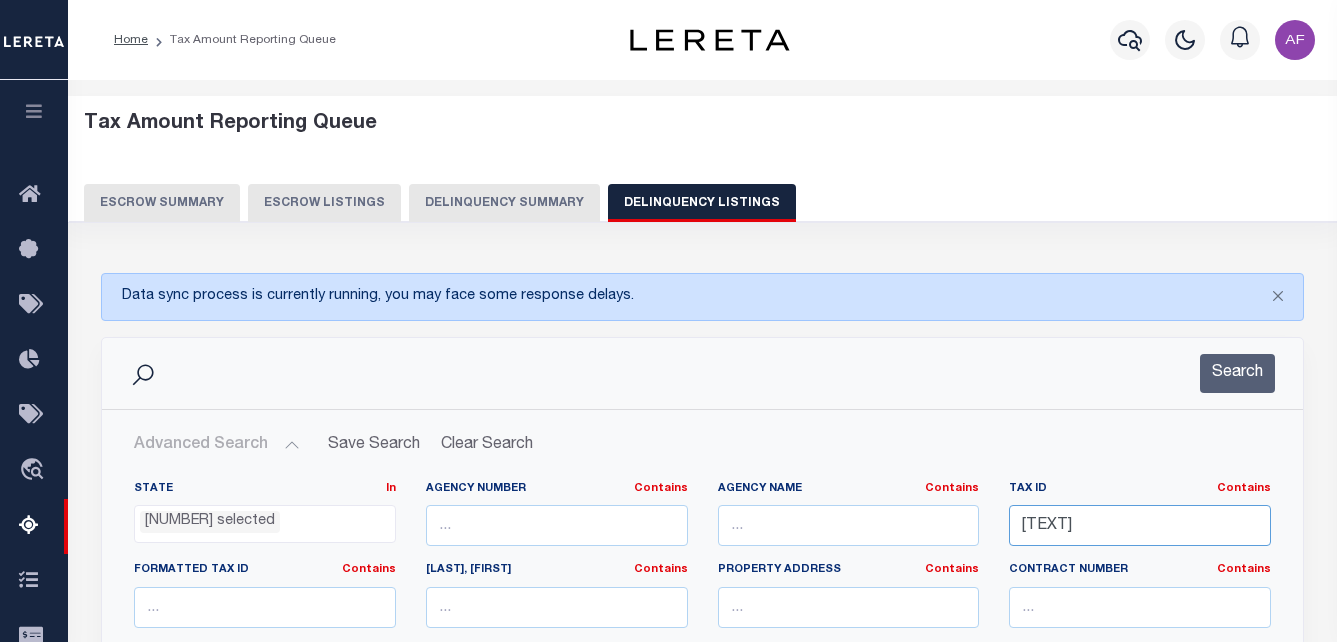 paste on "0001834" 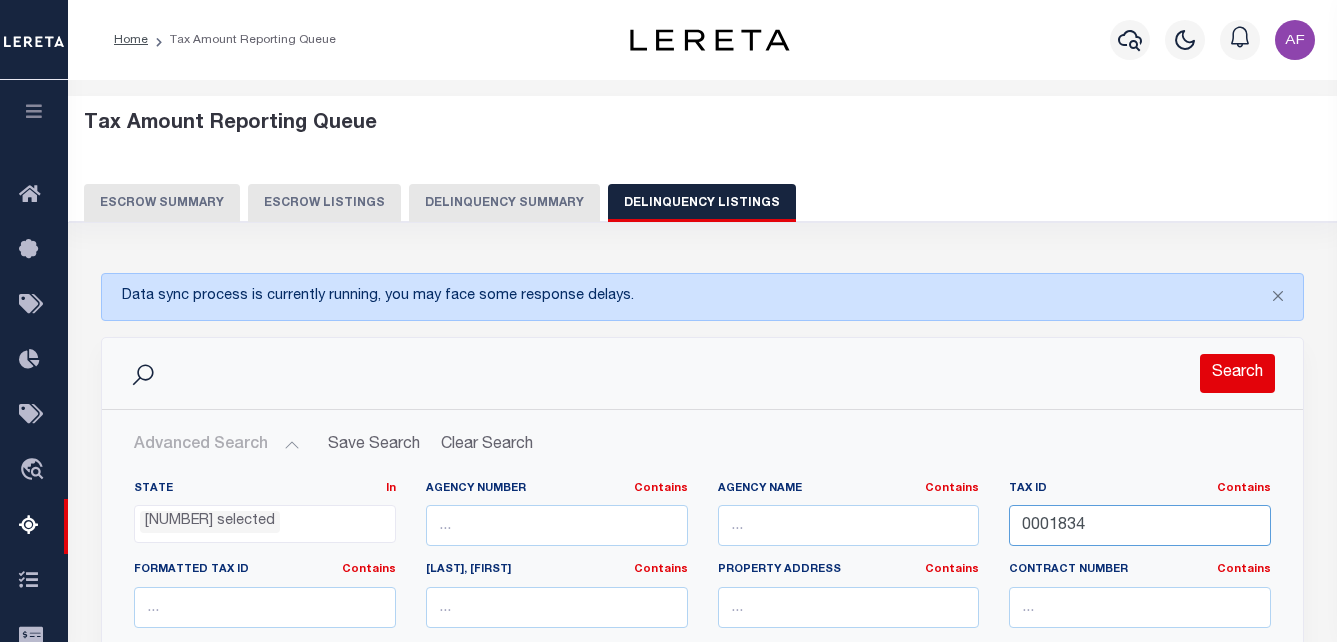 type on "0001834" 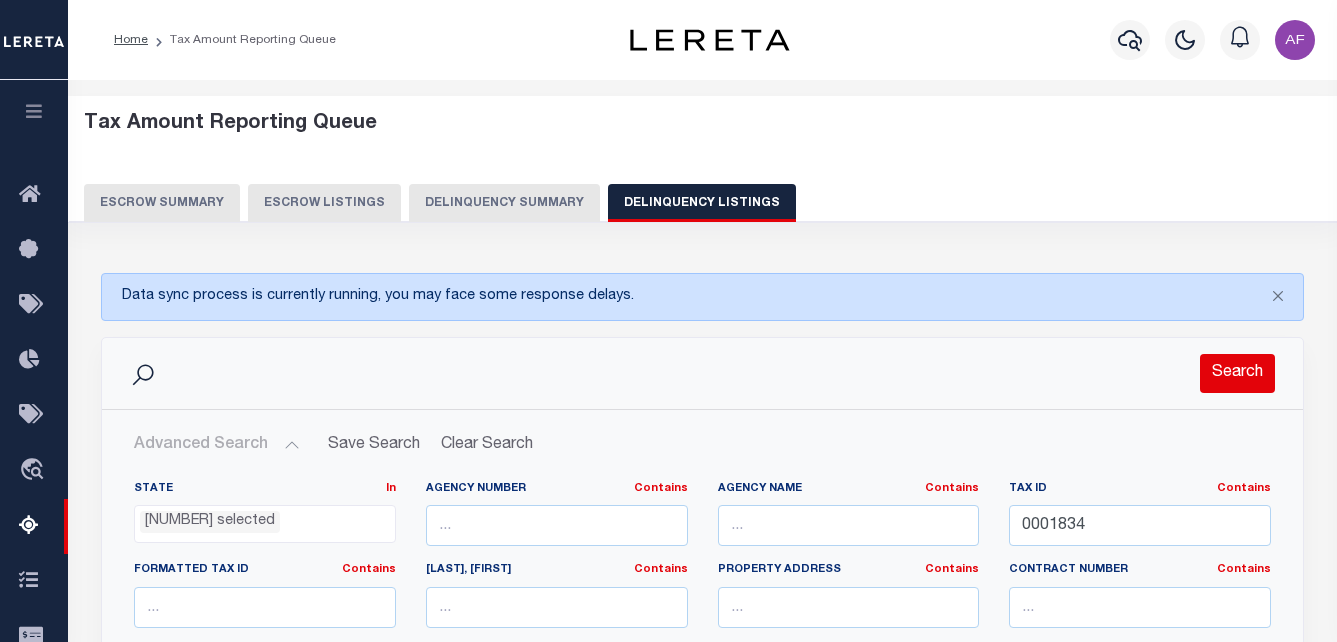 click on "Search" at bounding box center [1237, 373] 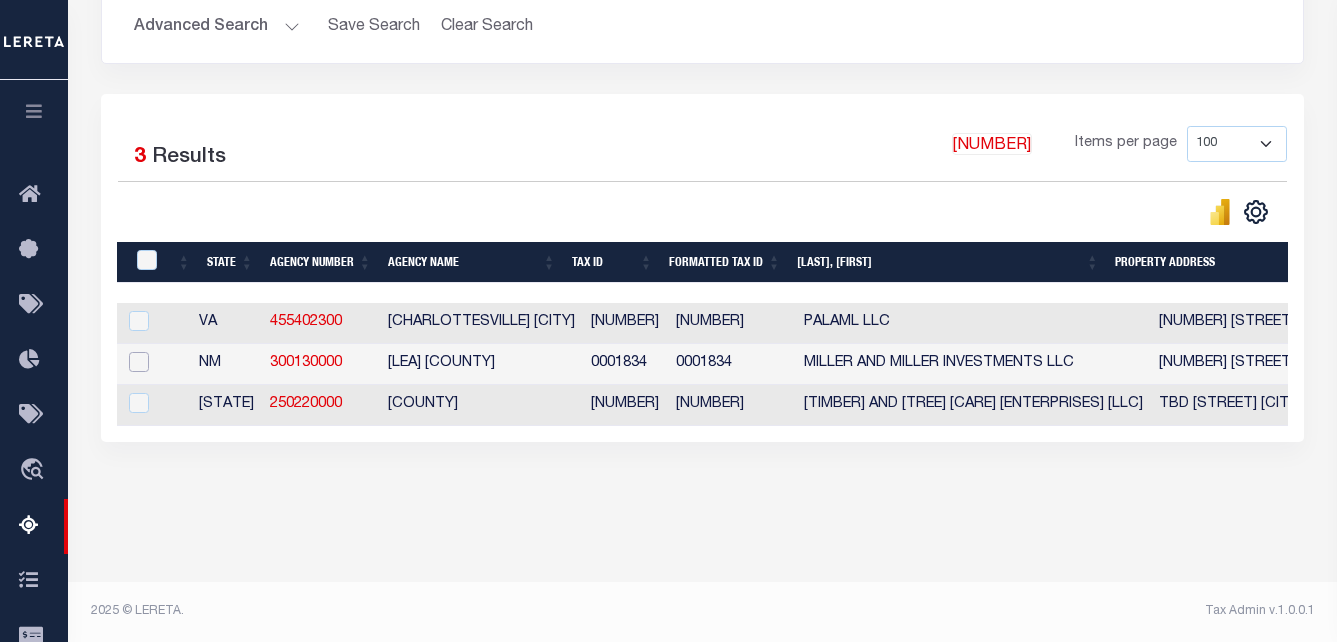 click at bounding box center (139, 362) 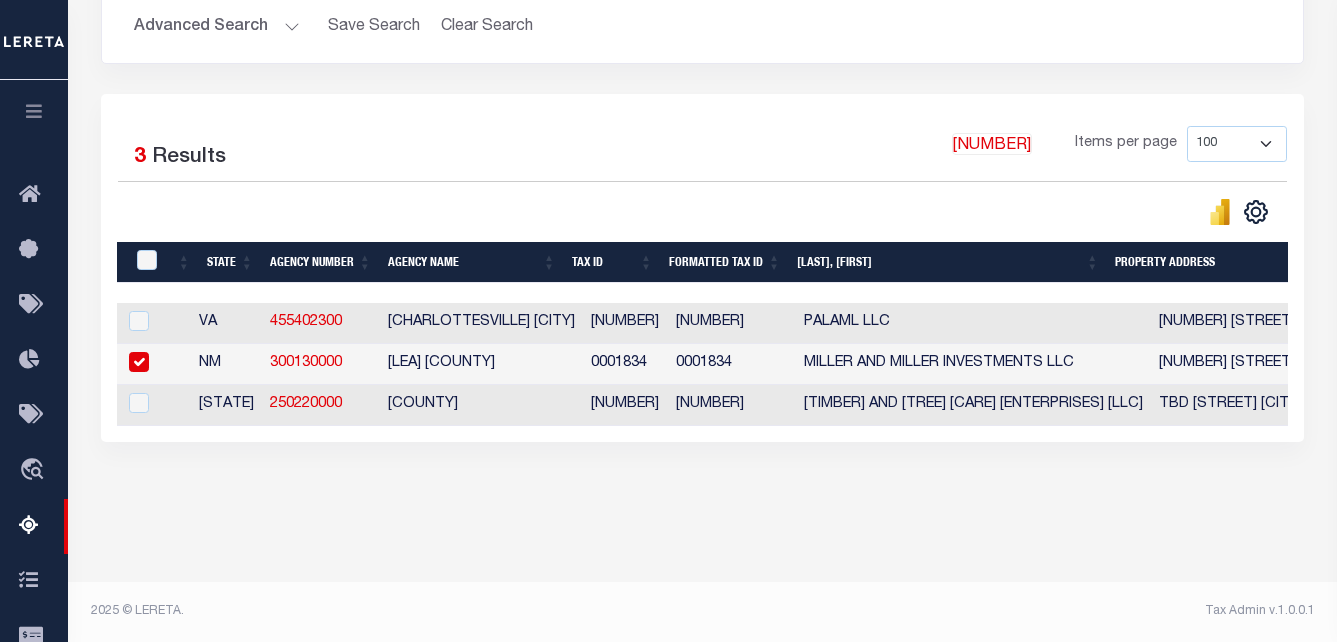 checkbox on "true" 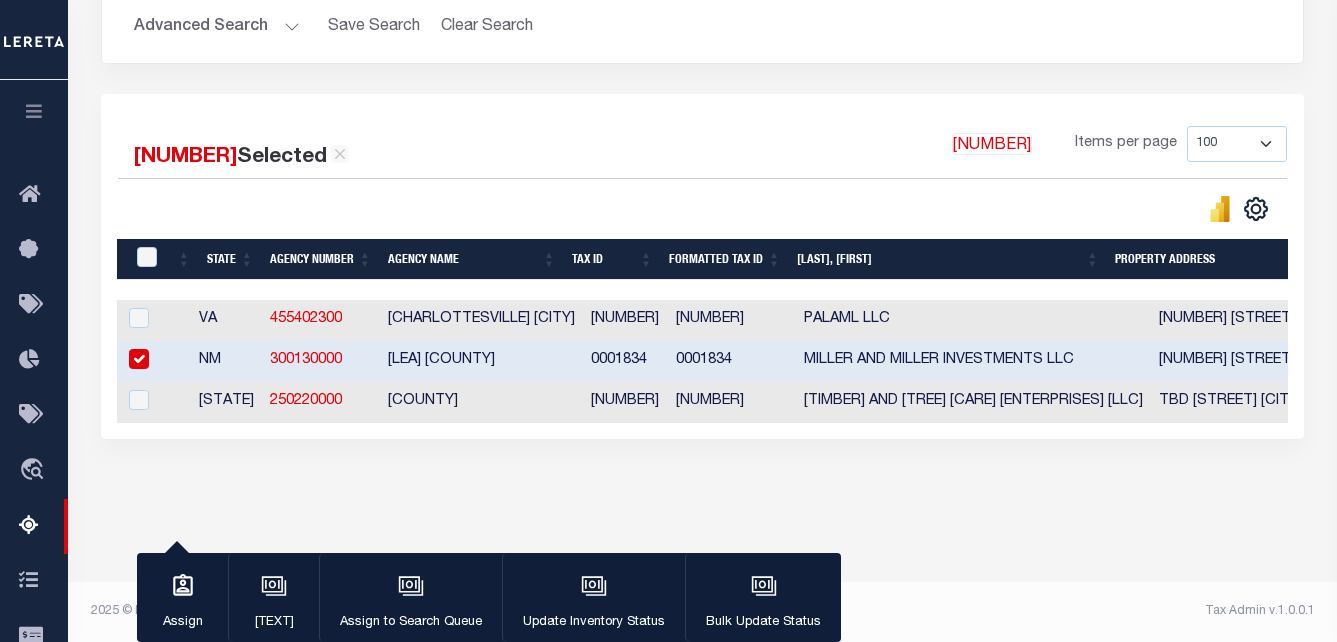 click on "[NUMBER]" at bounding box center [306, 360] 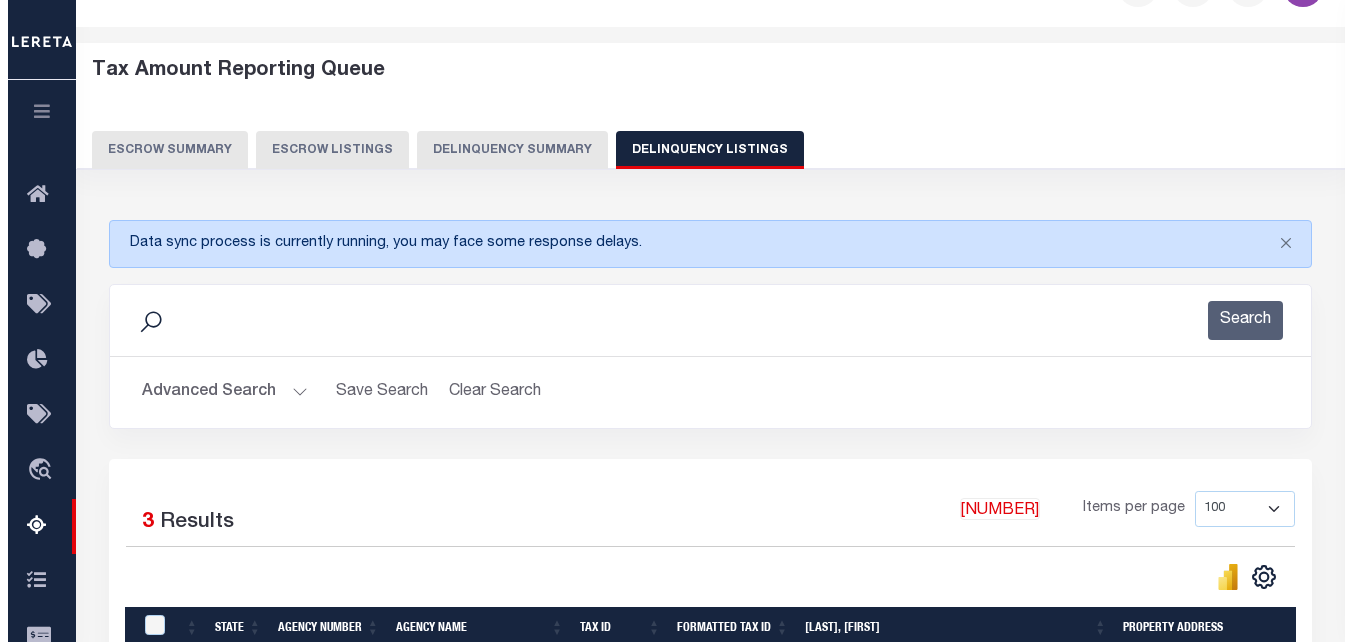 scroll, scrollTop: 0, scrollLeft: 0, axis: both 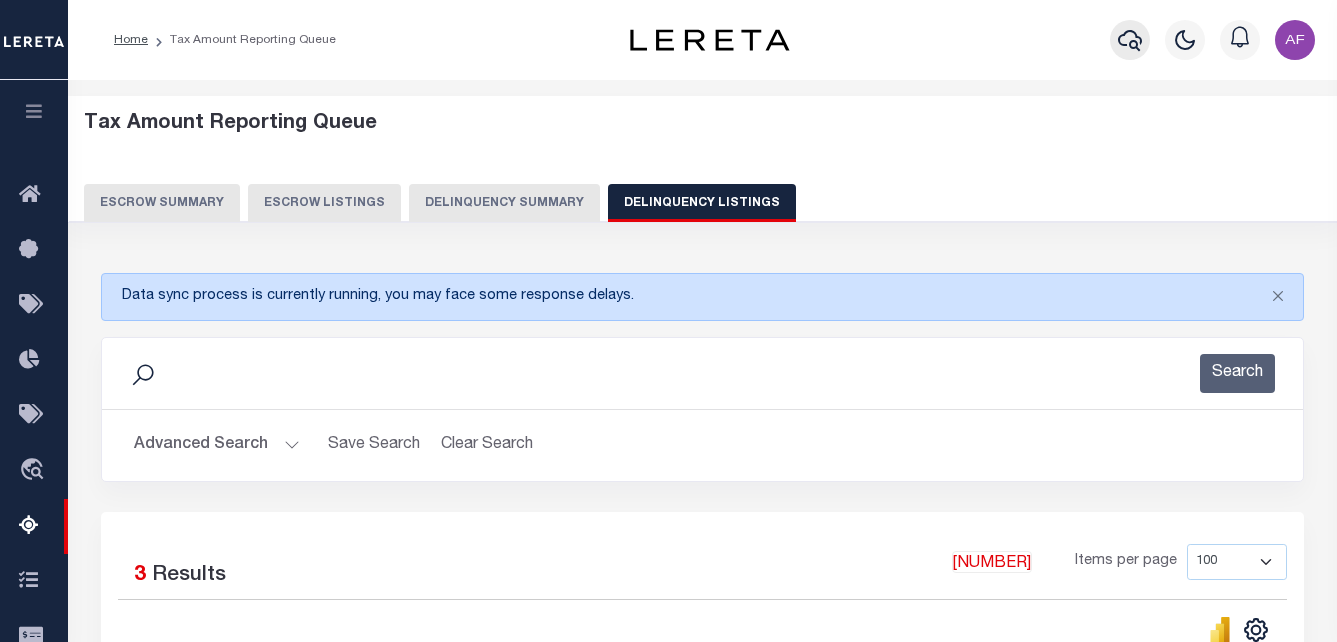 click at bounding box center (1130, 40) 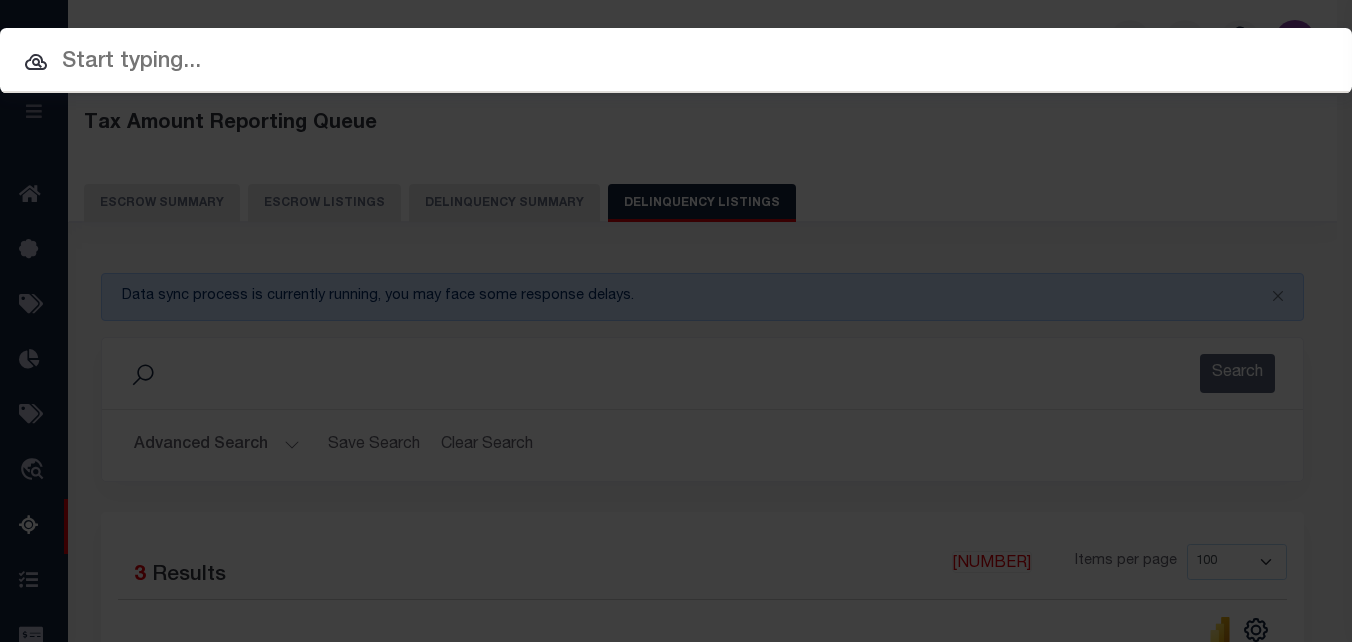 click at bounding box center (676, 62) 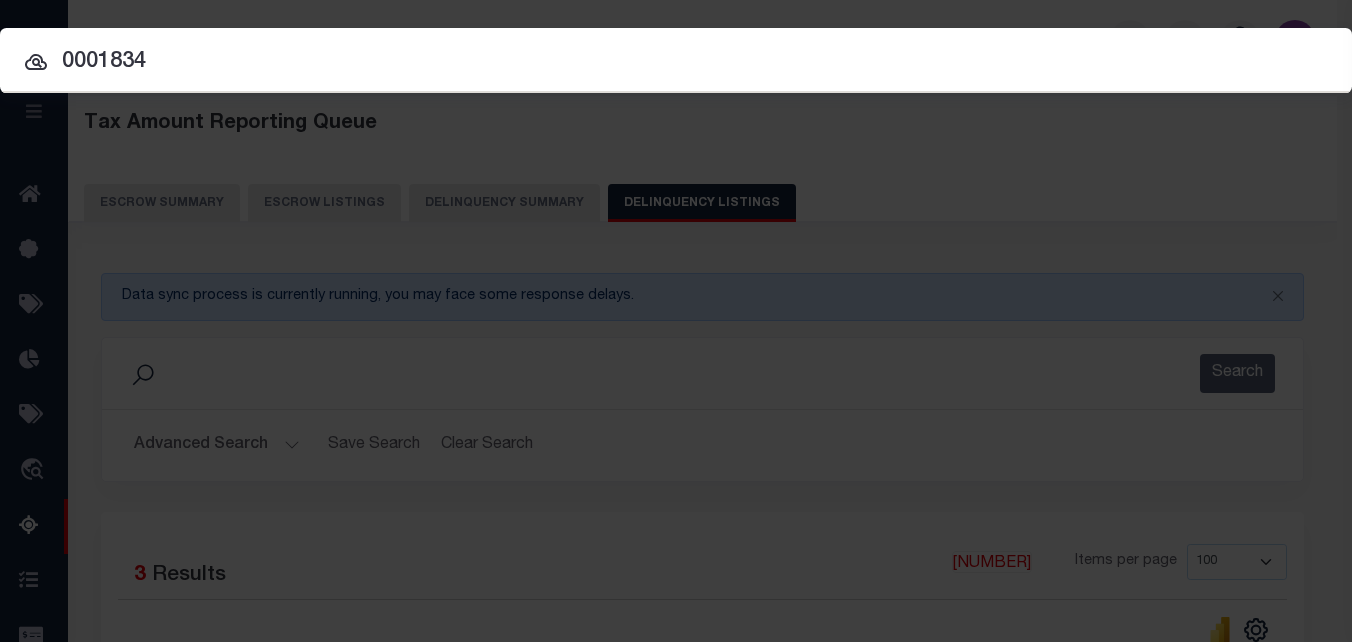 type on "0001834" 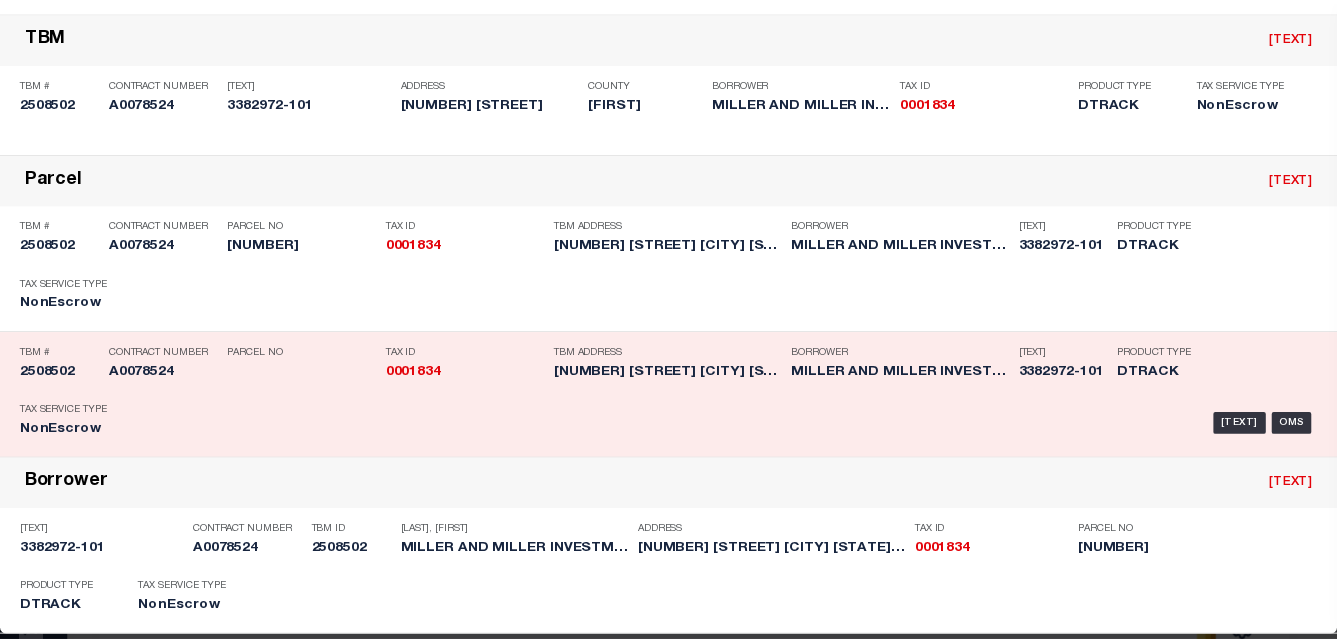 scroll, scrollTop: 300, scrollLeft: 0, axis: vertical 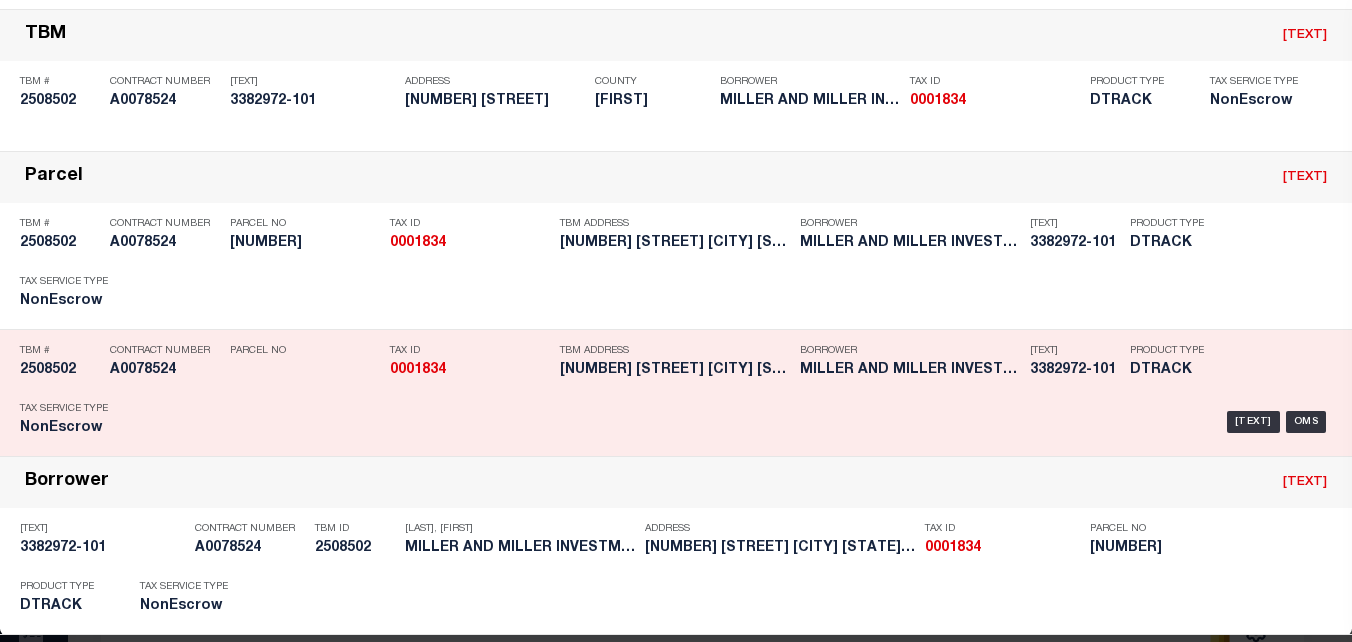 click on "Tax ID
0001834" at bounding box center (60, 364) 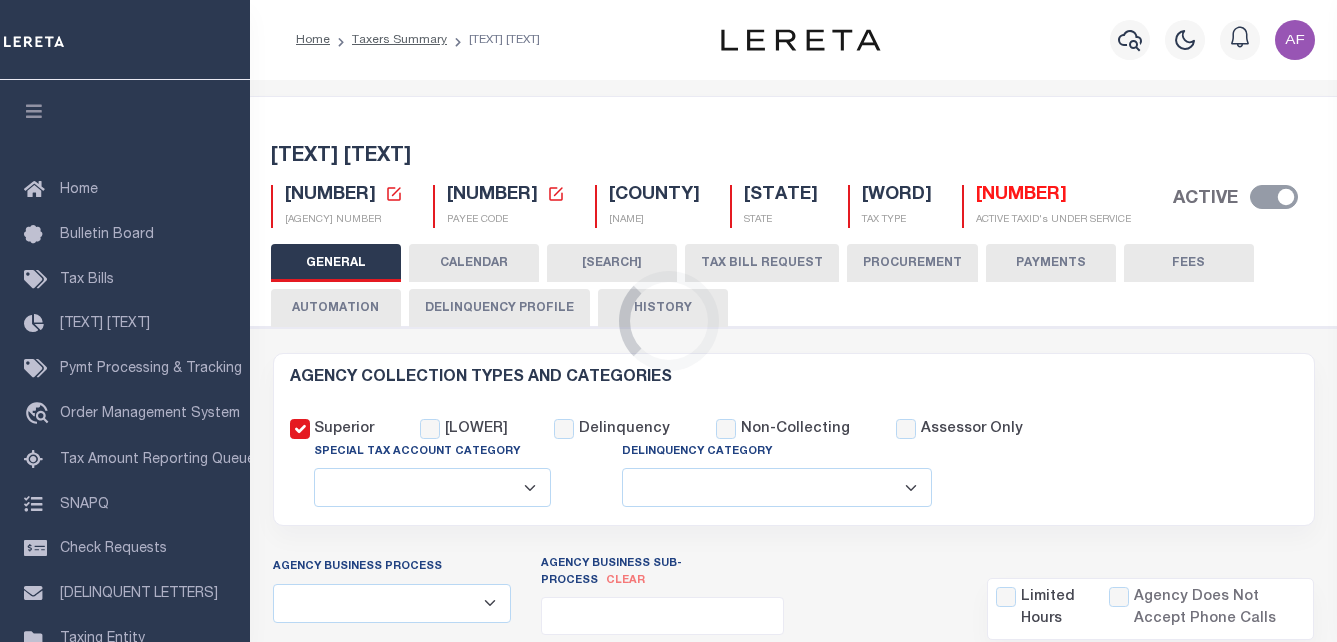 scroll, scrollTop: 0, scrollLeft: 0, axis: both 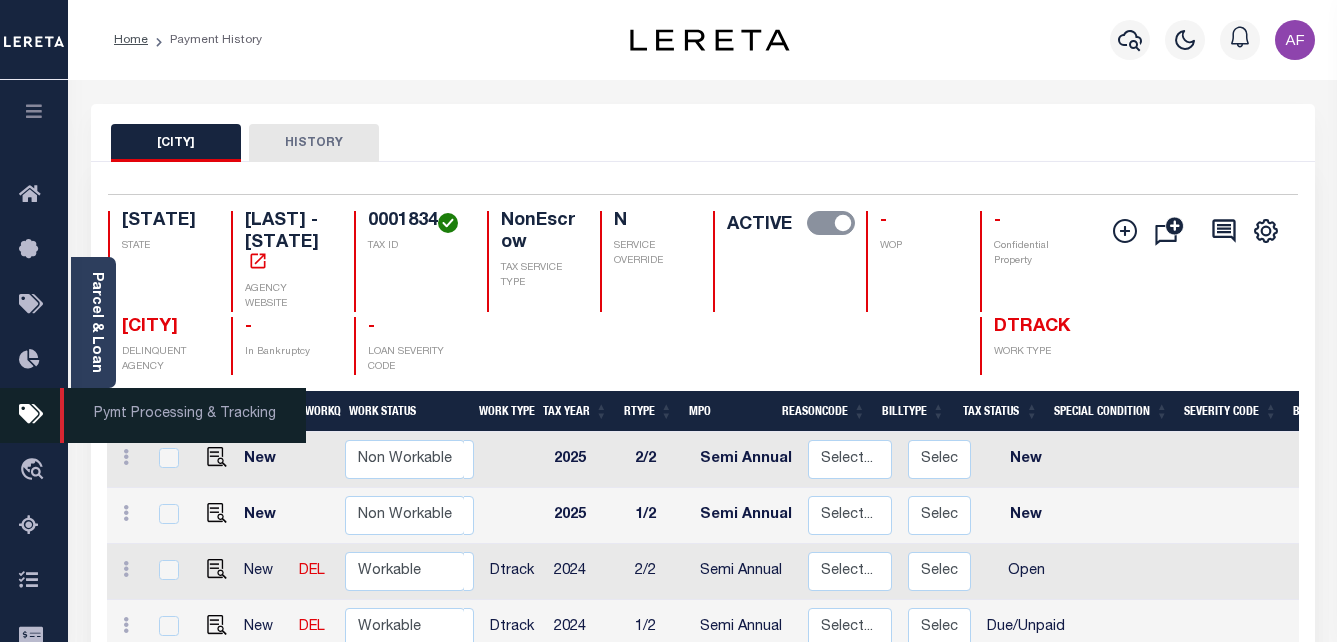 click at bounding box center (35, 415) 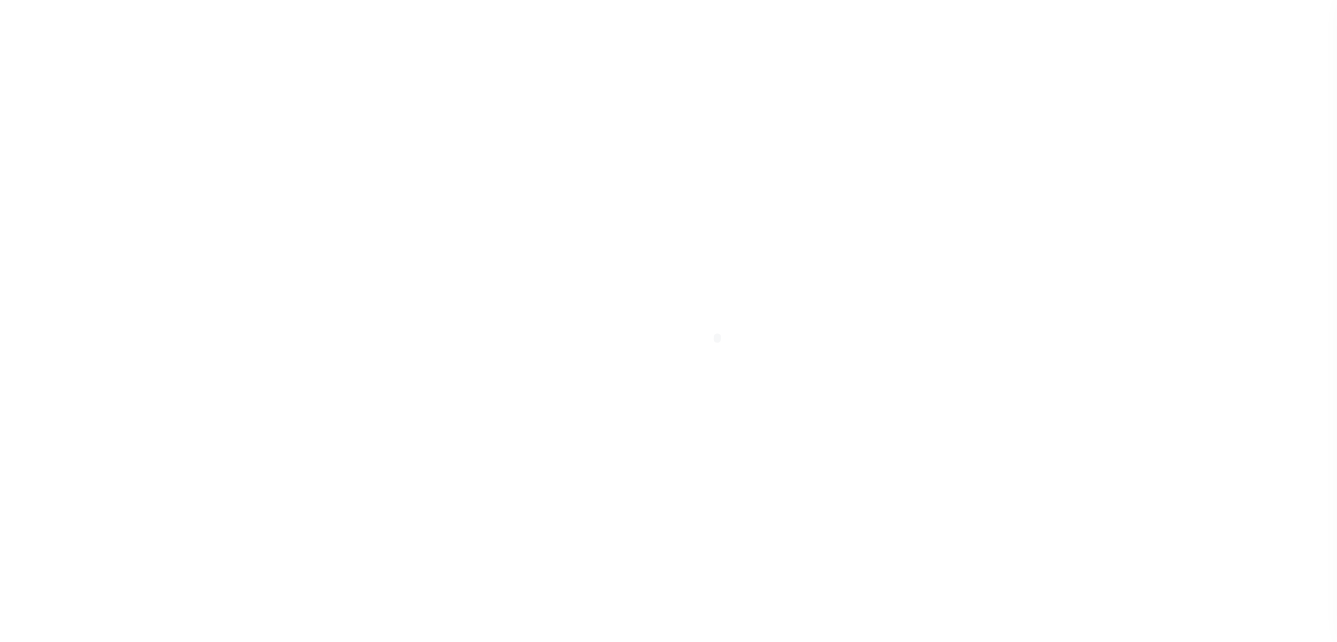 scroll, scrollTop: 0, scrollLeft: 0, axis: both 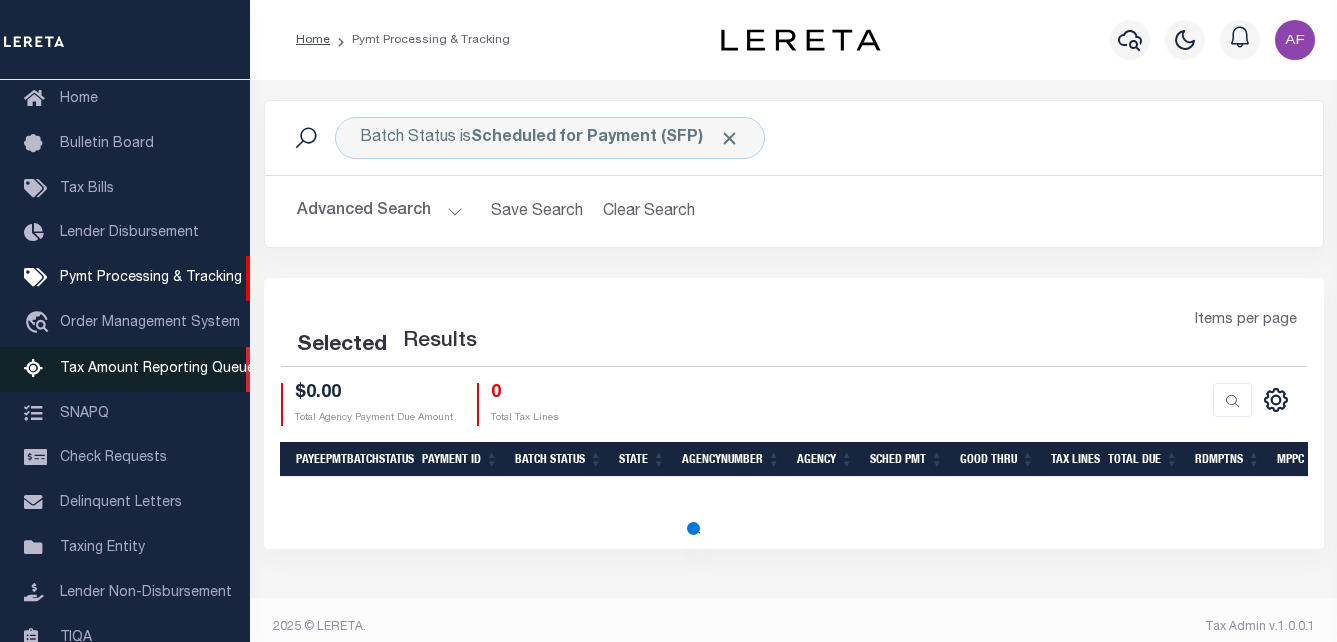 click on "Tax Amount Reporting Queue" at bounding box center (157, 369) 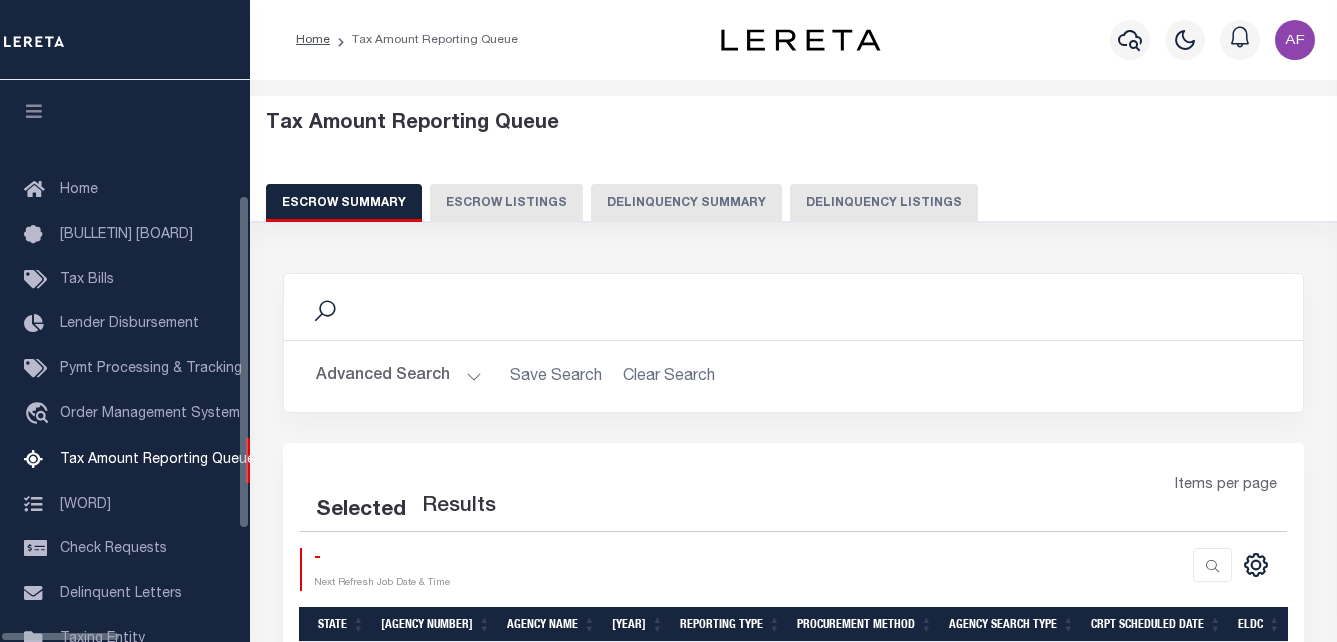 scroll, scrollTop: 0, scrollLeft: 0, axis: both 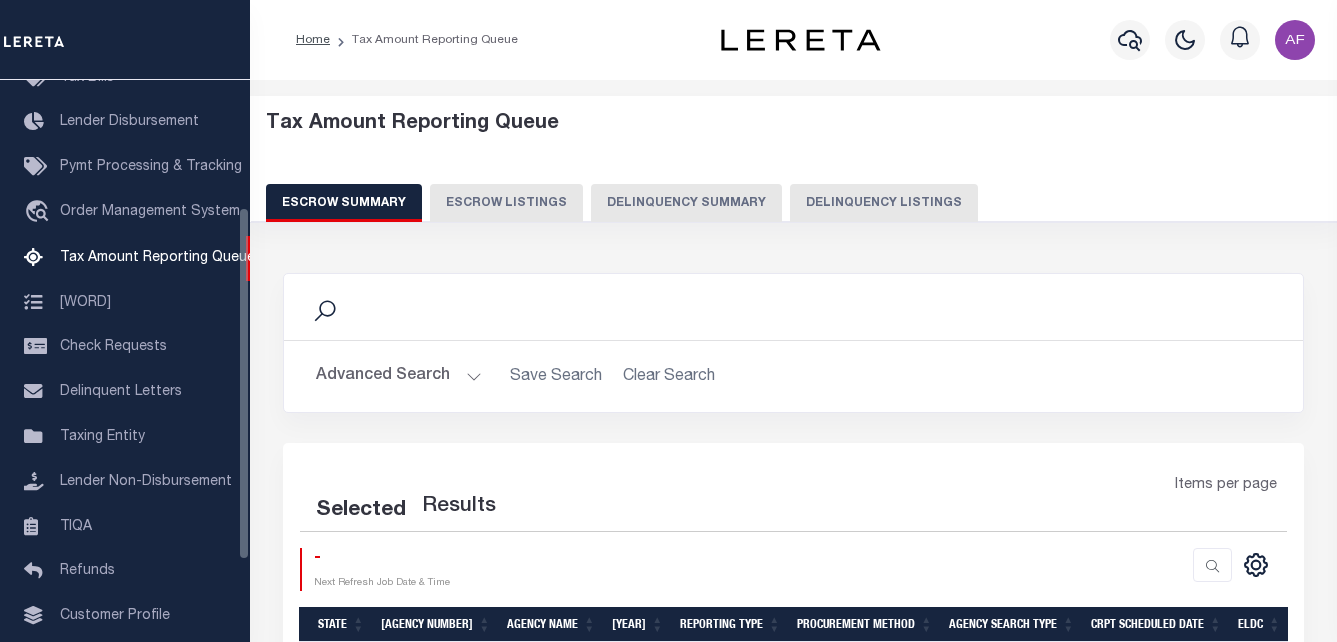 click on "Delinquency Listings" at bounding box center [884, 203] 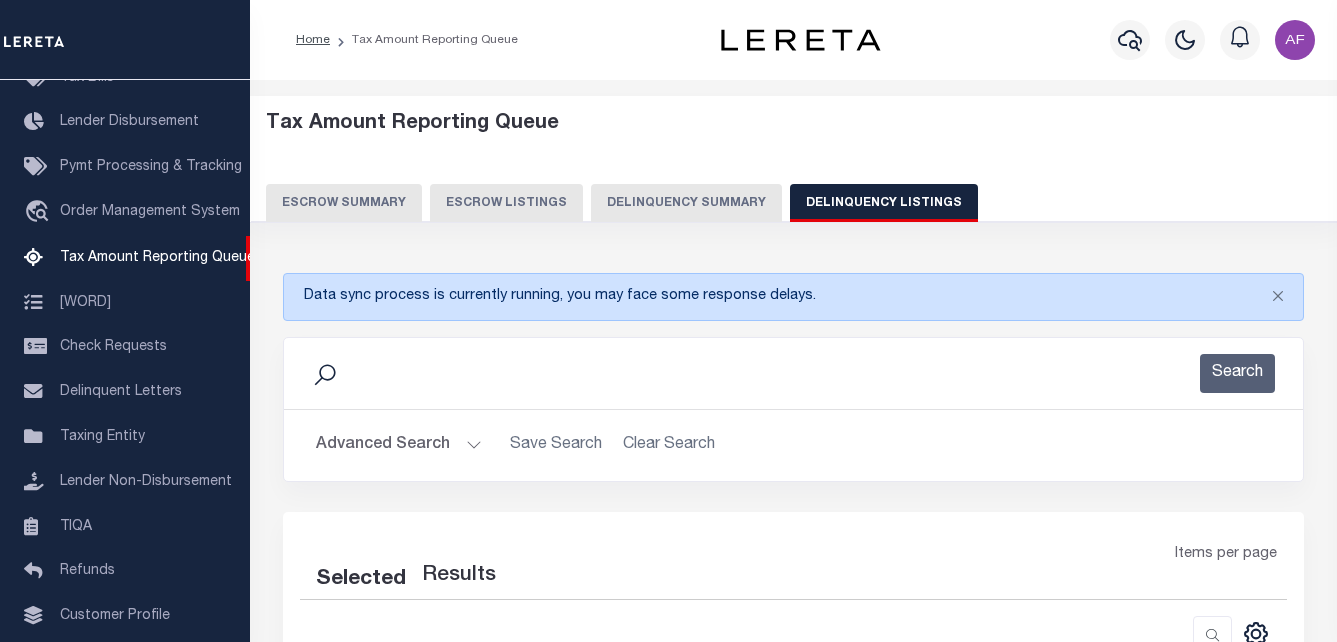 click on "Advanced Search" at bounding box center [399, 445] 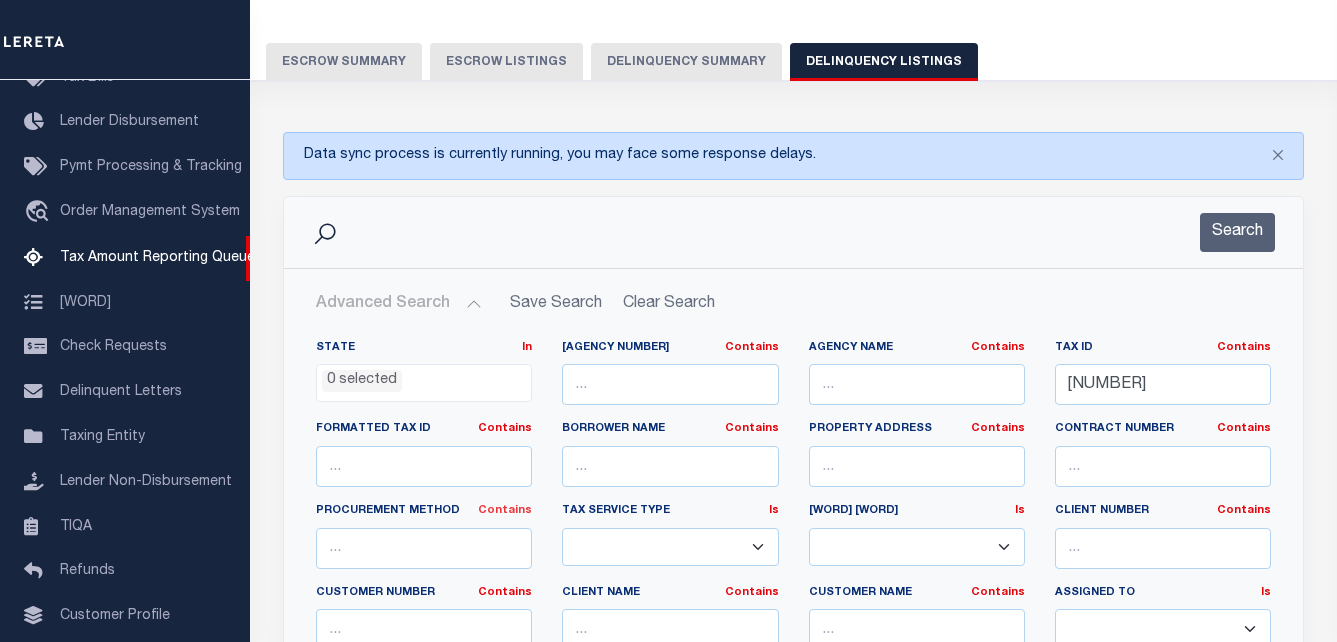 scroll, scrollTop: 300, scrollLeft: 0, axis: vertical 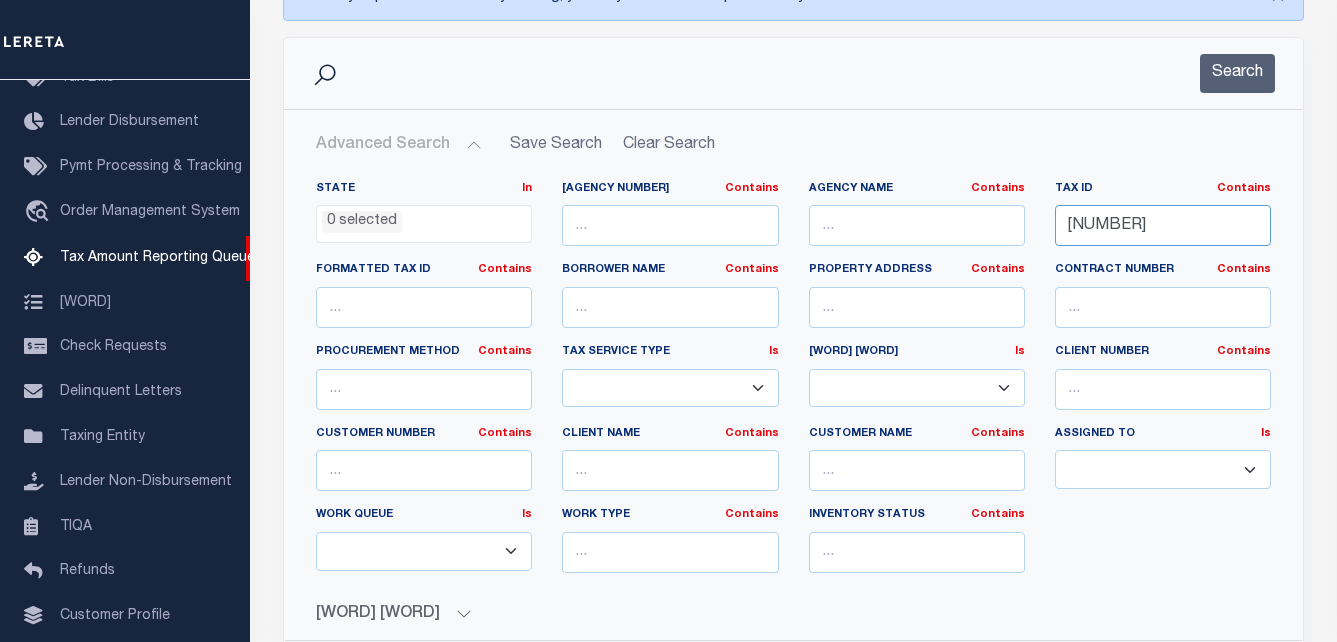drag, startPoint x: 1164, startPoint y: 232, endPoint x: 967, endPoint y: 218, distance: 197.49684 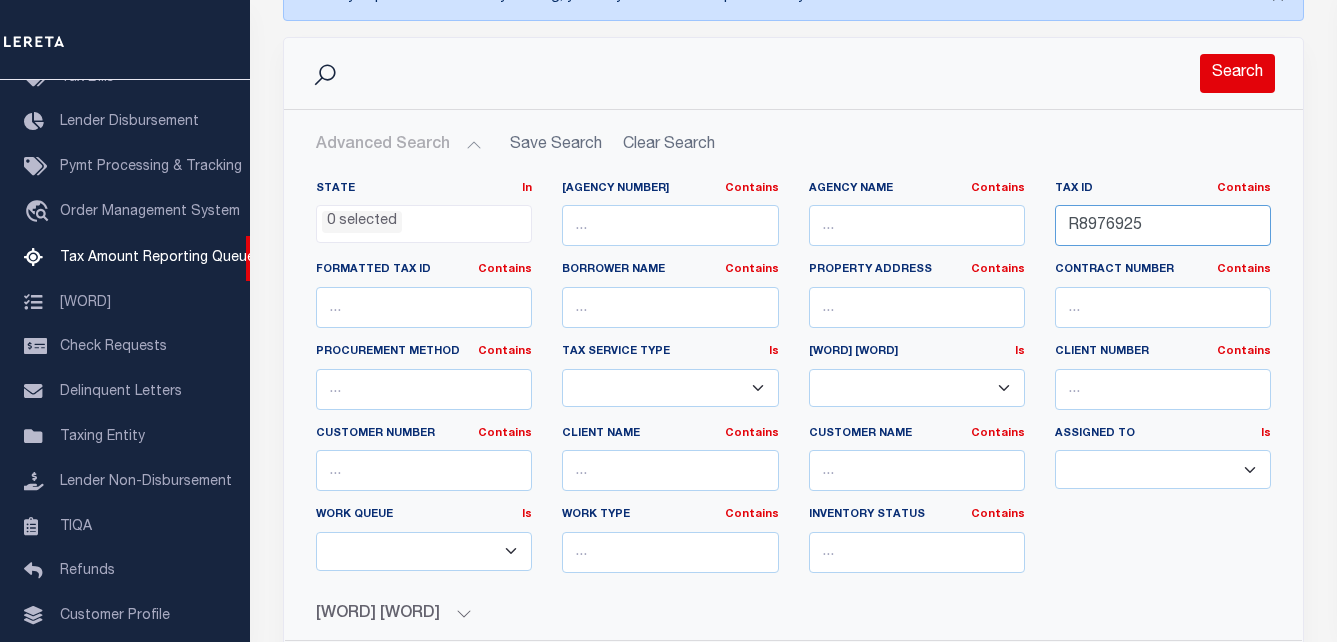 type on "R8976925" 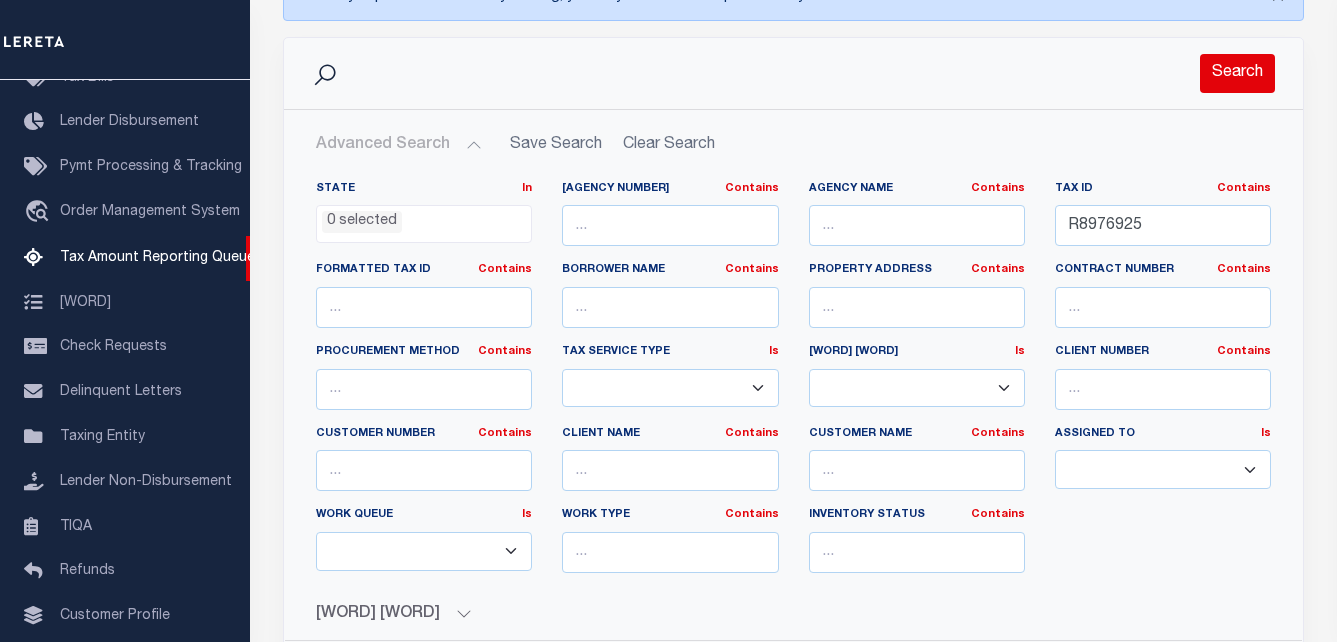 click on "Search" at bounding box center [1237, 73] 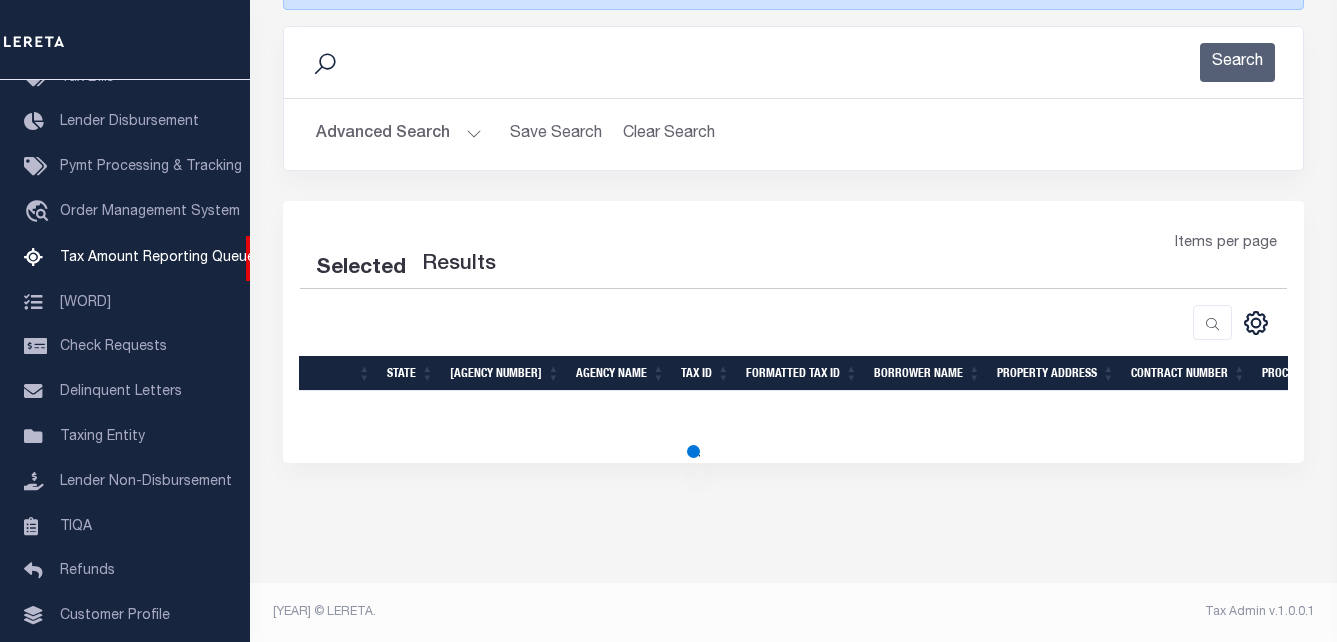 scroll, scrollTop: 312, scrollLeft: 0, axis: vertical 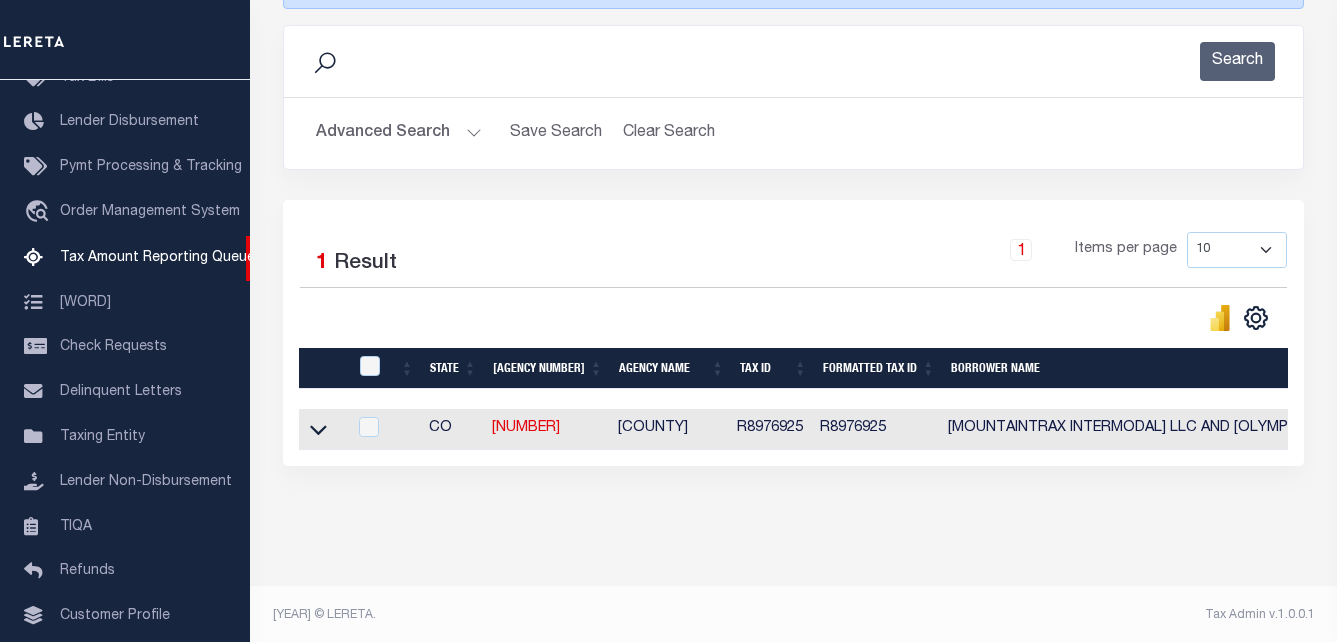 click at bounding box center [318, 428] 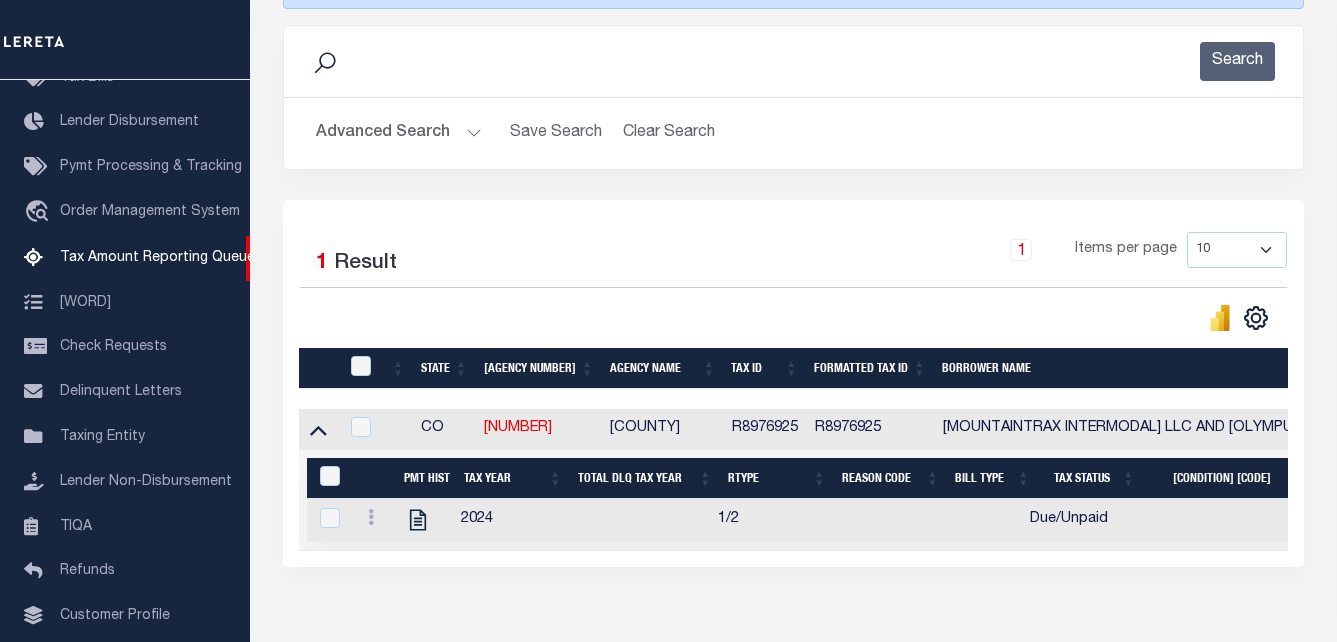 scroll, scrollTop: 412, scrollLeft: 0, axis: vertical 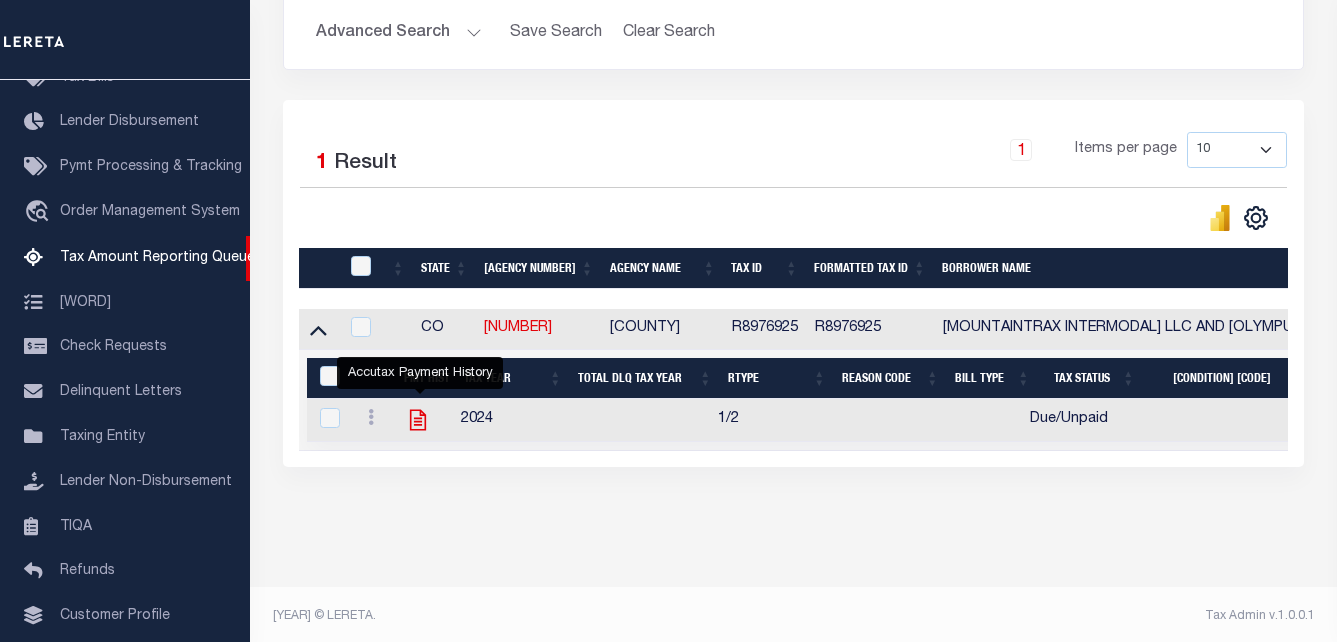 click at bounding box center (418, 420) 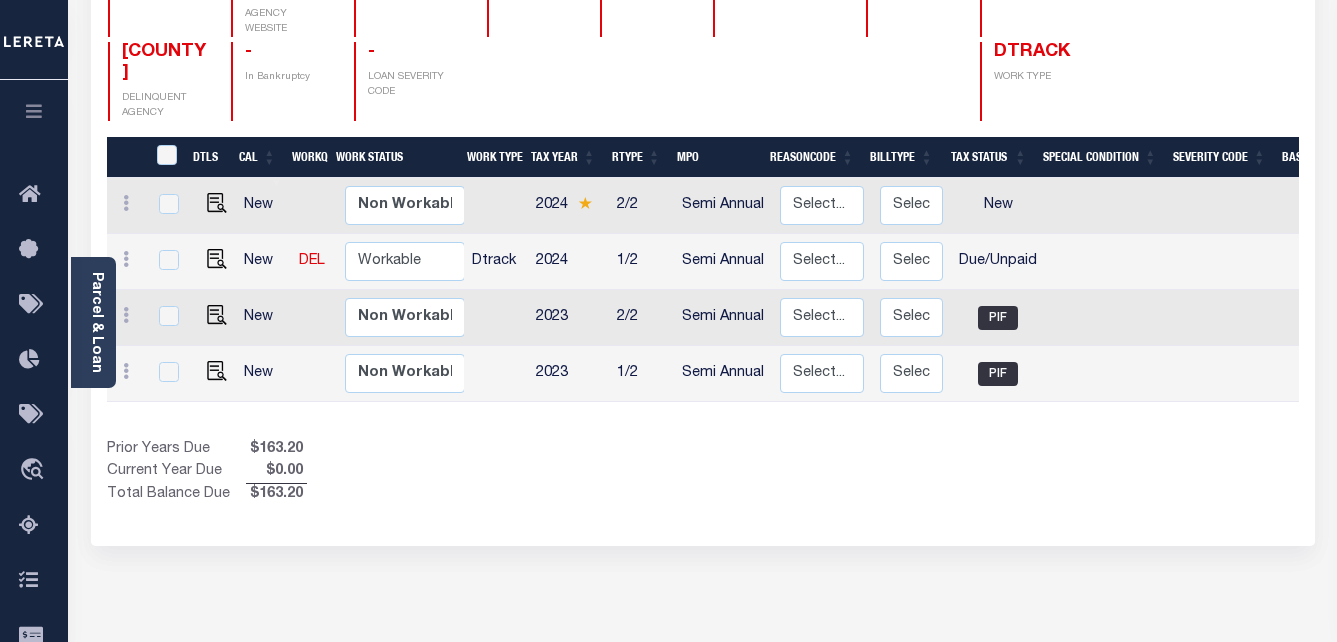 scroll, scrollTop: 300, scrollLeft: 0, axis: vertical 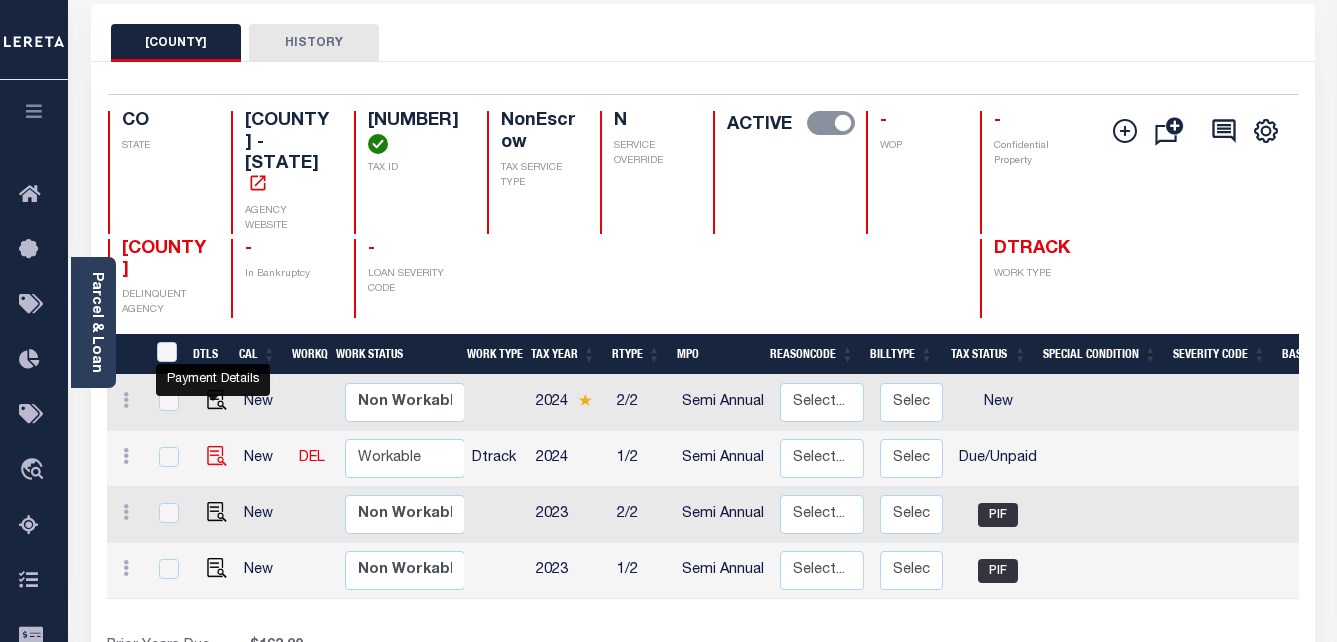 click at bounding box center [217, 456] 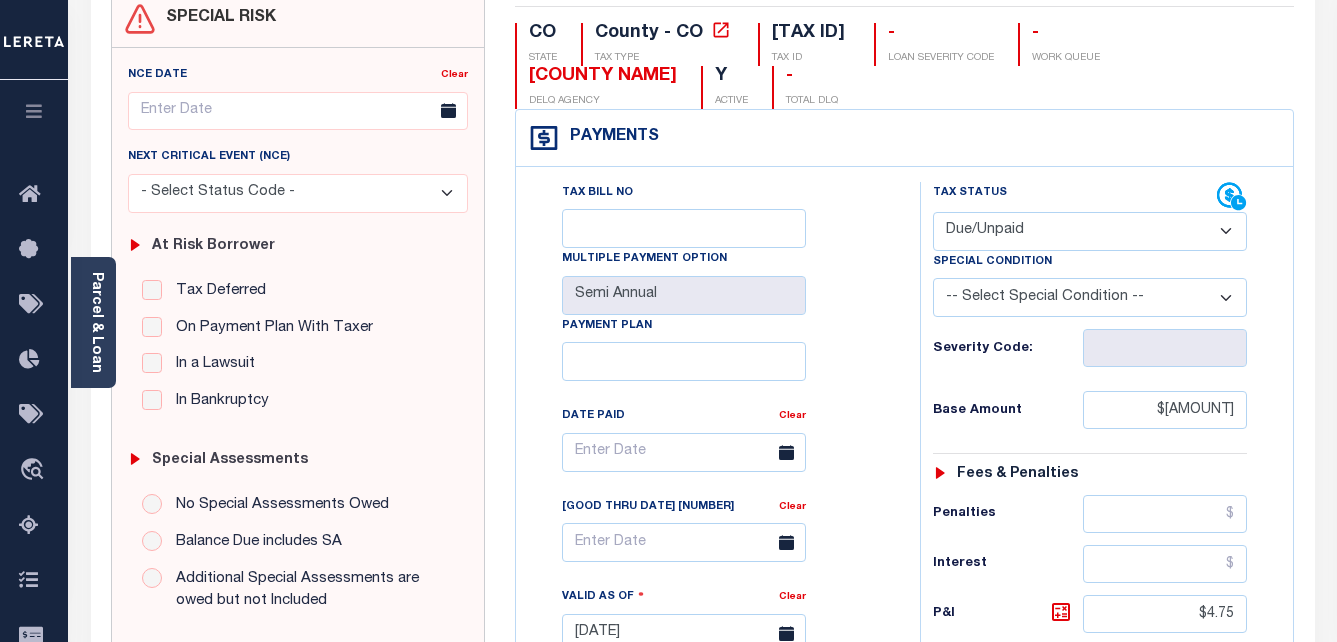 scroll, scrollTop: 200, scrollLeft: 0, axis: vertical 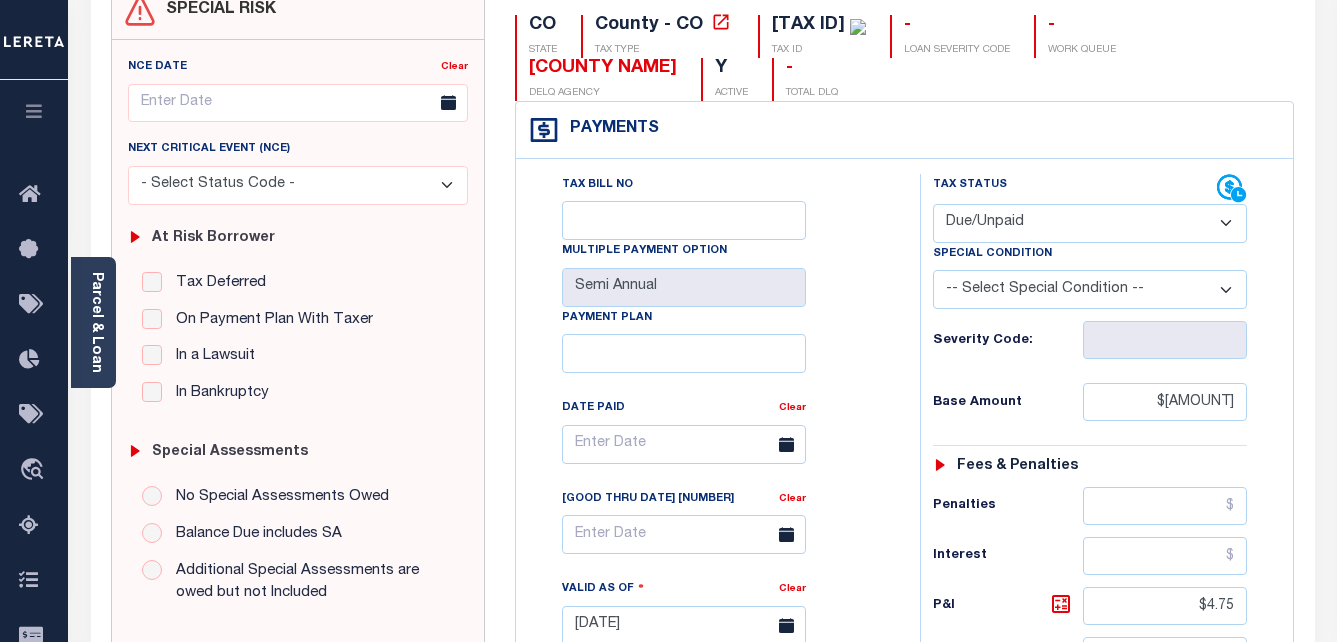 click on "- Select Status Code -
Open
Due/Unpaid
Paid
Incomplete
No Tax Due
Internal Refund Processed
New" at bounding box center [1090, 223] 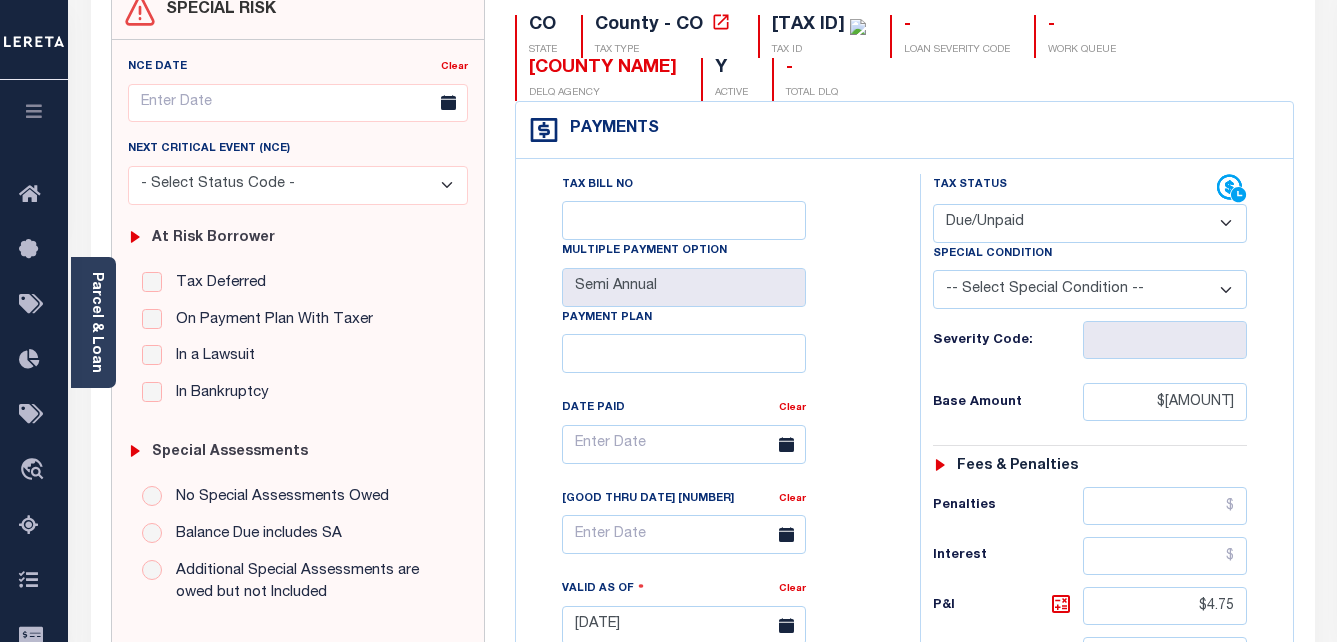 select on "PYD" 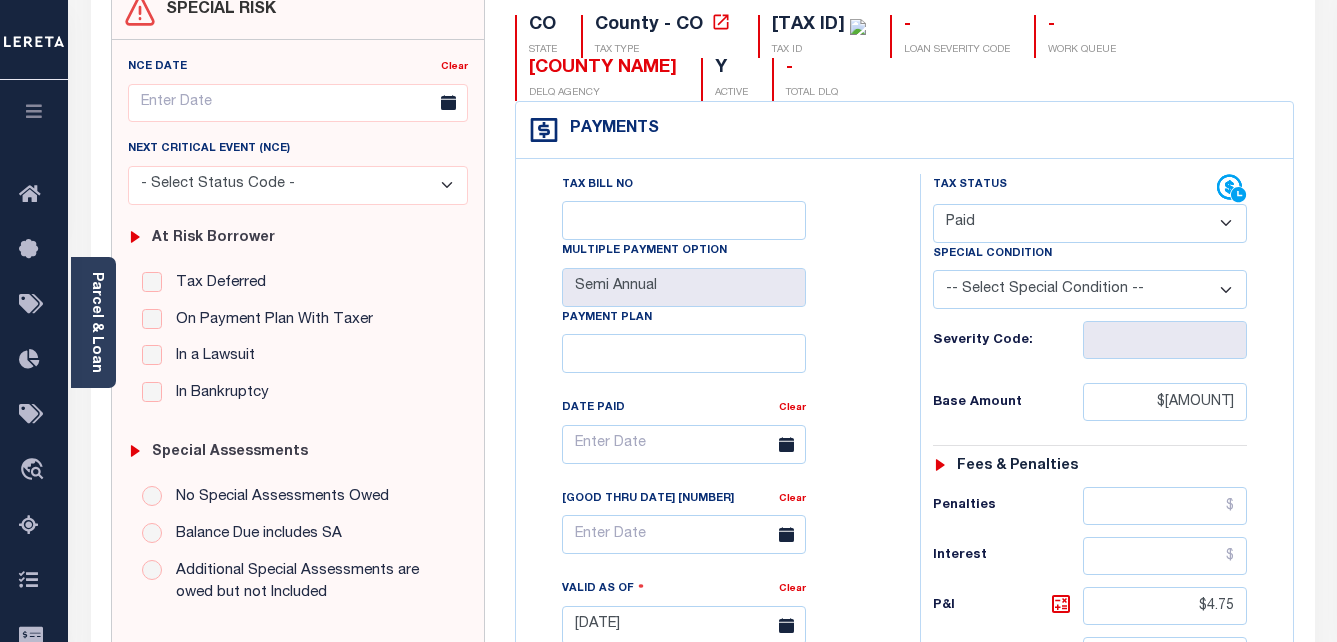 click on "- Select Status Code -
Open
Due/Unpaid
Paid
Incomplete
No Tax Due
Internal Refund Processed
New" at bounding box center [1090, 223] 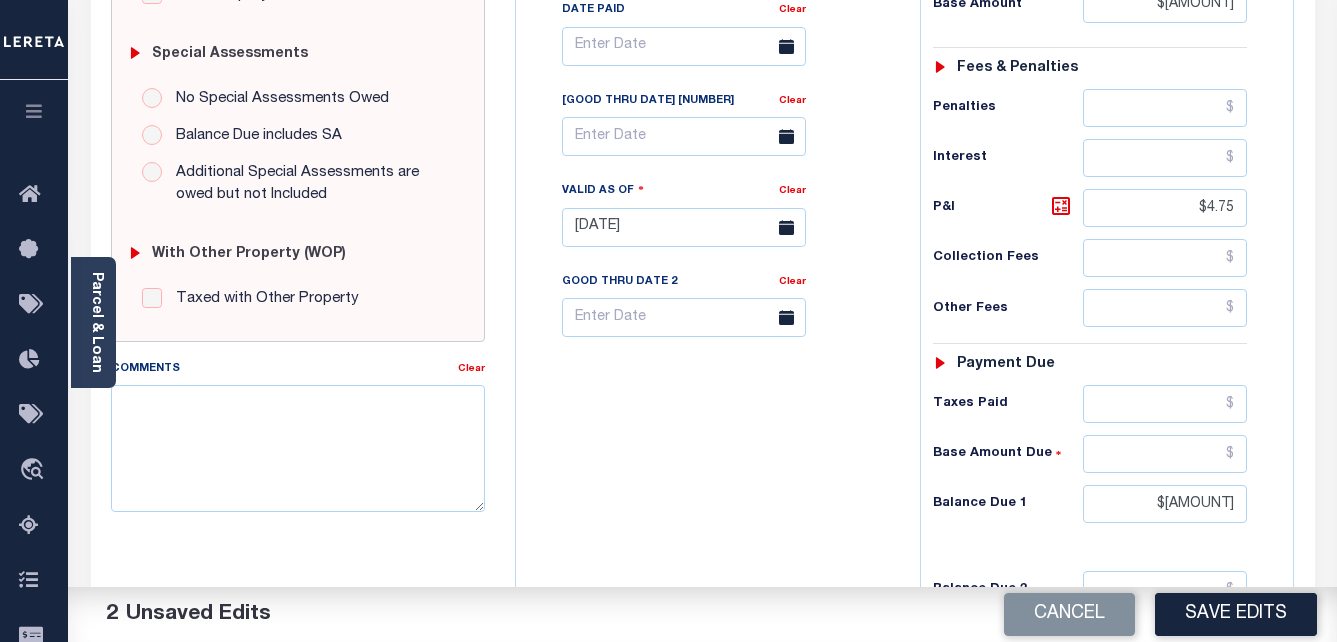 scroll, scrollTop: 600, scrollLeft: 0, axis: vertical 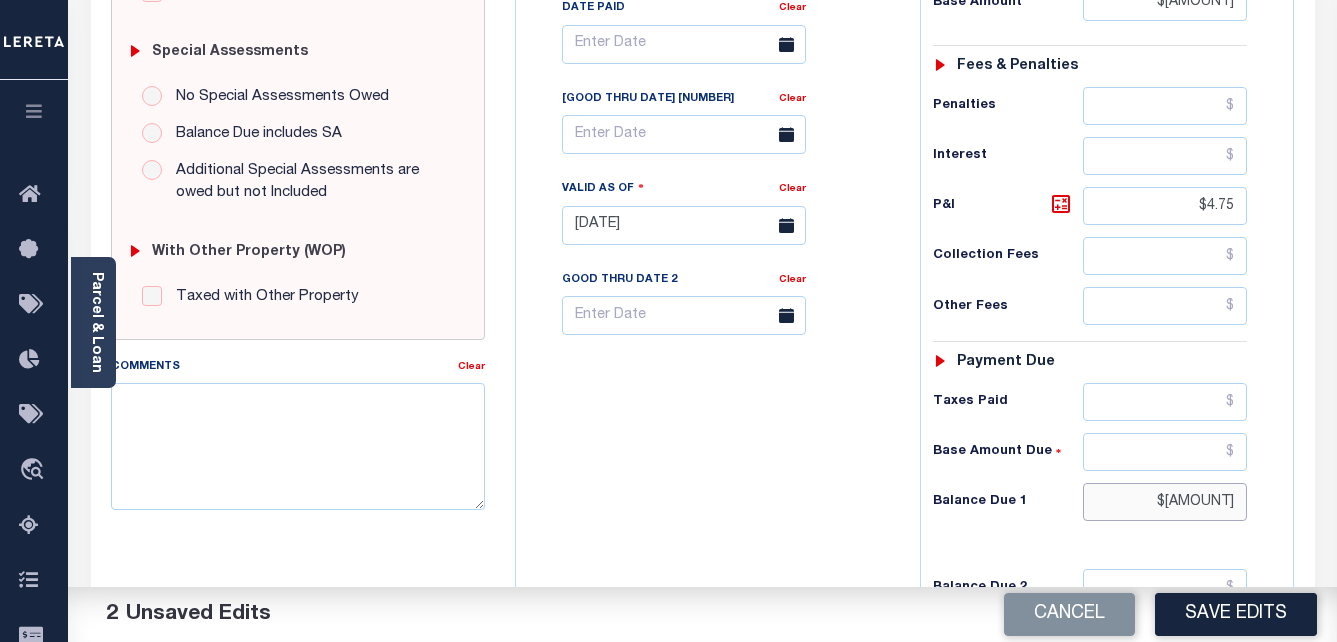 drag, startPoint x: 1187, startPoint y: 502, endPoint x: 1240, endPoint y: 504, distance: 53.037724 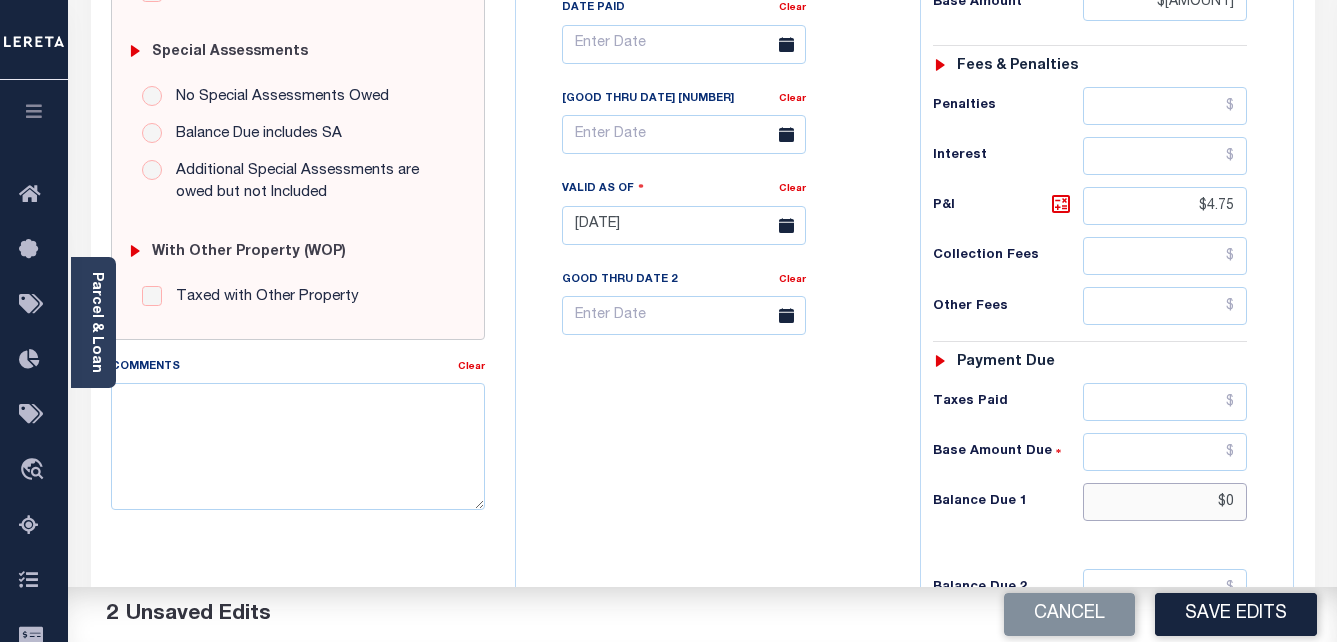 type on "$0" 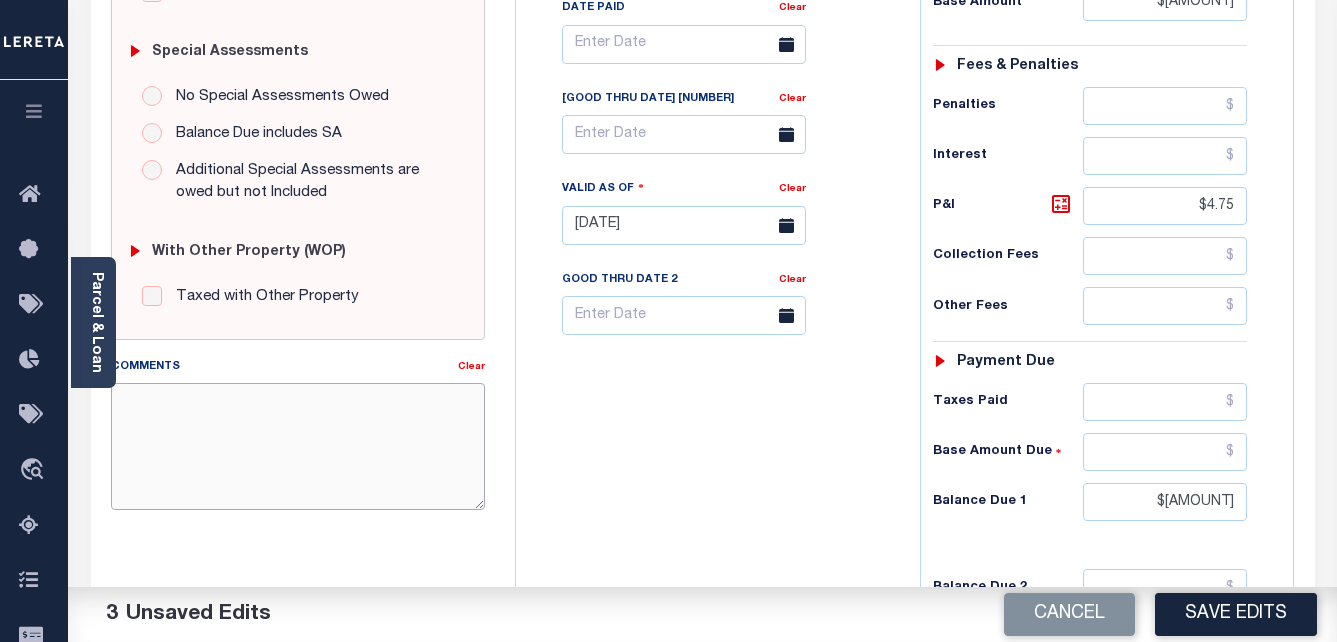click on "Comments" at bounding box center (298, 446) 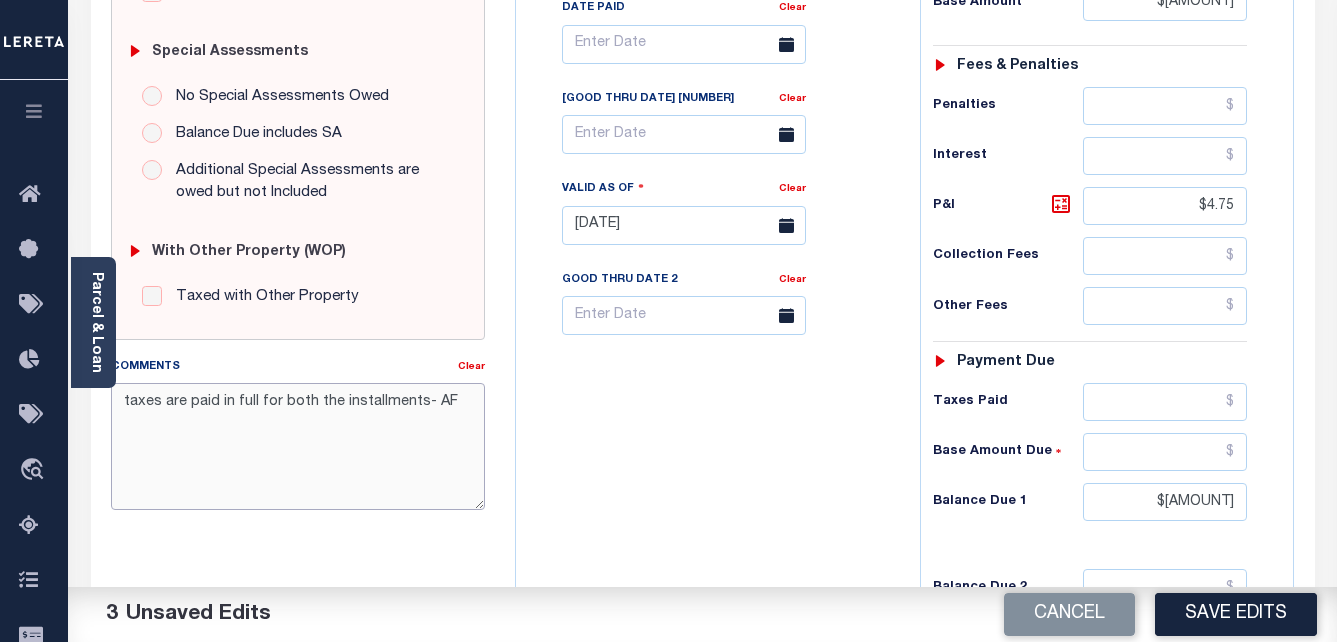 click on "taxes are paid in full for both the installments- AF" at bounding box center [298, 446] 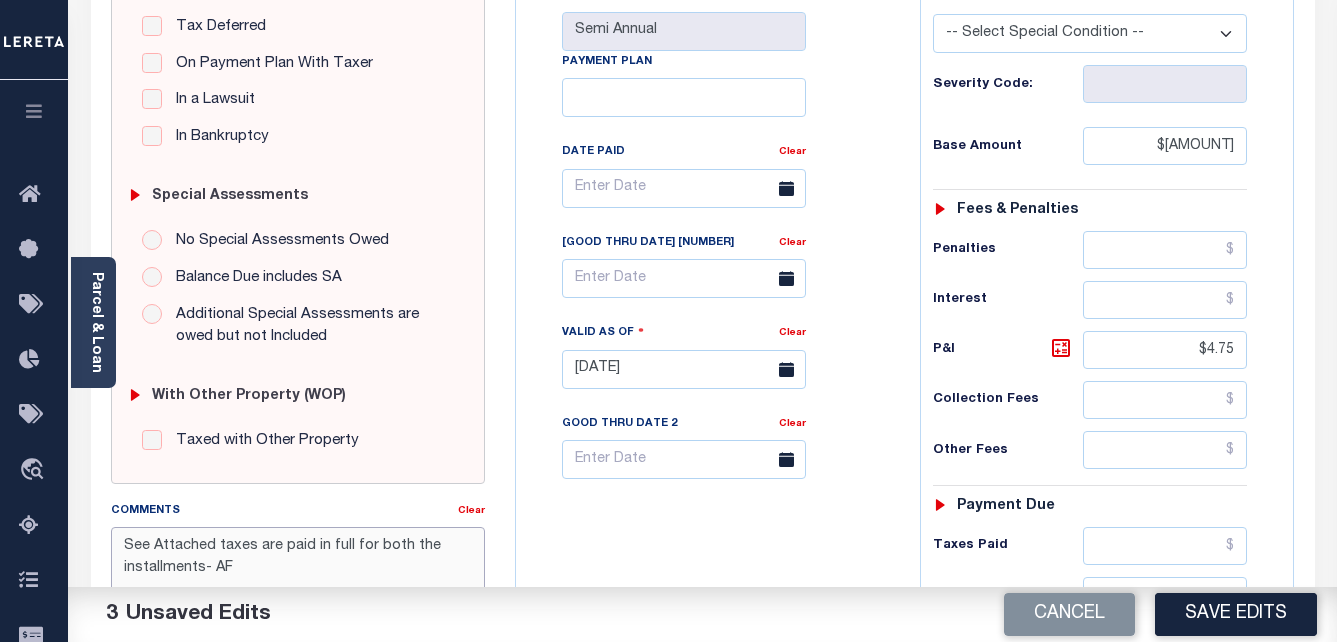 scroll, scrollTop: 200, scrollLeft: 0, axis: vertical 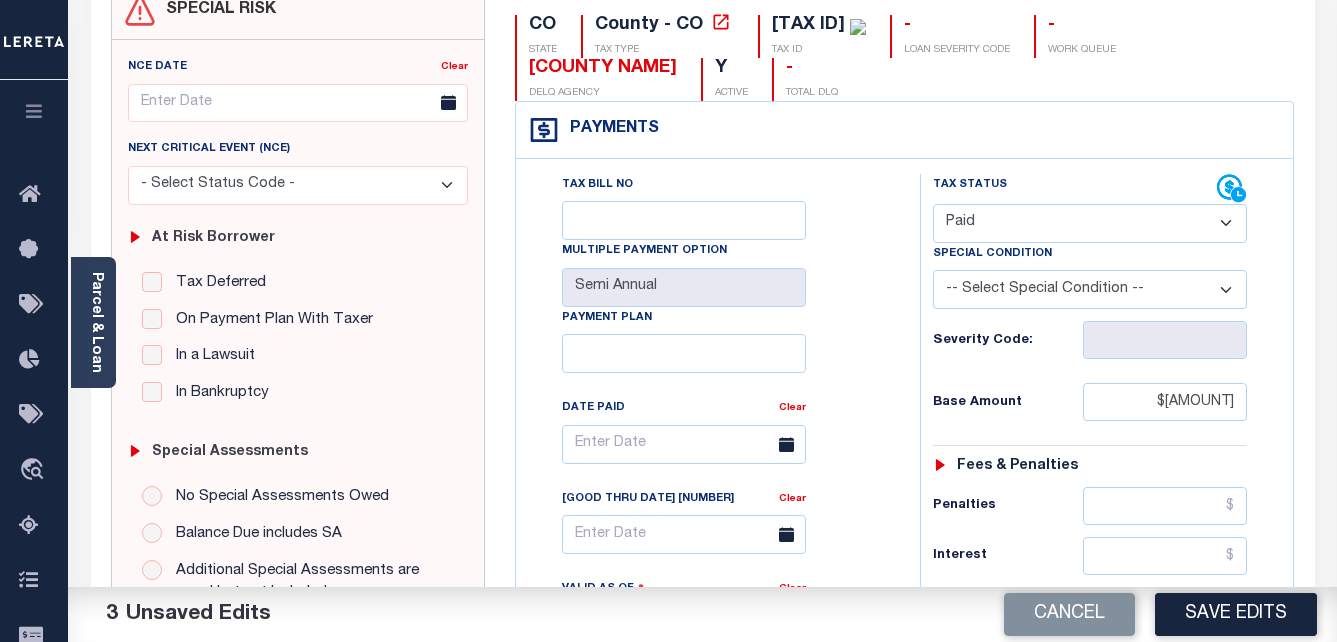 type on "See Attached taxes are paid in full for both the installments- AF" 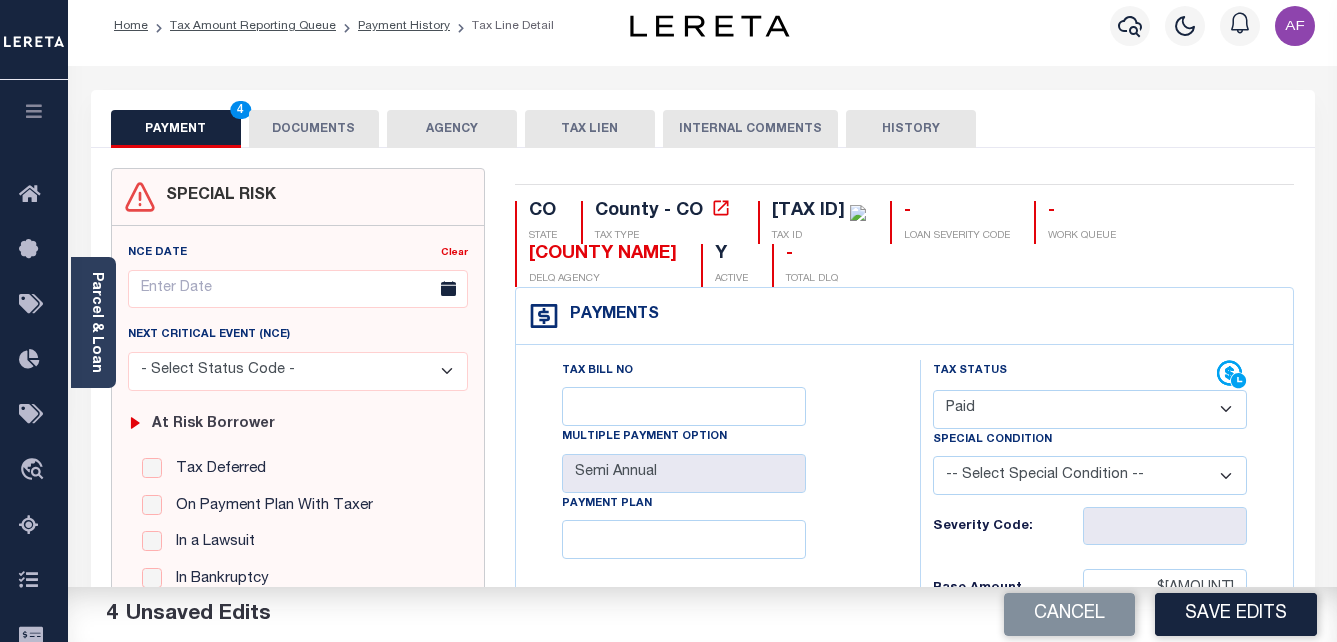 scroll, scrollTop: 0, scrollLeft: 0, axis: both 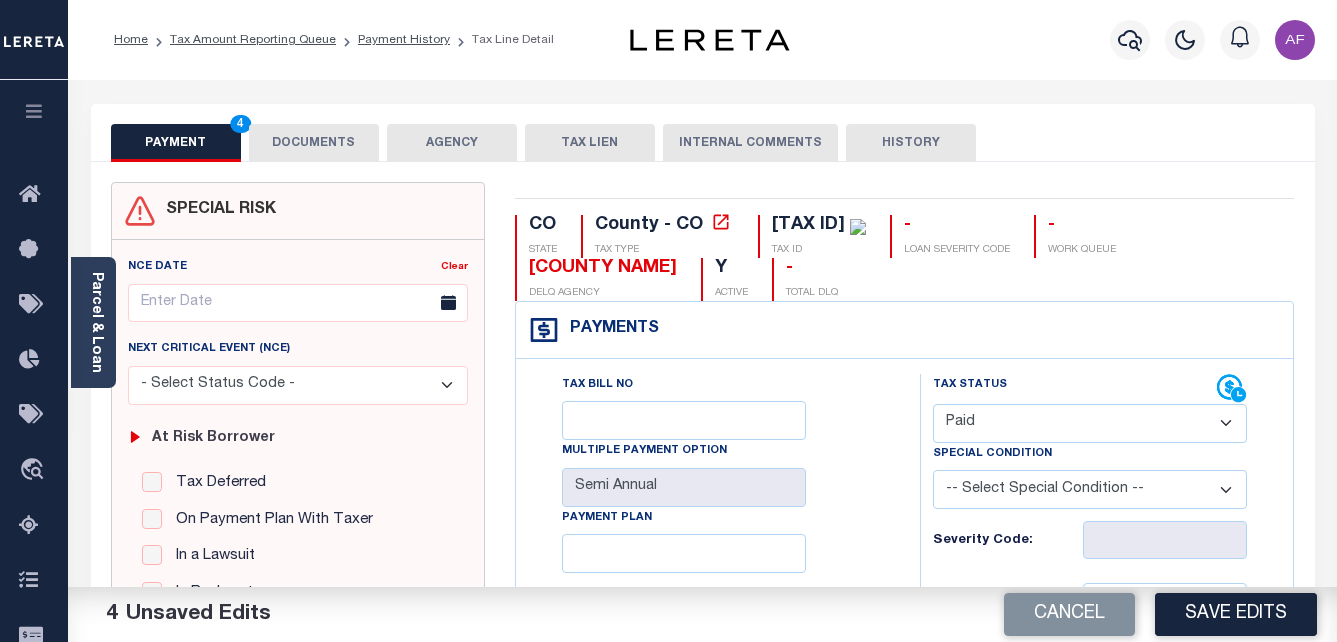 click on "DOCUMENTS" at bounding box center [314, 143] 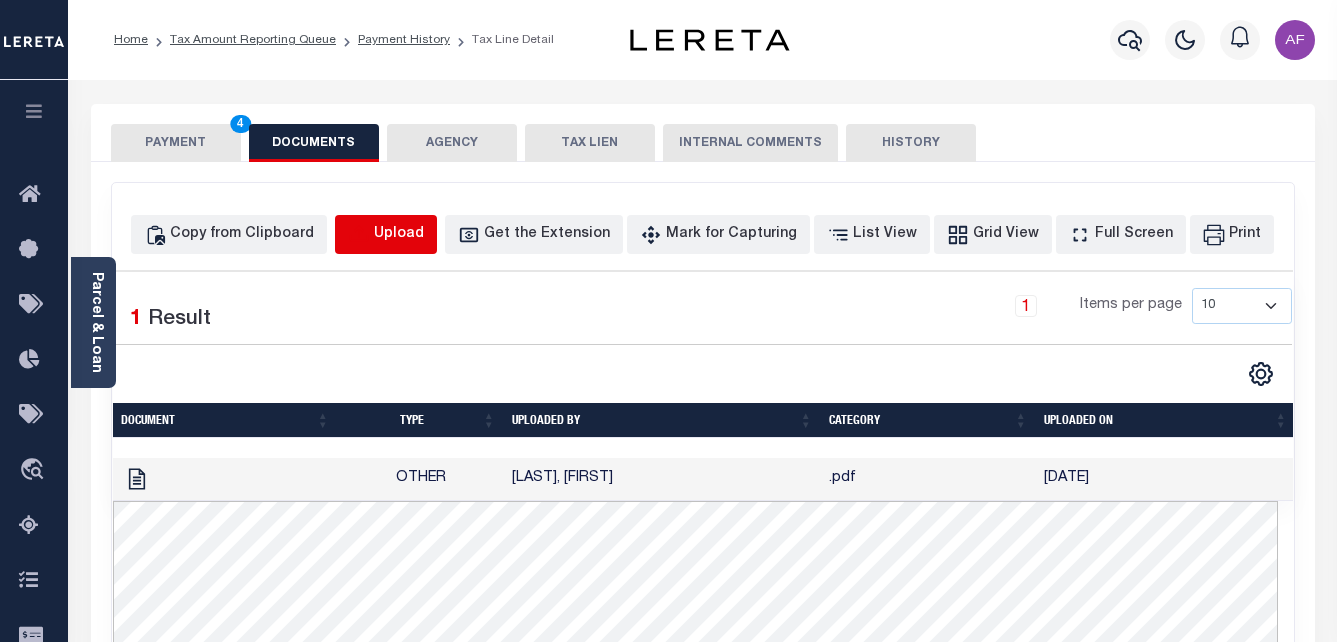 click at bounding box center (359, 235) 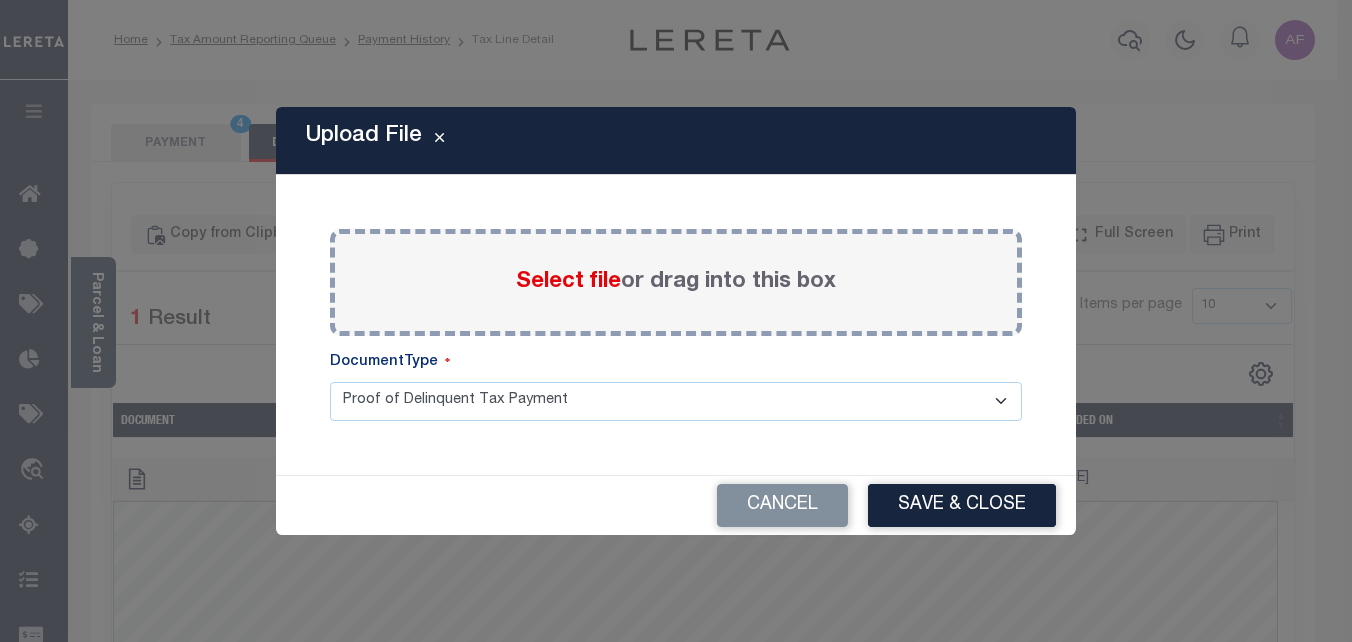 click on "Select file" at bounding box center [568, 282] 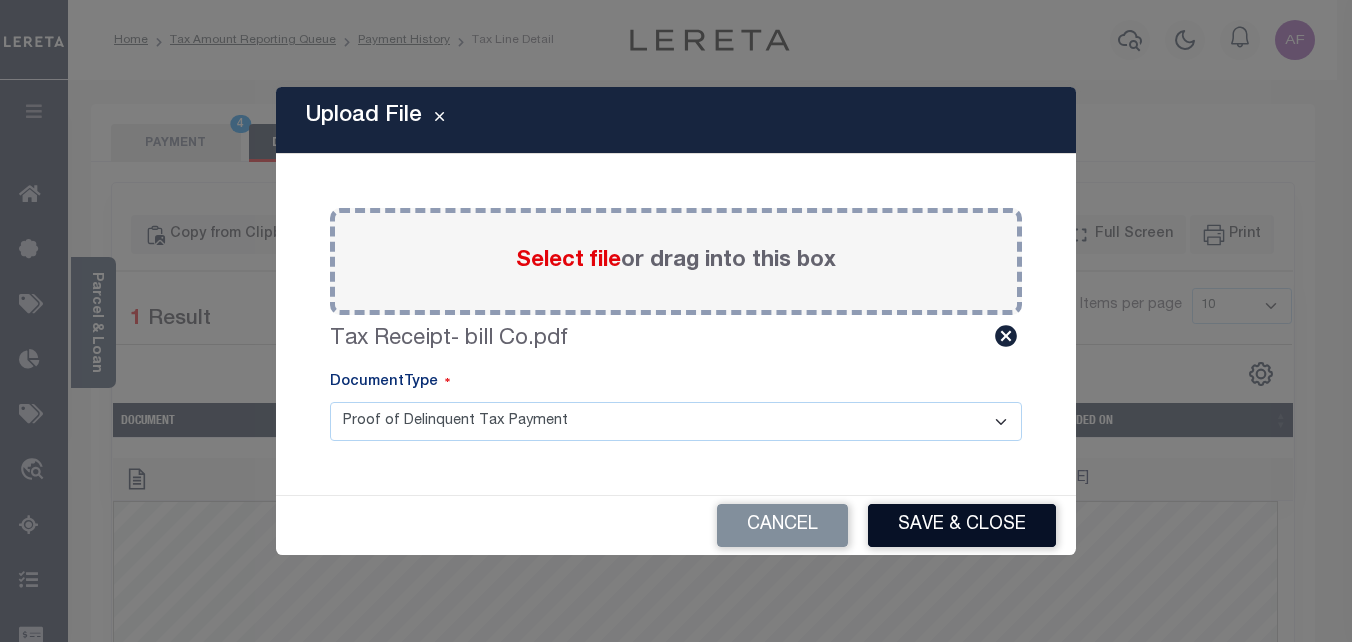 click on "Save & Close" at bounding box center (962, 525) 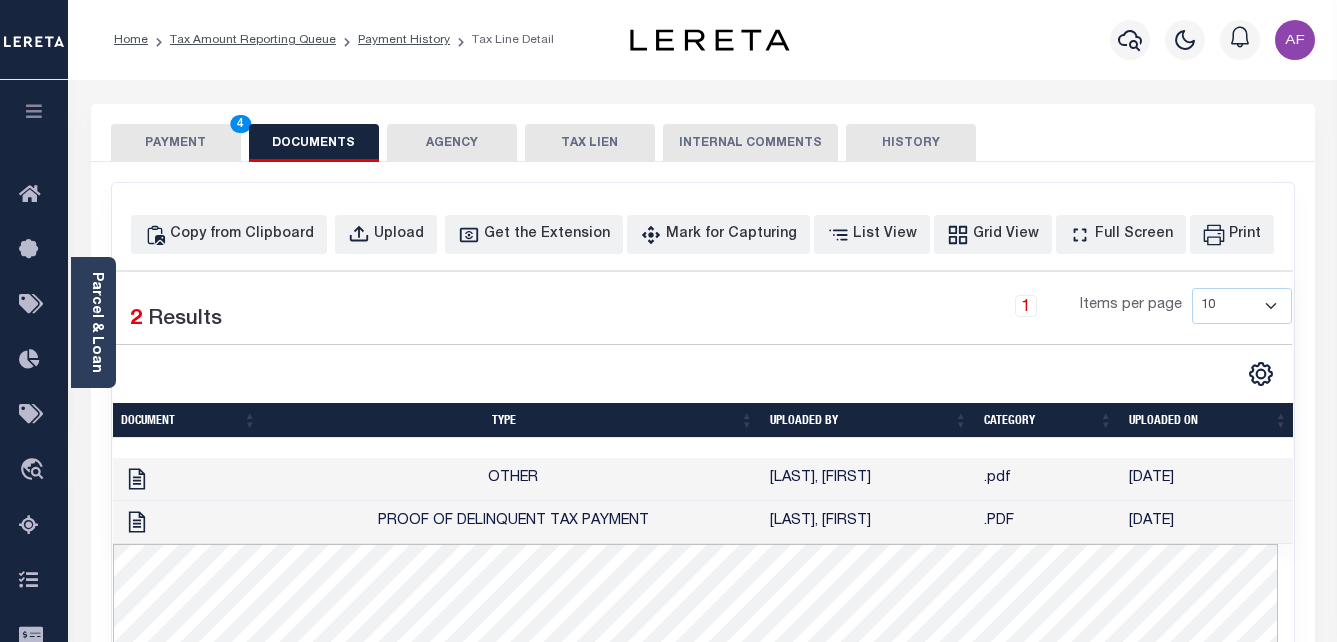 click on "PAYMENT
4" at bounding box center [176, 143] 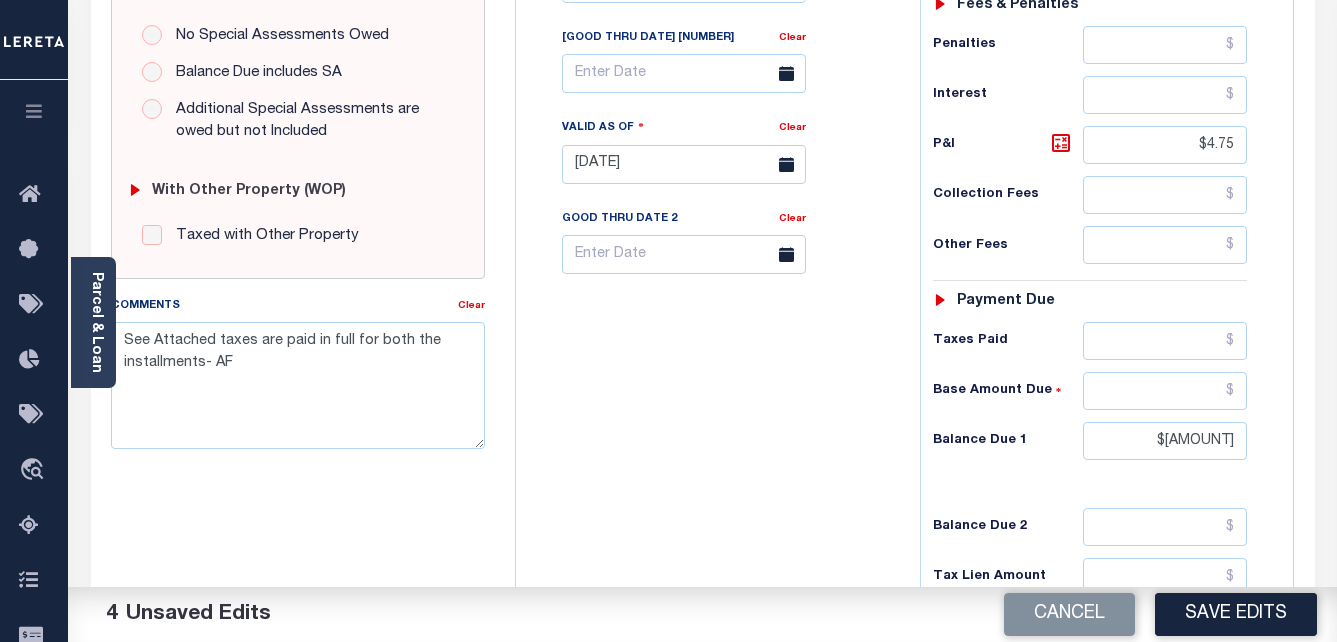 scroll, scrollTop: 800, scrollLeft: 0, axis: vertical 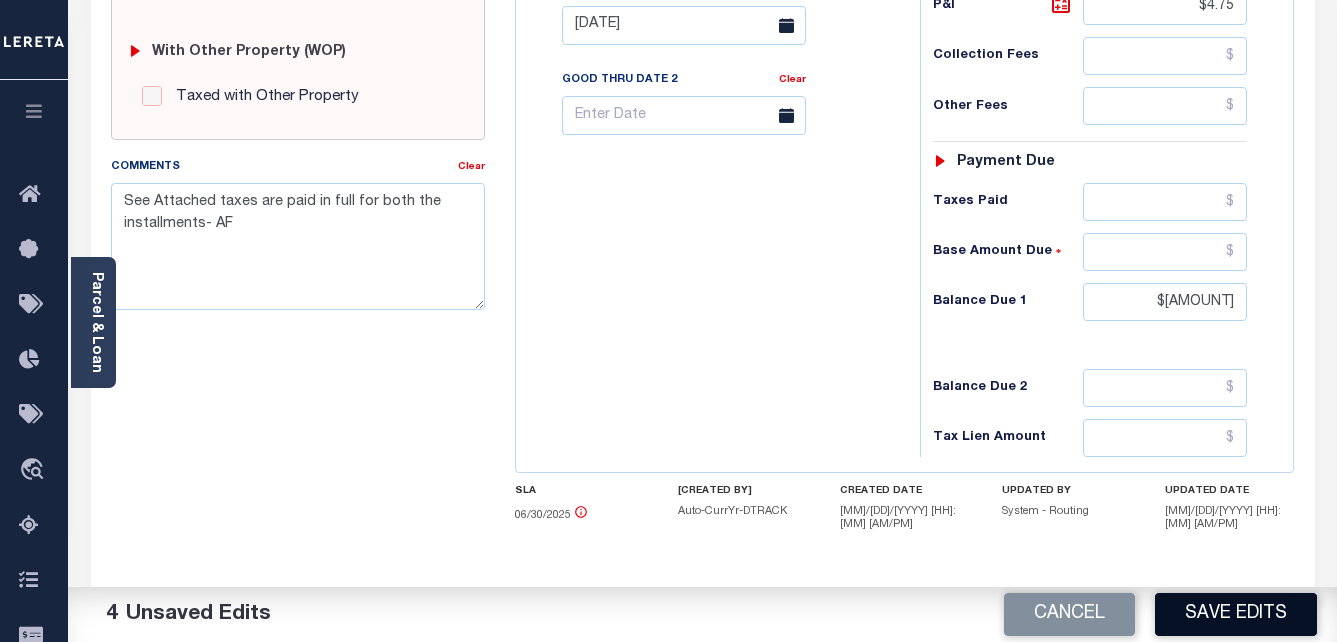 click on "Save Edits" at bounding box center [1236, 614] 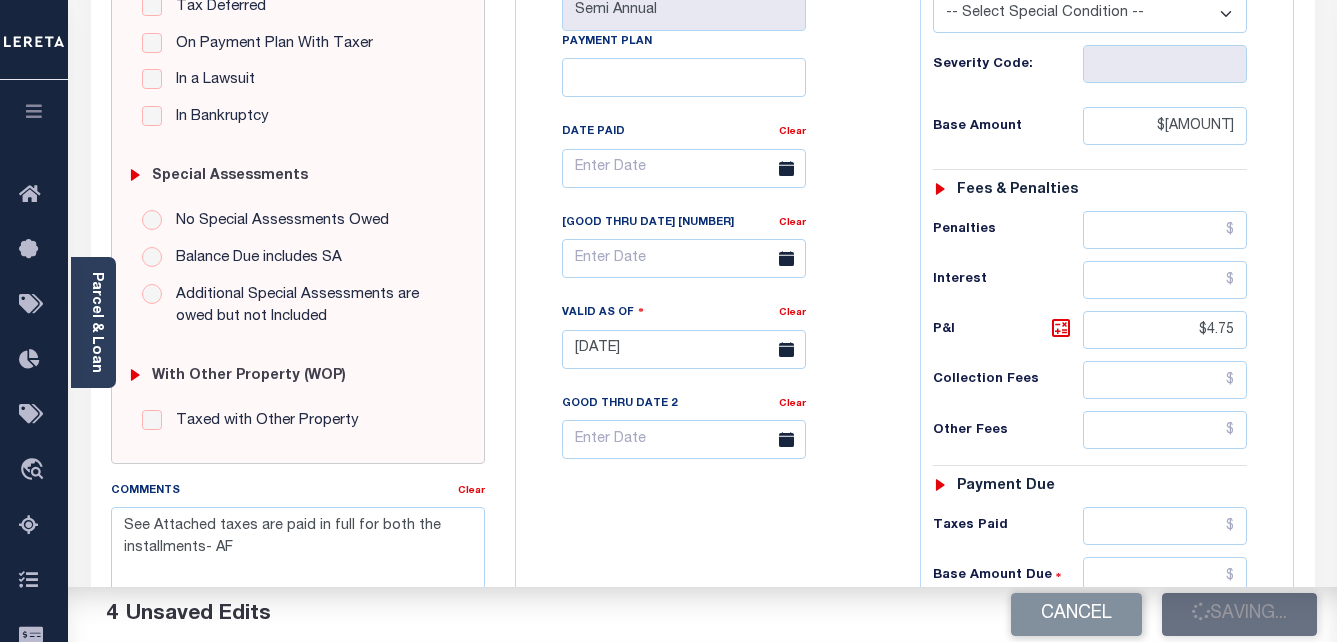 scroll, scrollTop: 400, scrollLeft: 0, axis: vertical 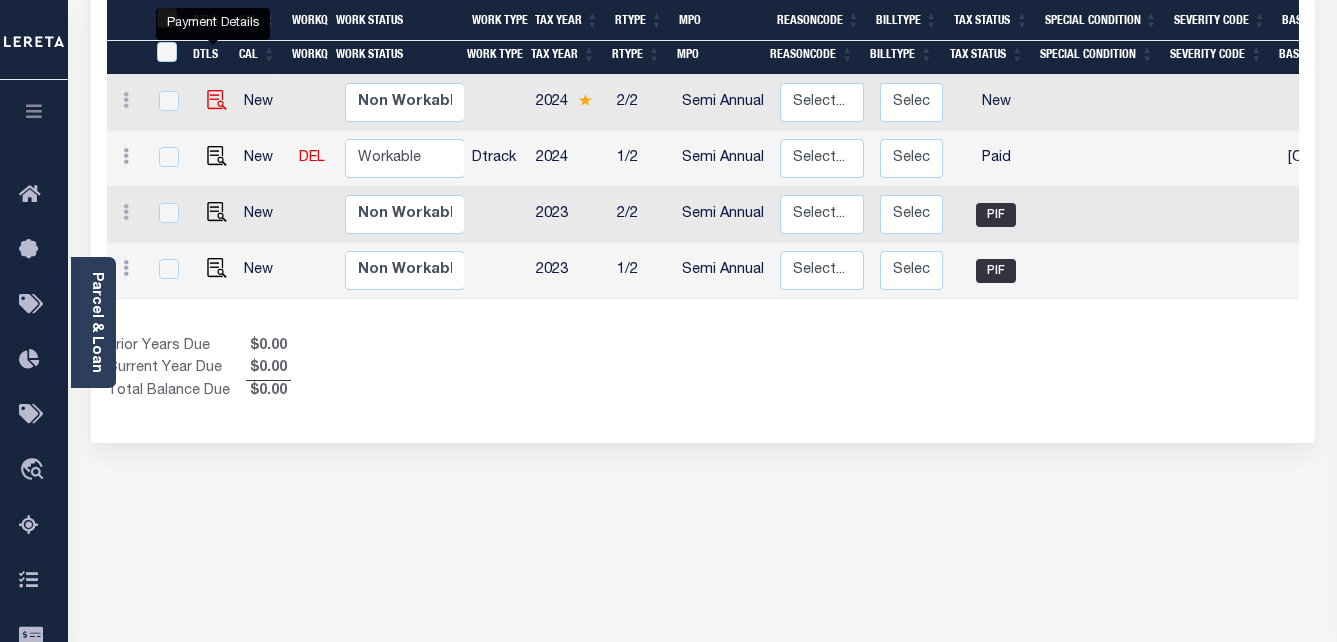 click at bounding box center [217, 100] 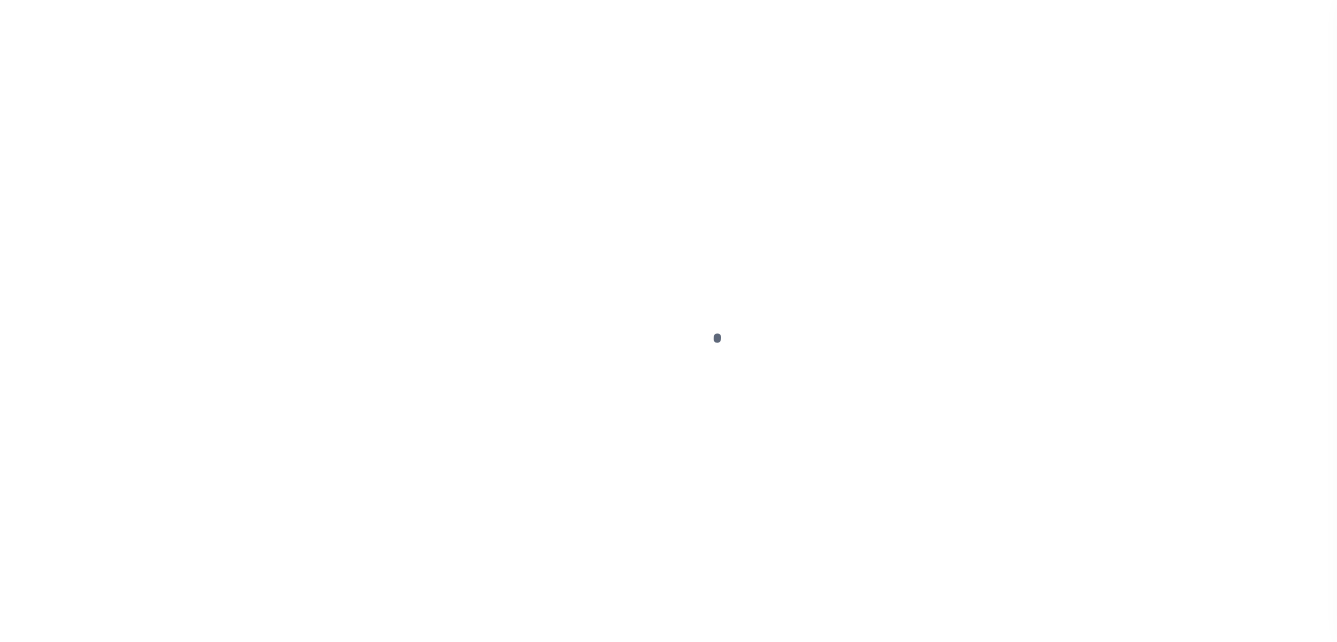 scroll, scrollTop: 0, scrollLeft: 0, axis: both 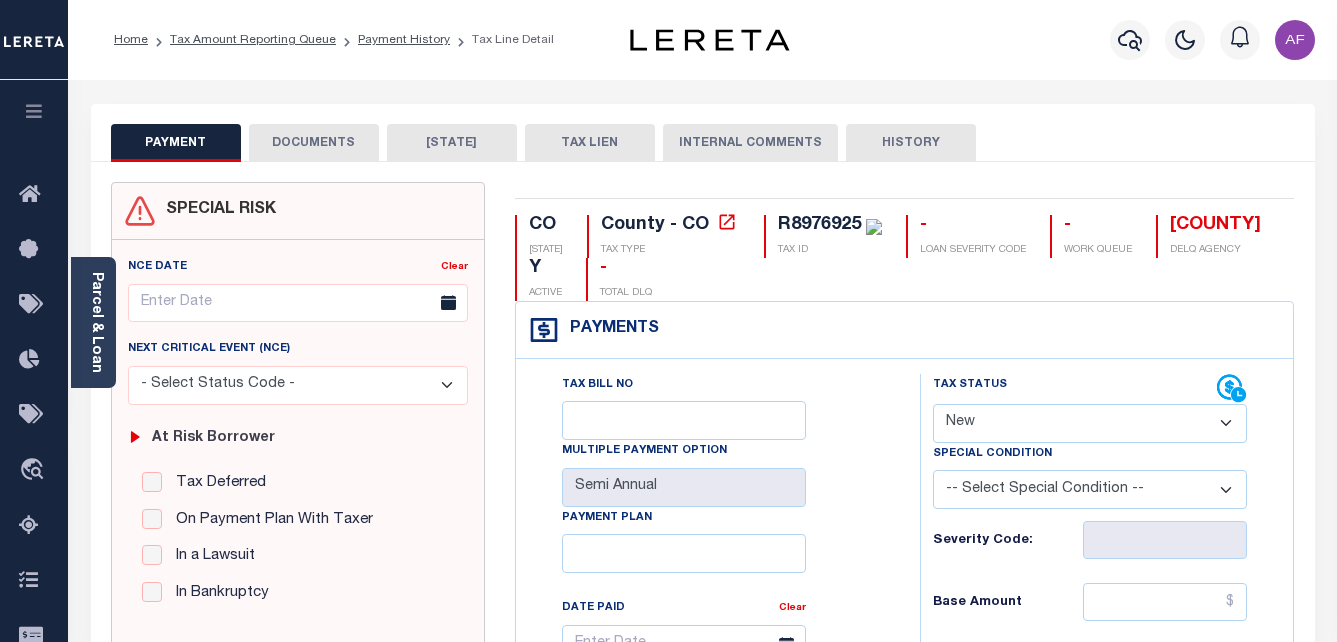 click on "- Select Status Code -
Open
Due/Unpaid
Paid
Incomplete
No Tax Due
Internal Refund Processed
New" at bounding box center (1090, 423) 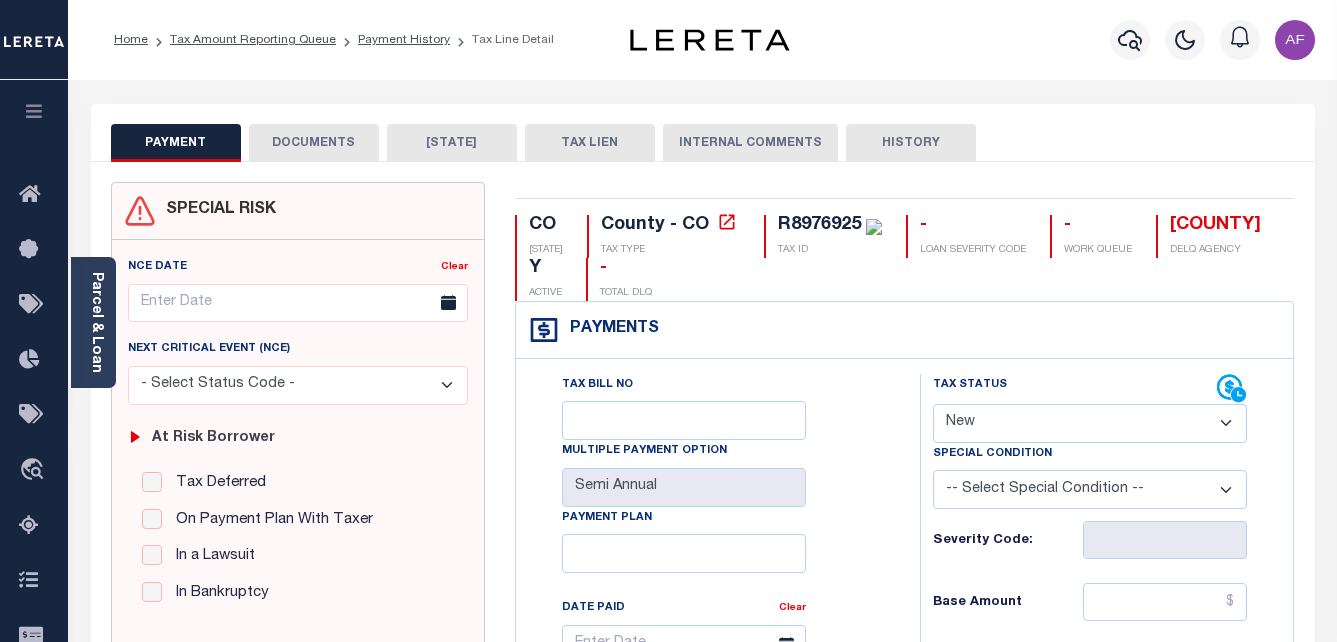 select on "PYD" 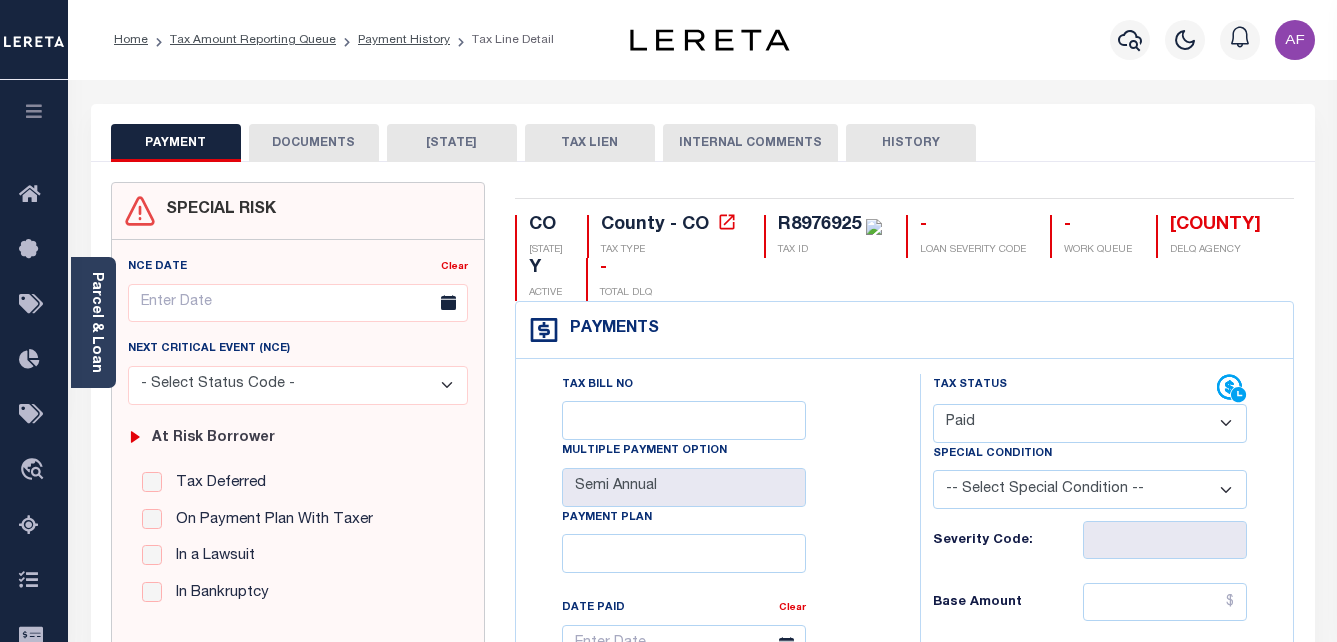 click on "- Select Status Code -
Open
Due/Unpaid
Paid
Incomplete
No Tax Due
Internal Refund Processed
New" at bounding box center [1090, 423] 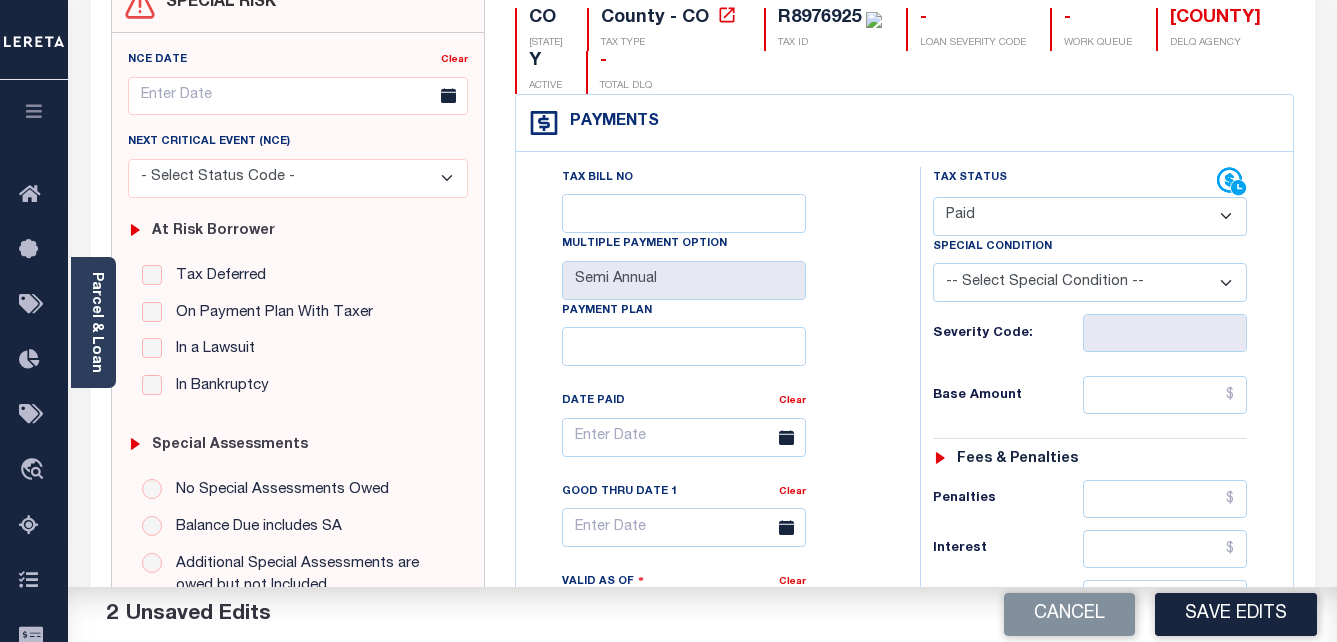 scroll, scrollTop: 400, scrollLeft: 0, axis: vertical 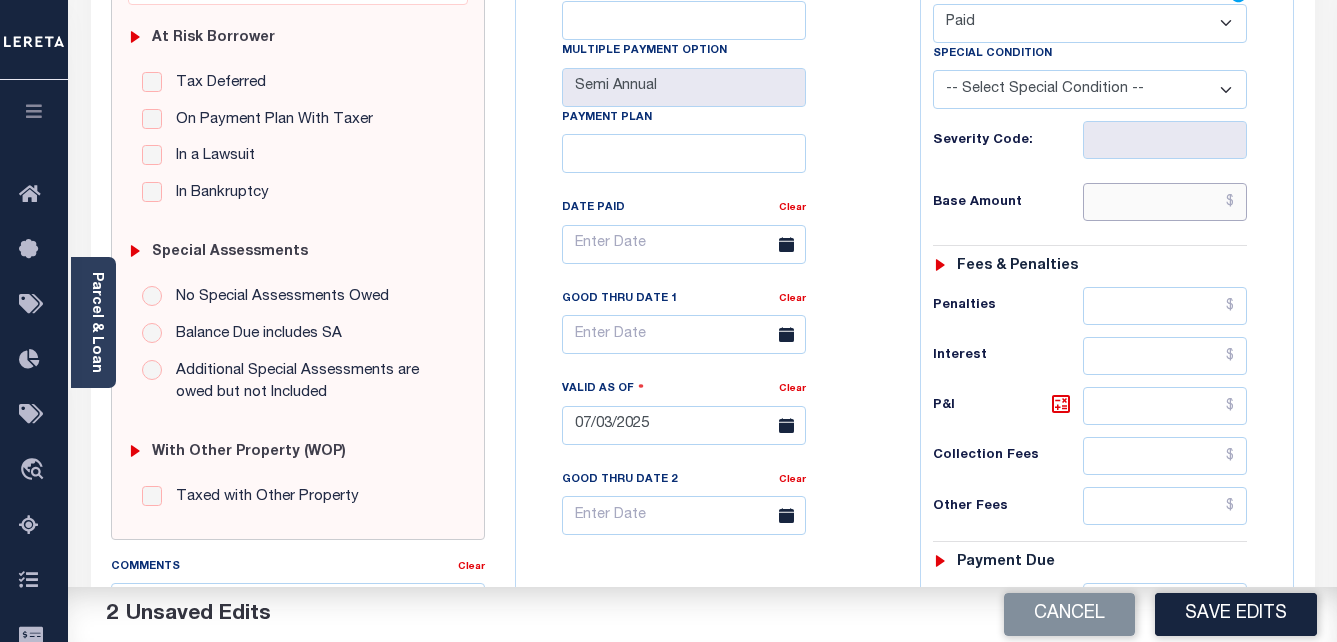 drag, startPoint x: 1178, startPoint y: 202, endPoint x: 1259, endPoint y: 196, distance: 81.22192 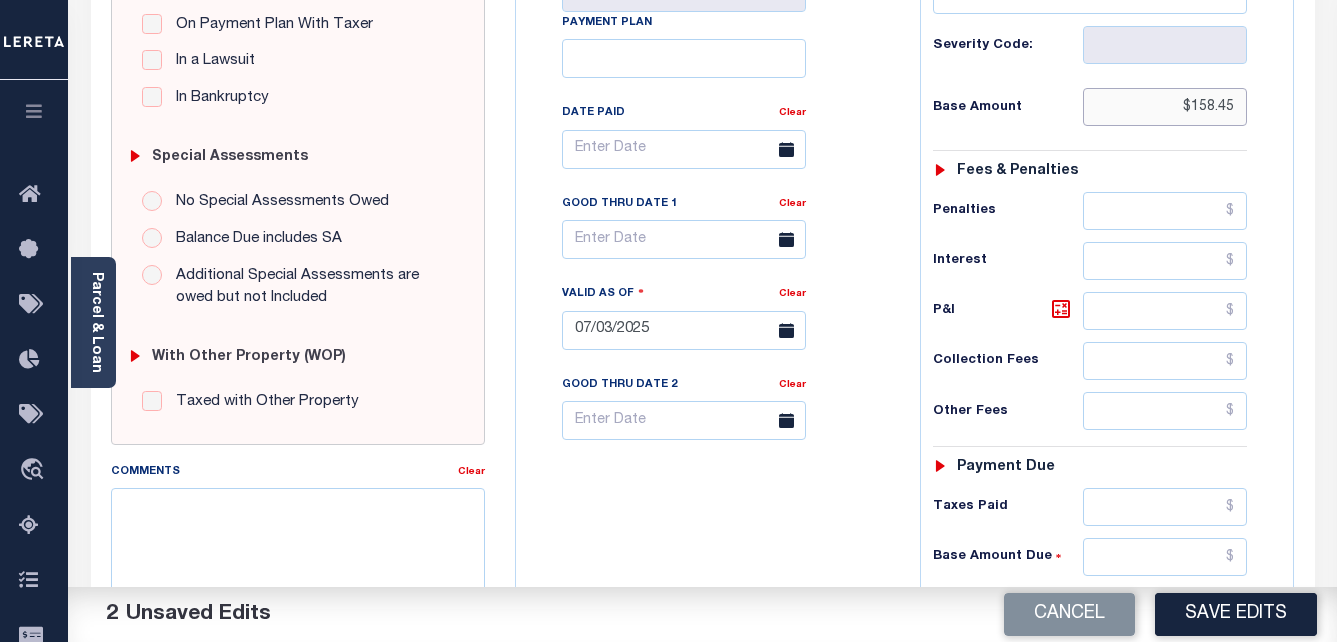 scroll, scrollTop: 600, scrollLeft: 0, axis: vertical 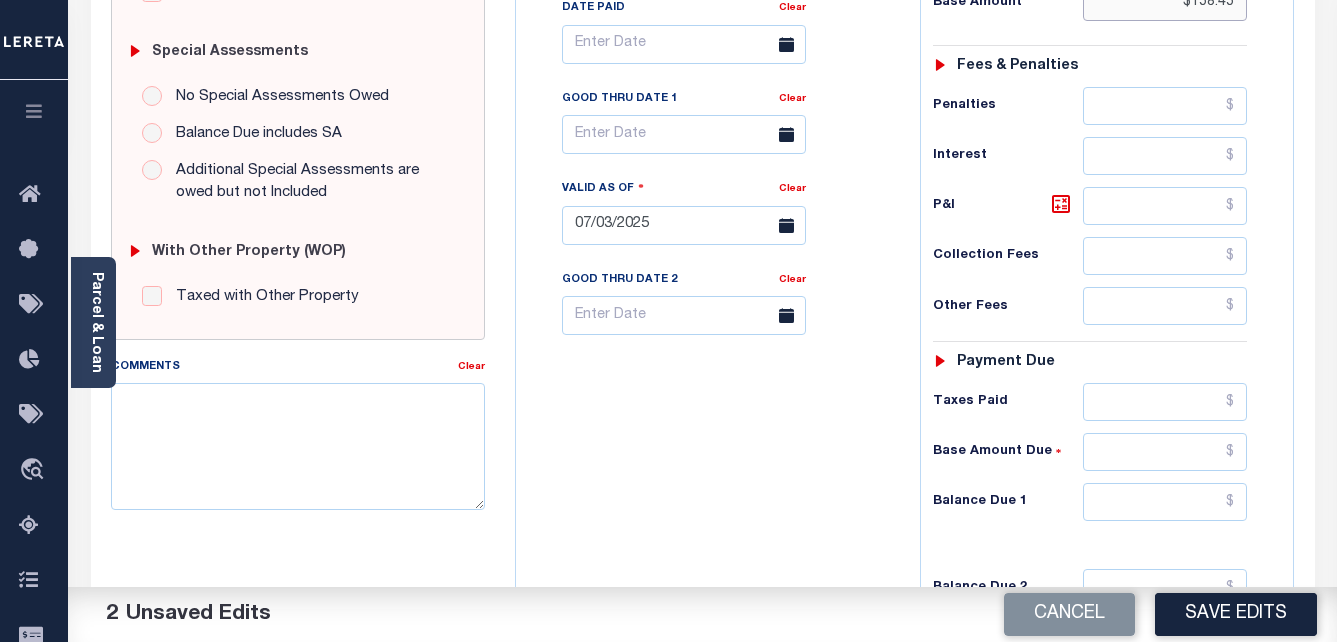 type on "$158.45" 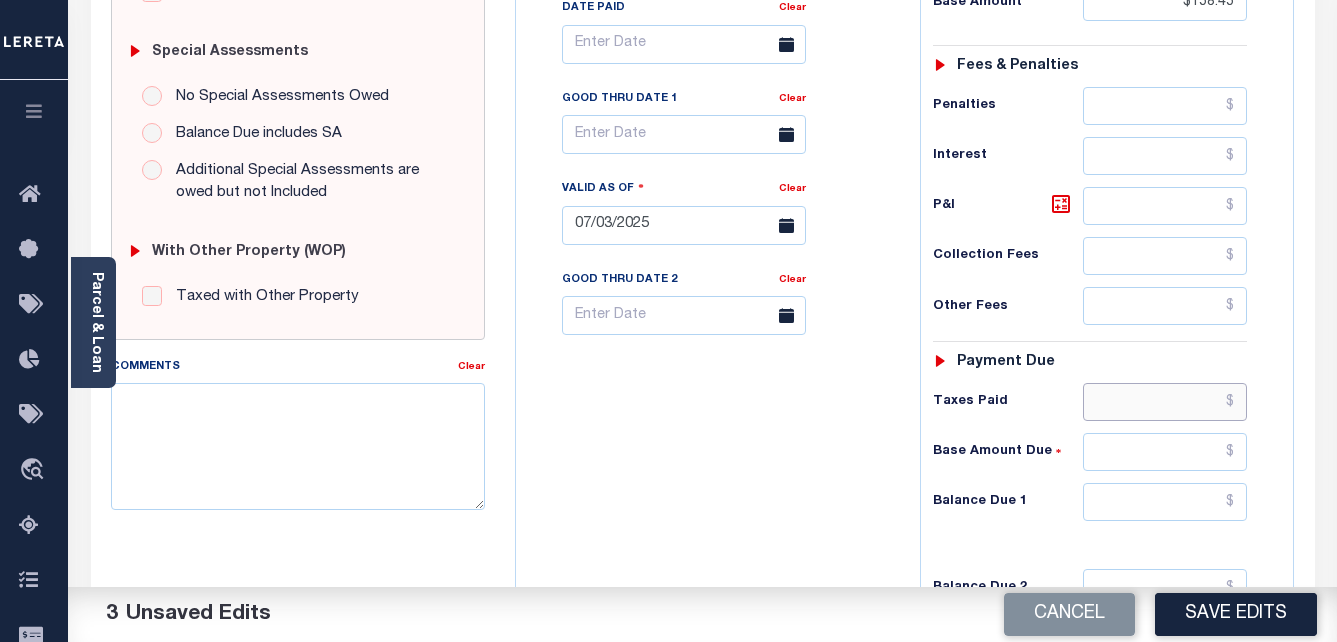 drag, startPoint x: 1199, startPoint y: 400, endPoint x: 1237, endPoint y: 398, distance: 38.052597 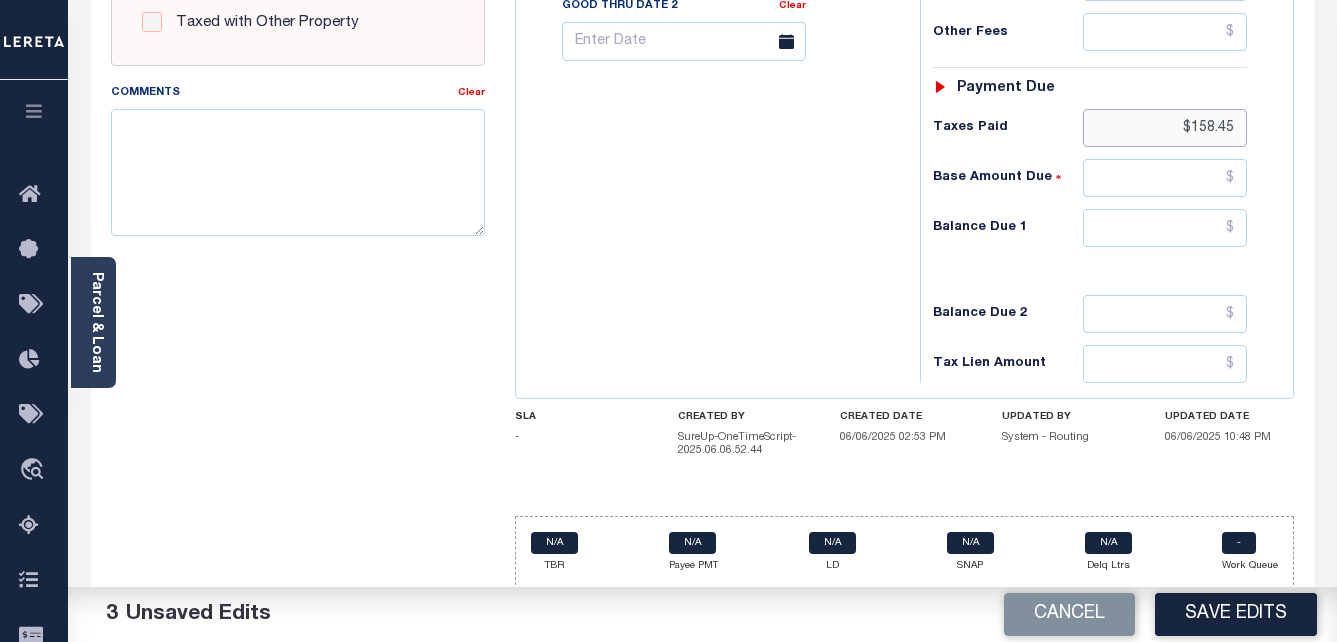 scroll, scrollTop: 886, scrollLeft: 0, axis: vertical 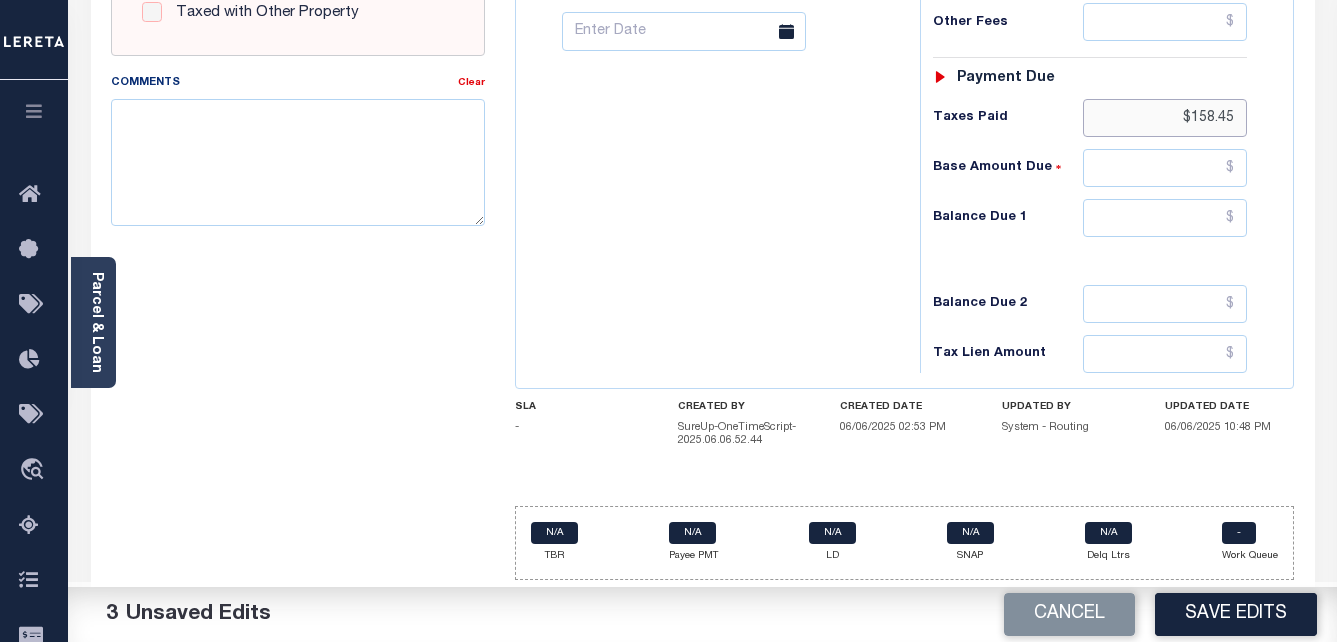 type on "$158.45" 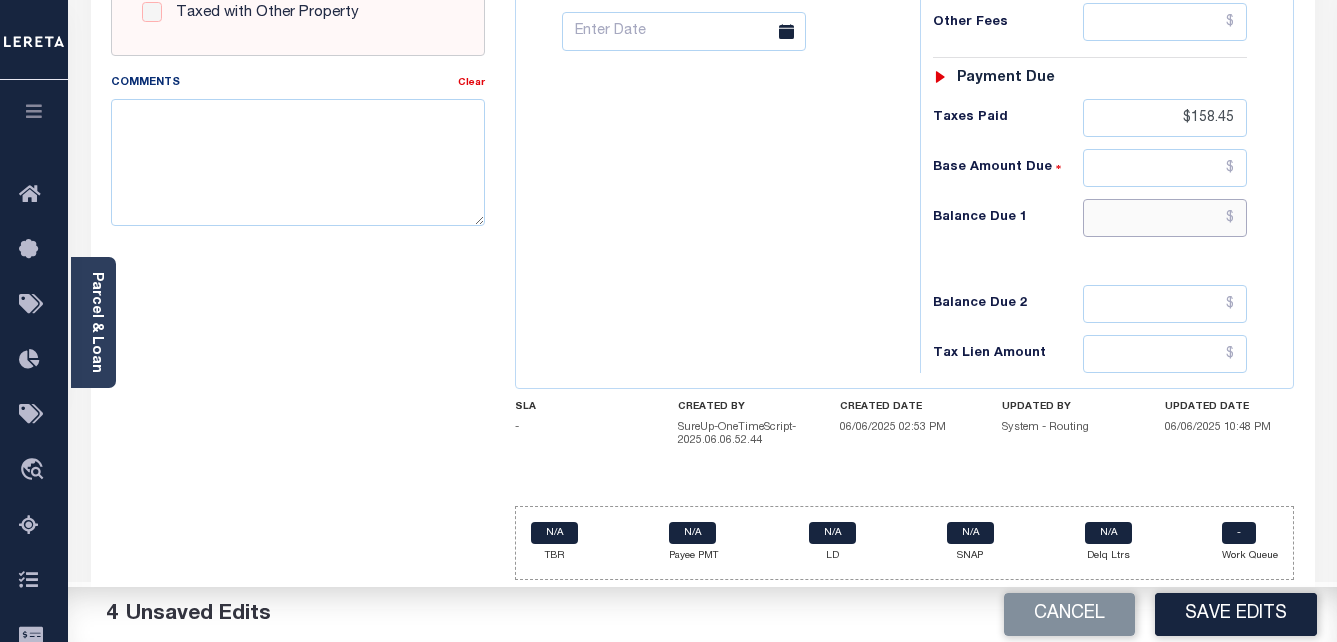 drag, startPoint x: 1221, startPoint y: 209, endPoint x: 1244, endPoint y: 212, distance: 23.194826 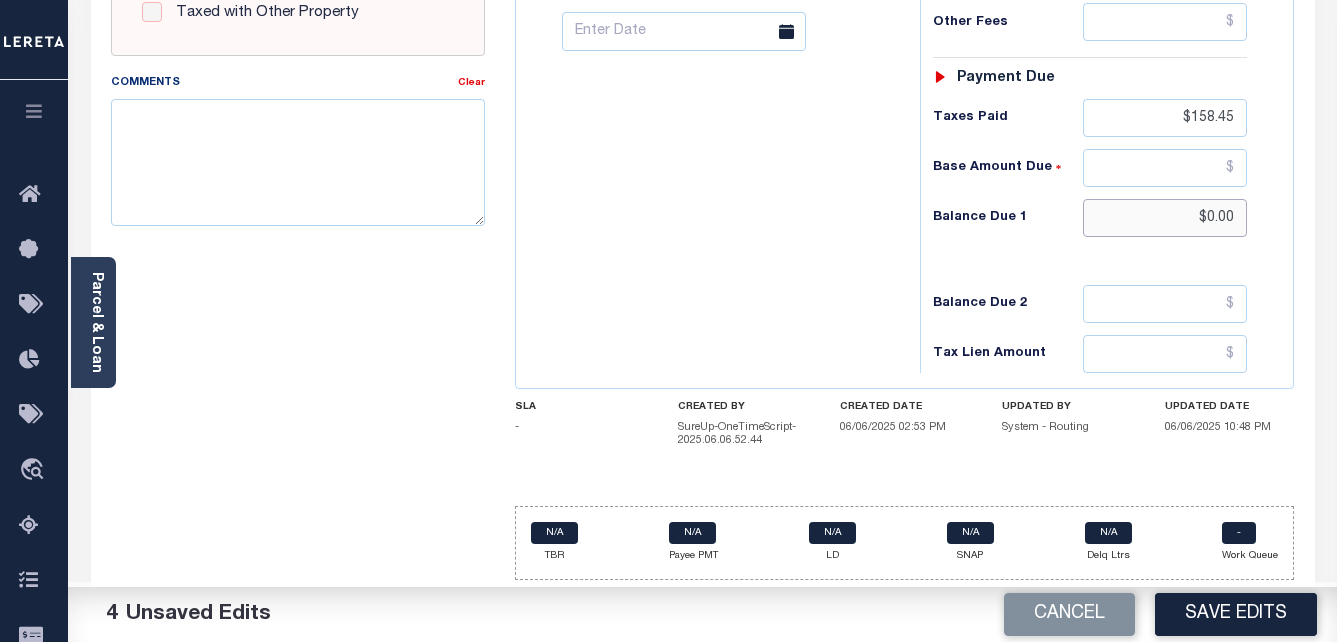 type on "$0.00" 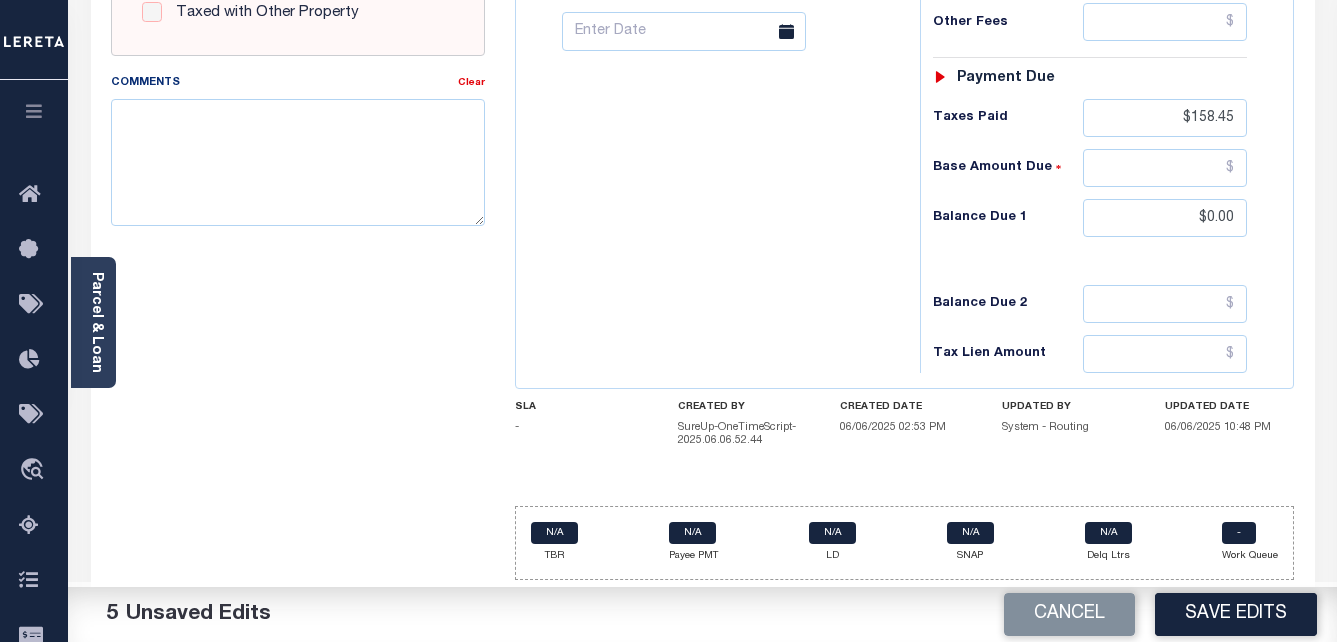 click on "Tax Bill No
Multiple Payment Option
Semi Annual
Payment Plan
Clear" at bounding box center (713, -69) 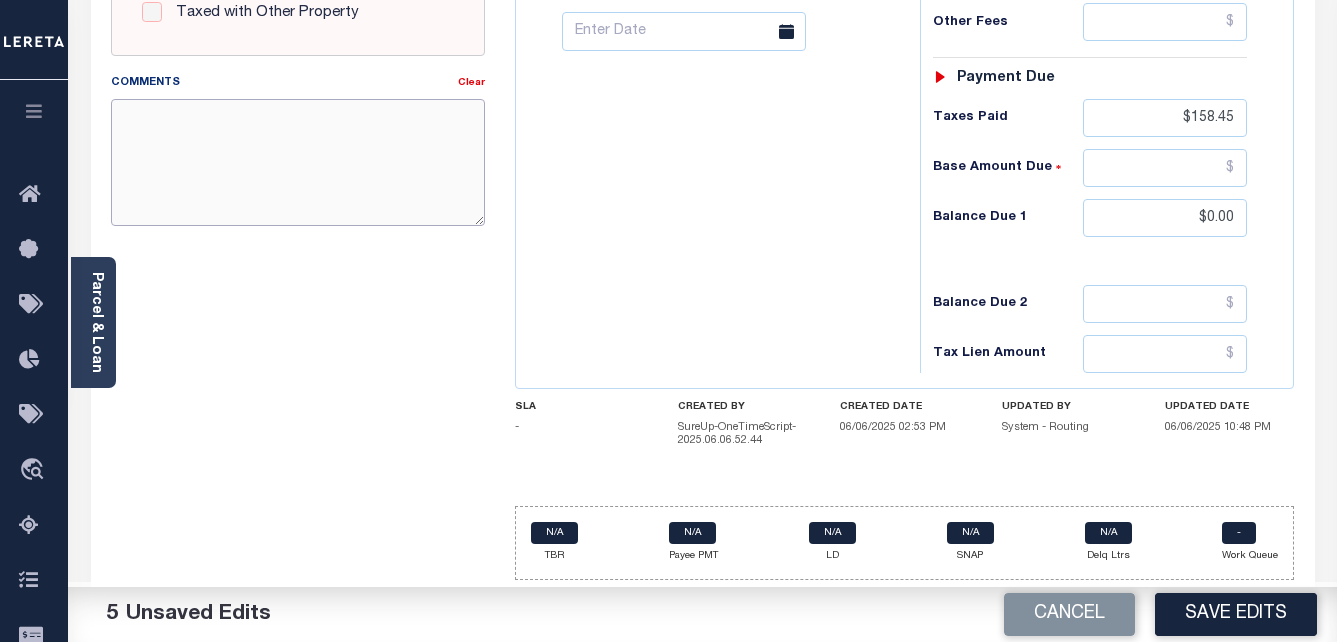 click on "Comments" at bounding box center (298, 162) 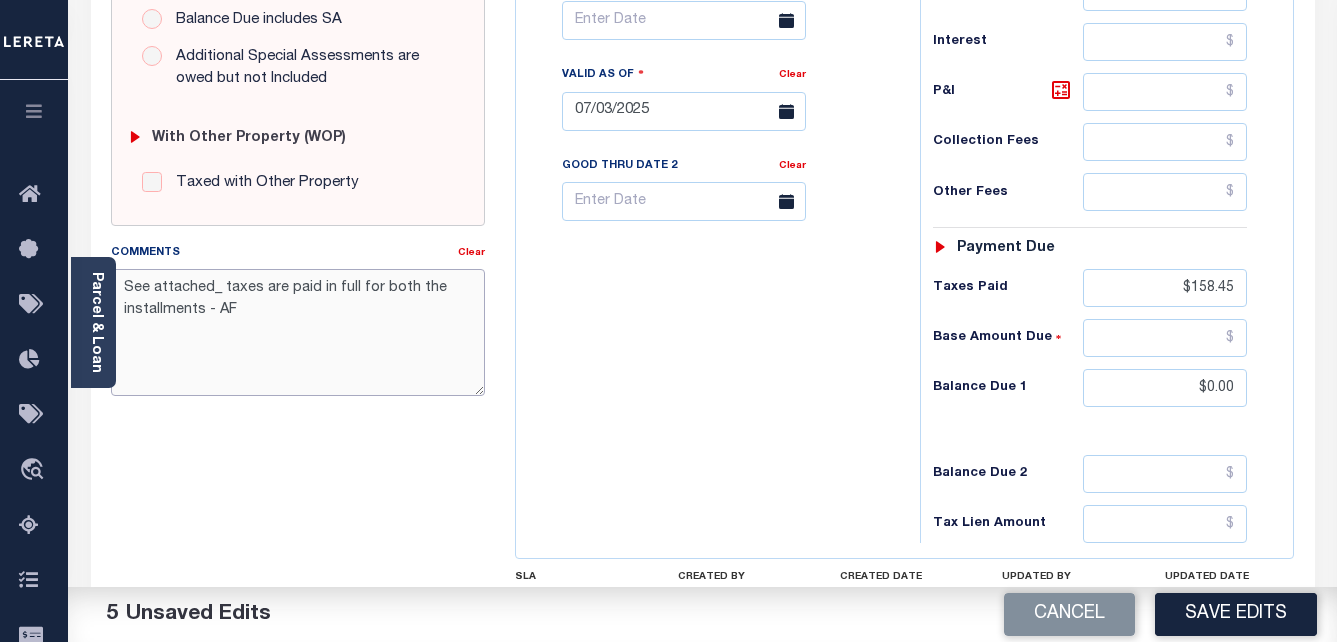 scroll, scrollTop: 786, scrollLeft: 0, axis: vertical 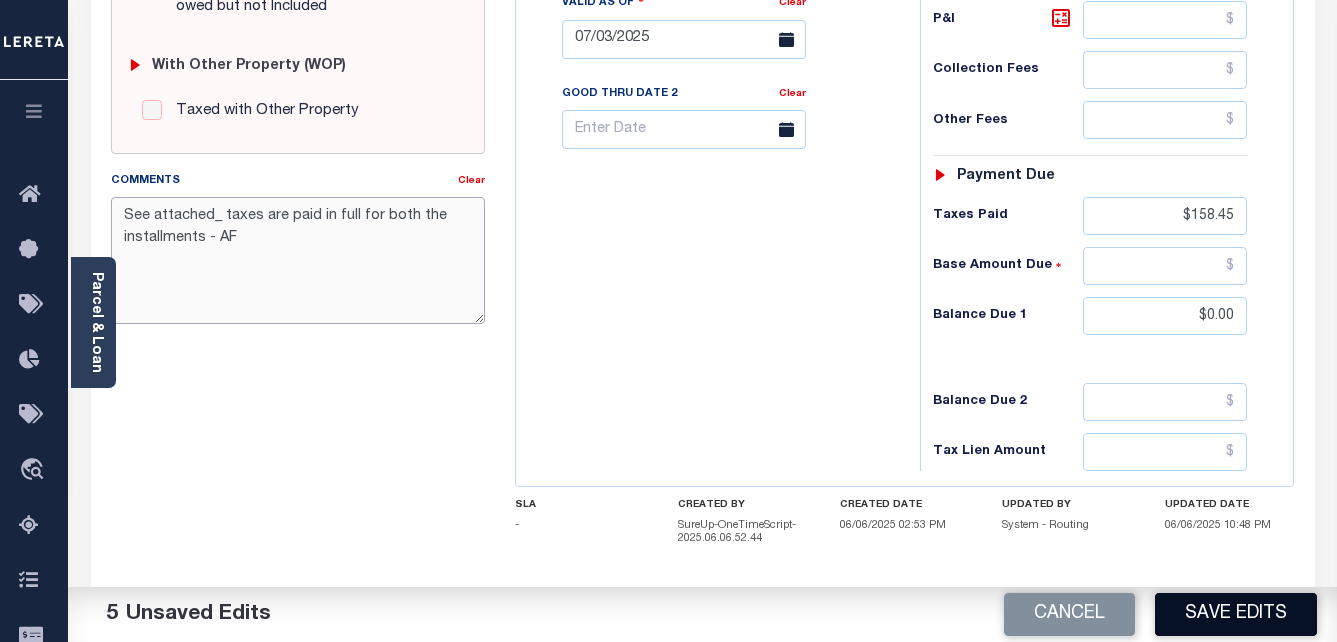 type on "See attached_ taxes are paid in full for both the installments - AF" 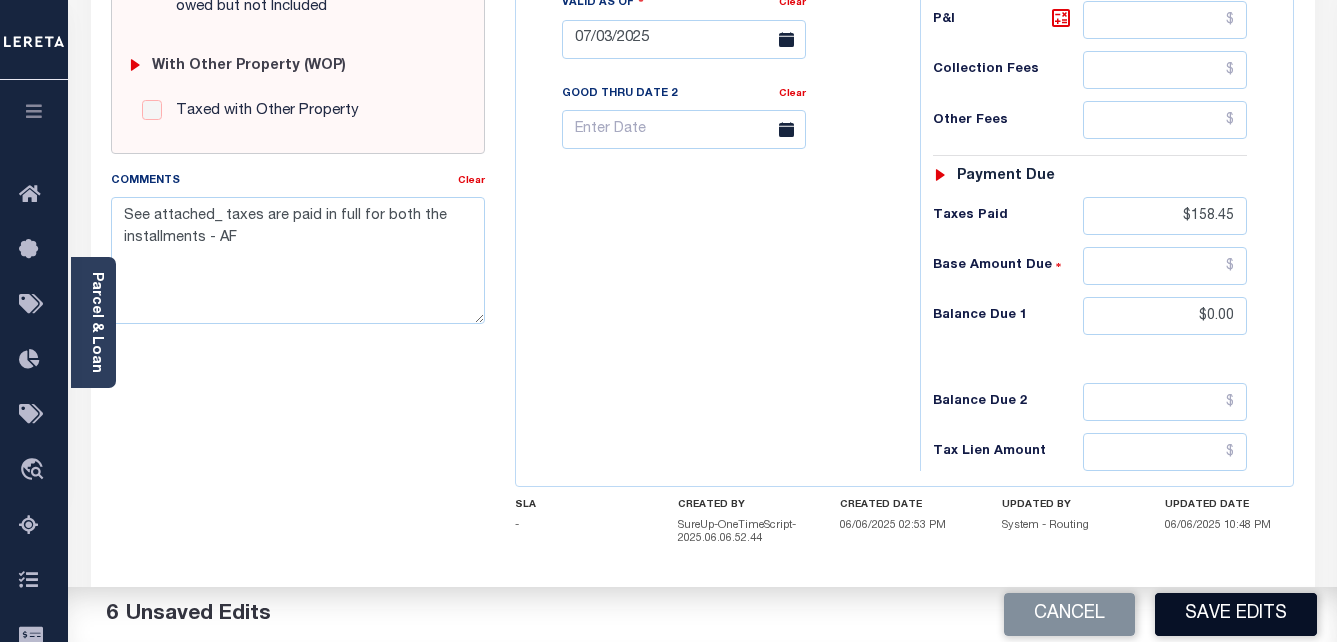 click on "Save Edits" at bounding box center (1236, 614) 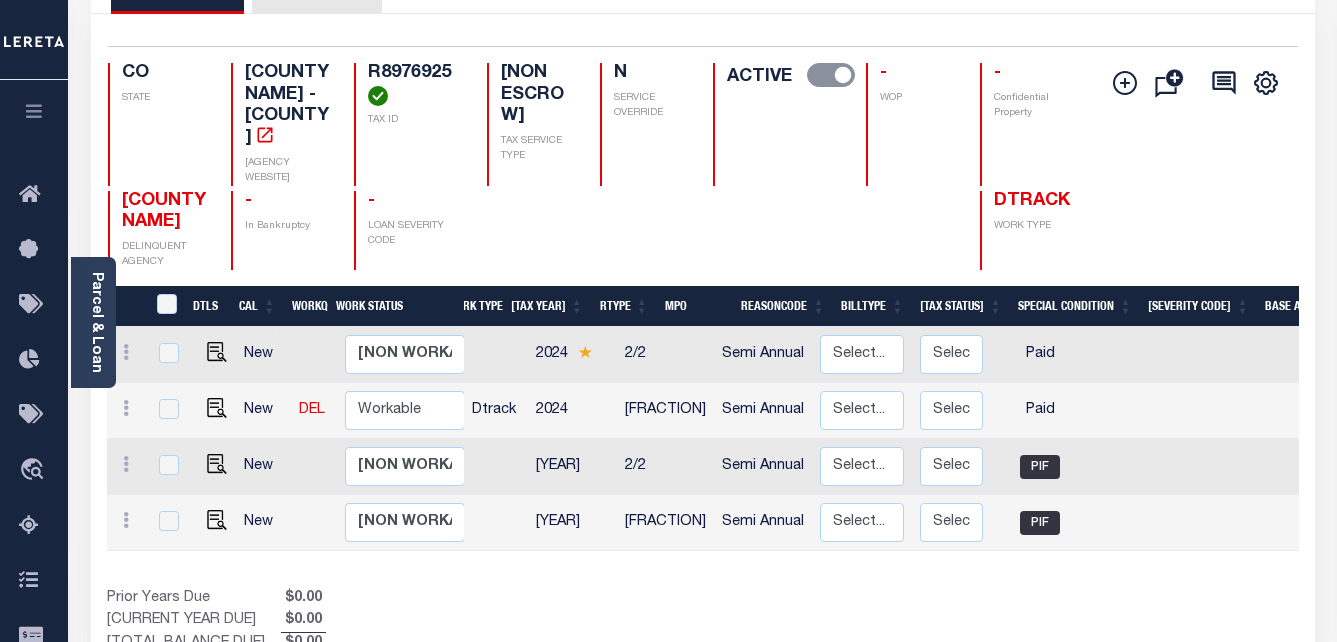scroll, scrollTop: 300, scrollLeft: 0, axis: vertical 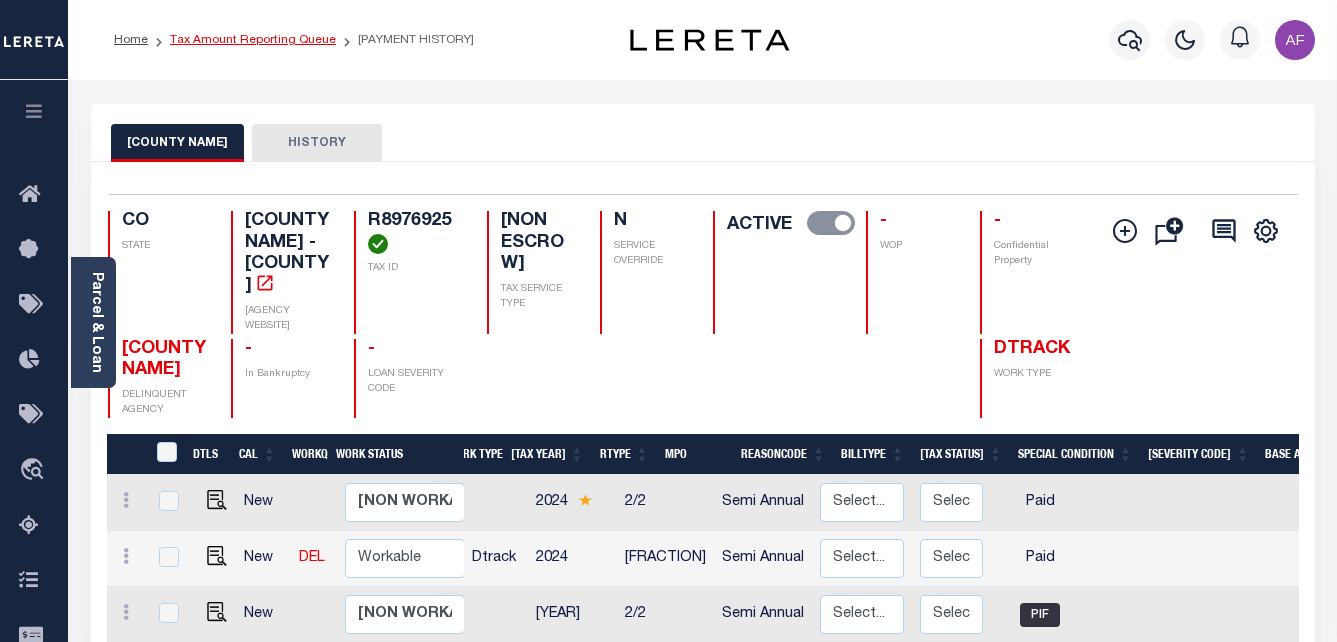click on "Tax Amount Reporting Queue" at bounding box center [253, 40] 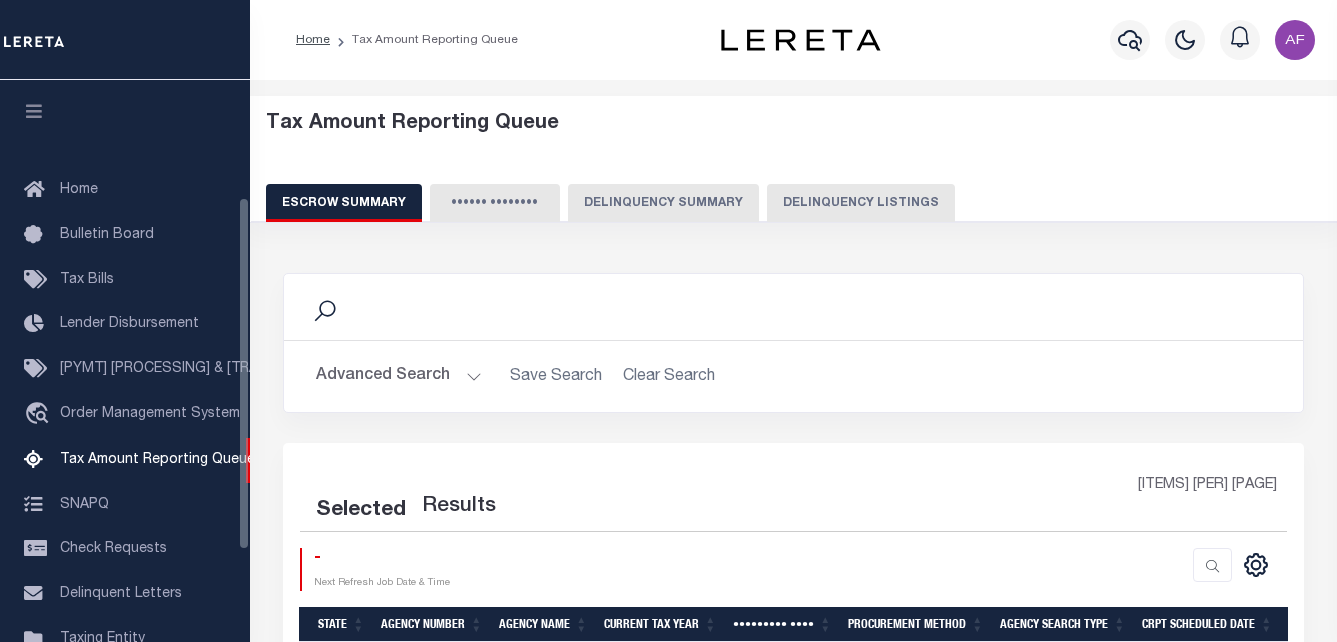 scroll, scrollTop: 0, scrollLeft: 0, axis: both 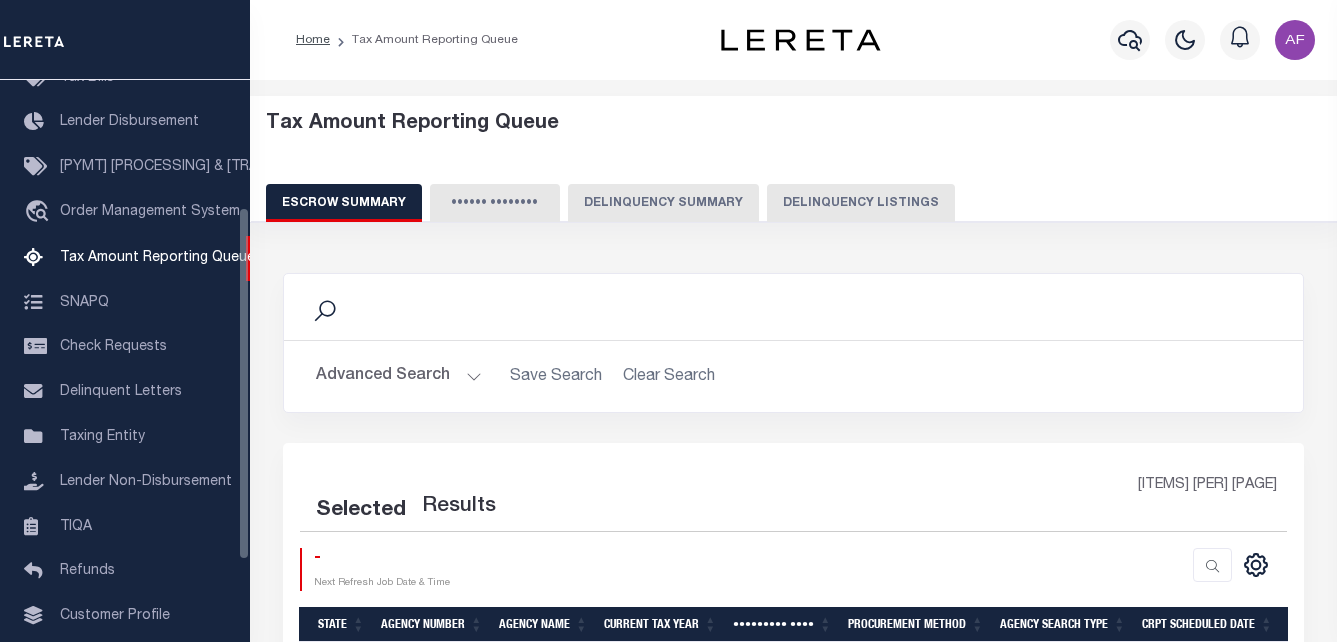 click on "Delinquency Listings" at bounding box center [861, 203] 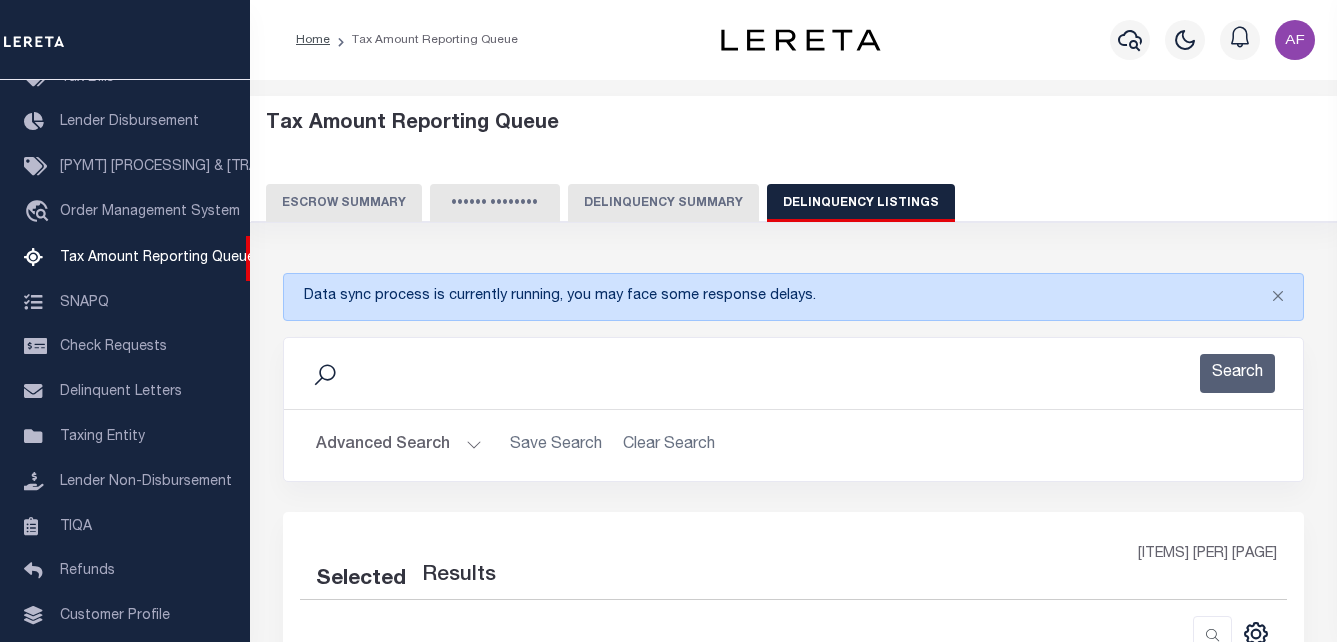 click on "Advanced Search" at bounding box center (399, 445) 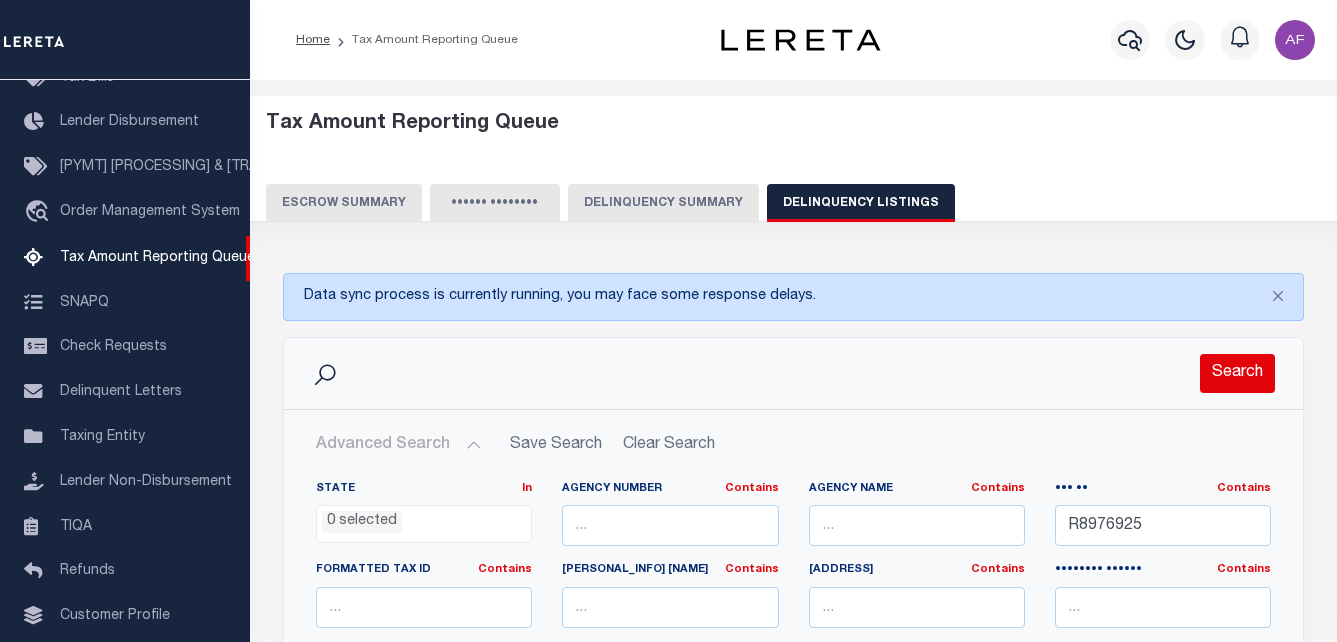 click on "Search" at bounding box center (1237, 373) 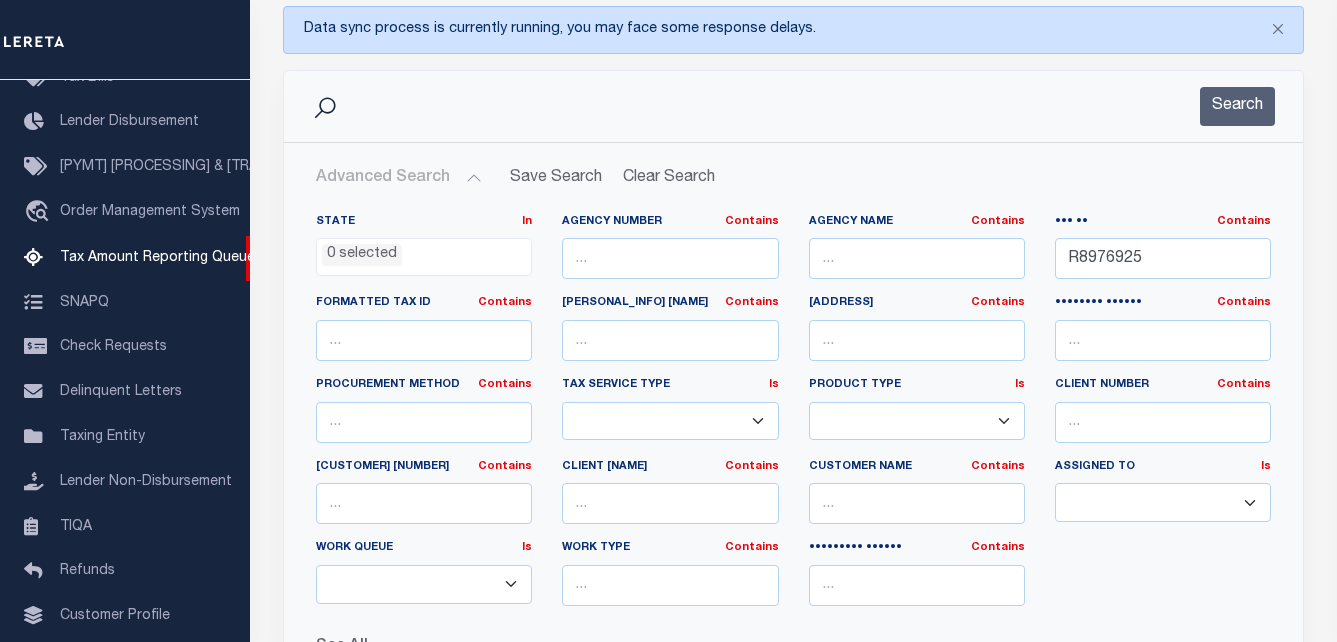 scroll, scrollTop: 300, scrollLeft: 0, axis: vertical 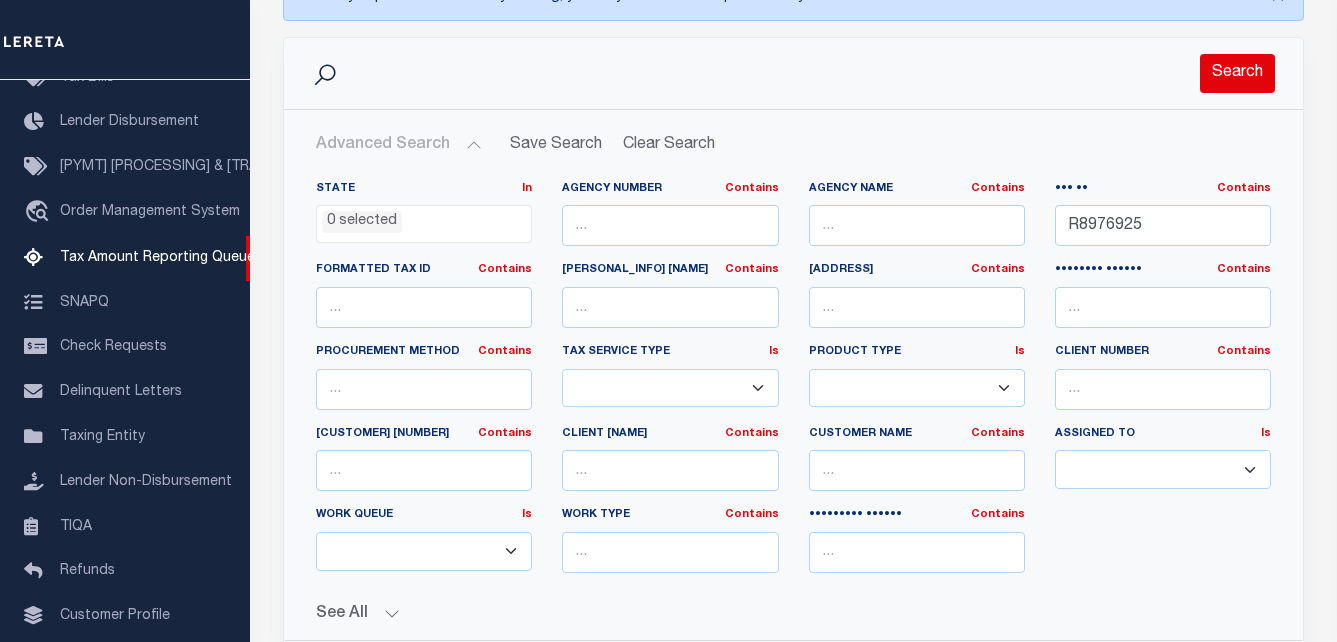 click on "Search" at bounding box center [1237, 73] 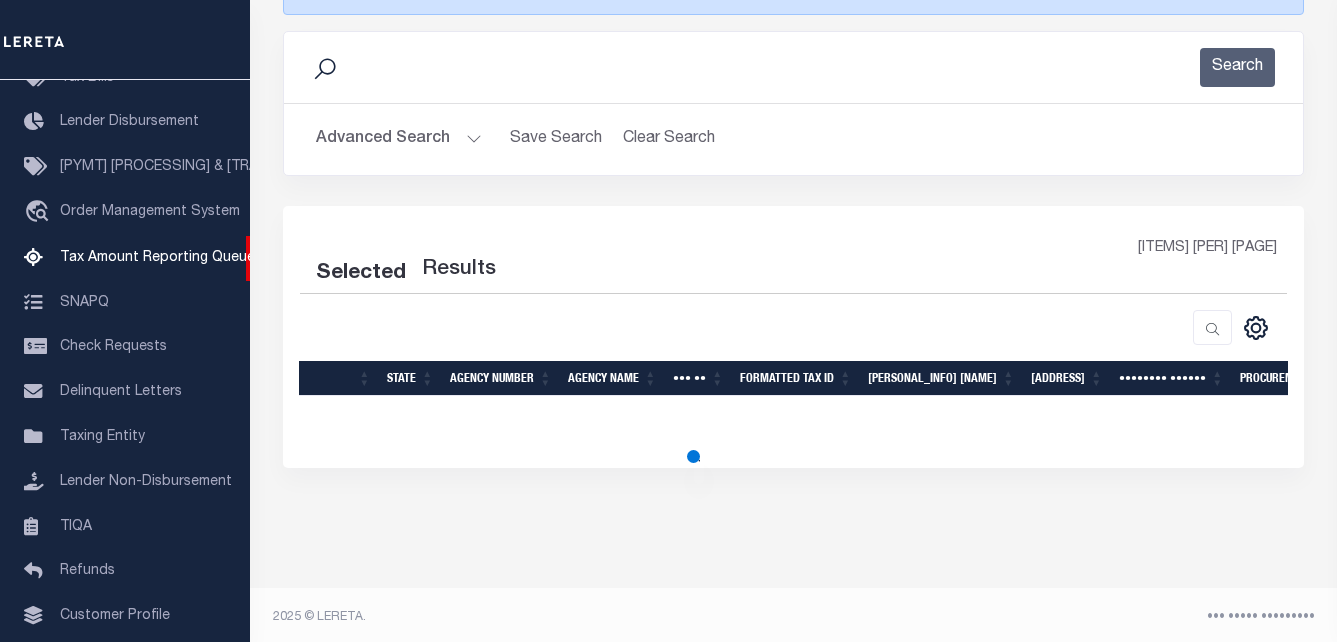 scroll, scrollTop: 312, scrollLeft: 0, axis: vertical 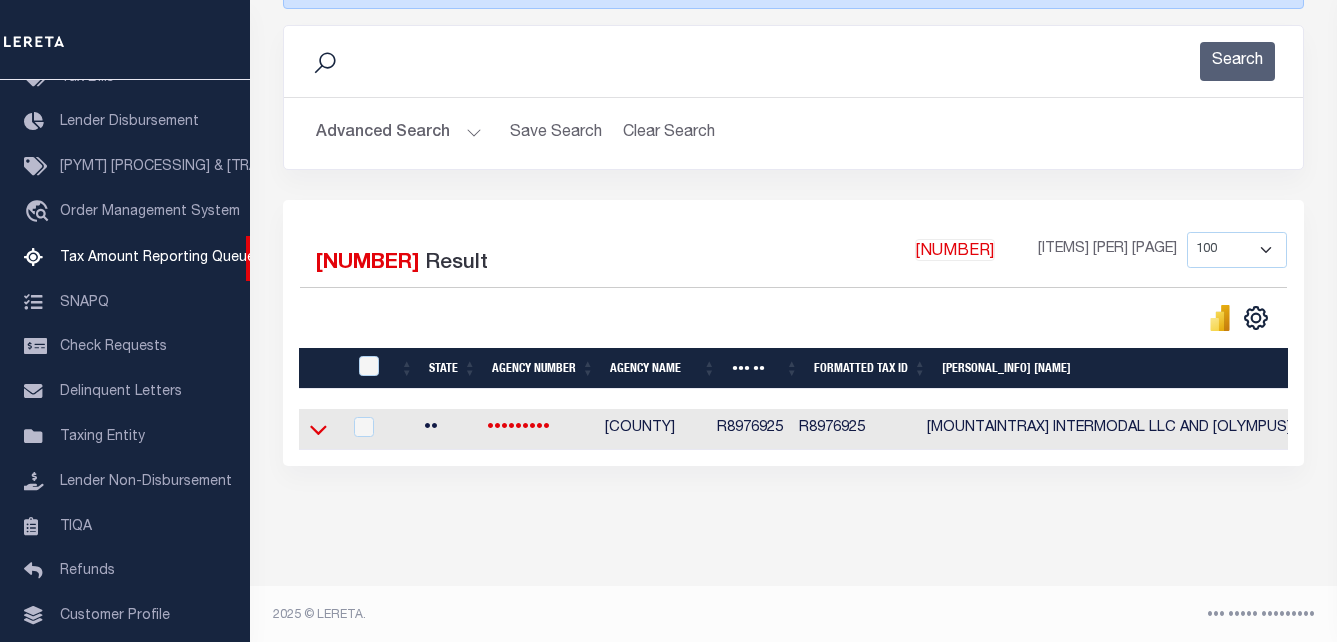 click at bounding box center (318, 429) 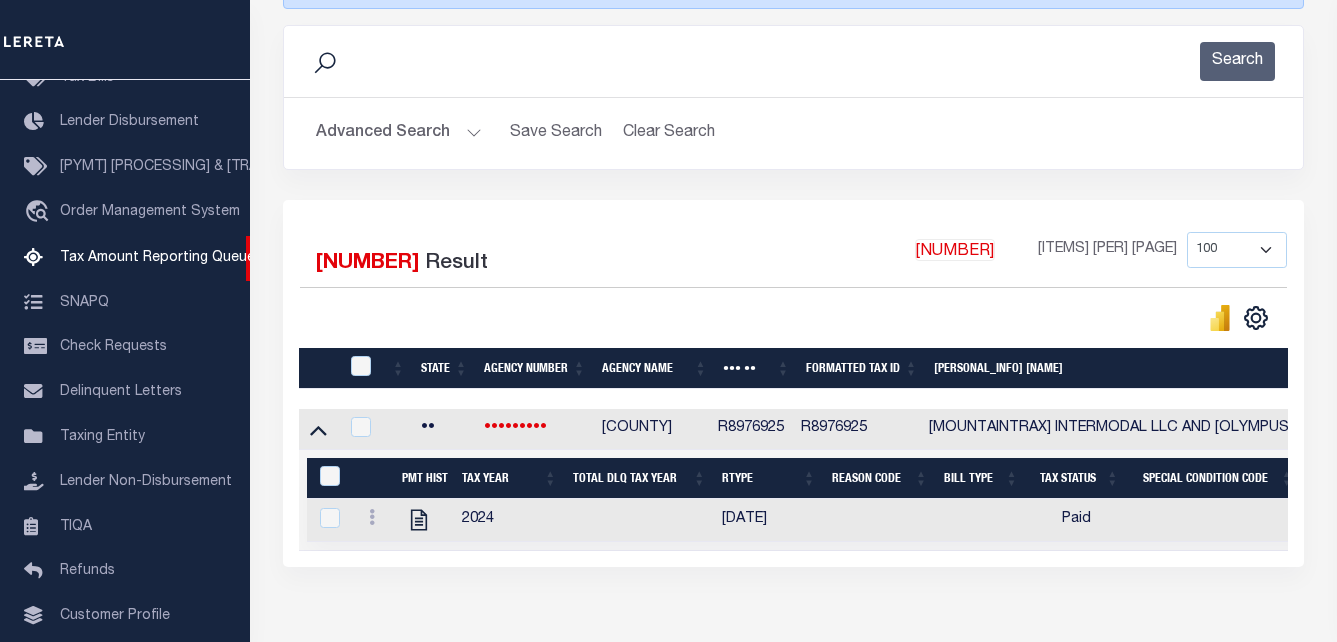 scroll, scrollTop: 412, scrollLeft: 0, axis: vertical 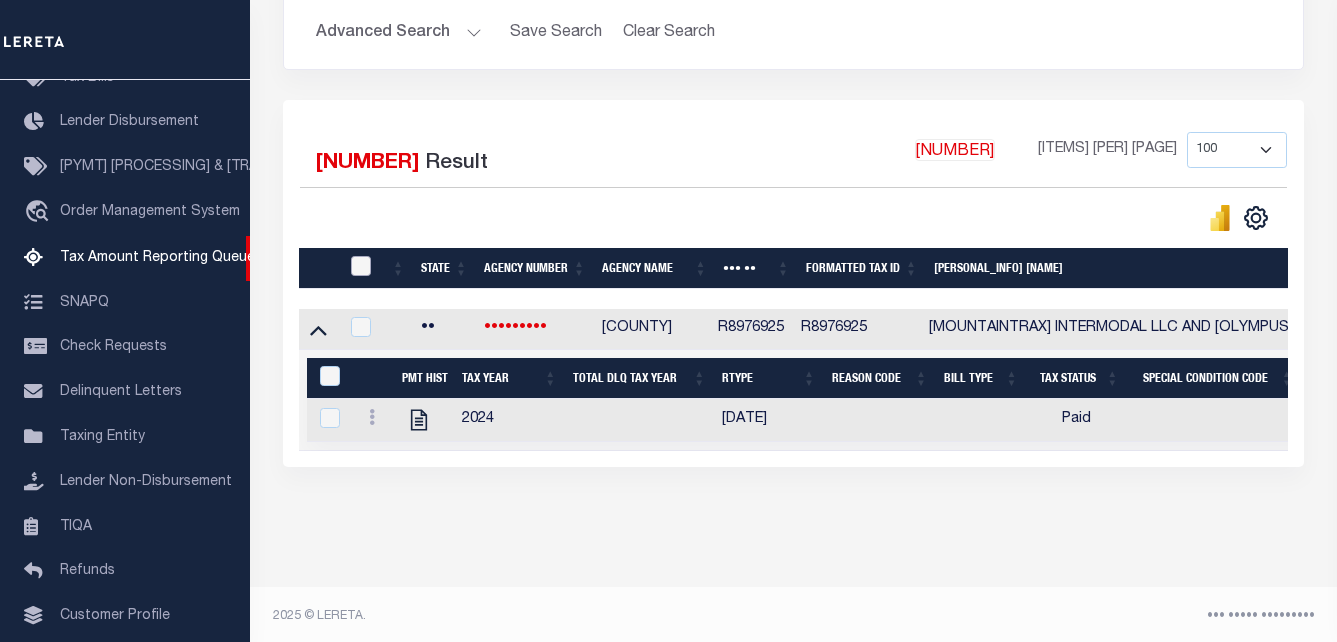 click at bounding box center [361, 266] 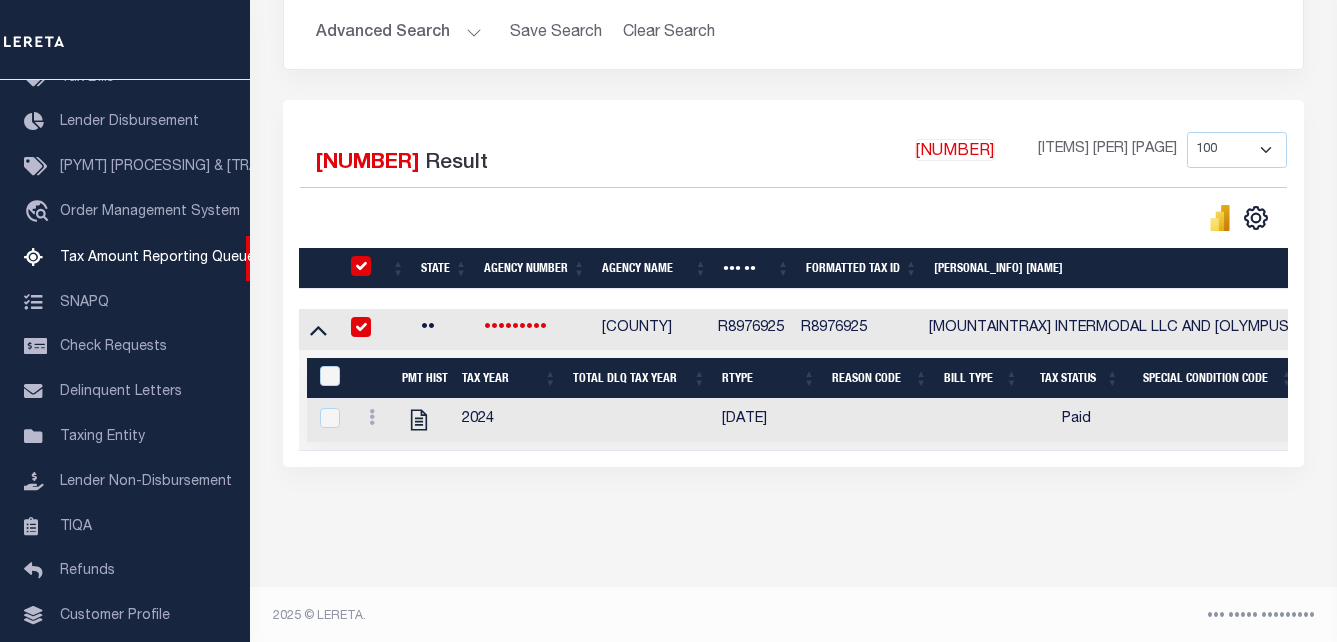 checkbox on "true" 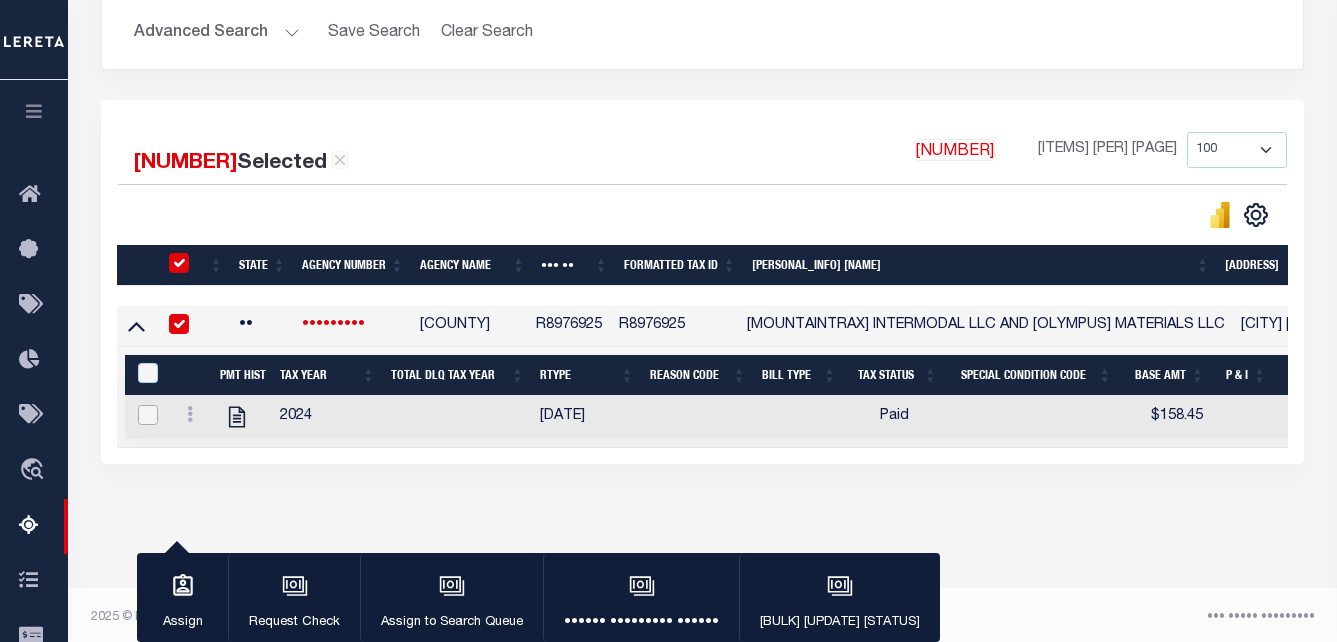 click at bounding box center (148, 415) 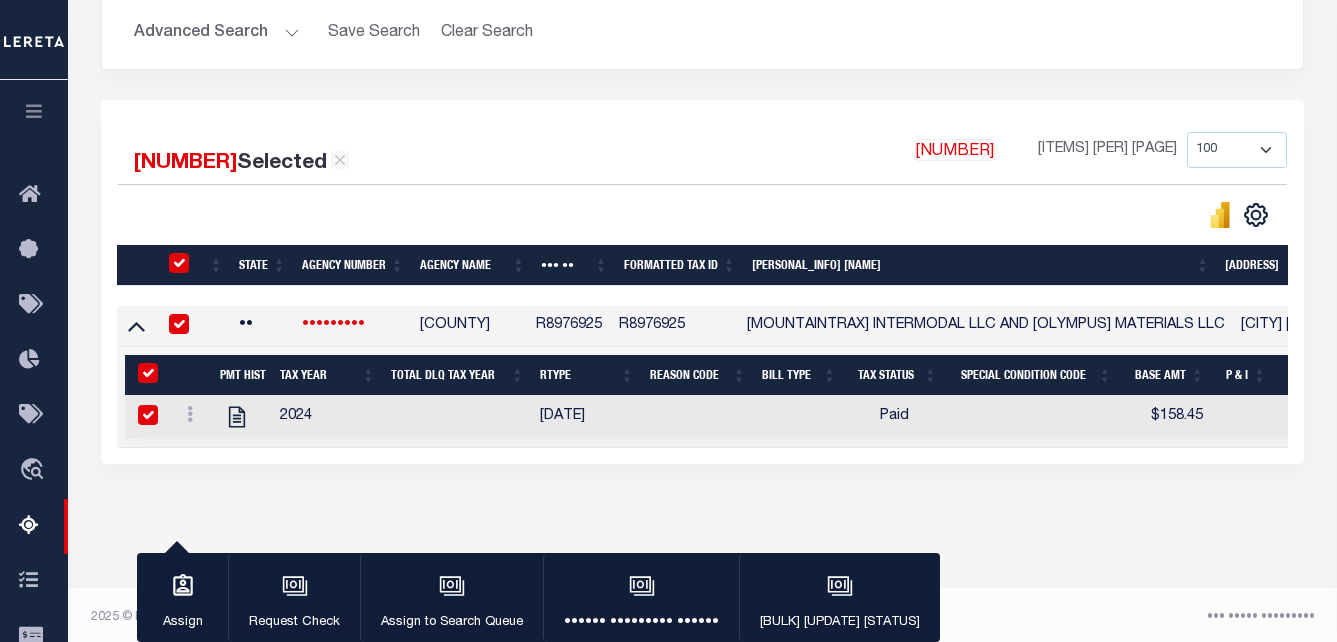 checkbox on "true" 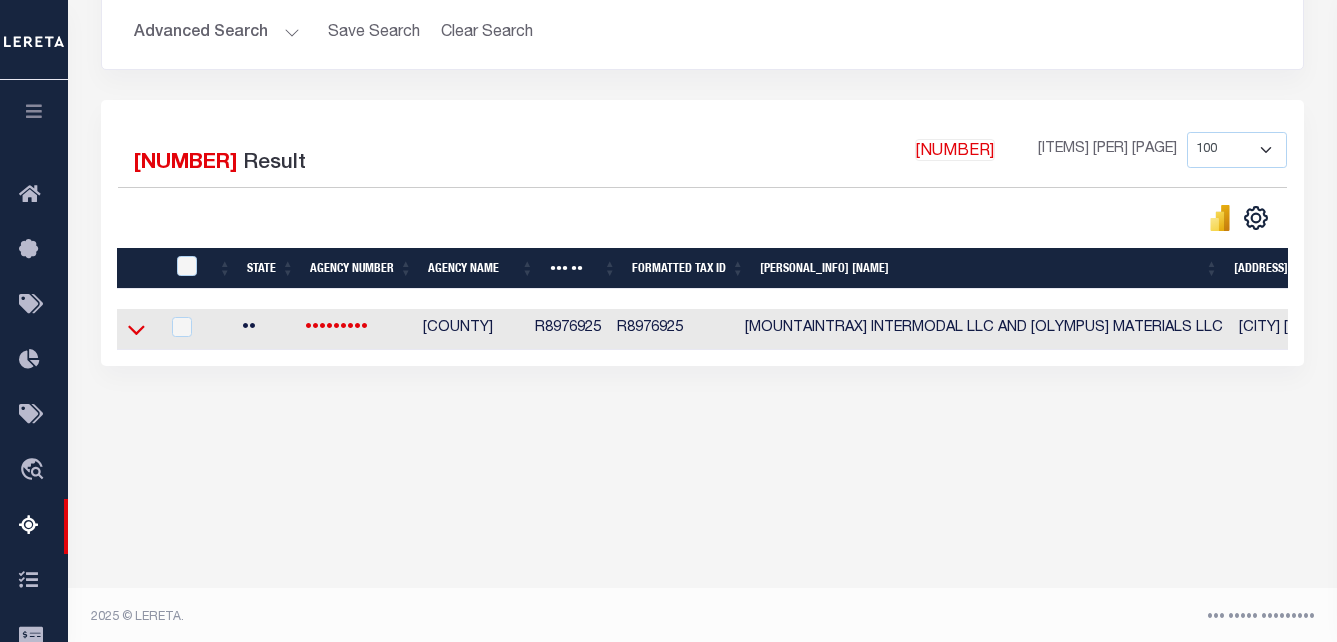 click at bounding box center (136, 329) 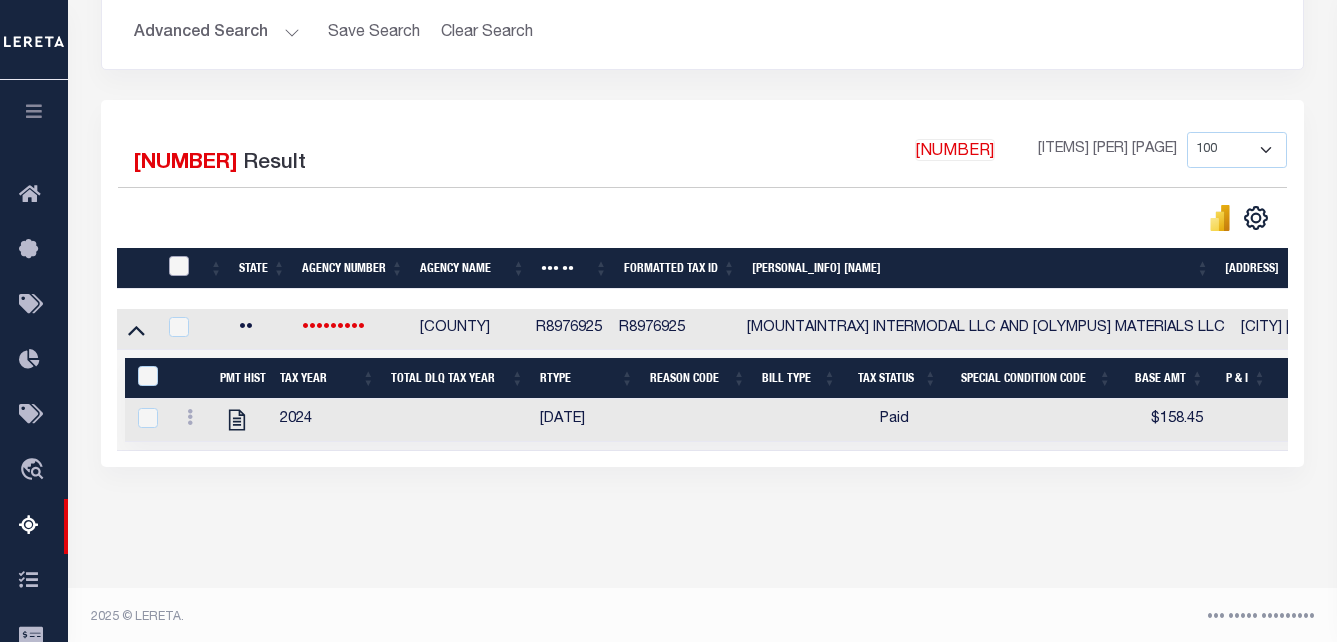 click at bounding box center (179, 266) 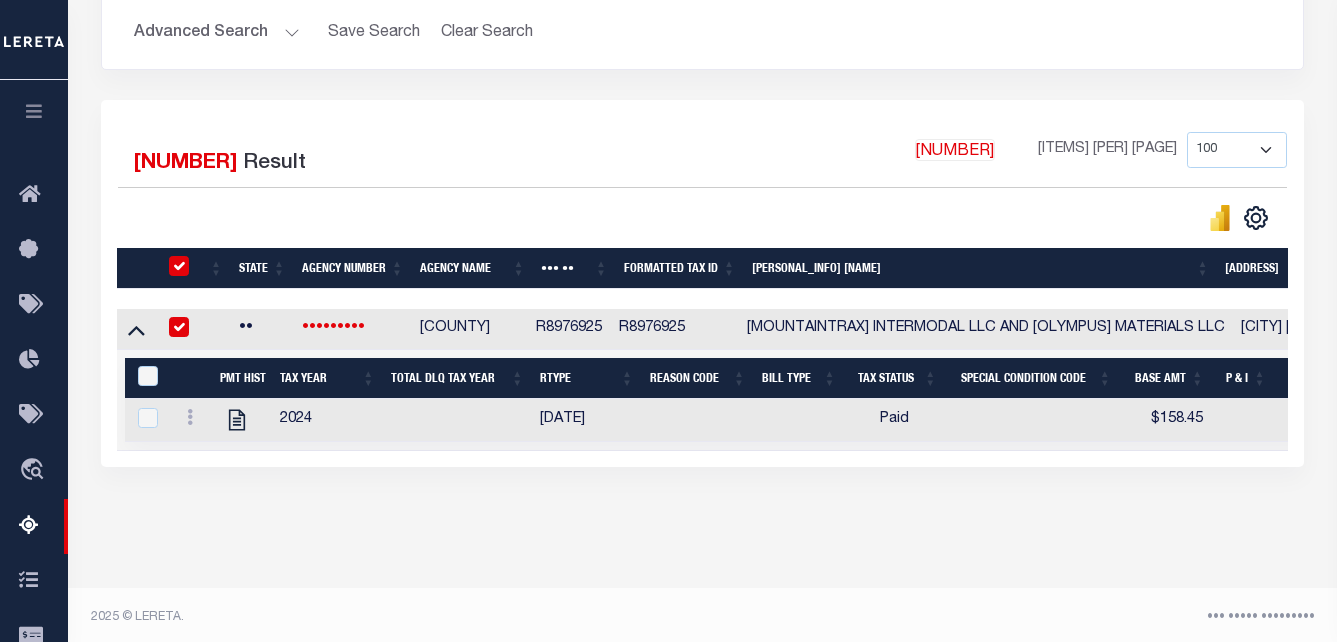 checkbox on "true" 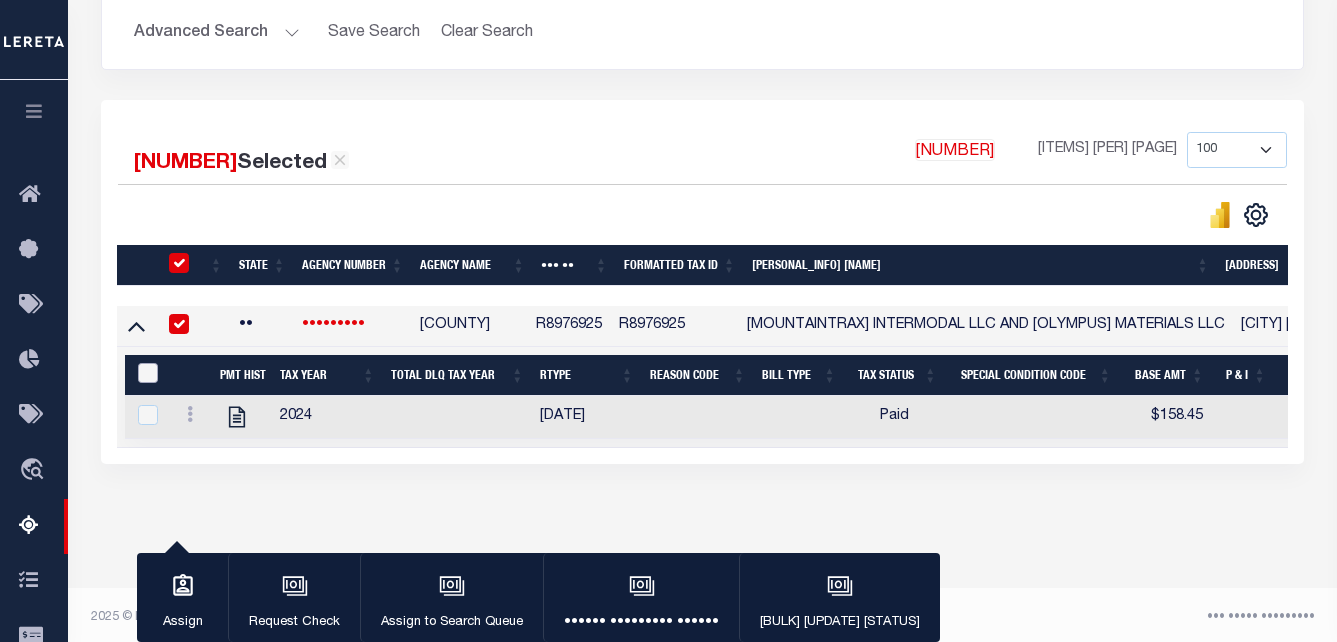 click at bounding box center [148, 373] 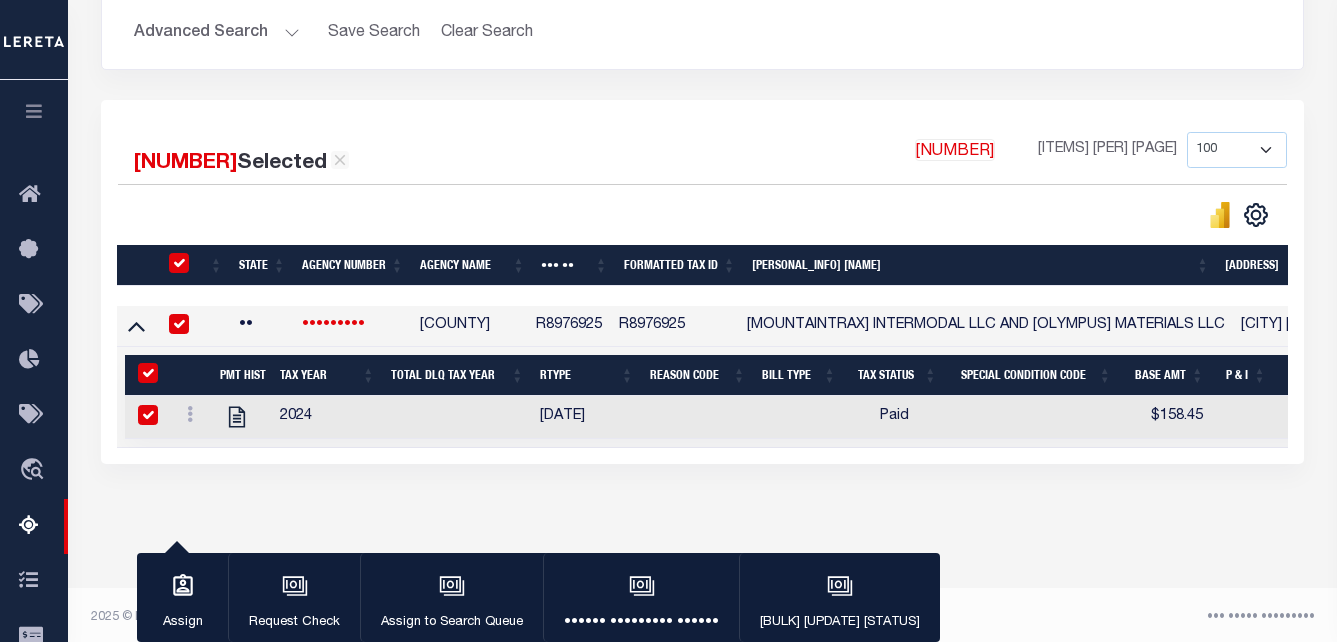 checkbox on "true" 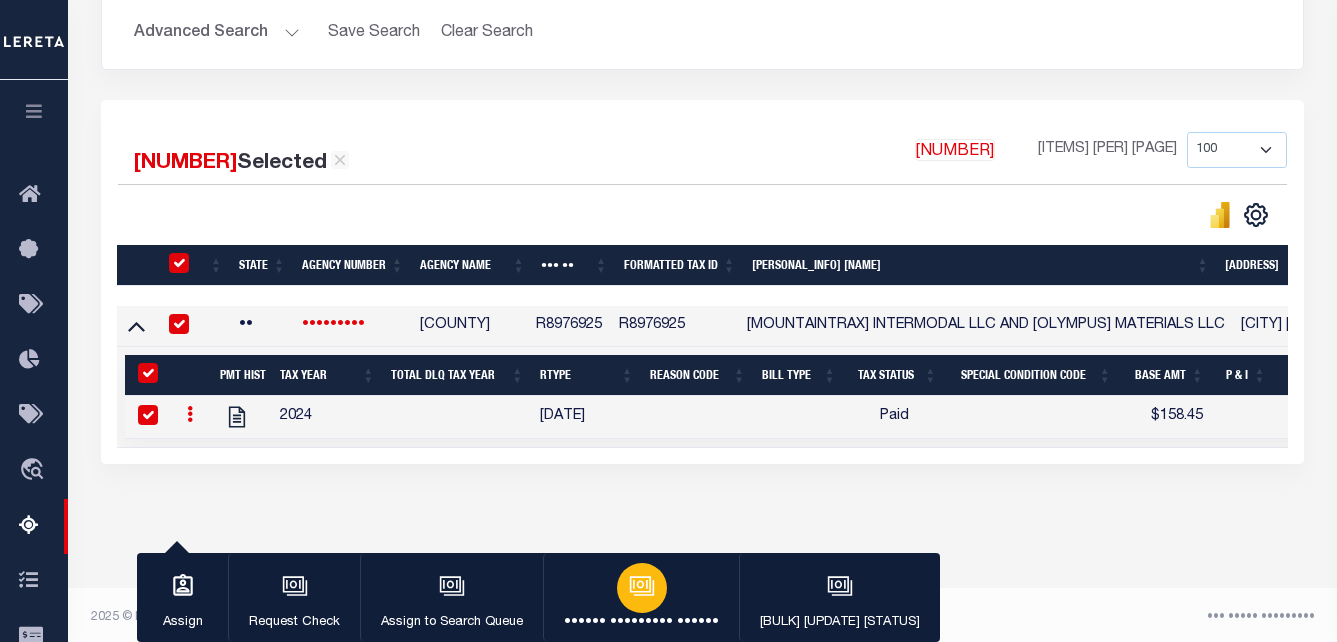 click at bounding box center (643, 587) 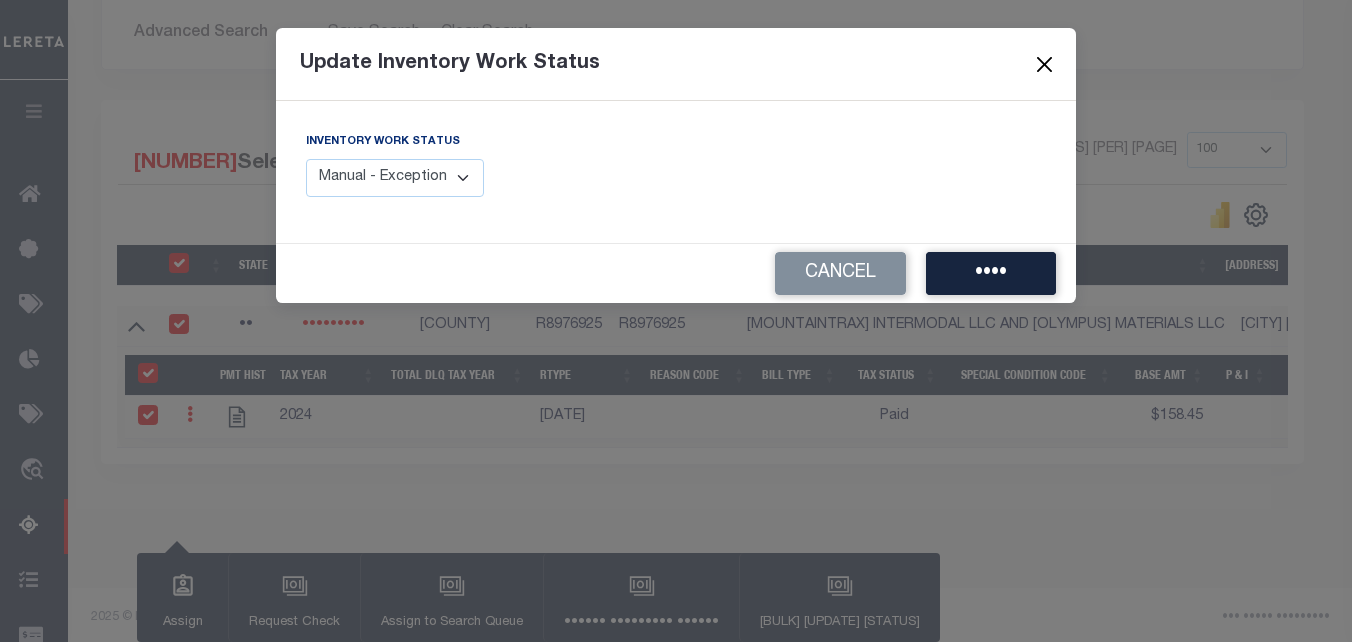 click at bounding box center [1045, 64] 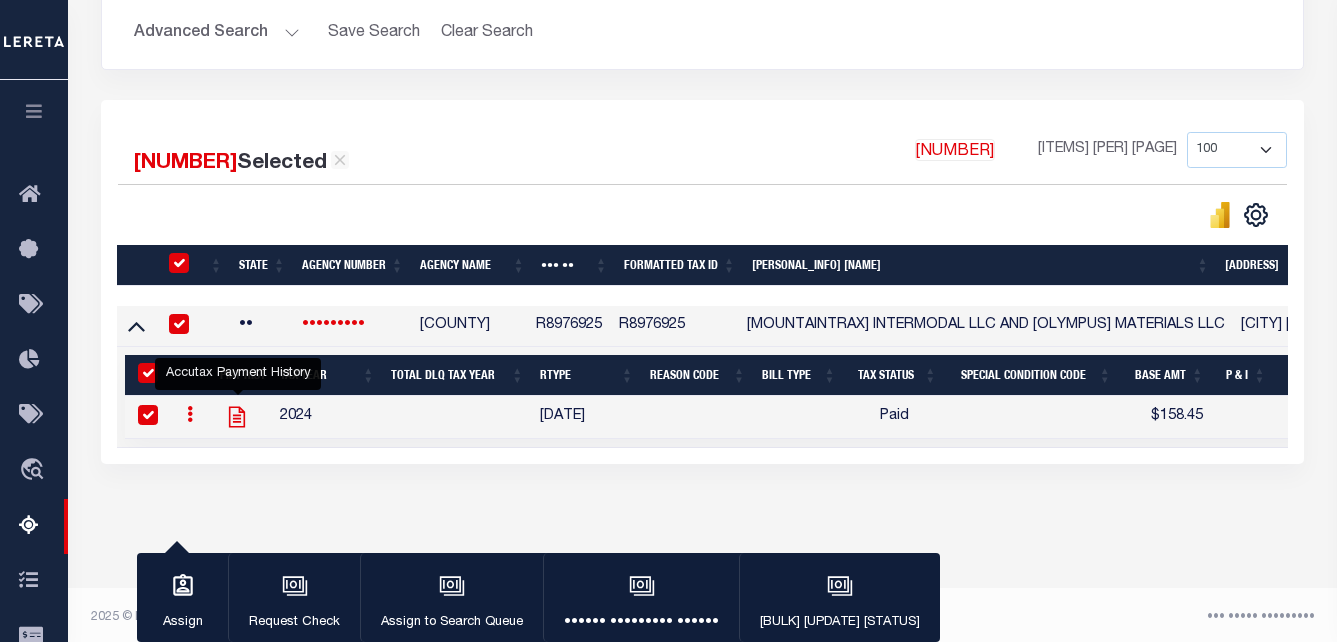 click at bounding box center (237, 417) 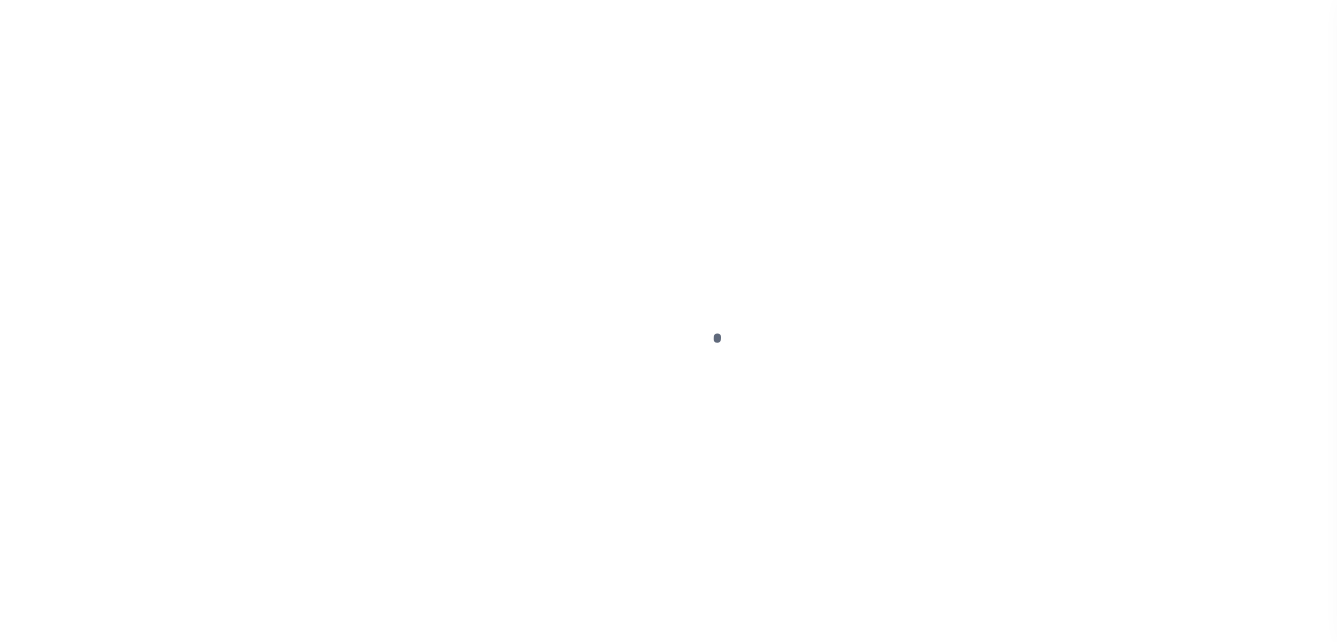 scroll, scrollTop: 0, scrollLeft: 0, axis: both 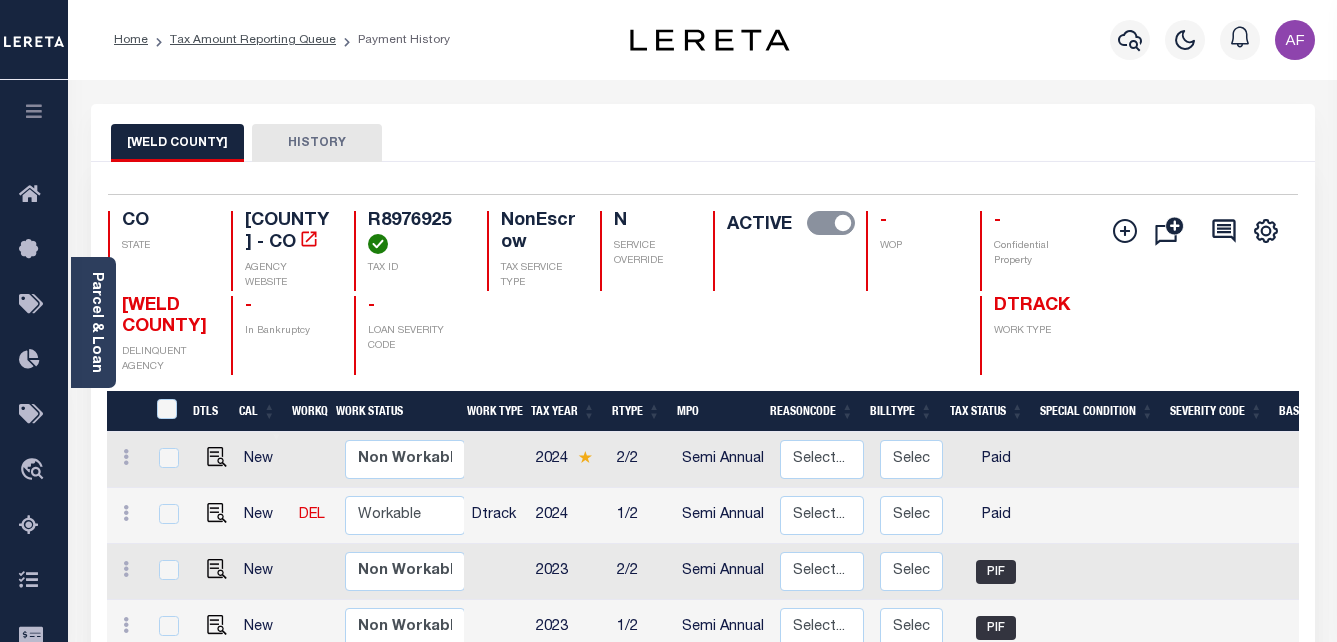 click at bounding box center (212, 459) 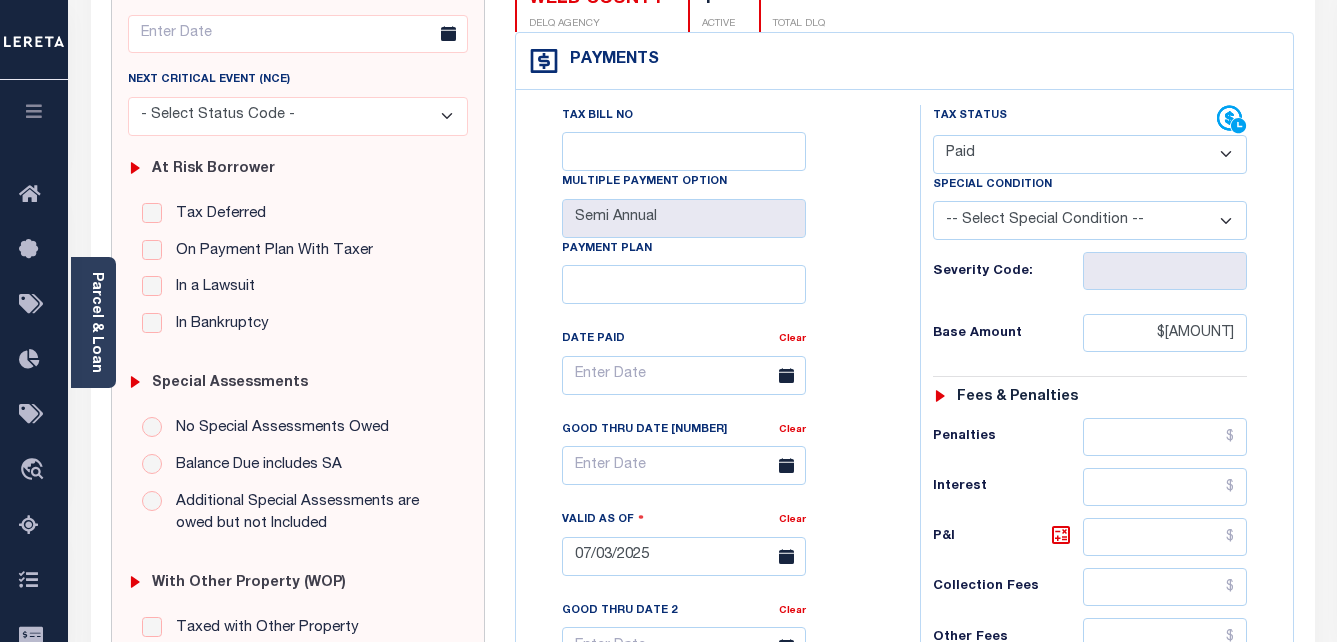 scroll, scrollTop: 100, scrollLeft: 0, axis: vertical 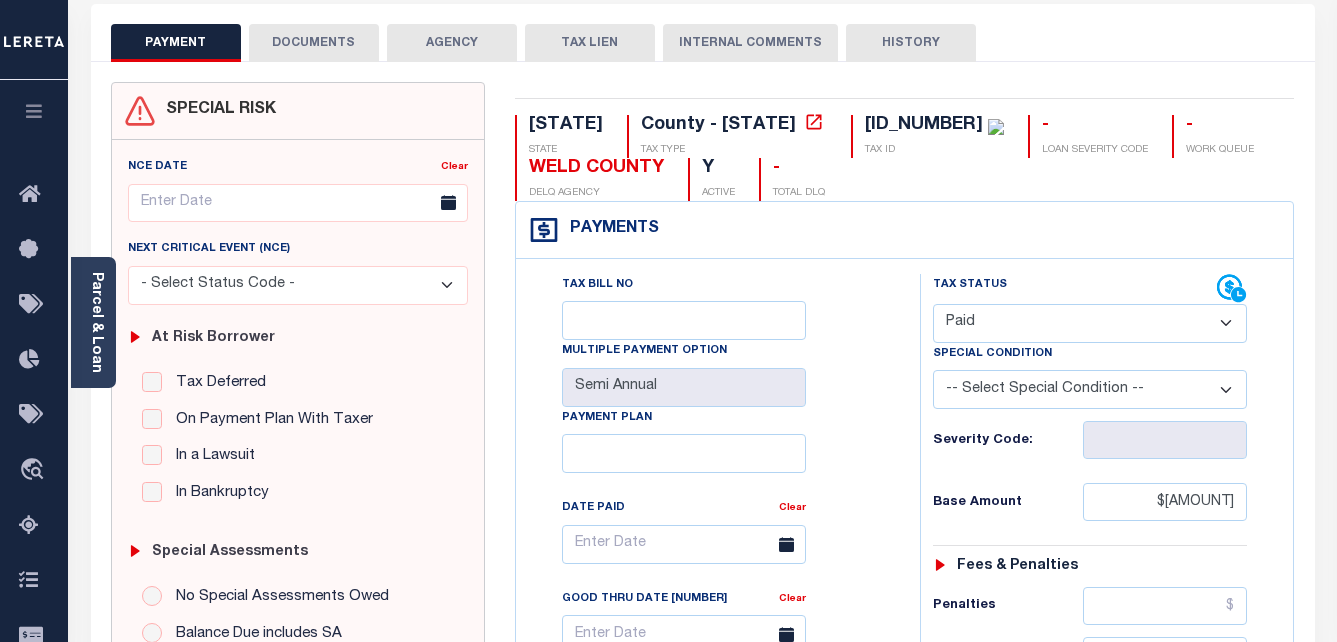 click on "DOCUMENTS" at bounding box center [314, 43] 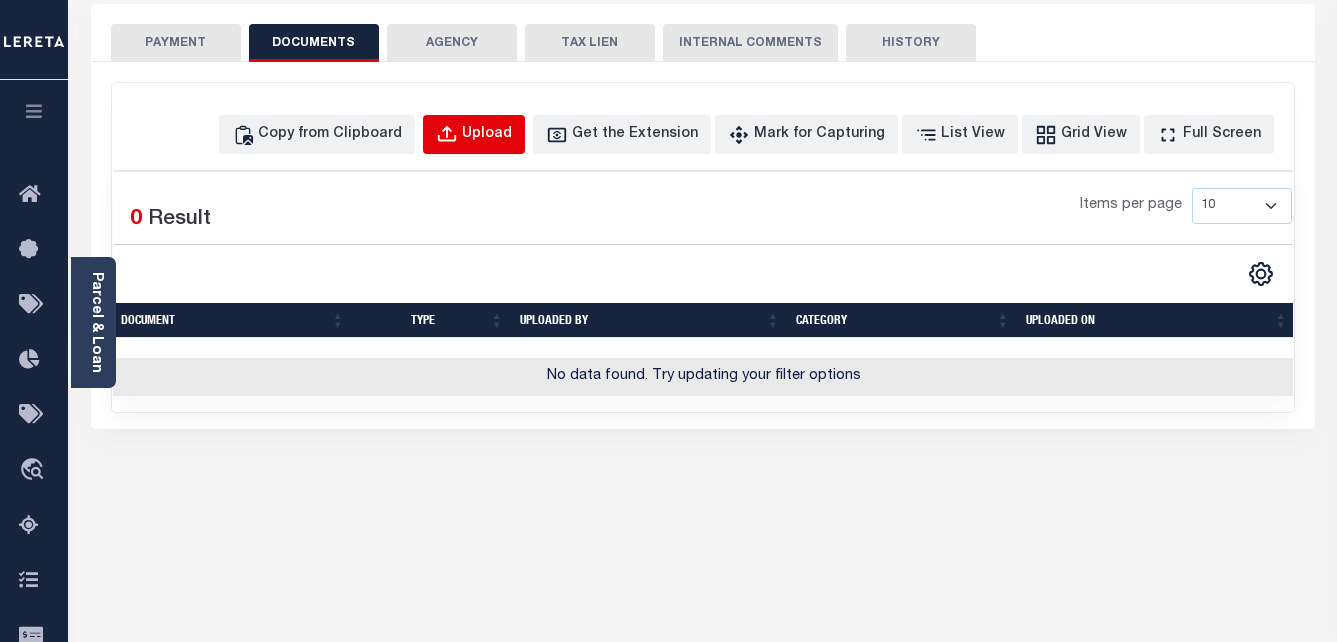 click on "Upload" at bounding box center [487, 135] 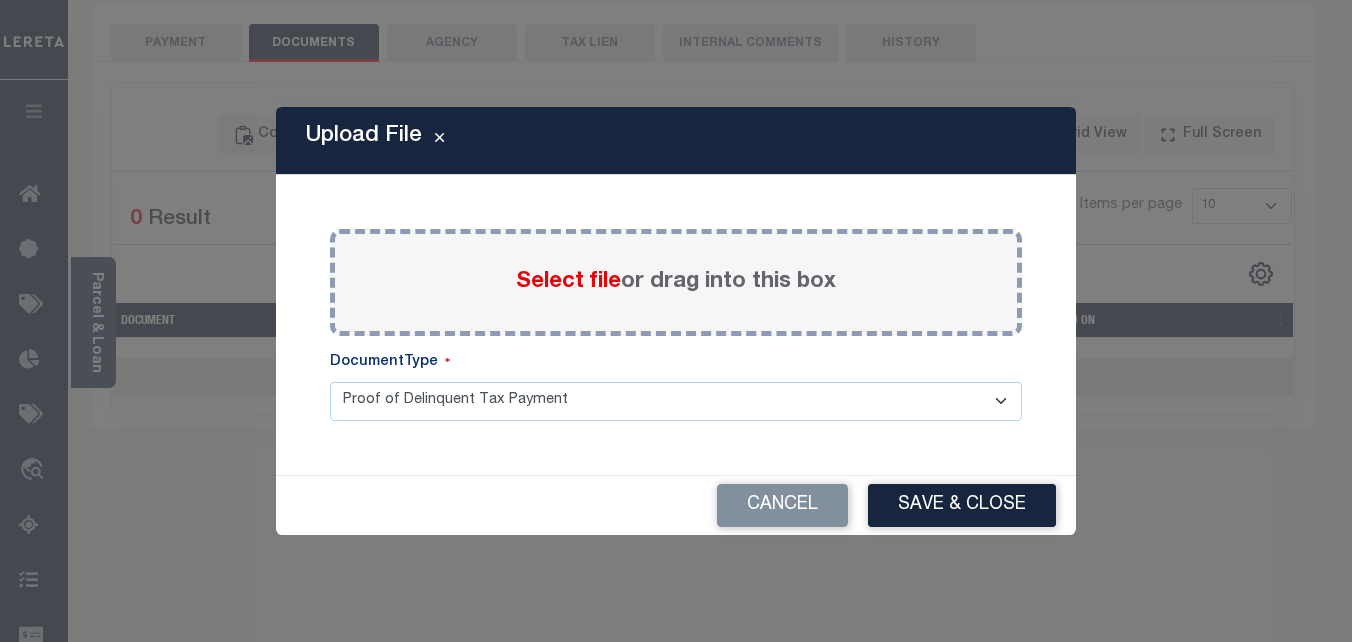click on "Select file" at bounding box center (568, 282) 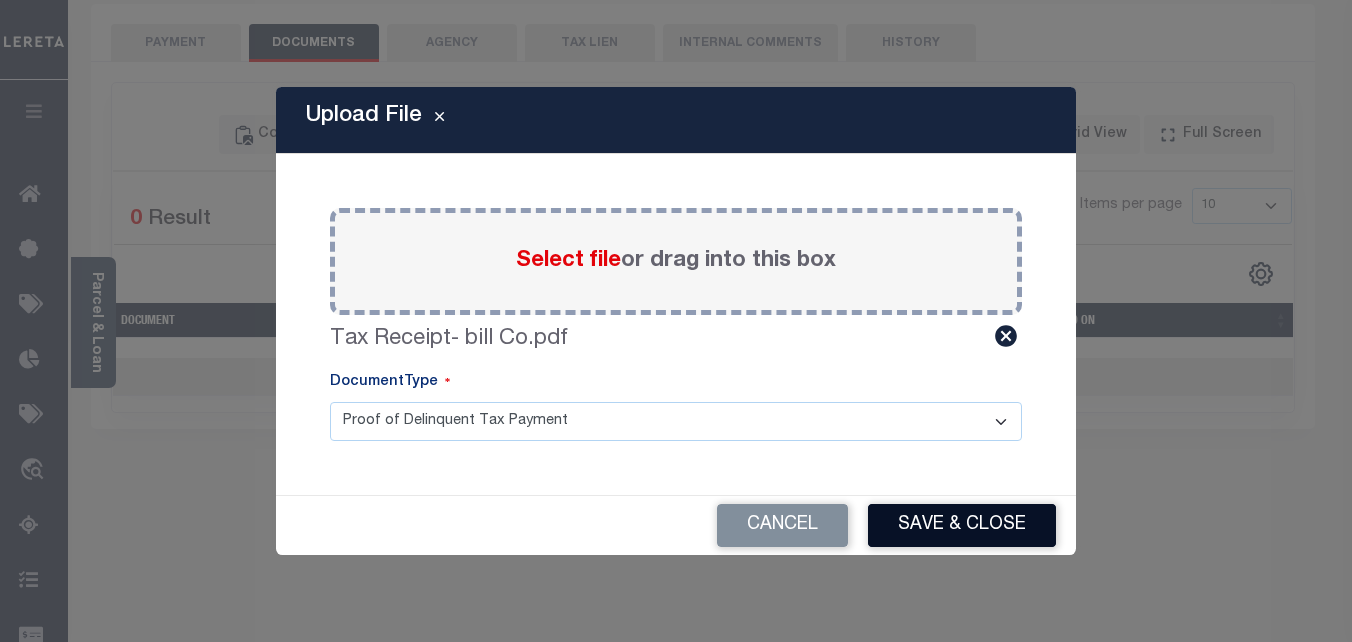 click on "Save & Close" at bounding box center (962, 525) 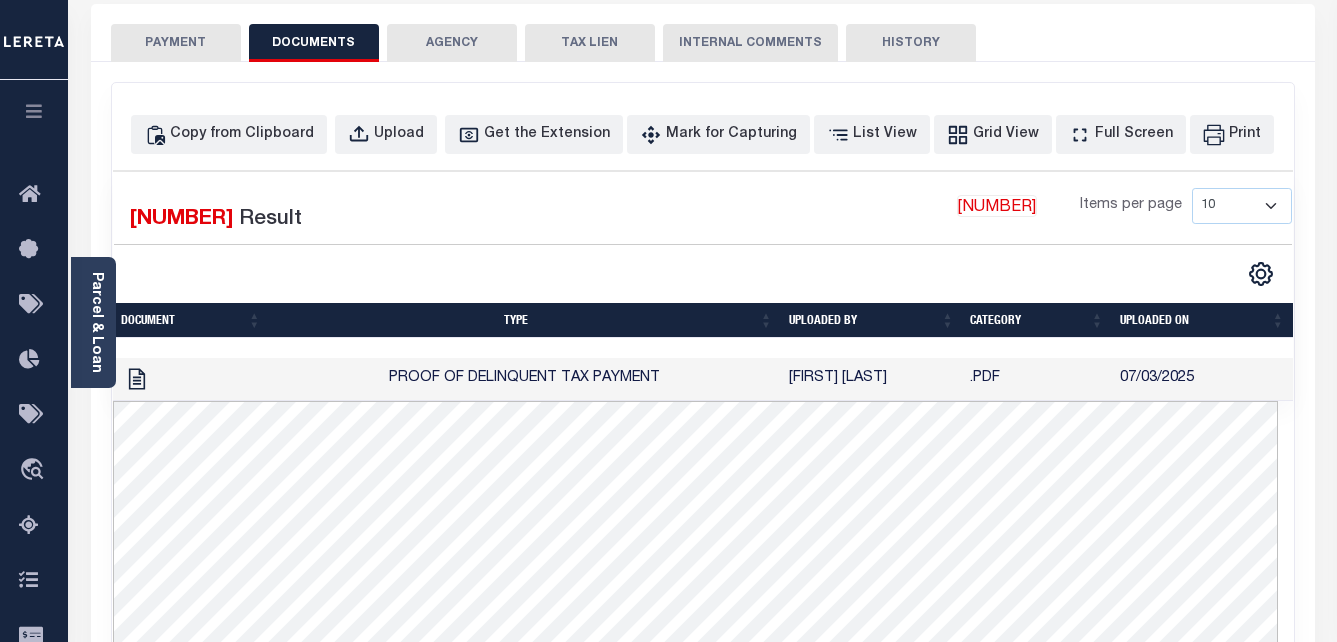 click on "PAYMENT" at bounding box center (176, 43) 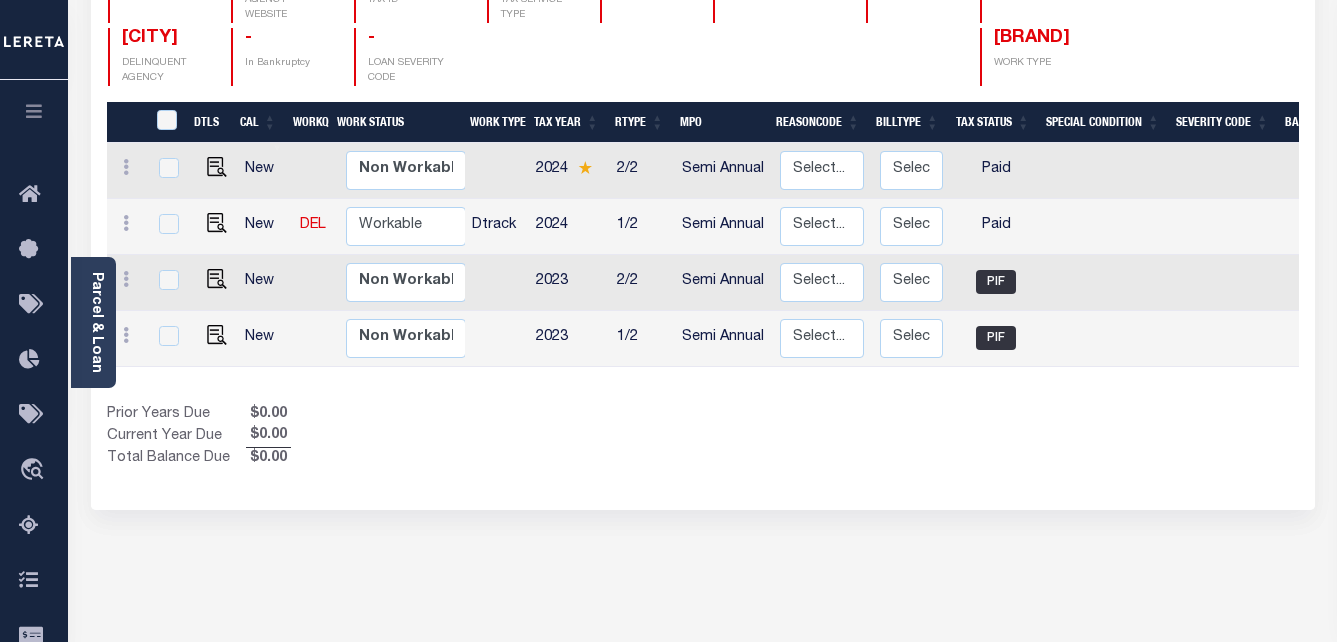 scroll, scrollTop: 300, scrollLeft: 0, axis: vertical 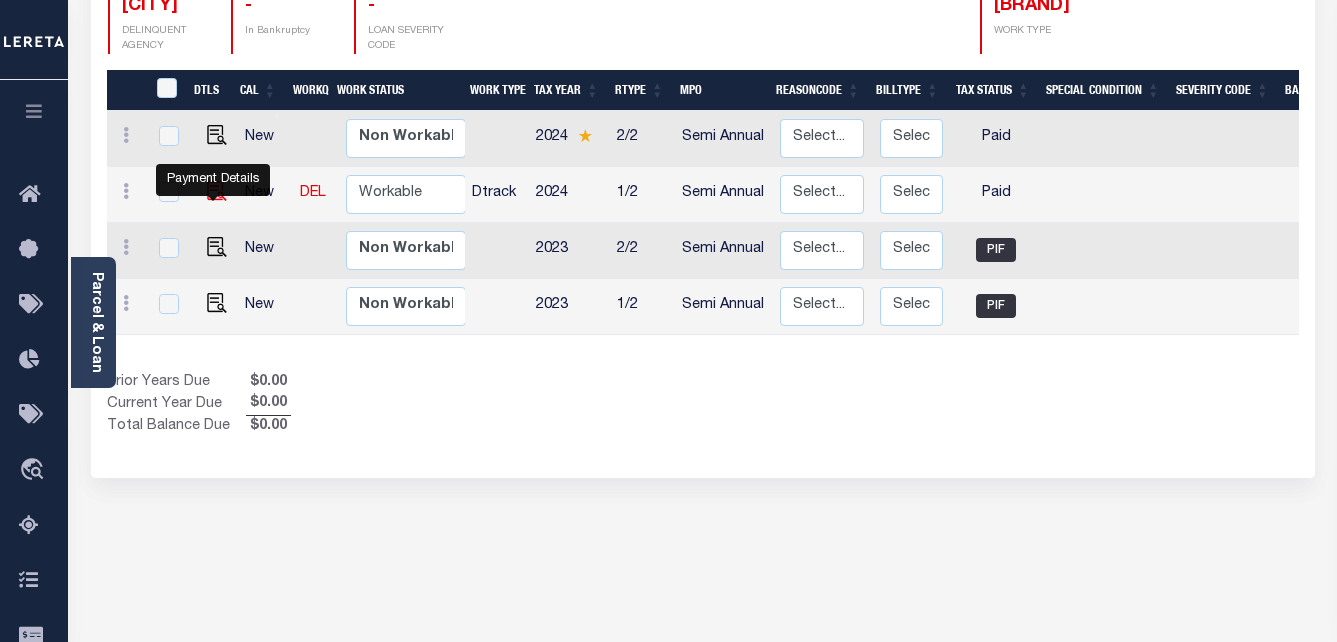 click at bounding box center [217, 191] 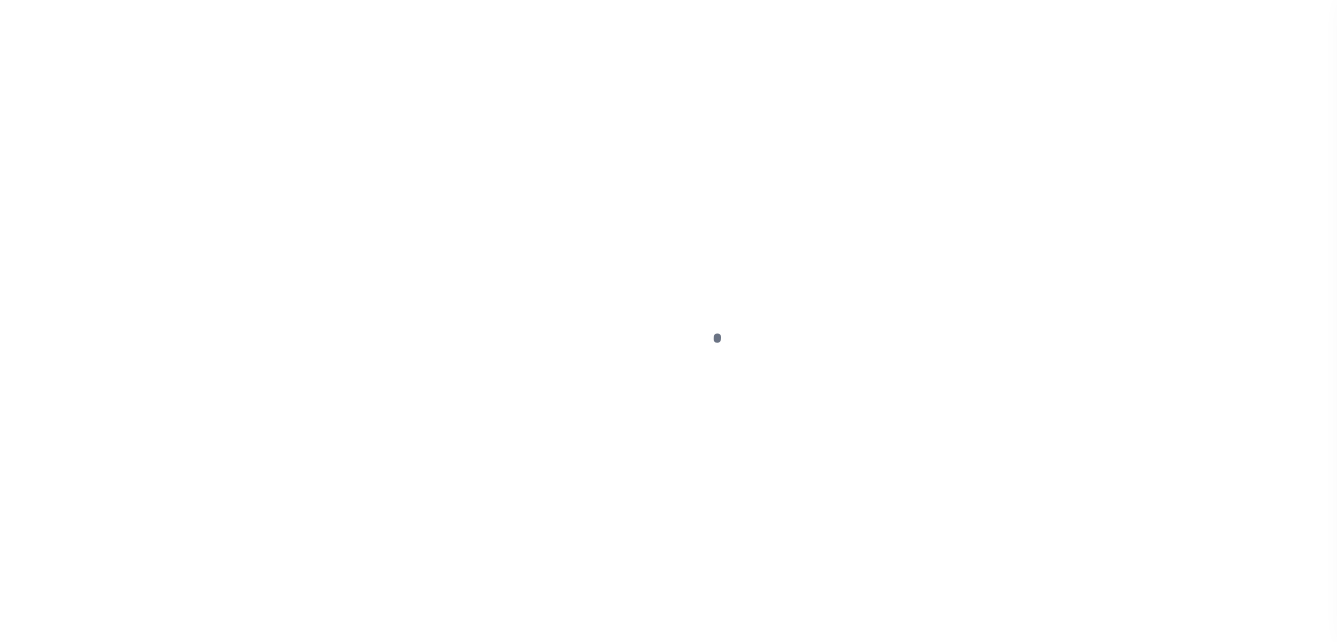 scroll, scrollTop: 0, scrollLeft: 0, axis: both 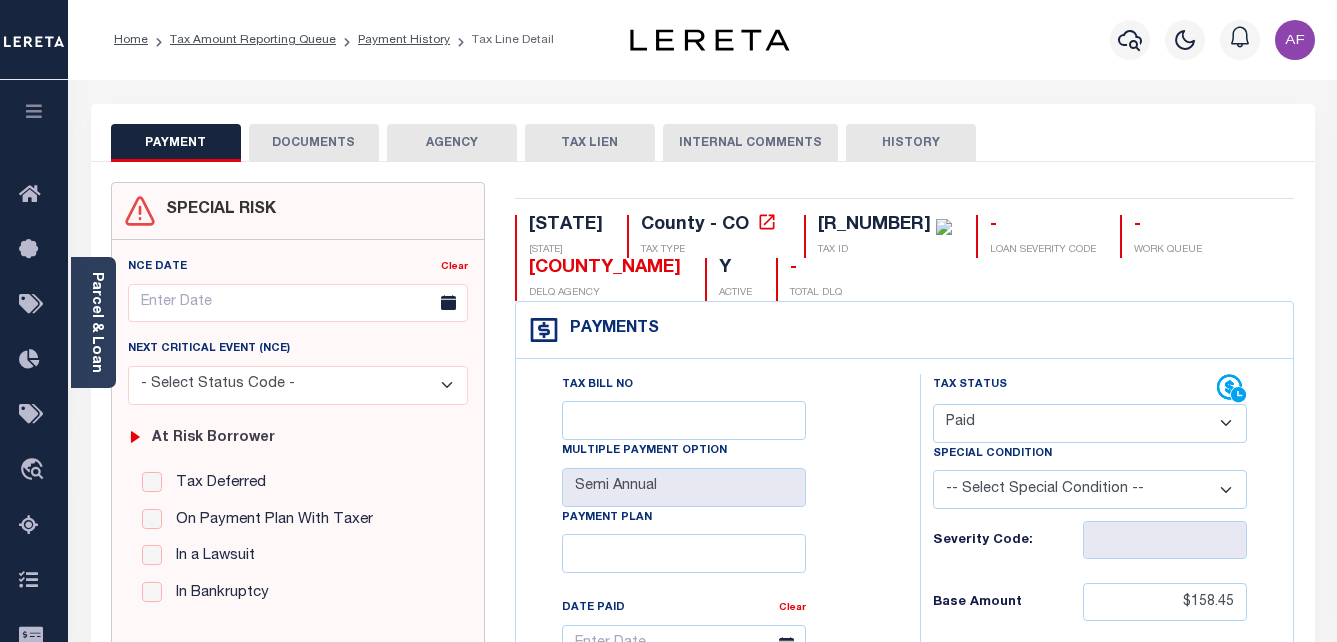 click on "DOCUMENTS" at bounding box center [314, 143] 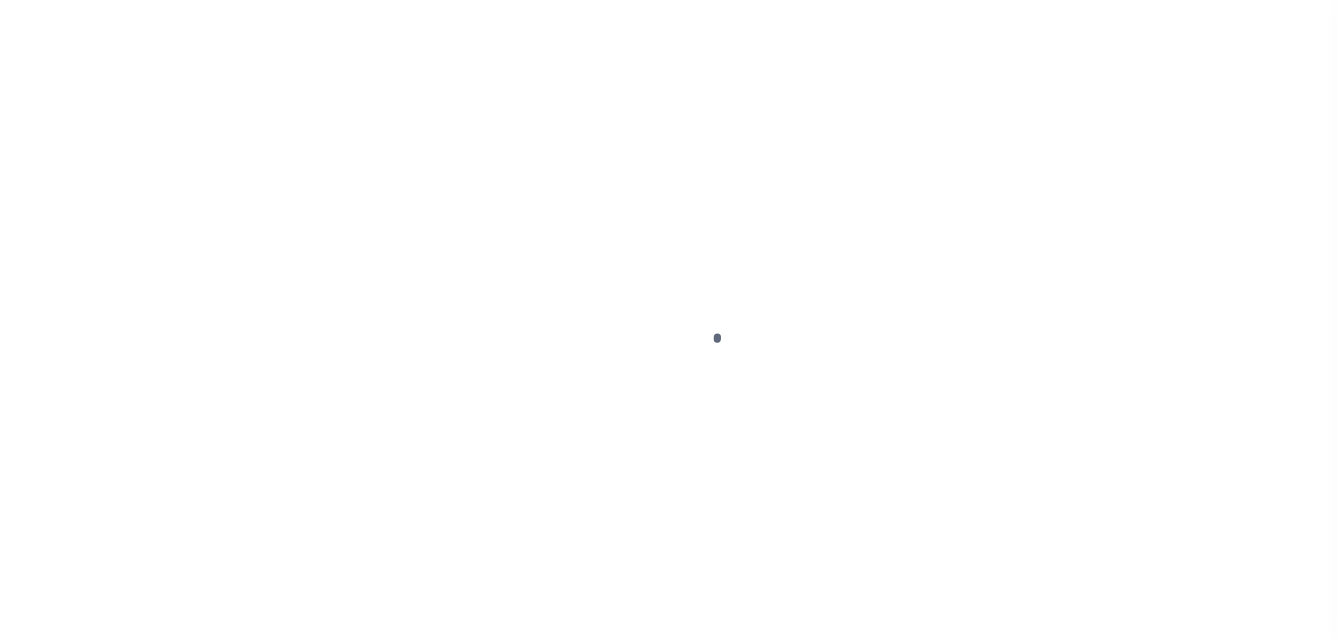 scroll, scrollTop: 300, scrollLeft: 0, axis: vertical 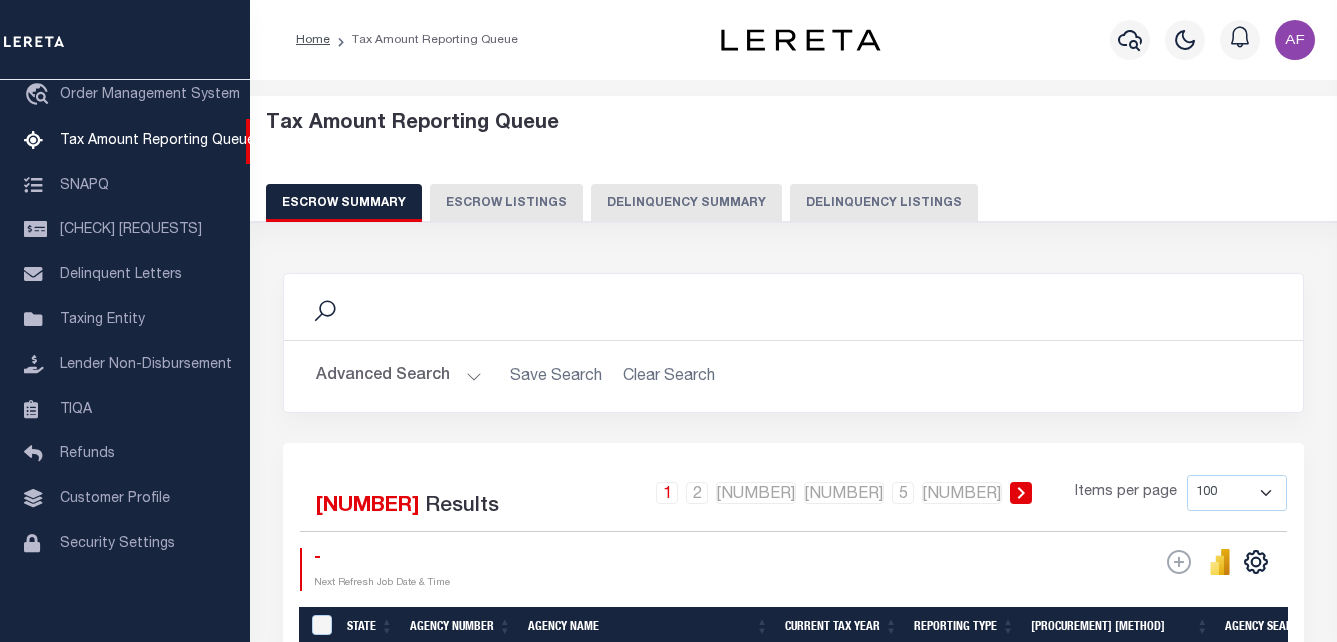 click on "Delinquency Listings" at bounding box center [884, 203] 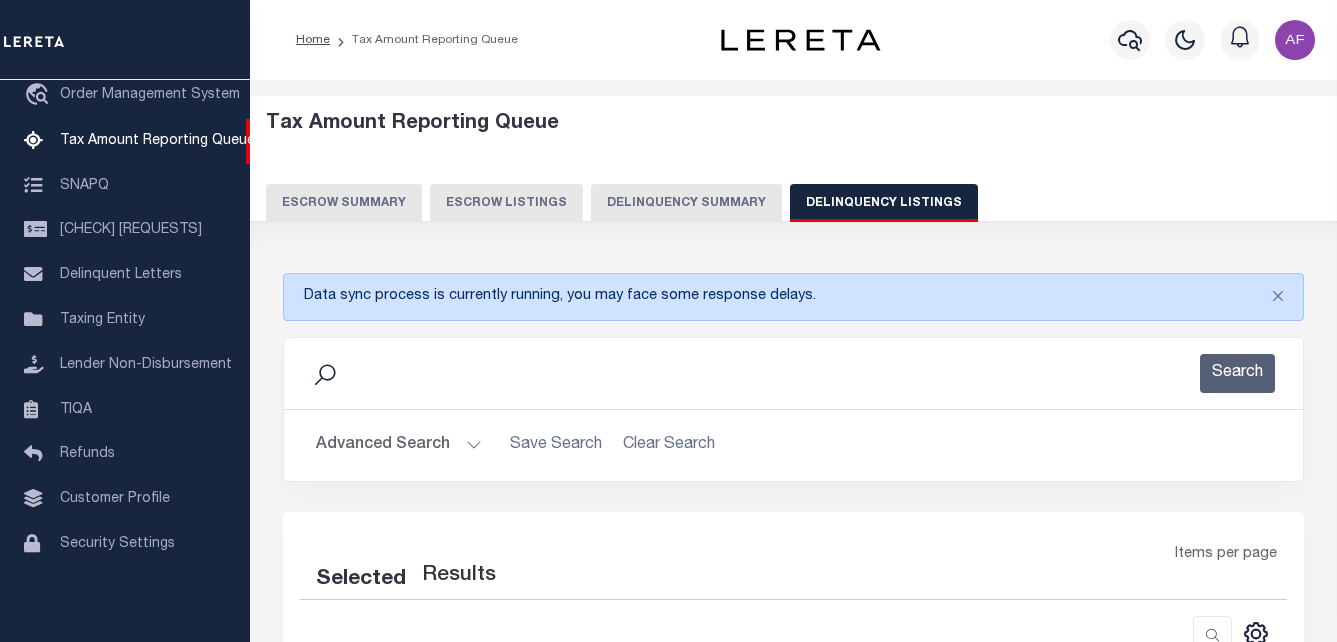 click on "Advanced Search" at bounding box center (399, 445) 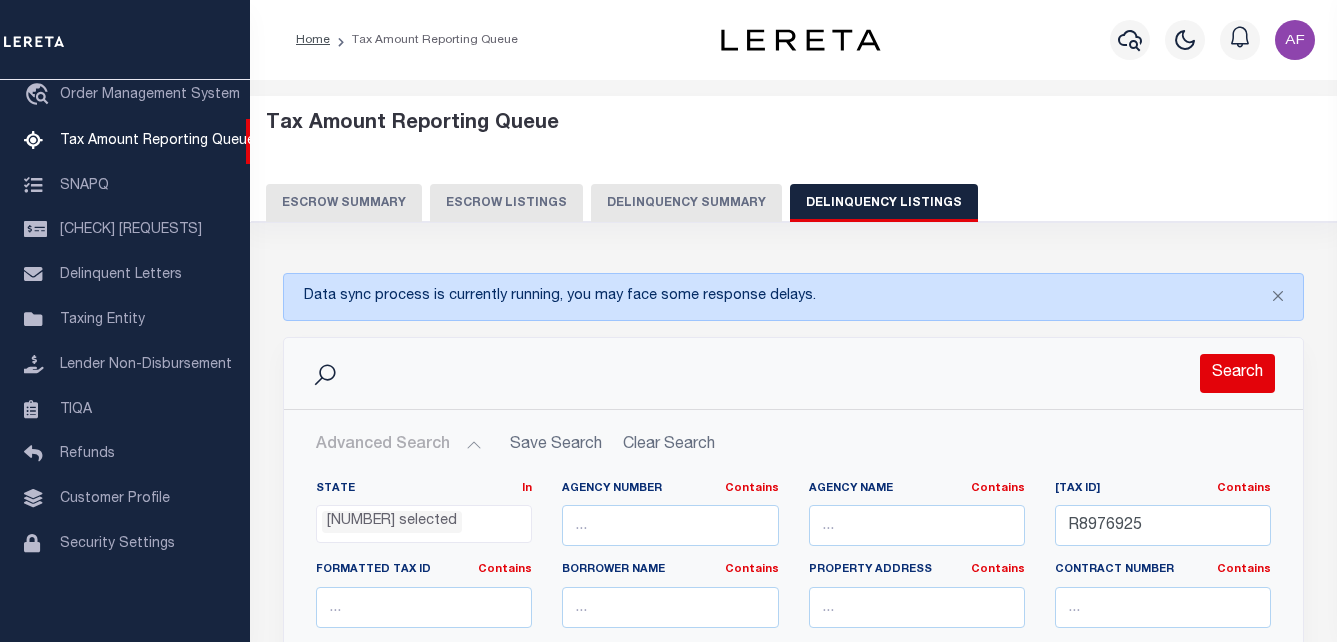 click on "Search" at bounding box center [1237, 373] 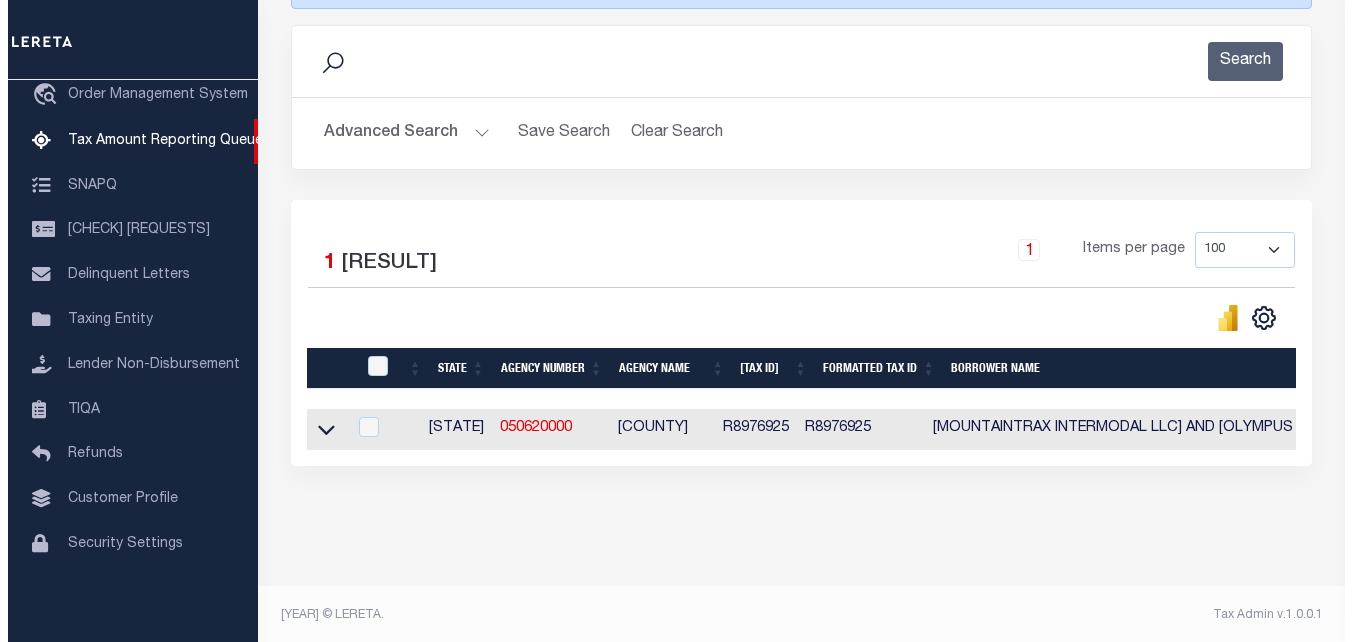 scroll, scrollTop: 317, scrollLeft: 0, axis: vertical 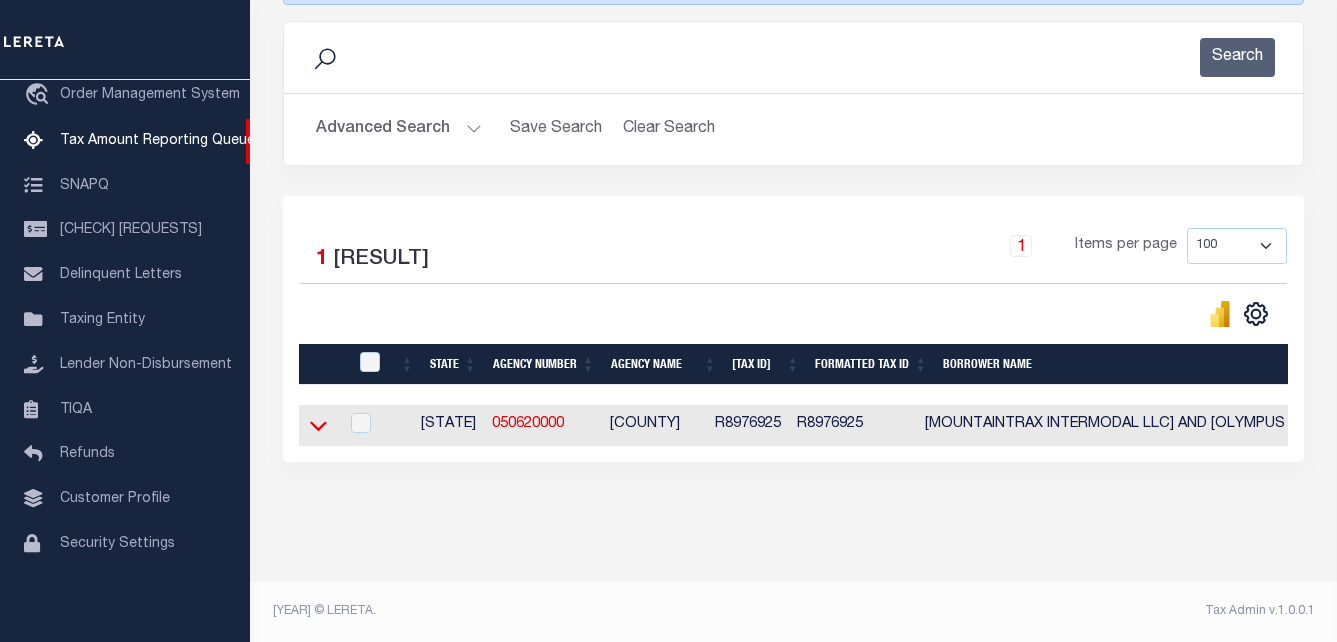click at bounding box center (318, 425) 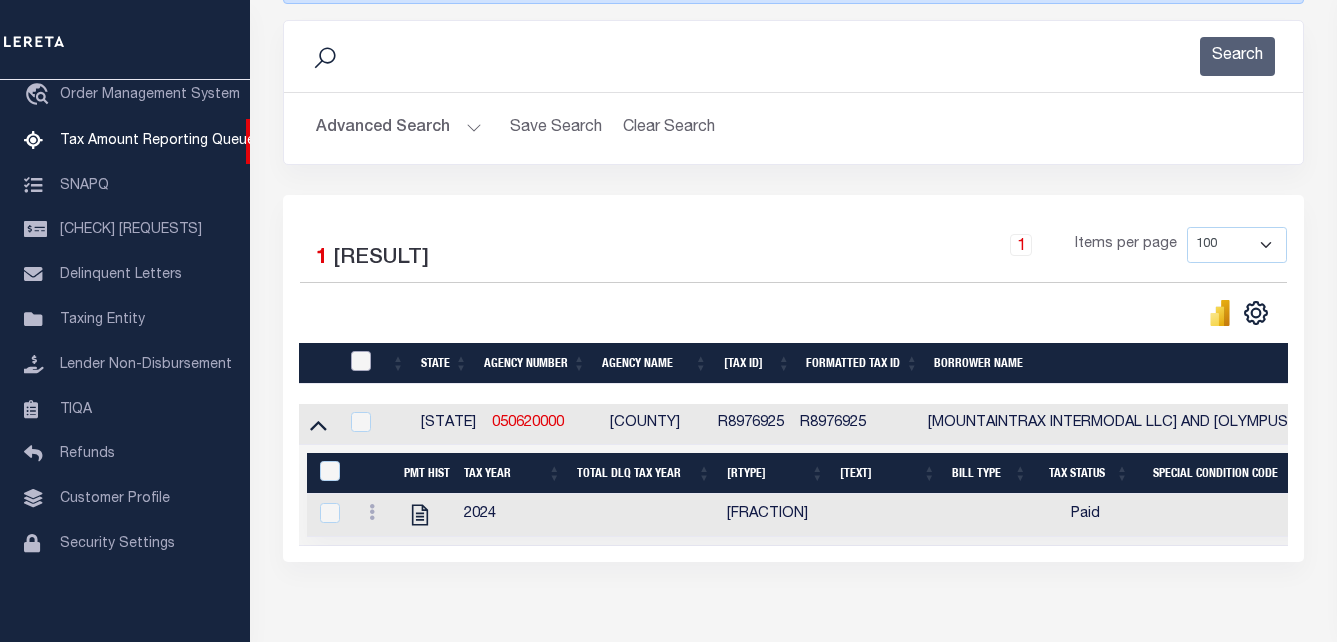 click at bounding box center (361, 361) 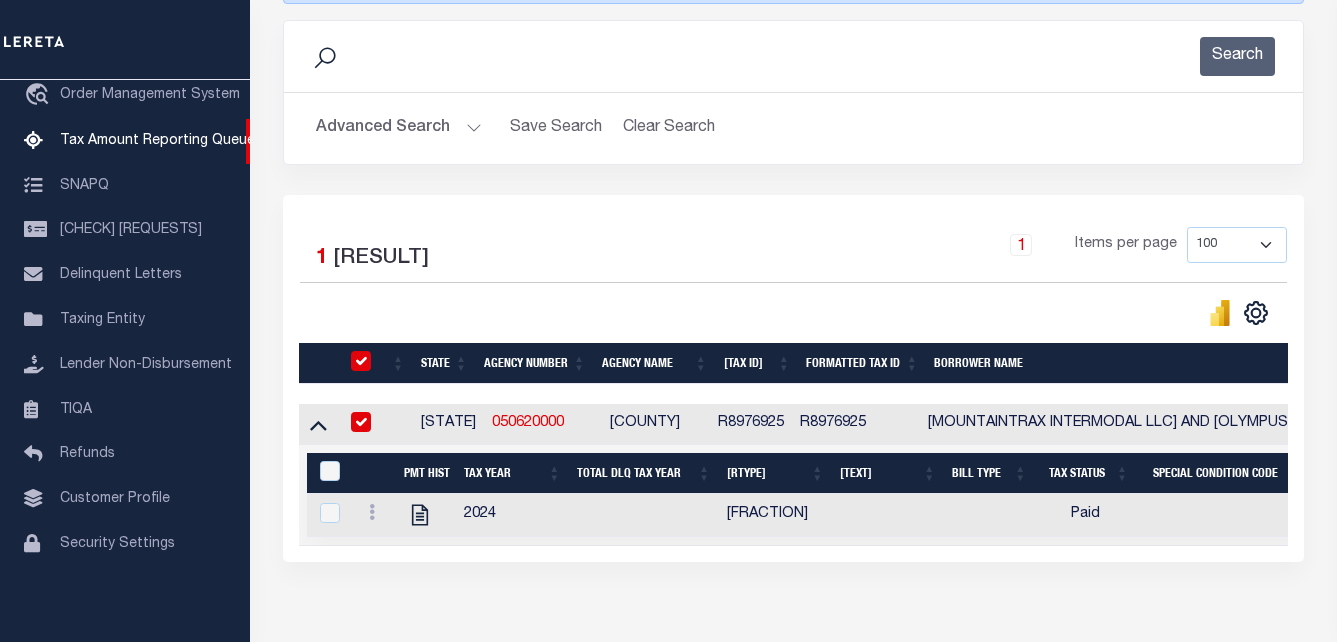 checkbox on "true" 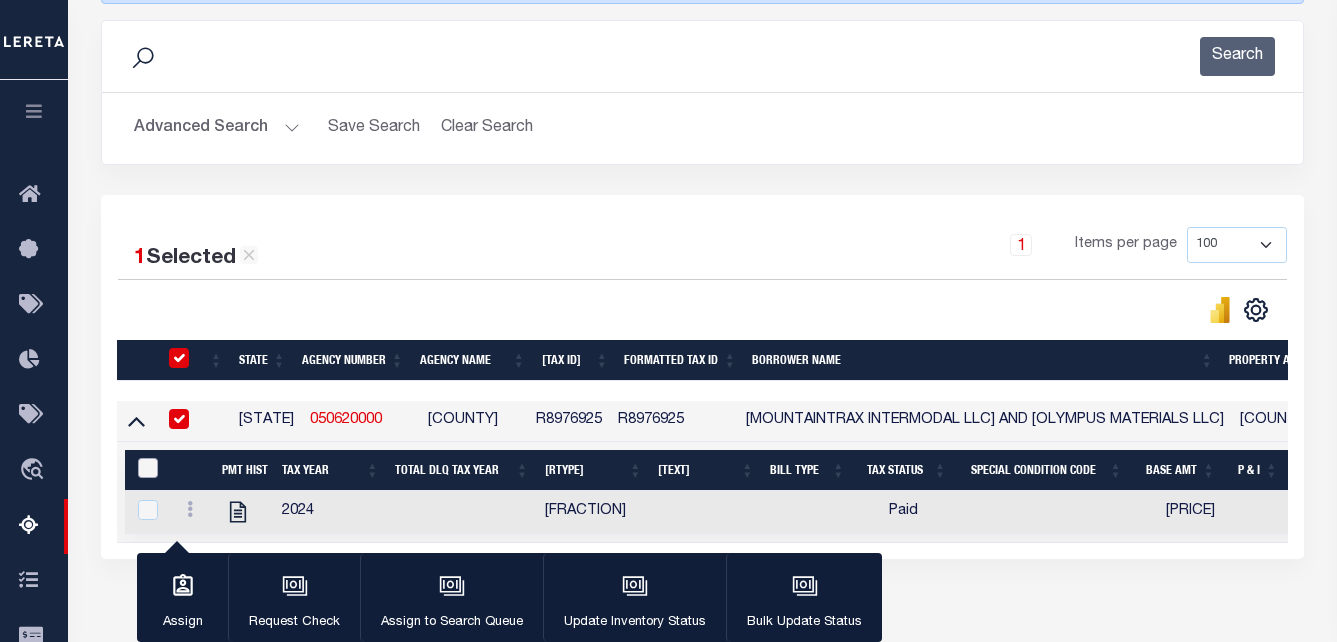 click at bounding box center [148, 468] 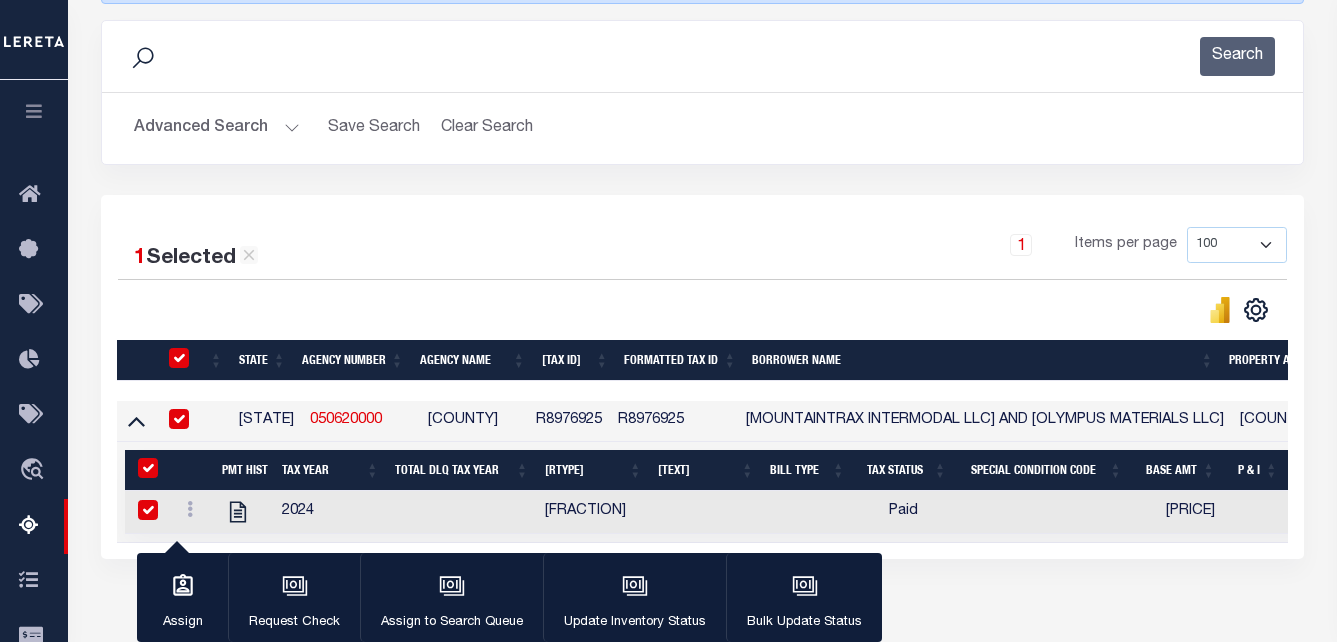 checkbox on "true" 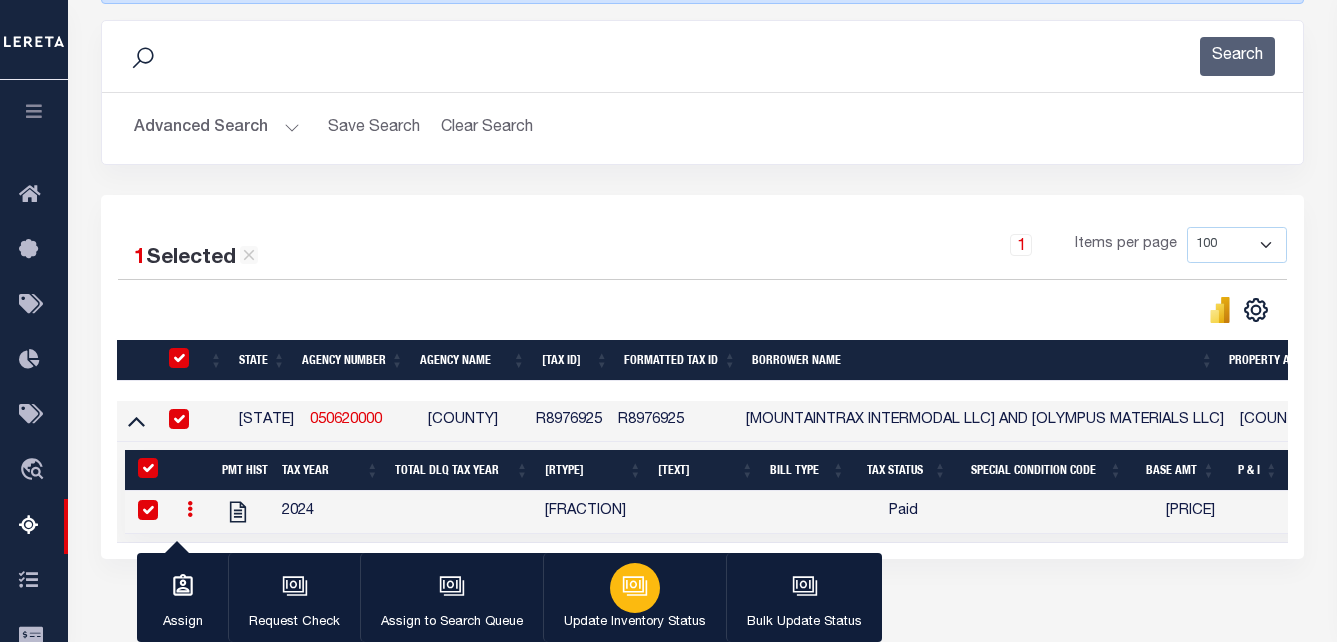 click at bounding box center [635, 588] 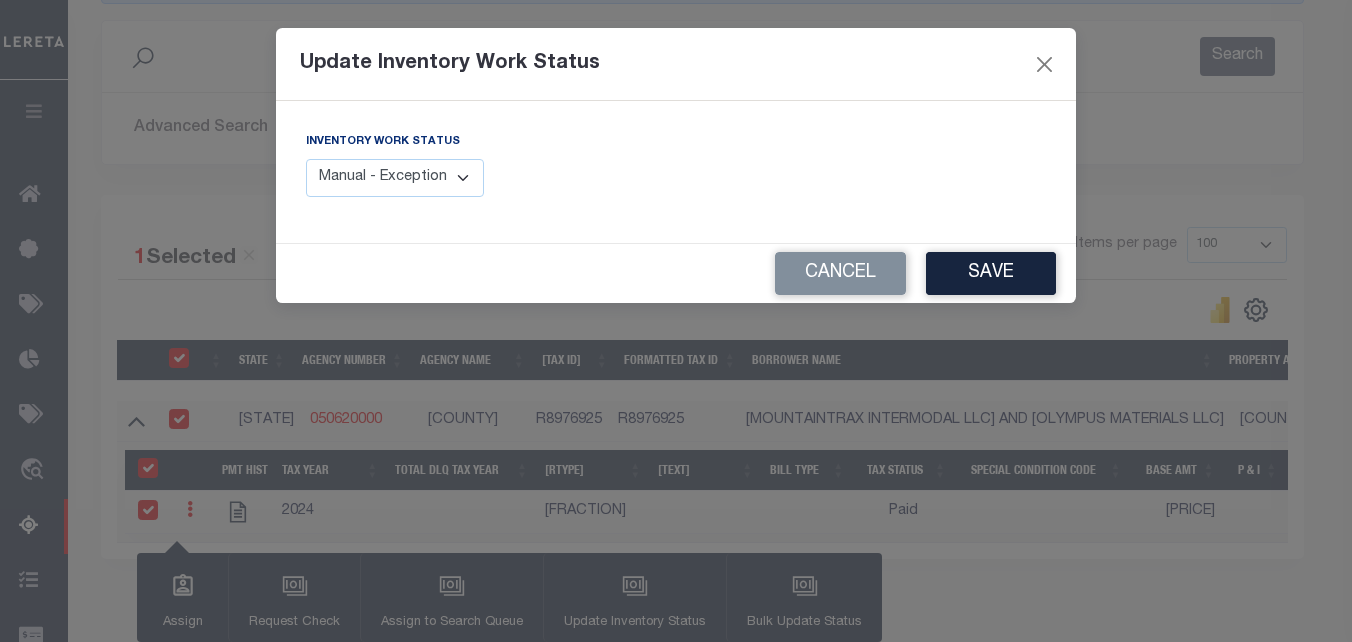 click on "Manual - Exception
Pended - Awaiting Search
Late Add Exception
Completed" at bounding box center [395, 178] 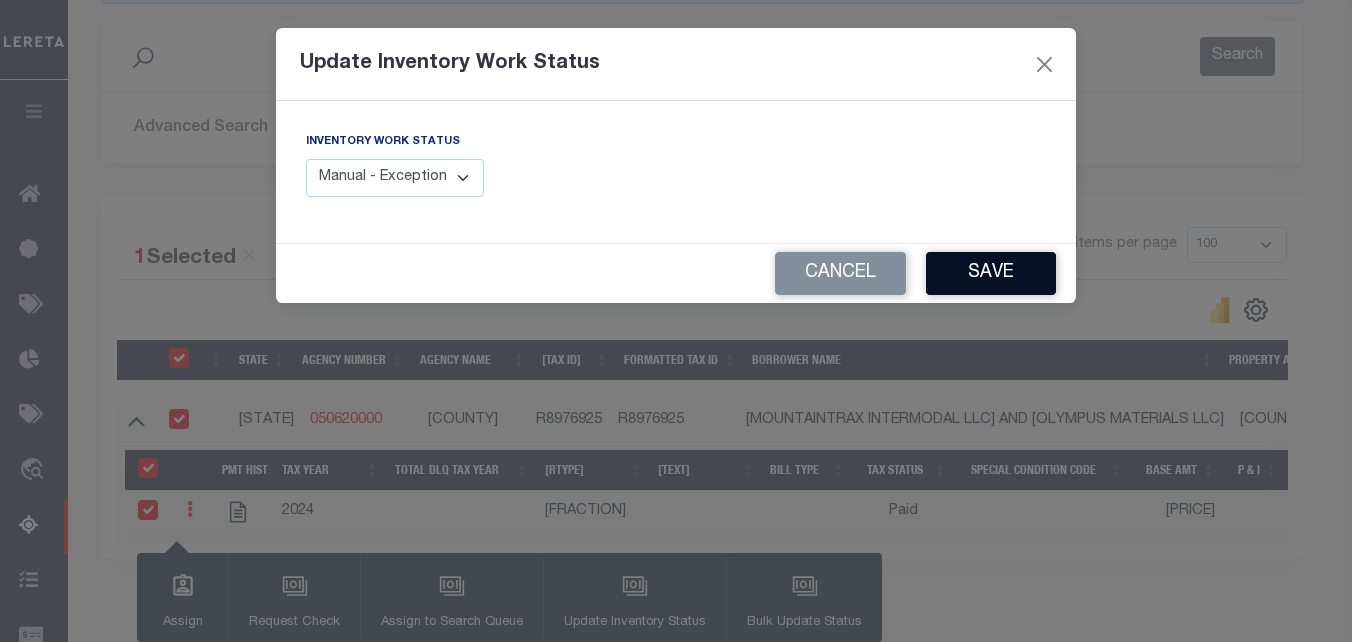 click on "[WORD]" at bounding box center (991, 273) 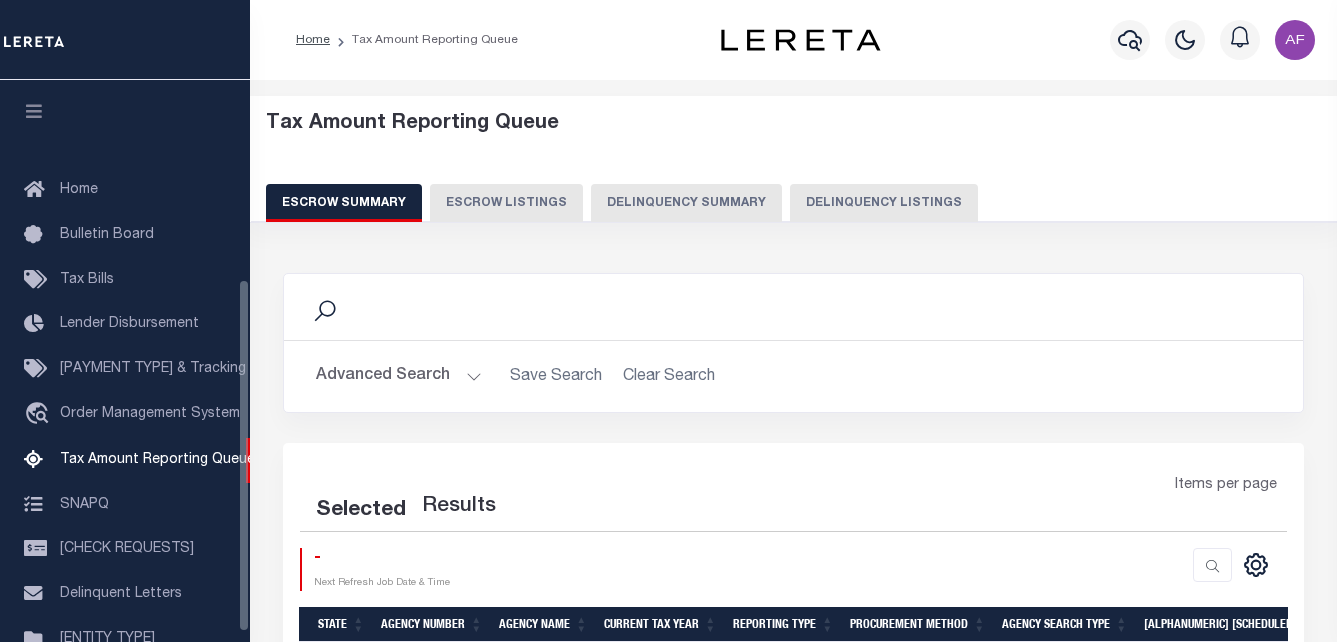 scroll, scrollTop: 16, scrollLeft: 0, axis: vertical 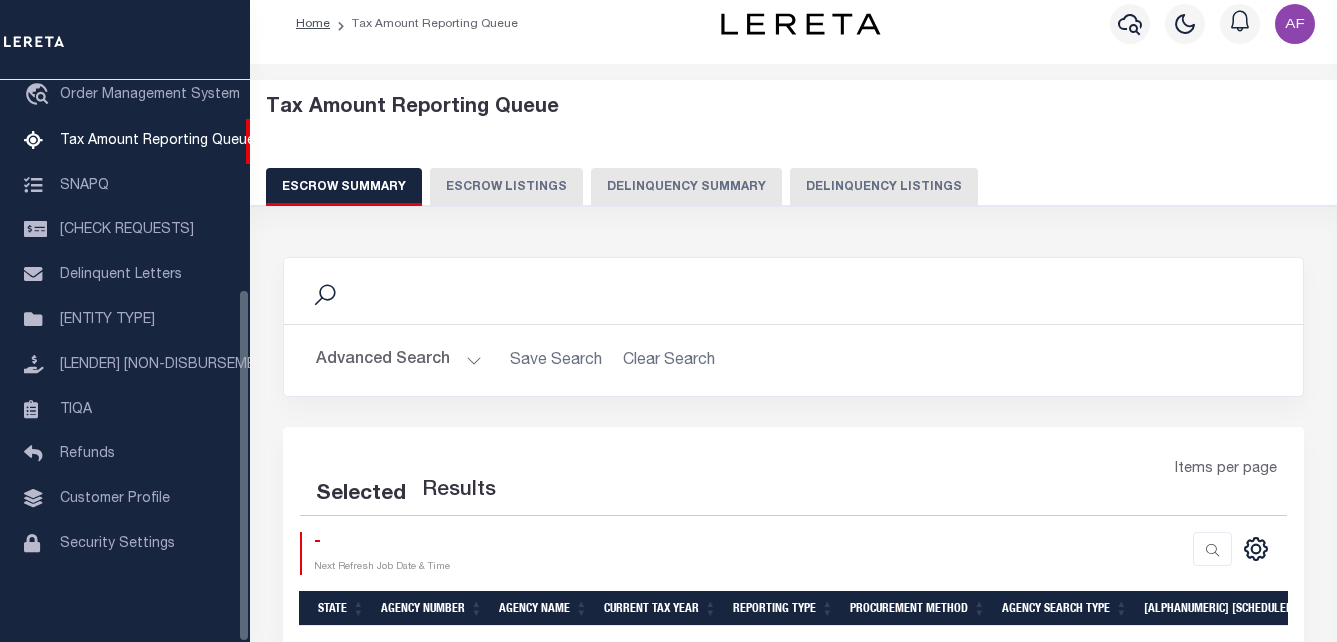 click on "Delinquency Listings" at bounding box center [884, 187] 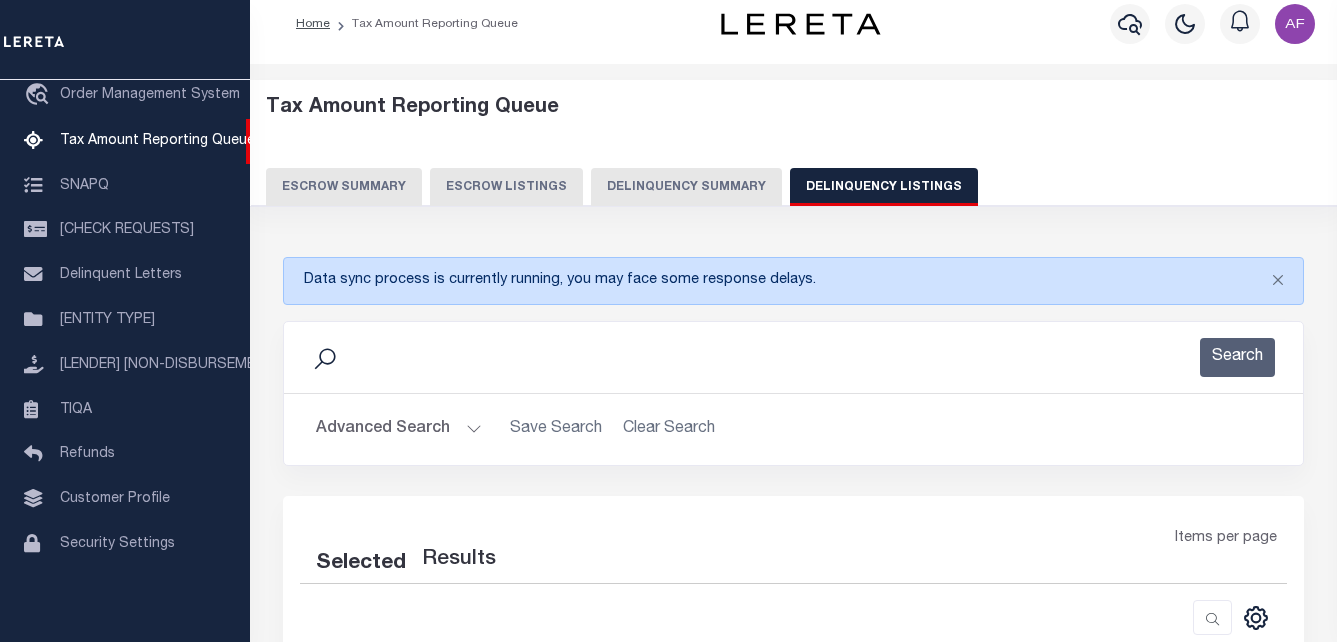 click on "Advanced Search" at bounding box center [399, 429] 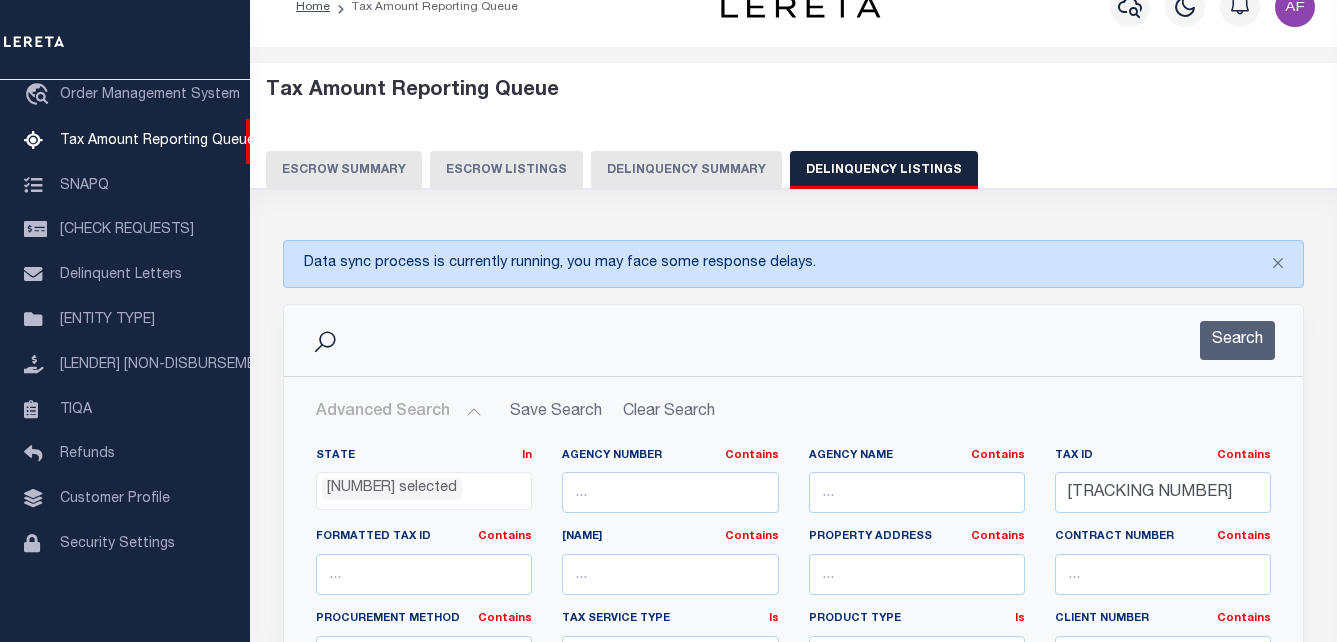 scroll, scrollTop: 316, scrollLeft: 0, axis: vertical 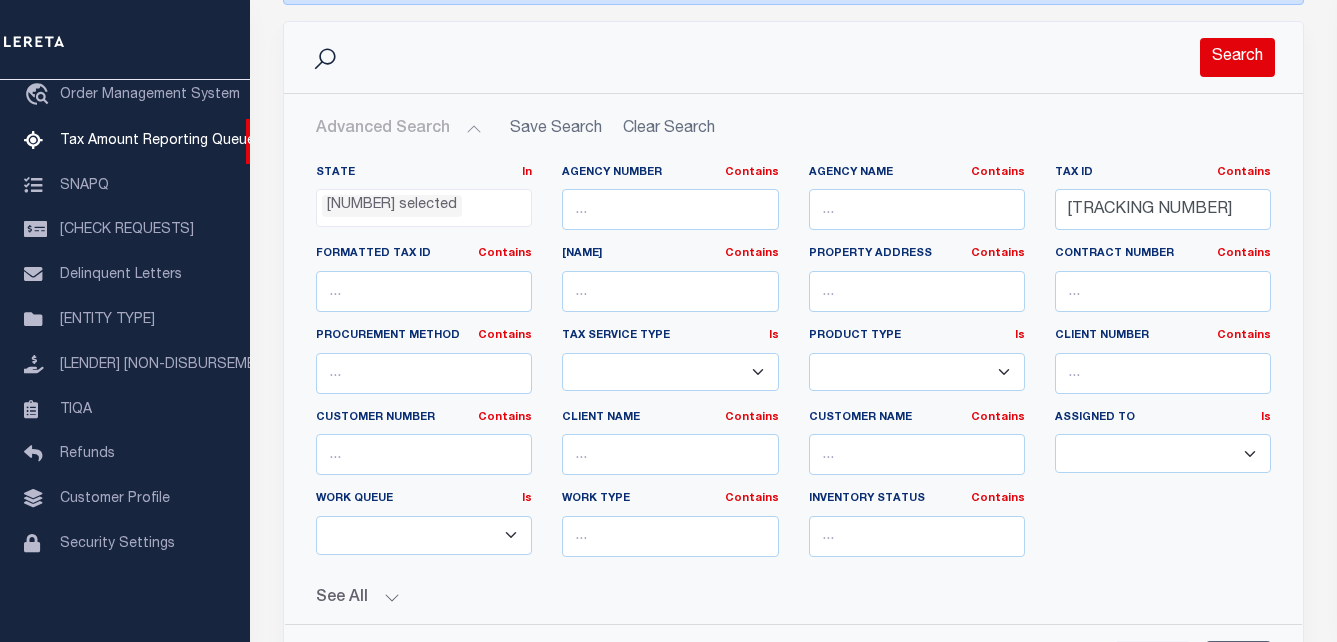 click on "Search" at bounding box center [1237, 57] 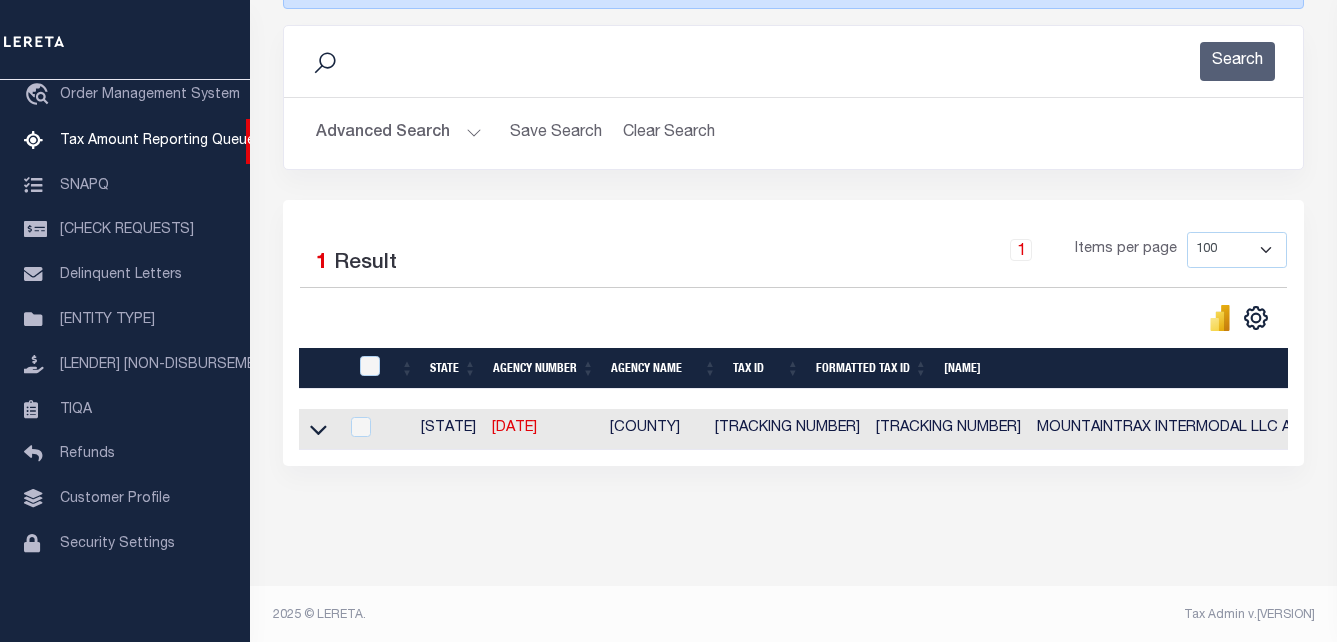 scroll, scrollTop: 316, scrollLeft: 0, axis: vertical 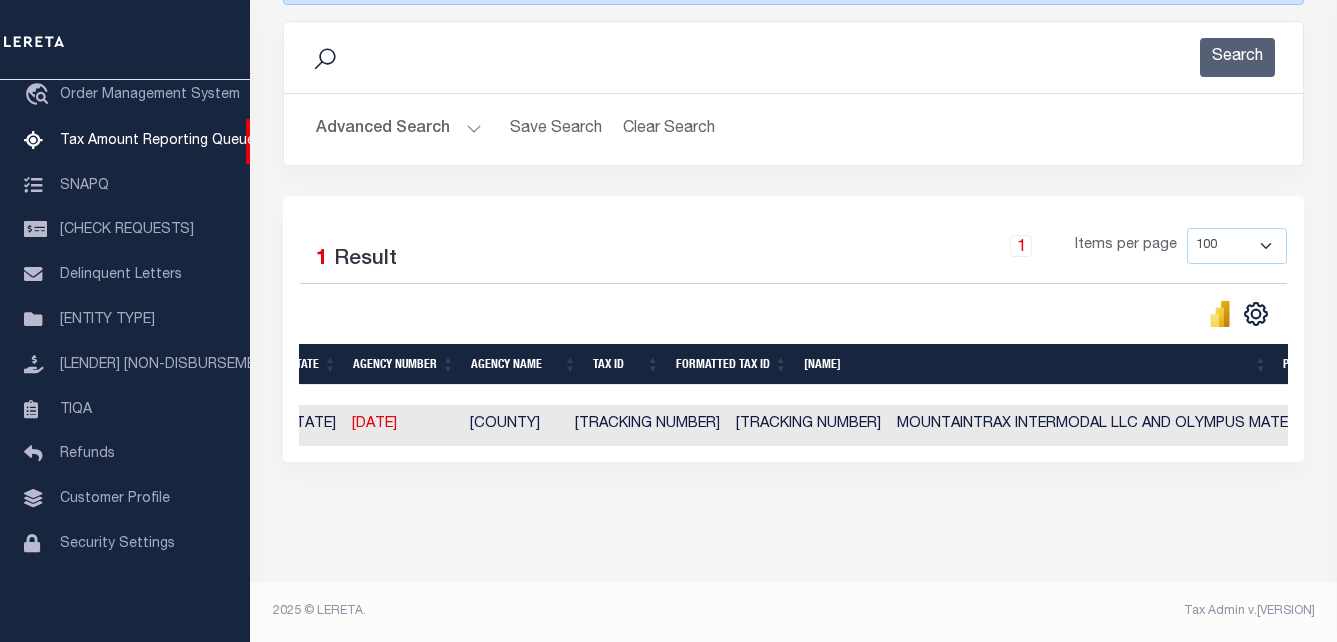 type 